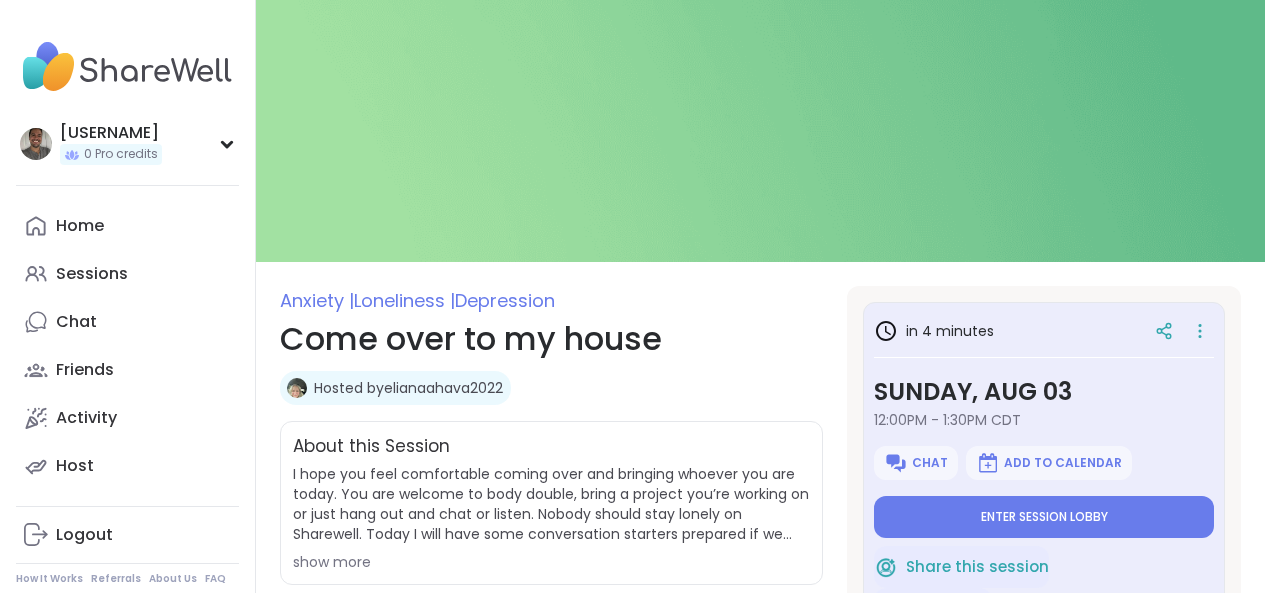 scroll, scrollTop: 0, scrollLeft: 0, axis: both 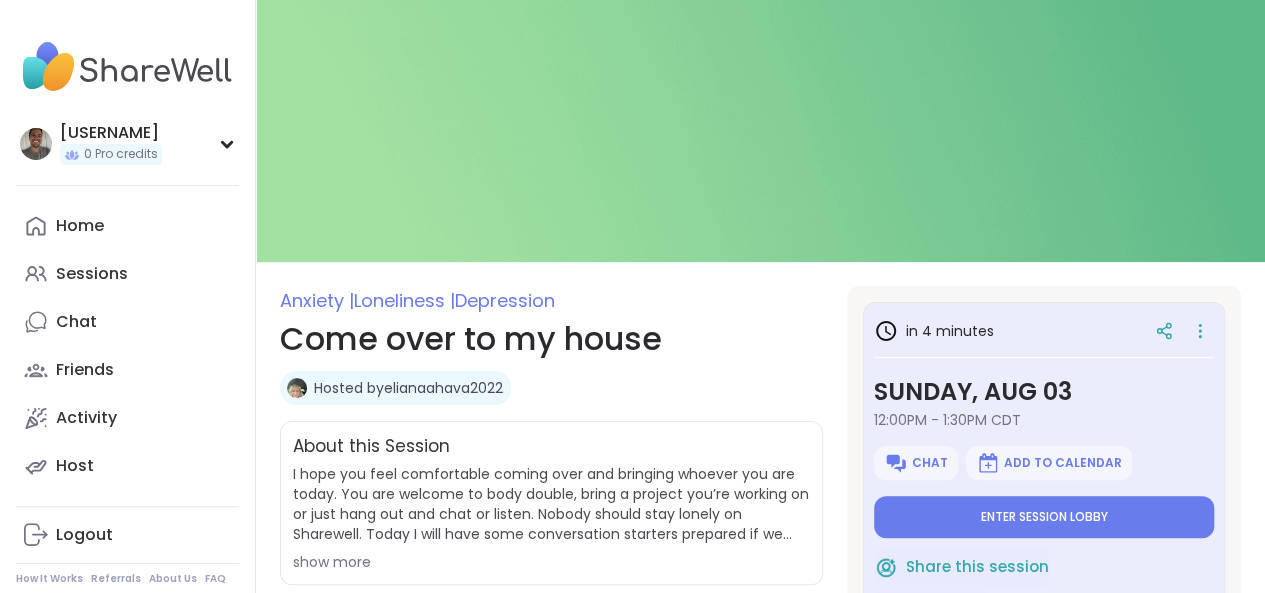 click on "Enter session lobby" at bounding box center (1044, 517) 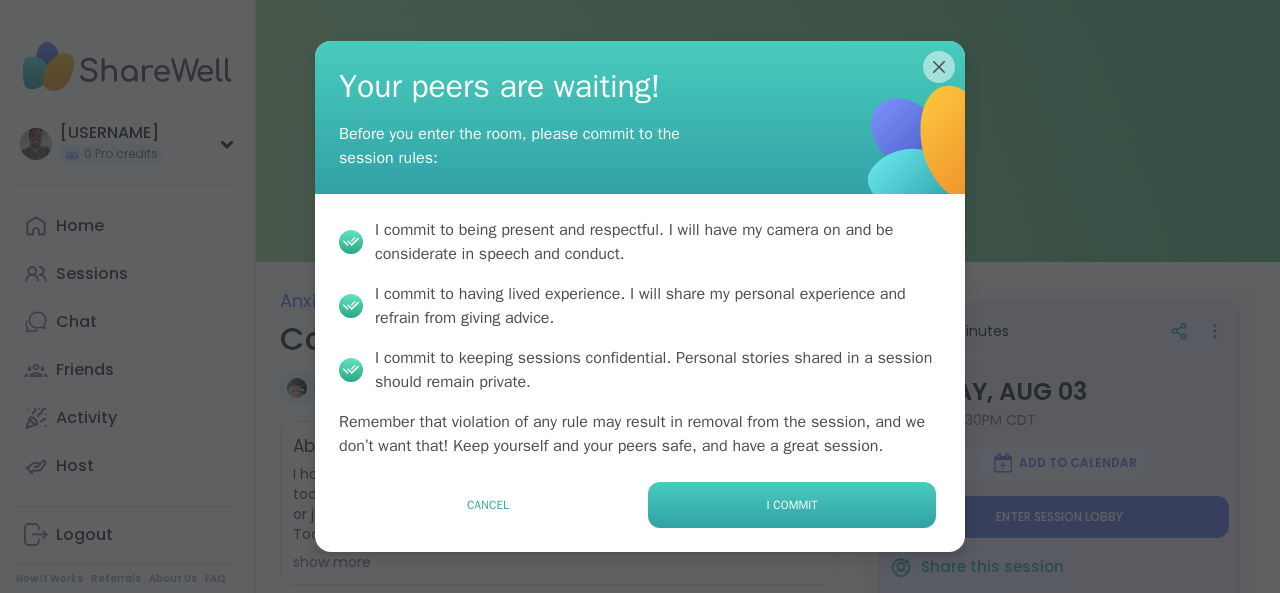 click on "I commit" at bounding box center (792, 505) 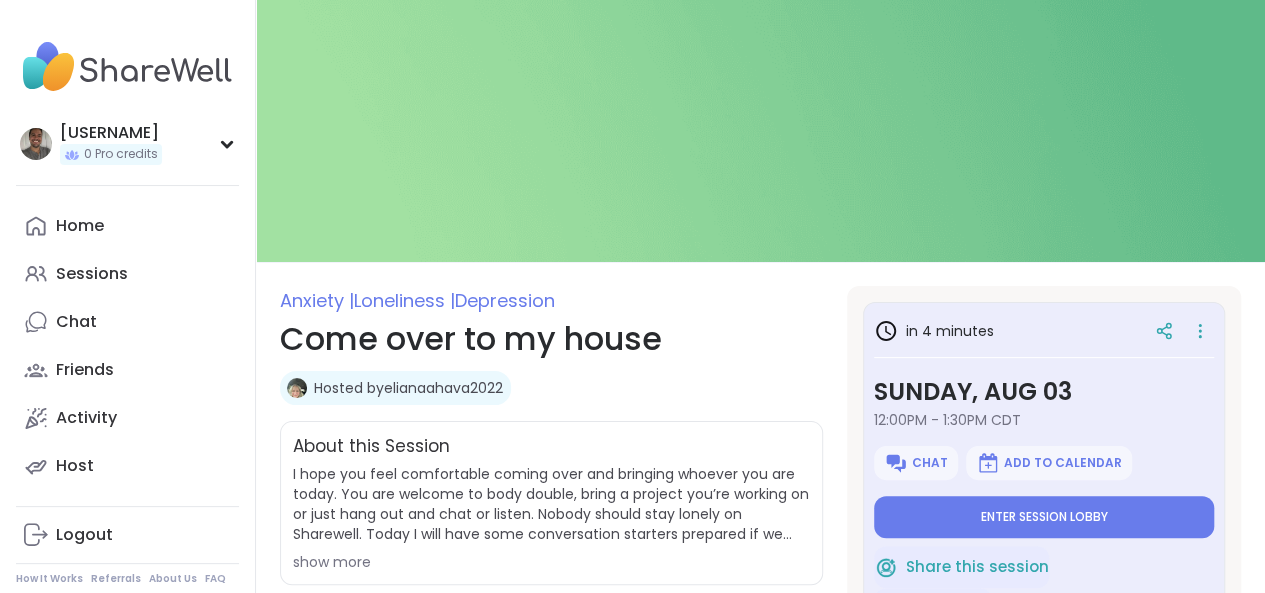 type on "*" 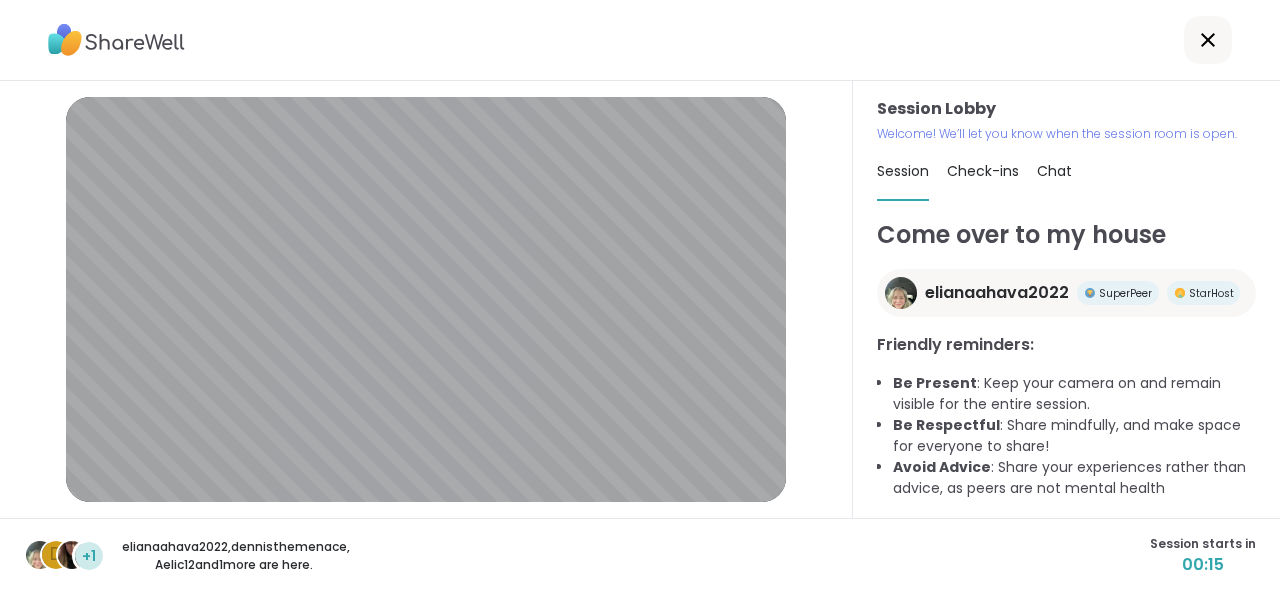 scroll, scrollTop: 134, scrollLeft: 0, axis: vertical 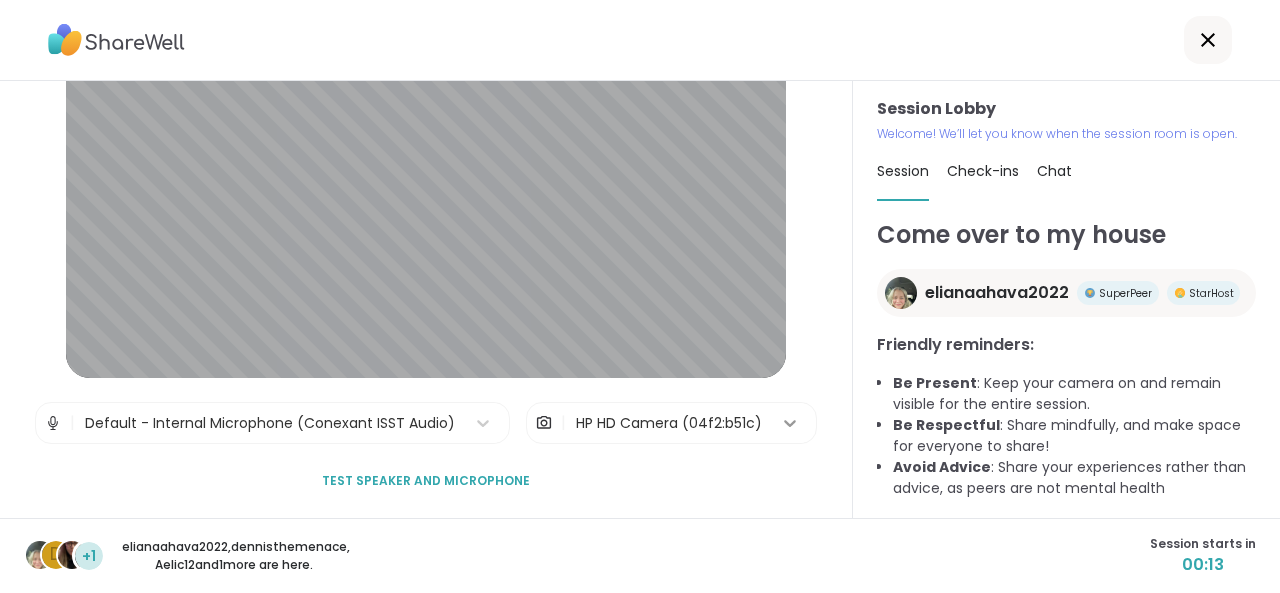 click 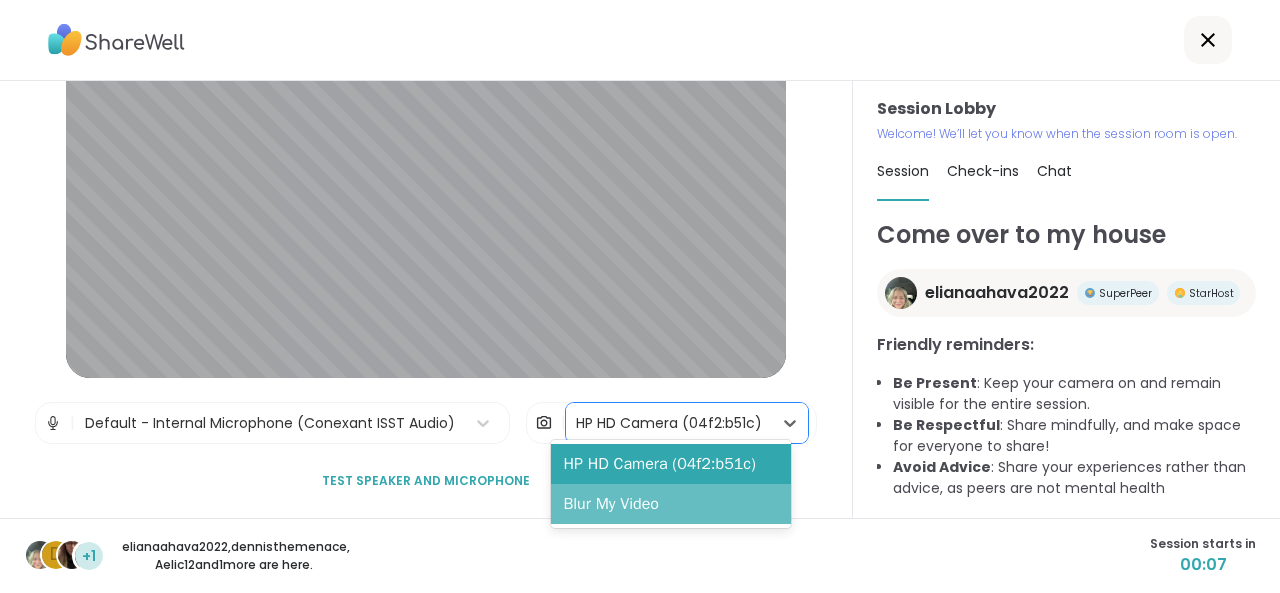 click on "Blur My Video" at bounding box center [671, 504] 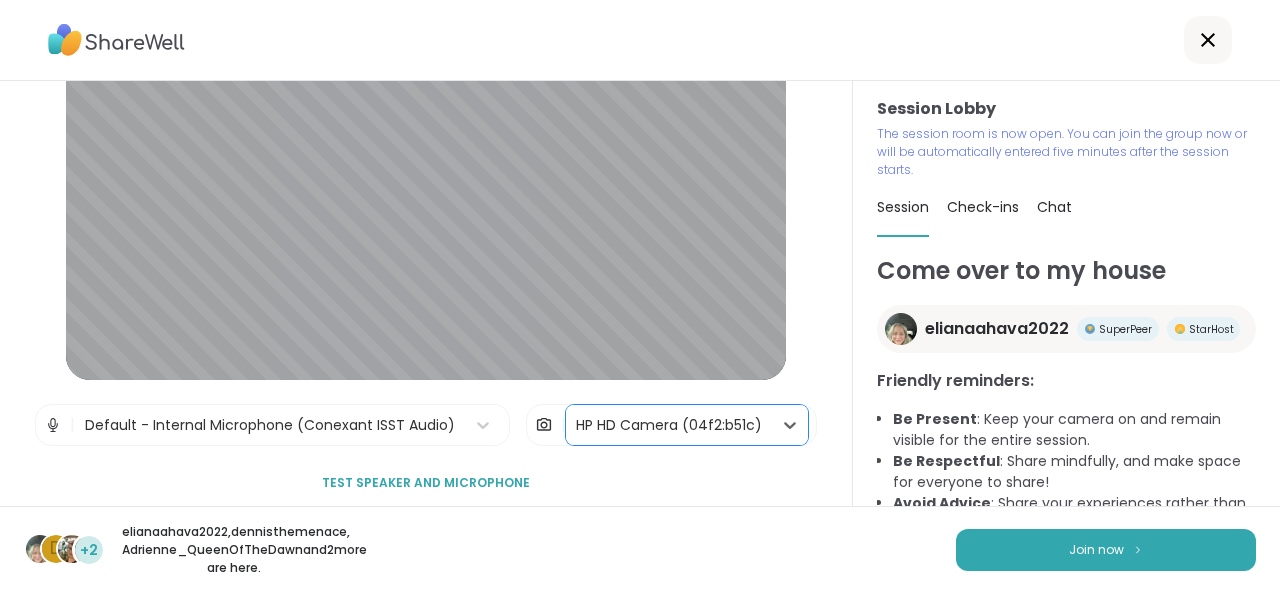 scroll, scrollTop: 134, scrollLeft: 0, axis: vertical 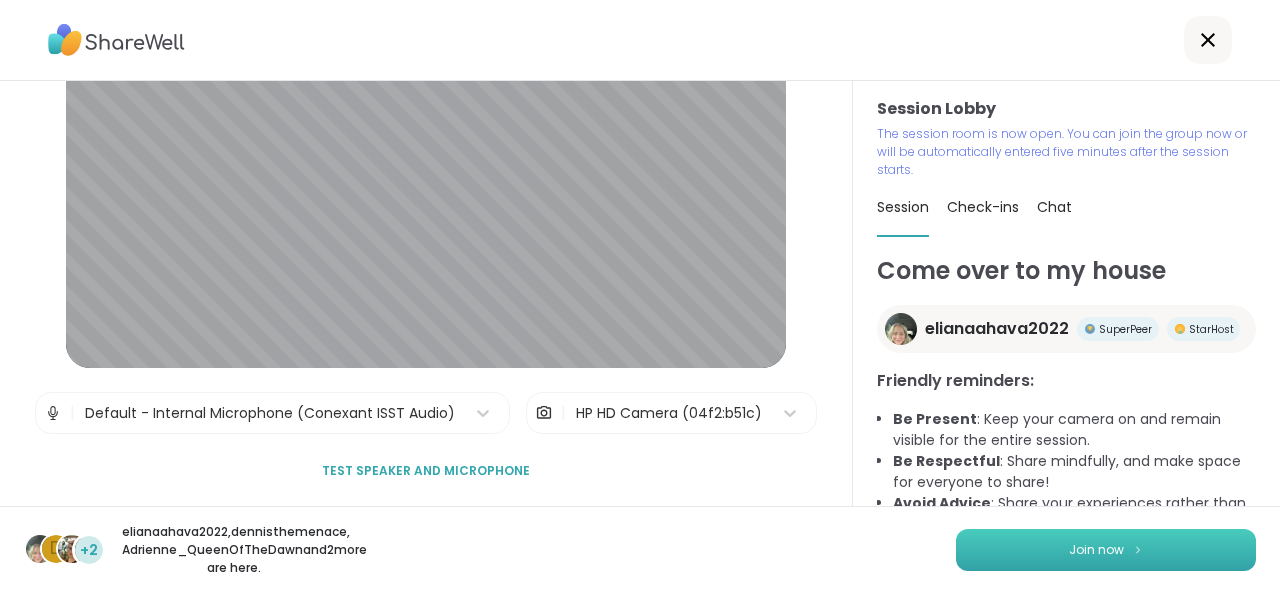 click on "Join now" at bounding box center (1096, 550) 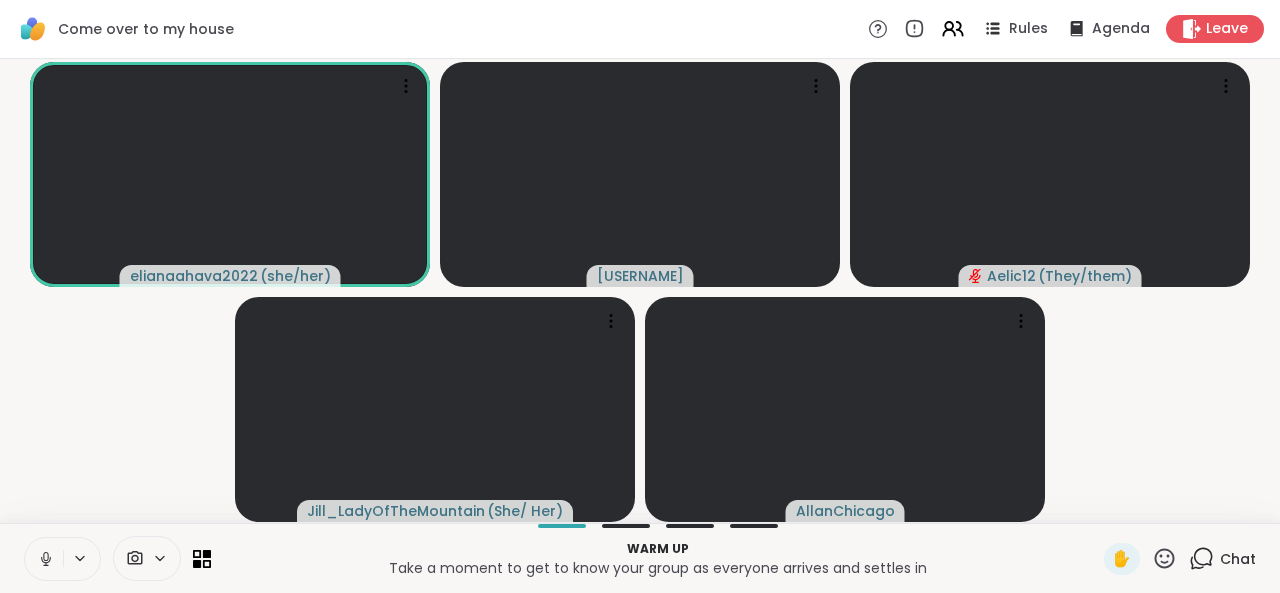 click 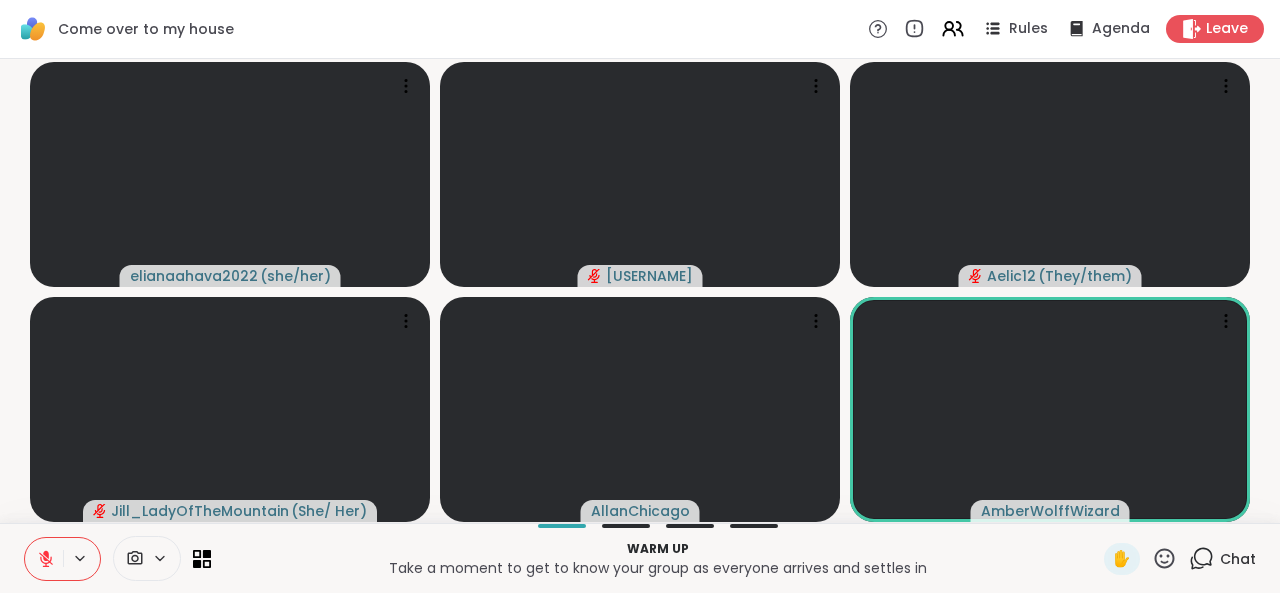 click on "elianaahava2022 ( she/her ) jeffreyjdelwiche Aelic12 ( They/them ) Jill_LadyOfTheMountain ( She/ Her ) AllanChicago AmberWolffWizard" at bounding box center (640, 291) 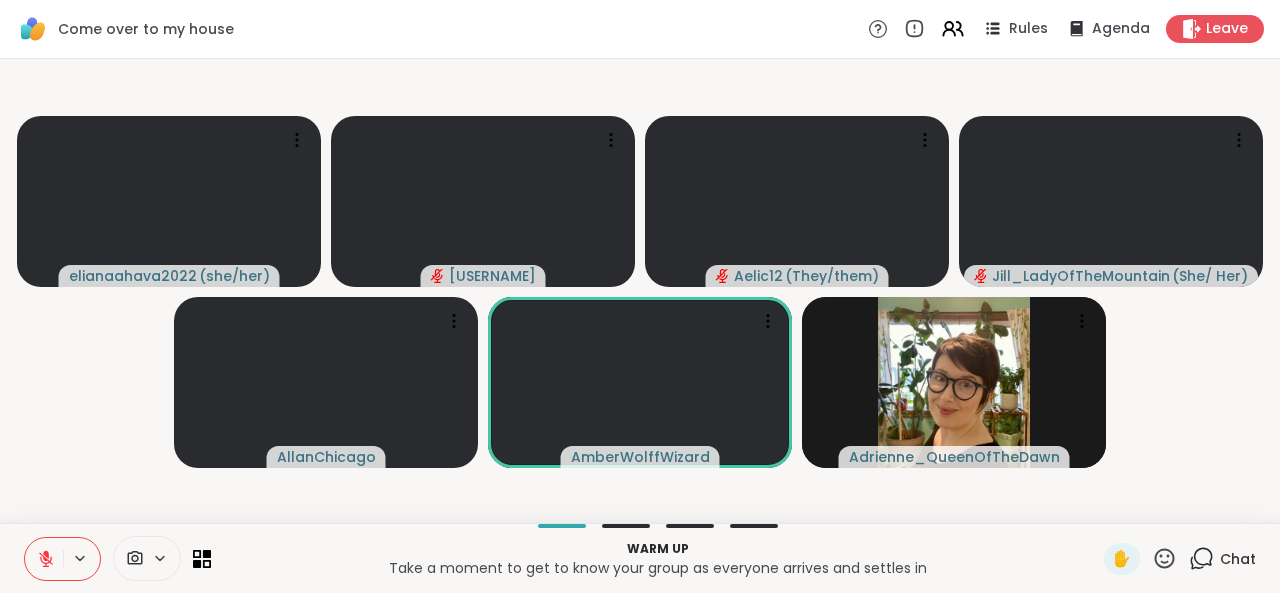 click on "Chat" at bounding box center [1222, 559] 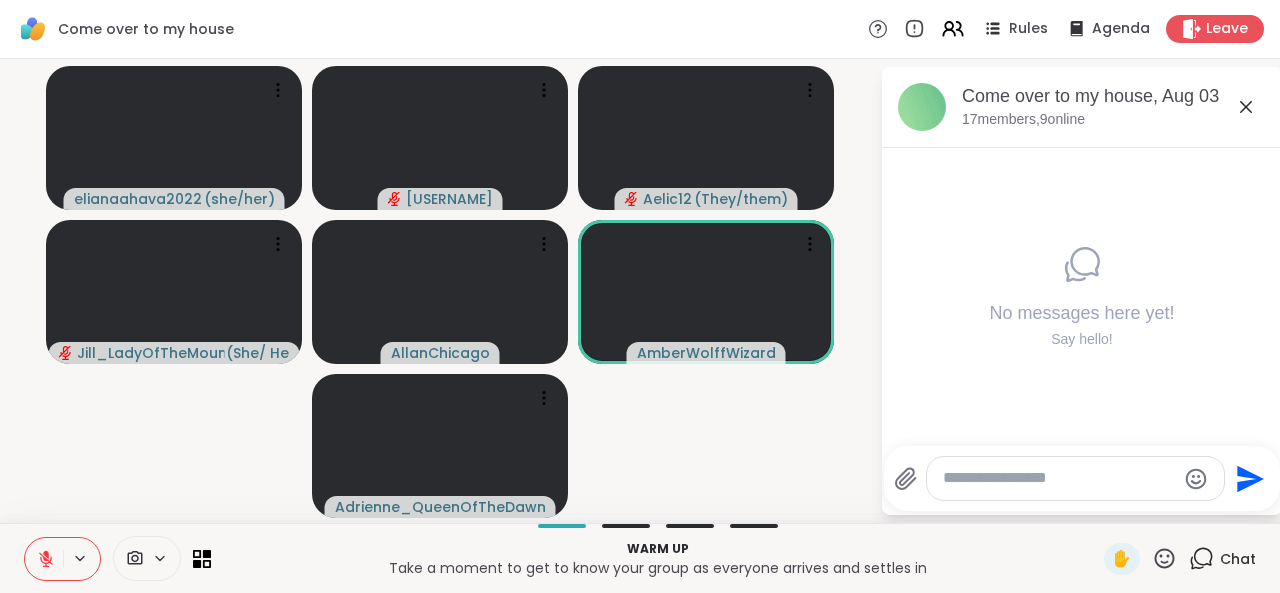 click at bounding box center (1059, 478) 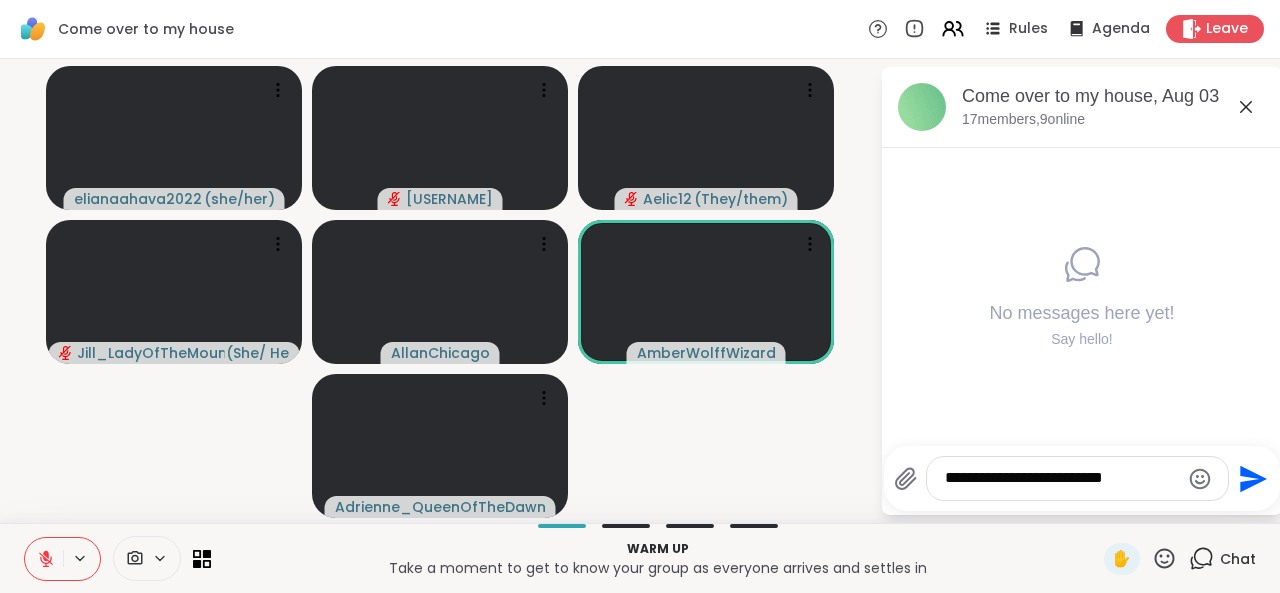 type on "**********" 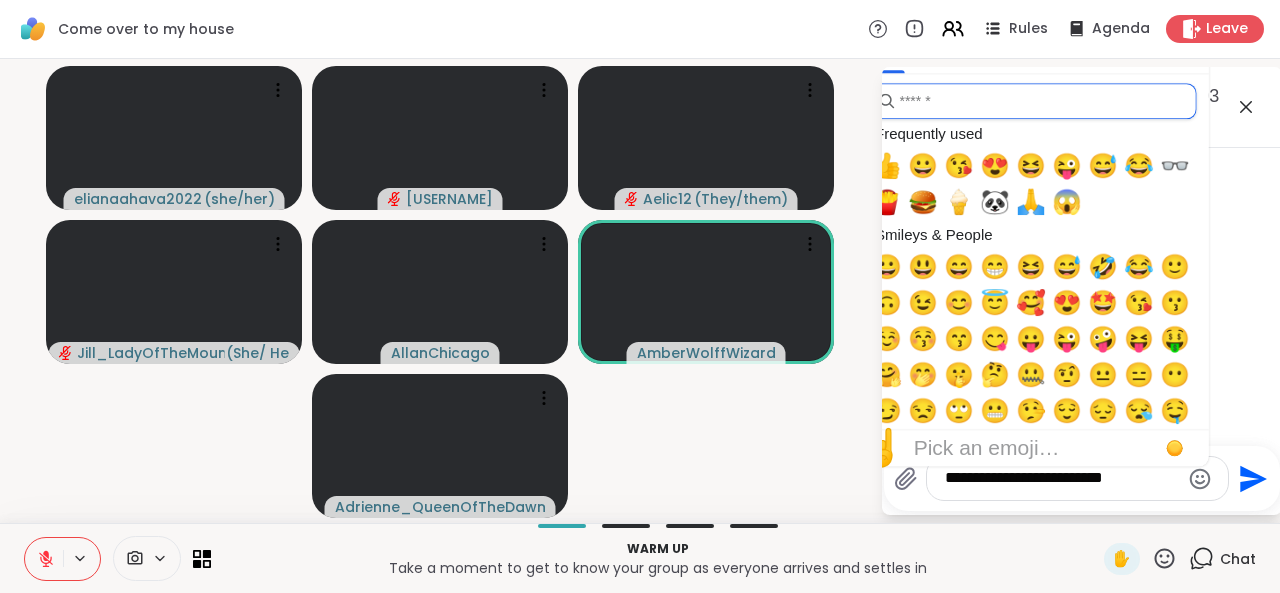click at bounding box center [1033, 101] 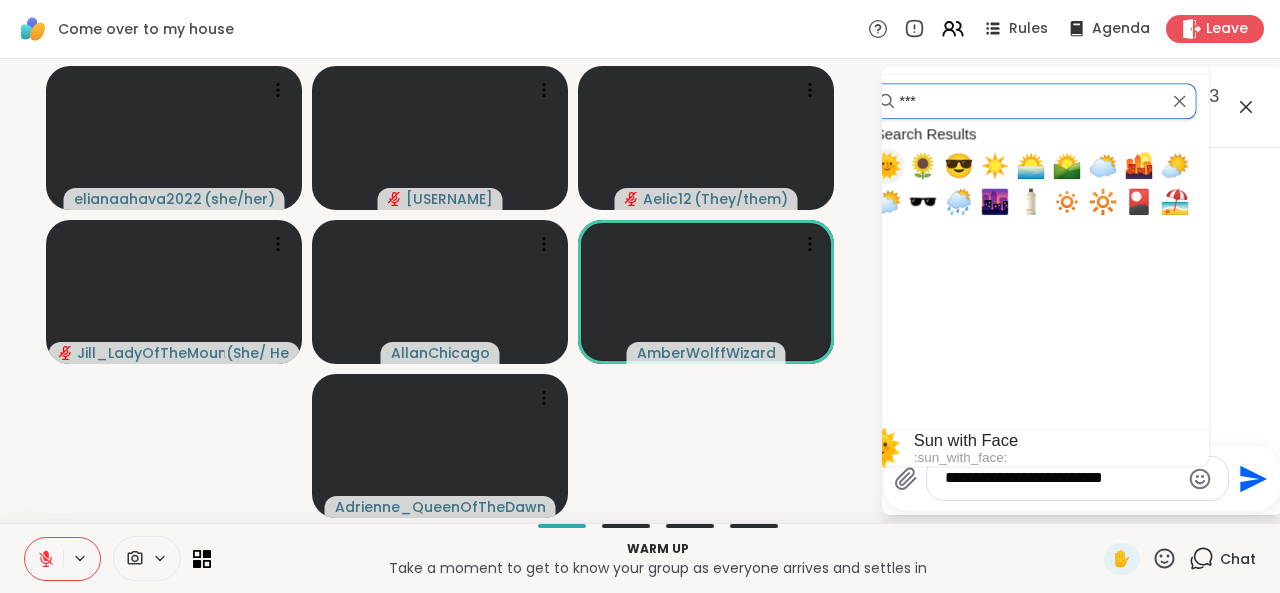 type on "***" 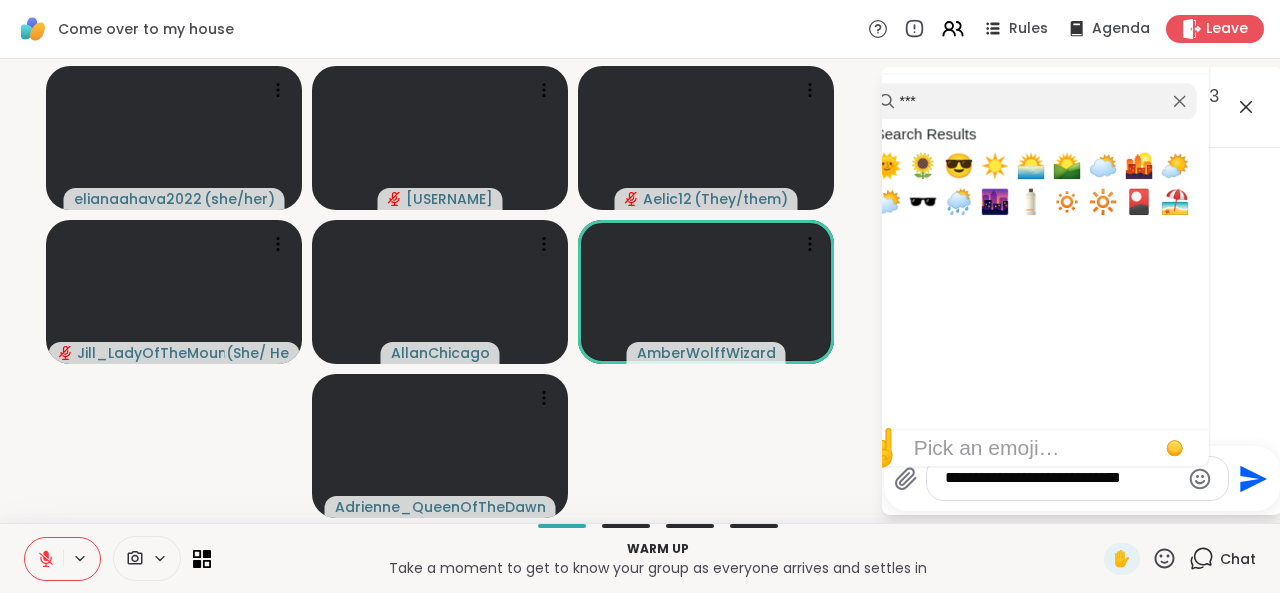 type on "**********" 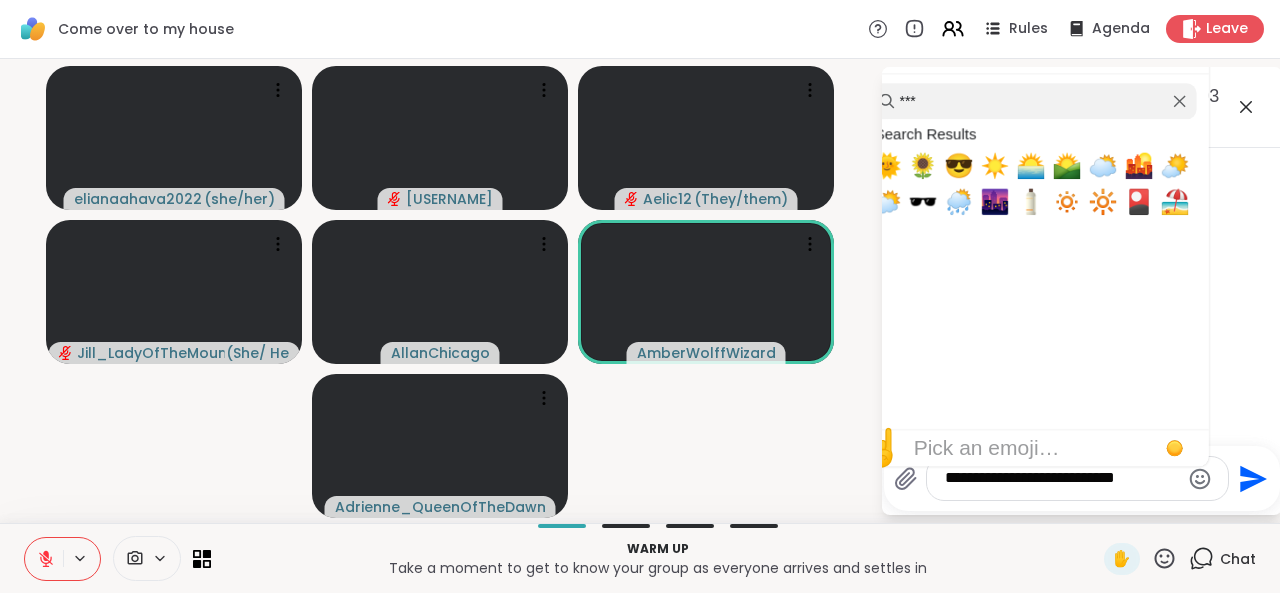 type 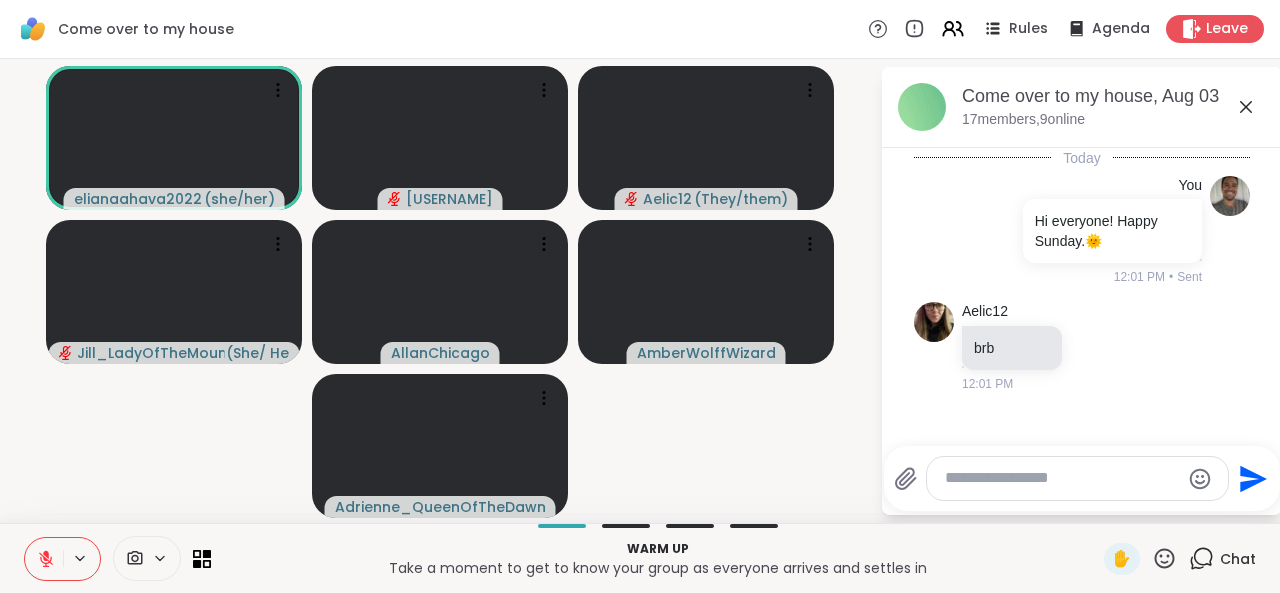 click on "Warm up Take a moment to get to know your group as everyone arrives and settles in ✋ Chat" at bounding box center [640, 558] 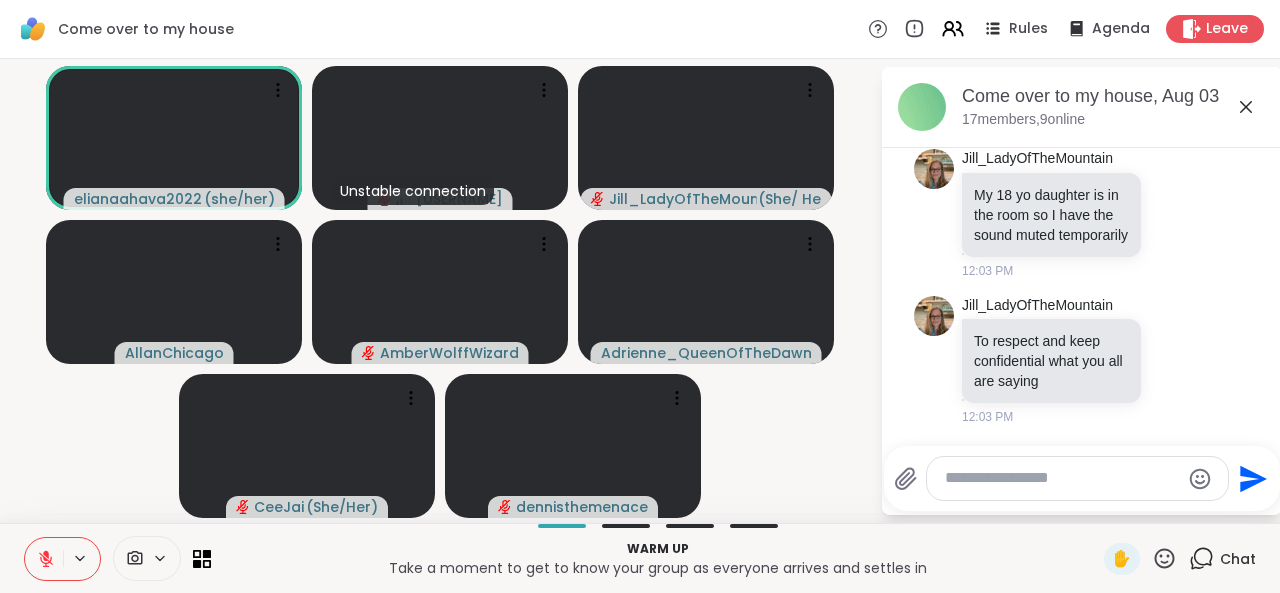 scroll, scrollTop: 276, scrollLeft: 0, axis: vertical 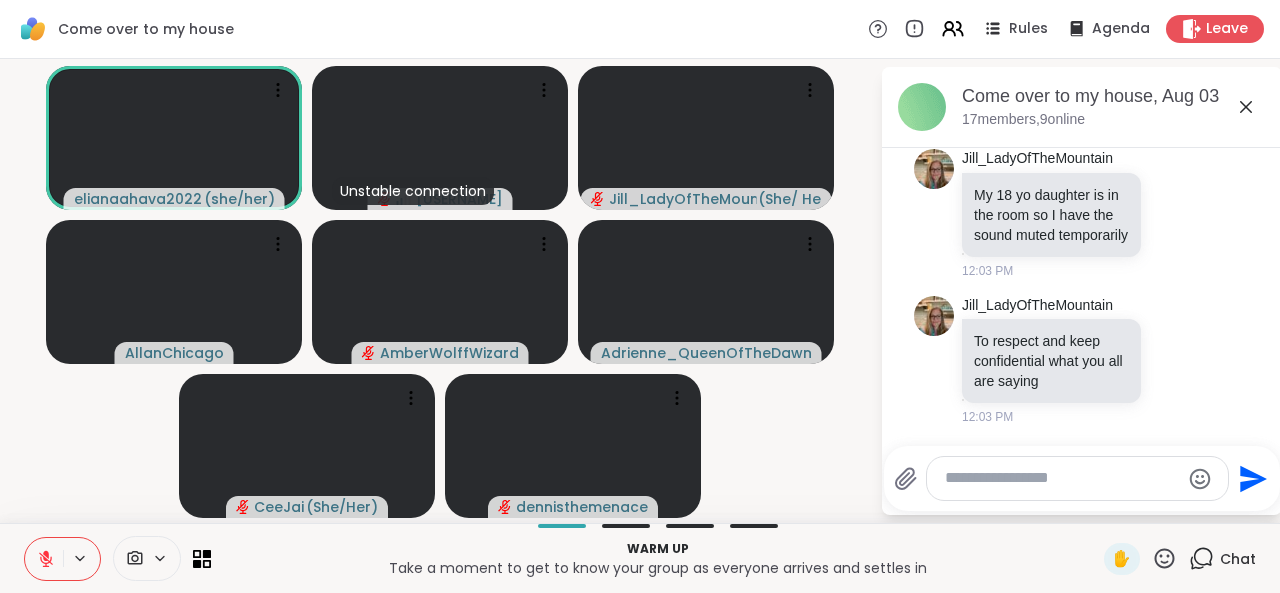 click 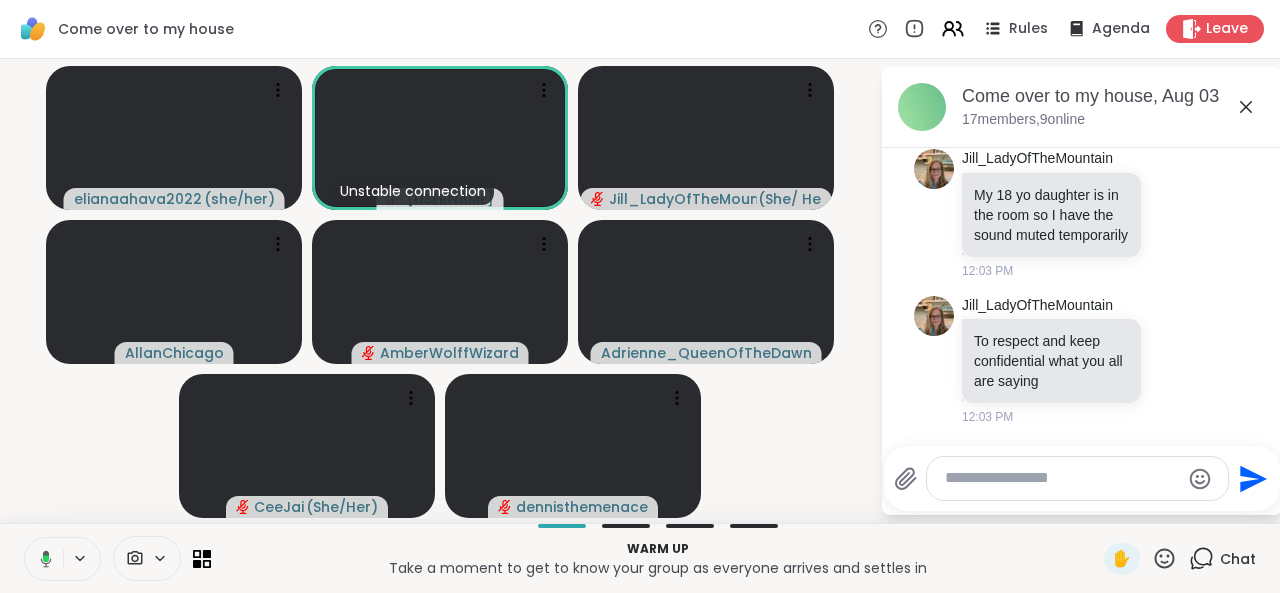 click 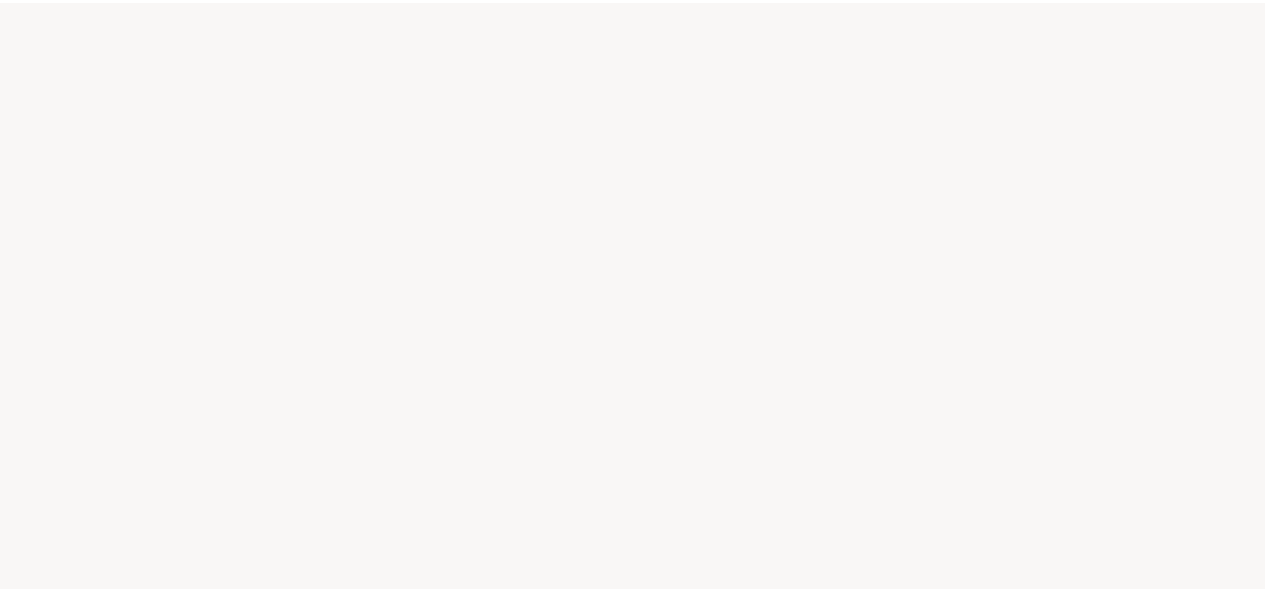 scroll, scrollTop: 0, scrollLeft: 0, axis: both 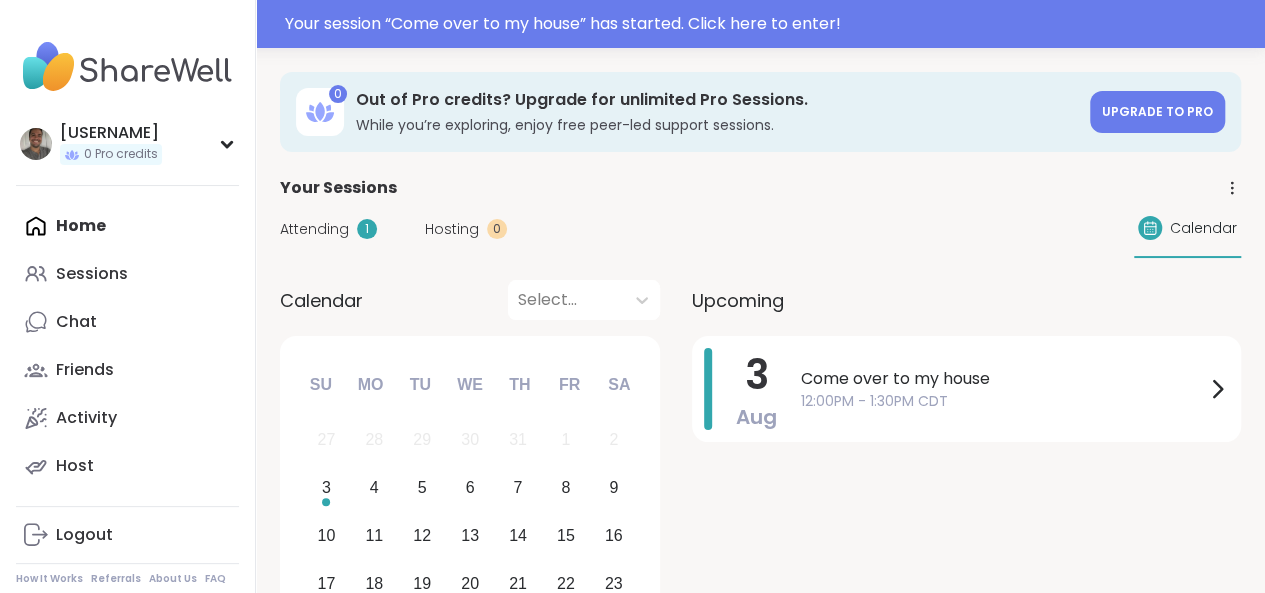 click on "Attending" at bounding box center (314, 229) 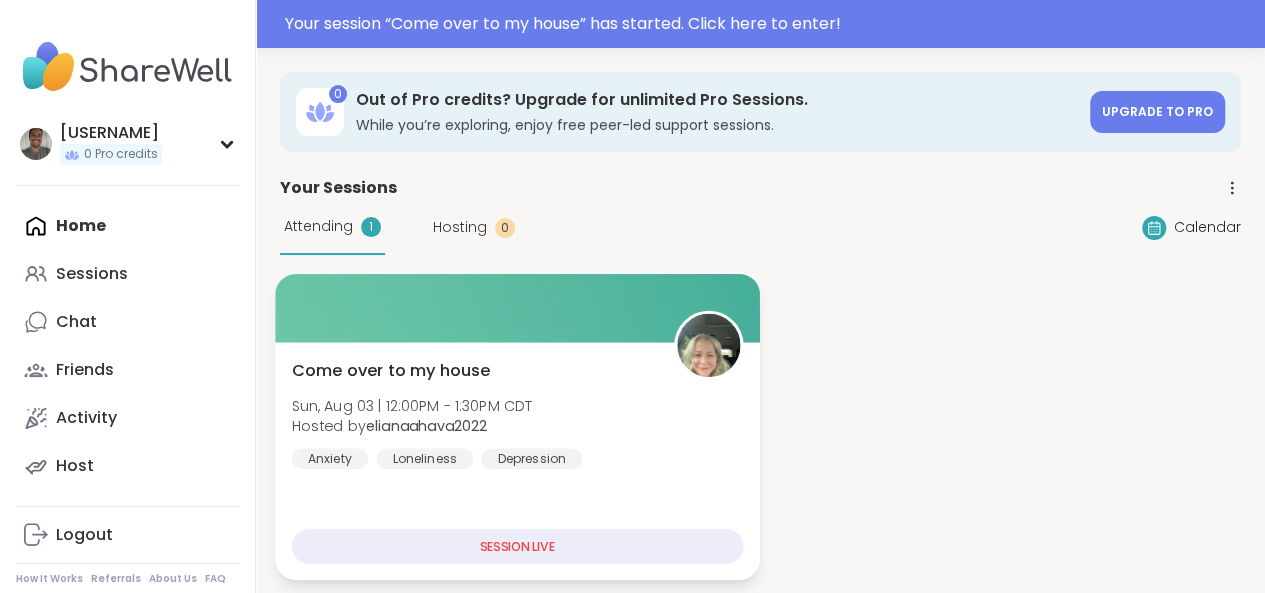 click on "SESSION LIVE" at bounding box center (517, 546) 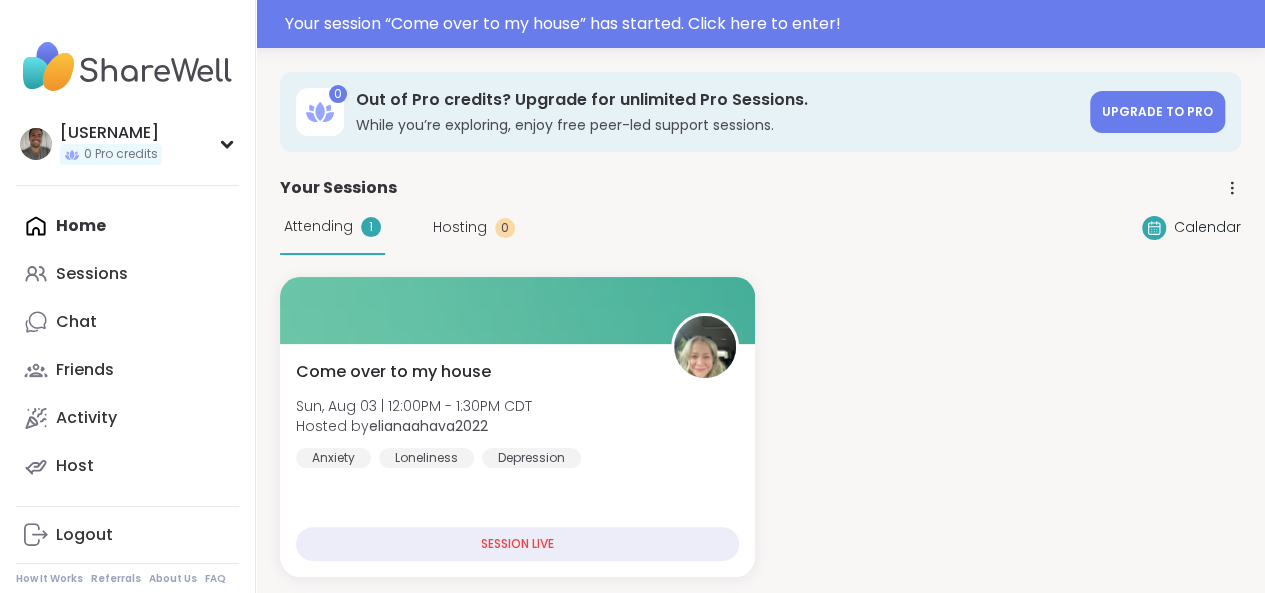 scroll, scrollTop: 518, scrollLeft: 0, axis: vertical 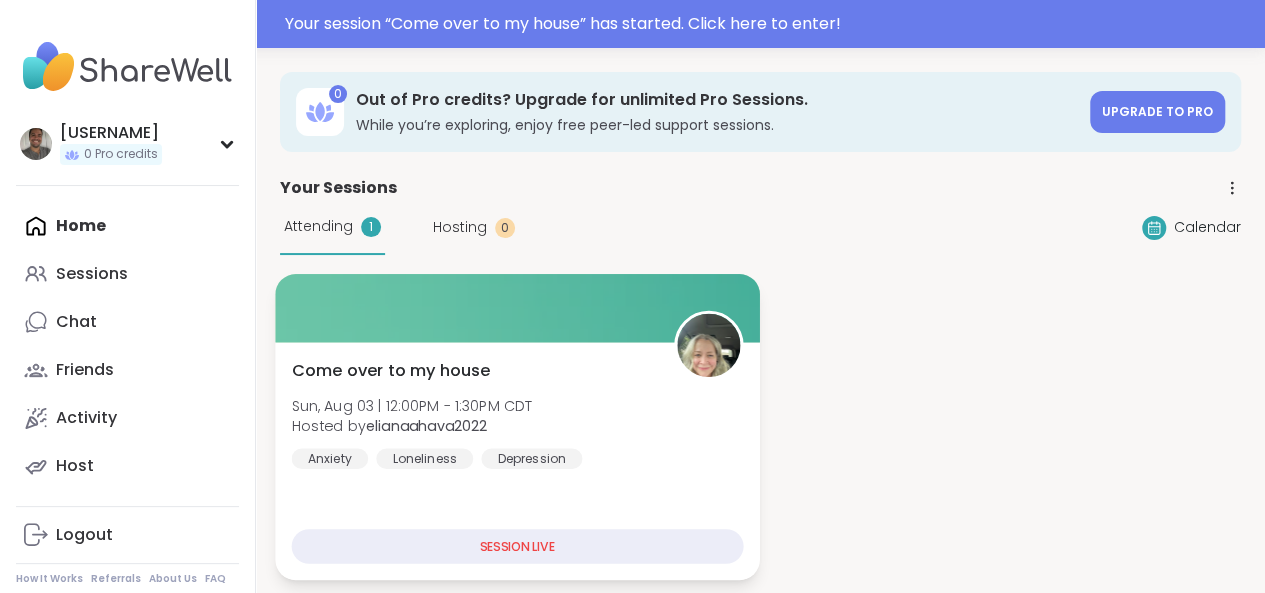 click on "SESSION LIVE" at bounding box center [517, 546] 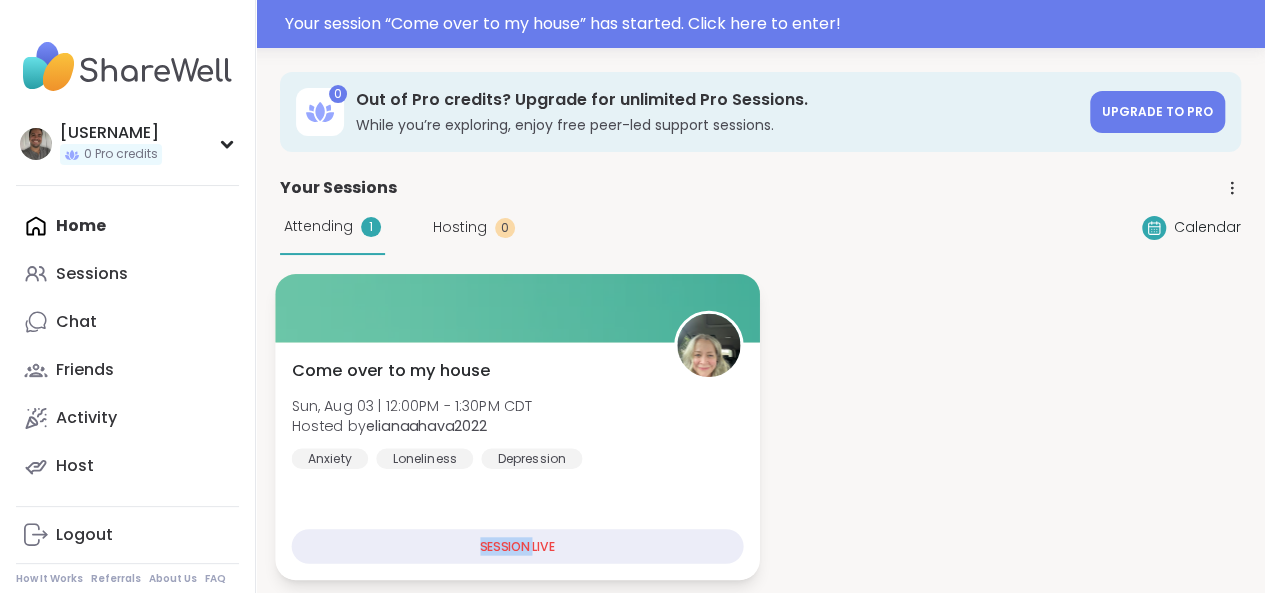 click on "SESSION LIVE" at bounding box center [517, 546] 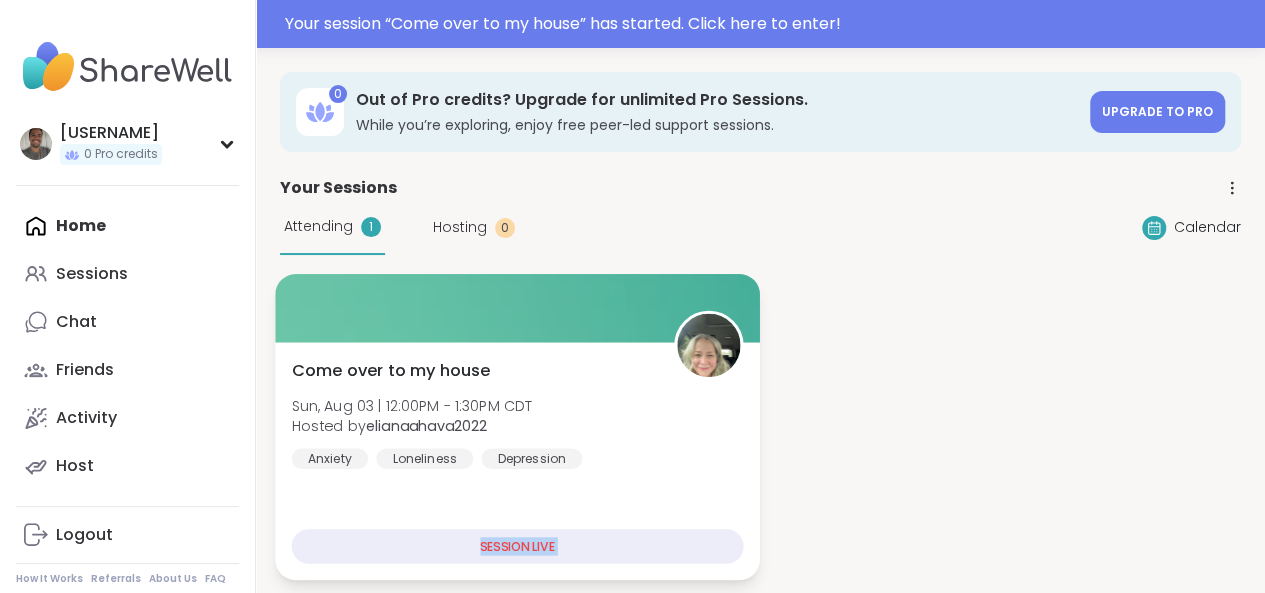click on "SESSION LIVE" at bounding box center (517, 546) 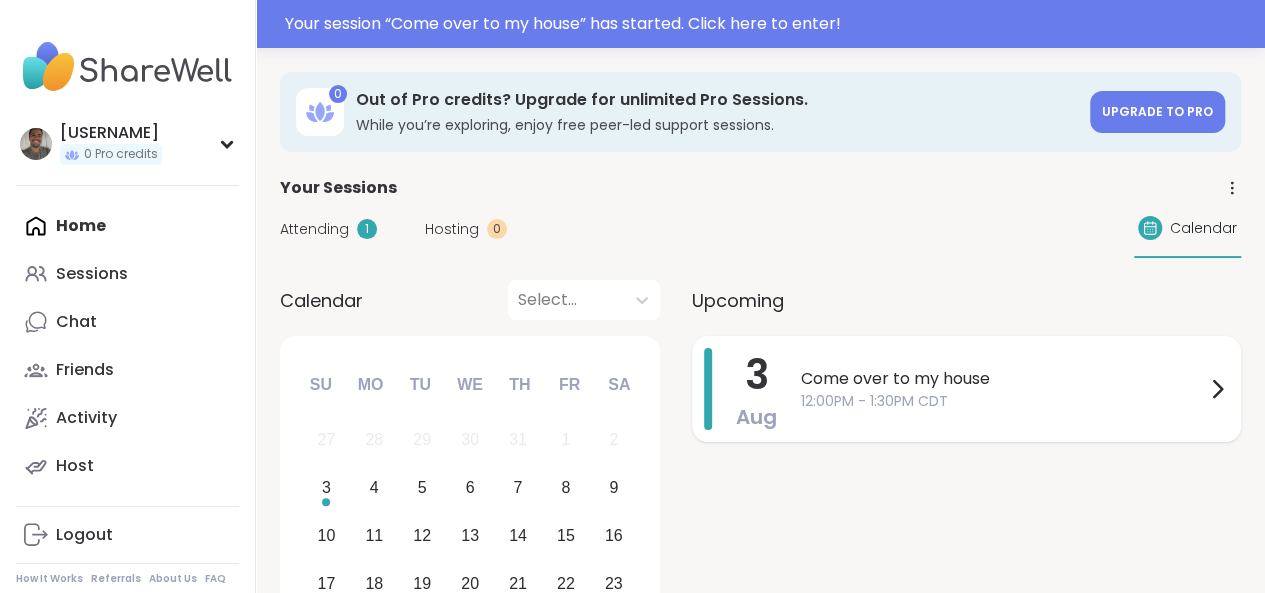 click on "12:00PM - 1:30PM CDT" at bounding box center [1003, 401] 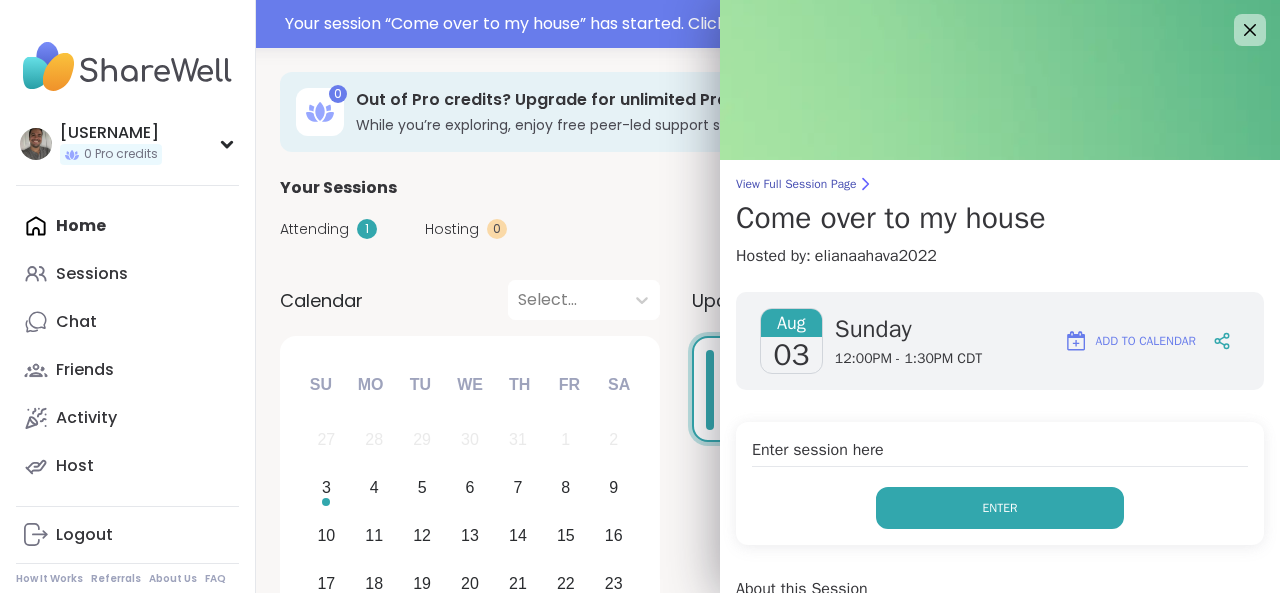 click on "Enter" at bounding box center [1000, 508] 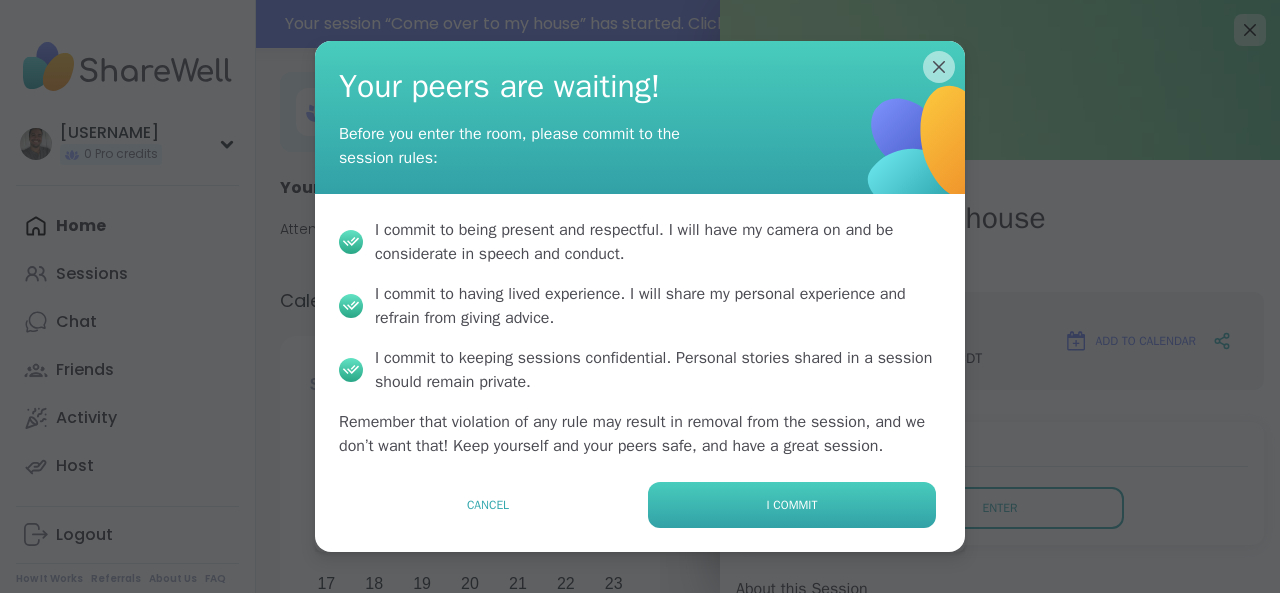 click on "I commit" at bounding box center [792, 505] 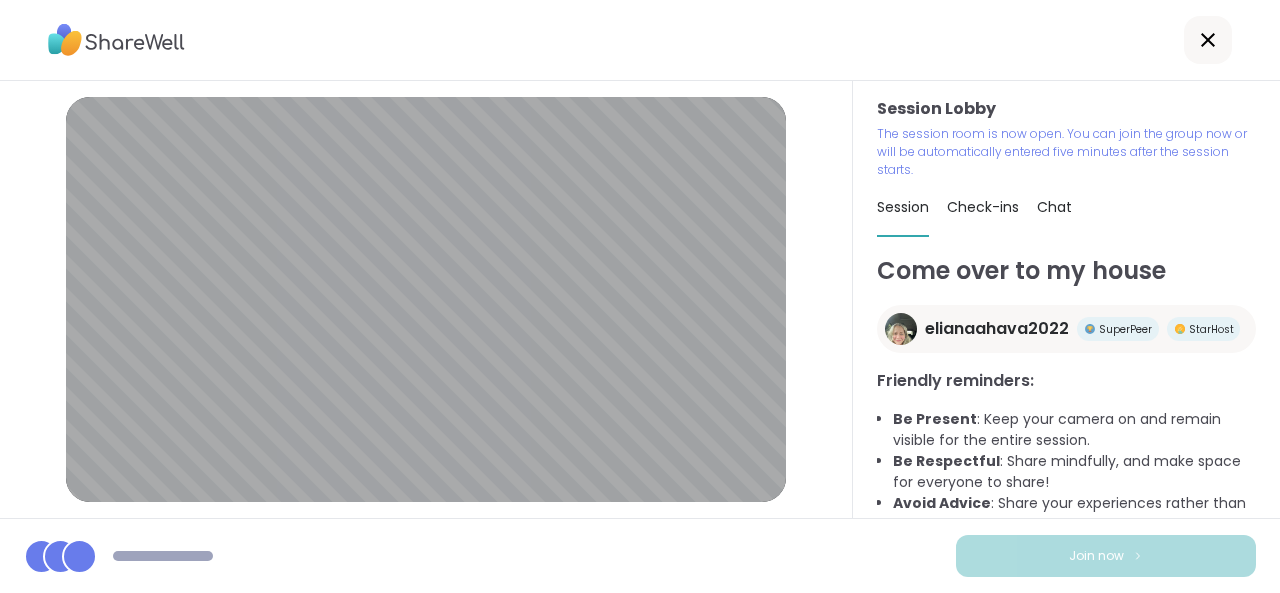 scroll, scrollTop: 122, scrollLeft: 0, axis: vertical 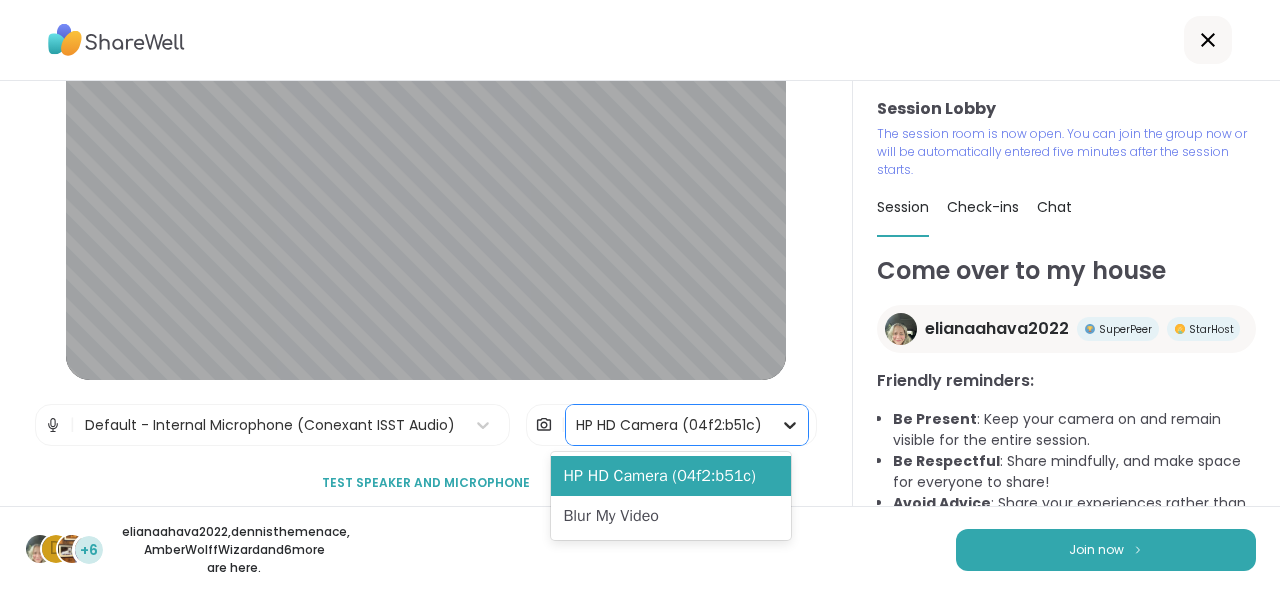 click 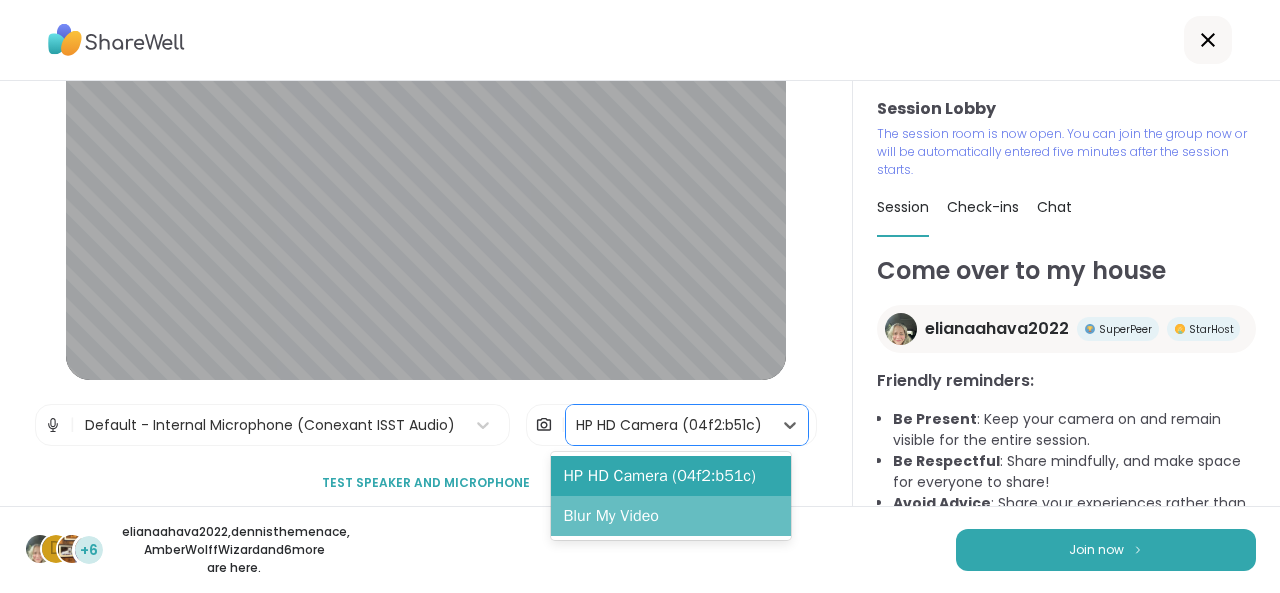 click on "Blur My Video" at bounding box center [671, 516] 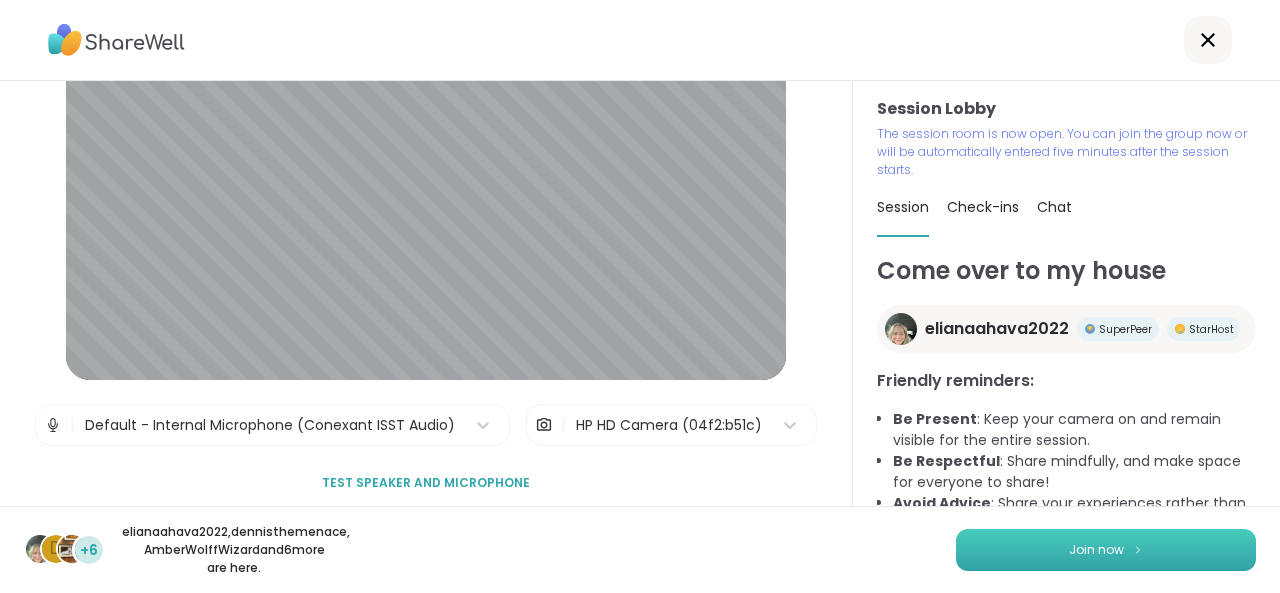 click on "Join now" at bounding box center [1096, 550] 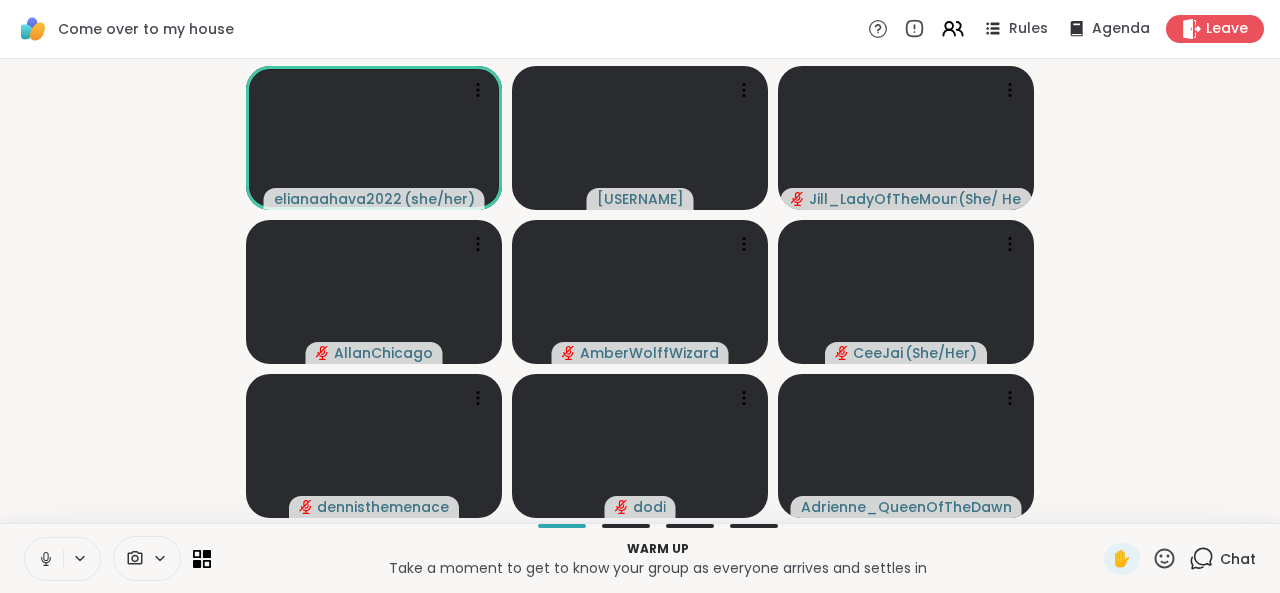 click at bounding box center (44, 559) 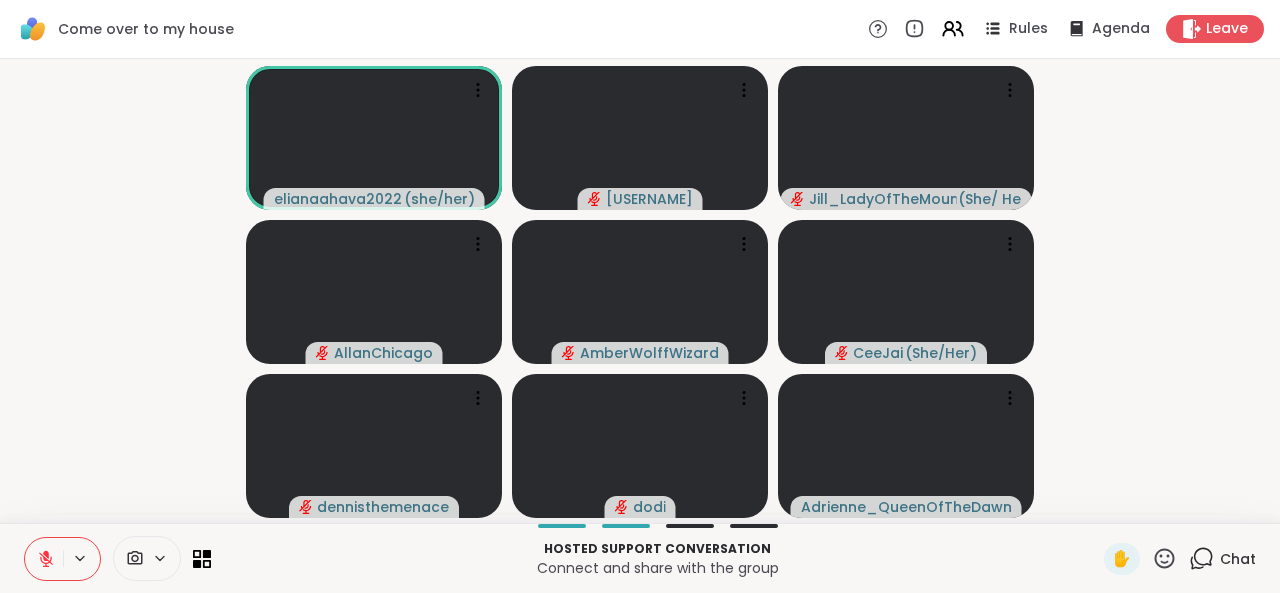 click 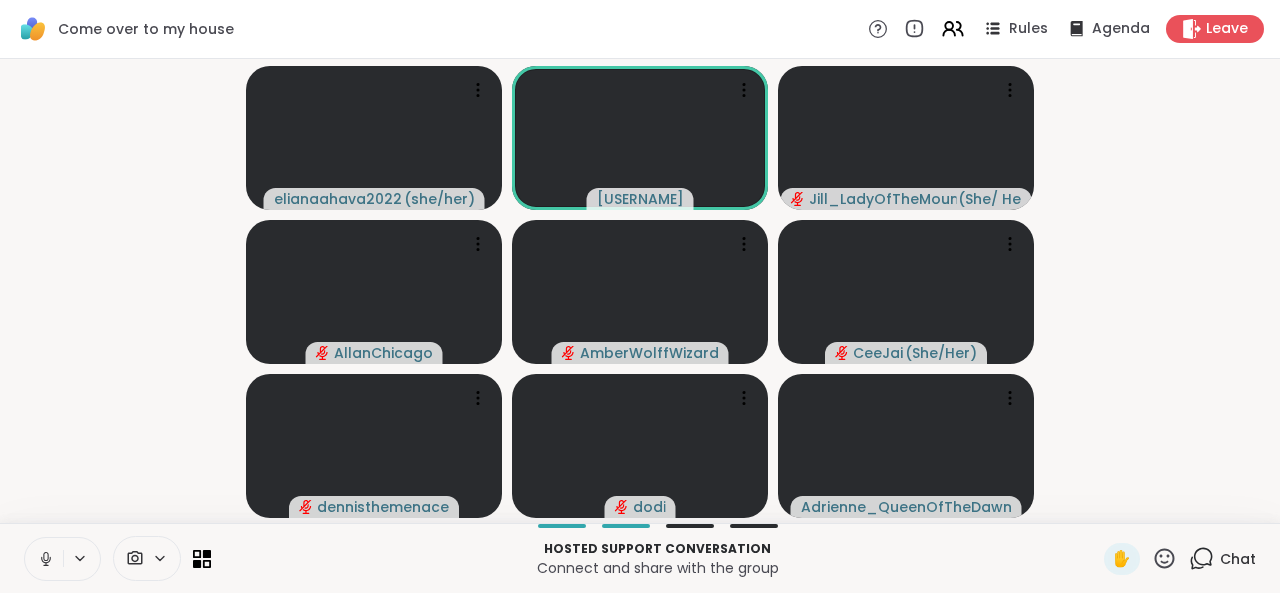 click 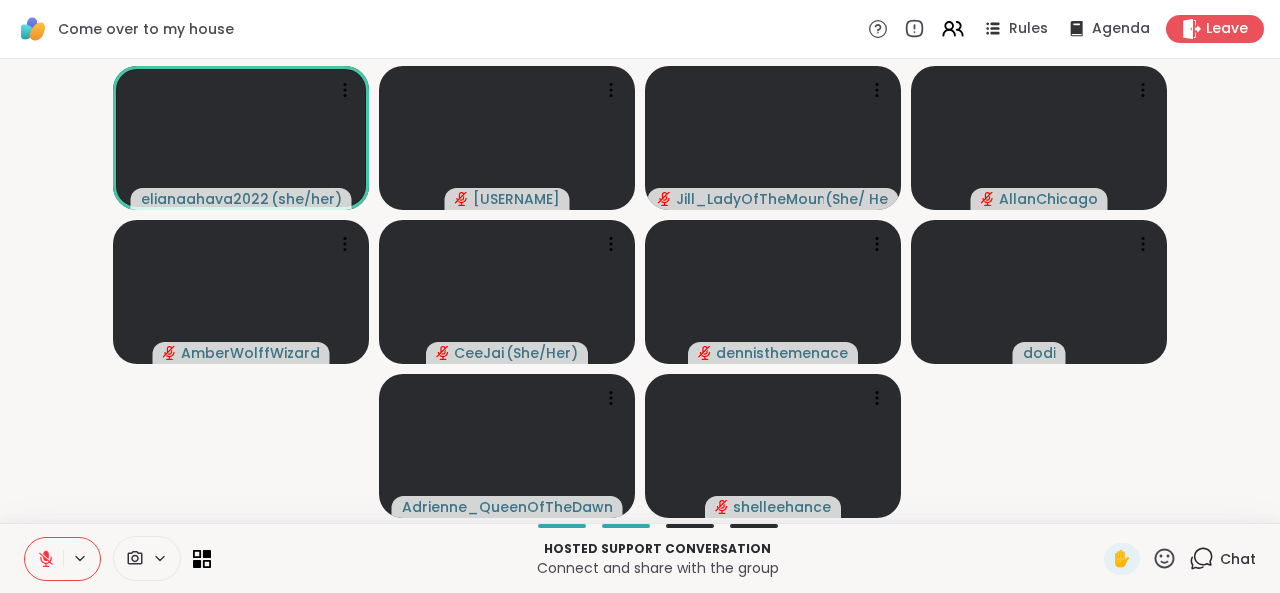 click 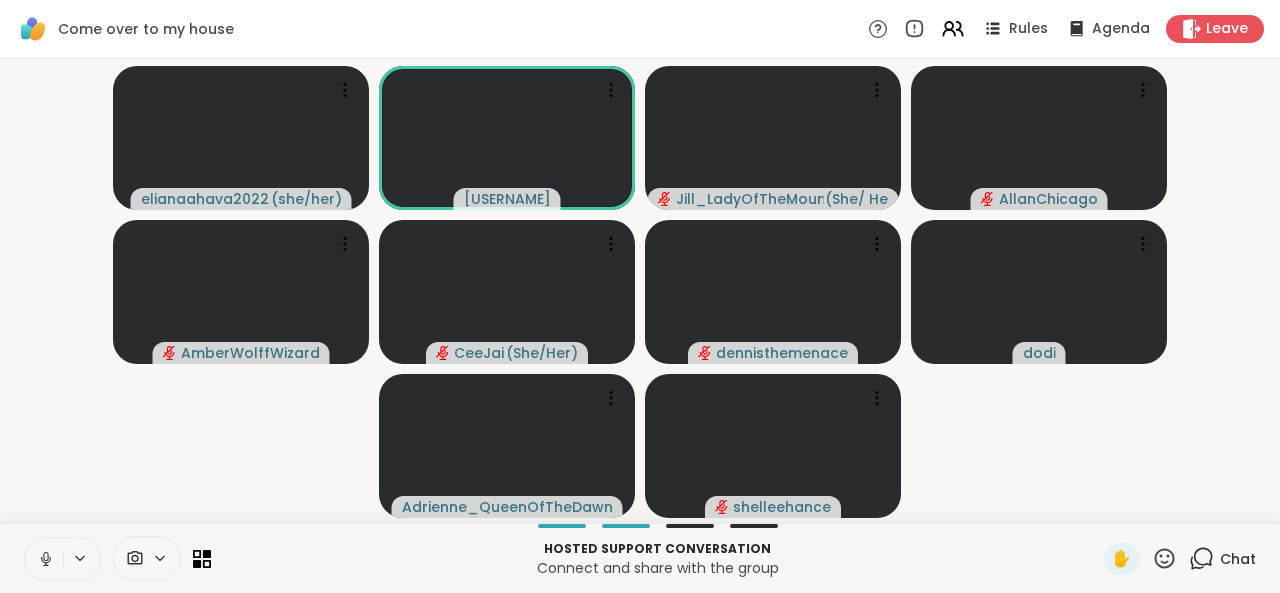click 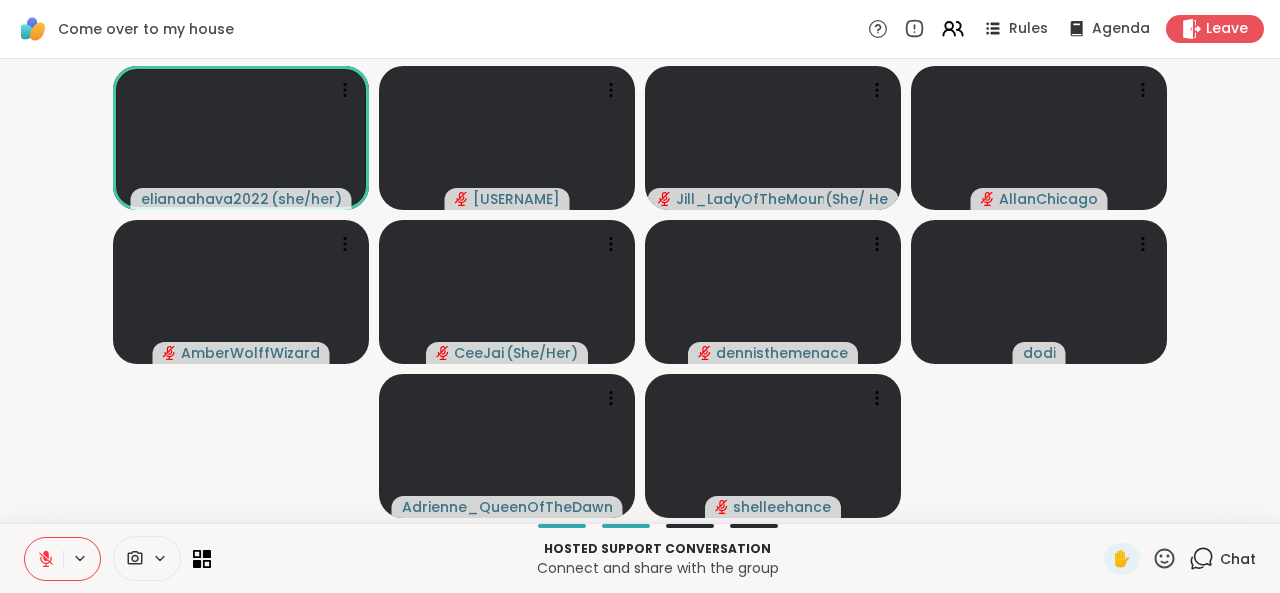 click 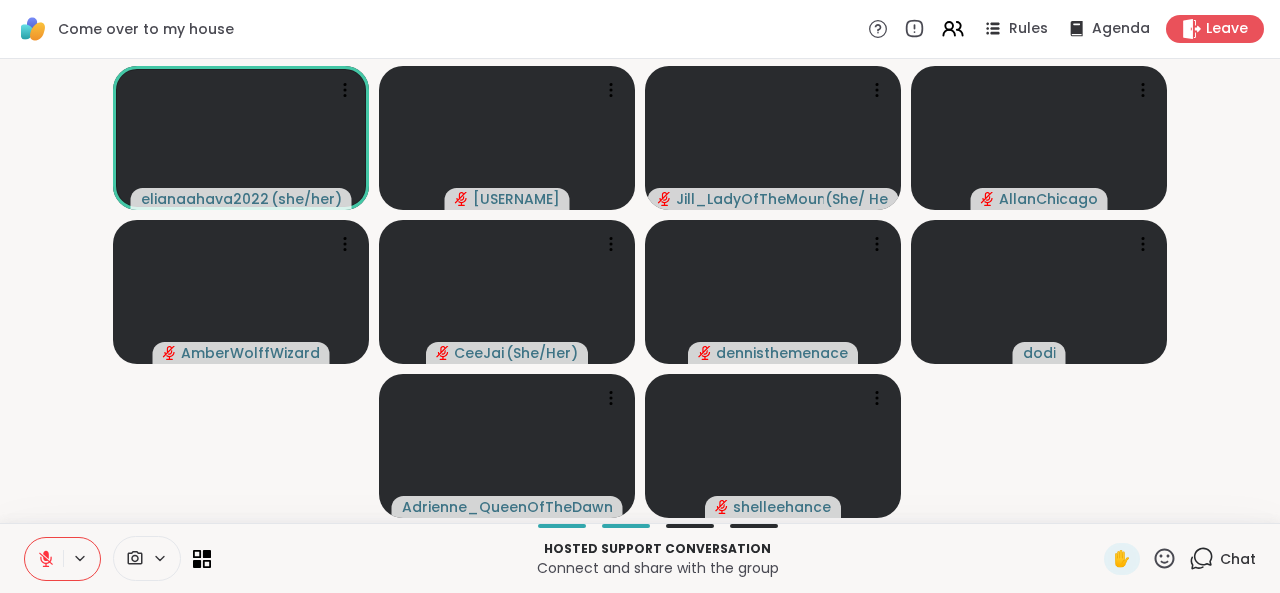 click on "Chat" at bounding box center (1222, 559) 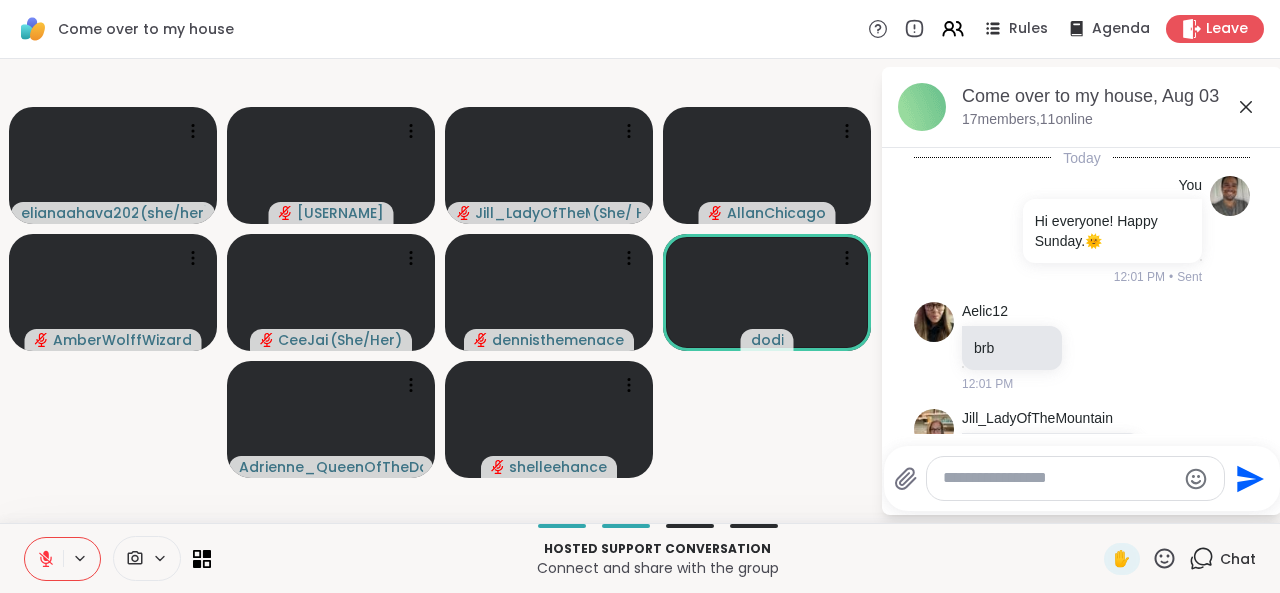 scroll, scrollTop: 276, scrollLeft: 0, axis: vertical 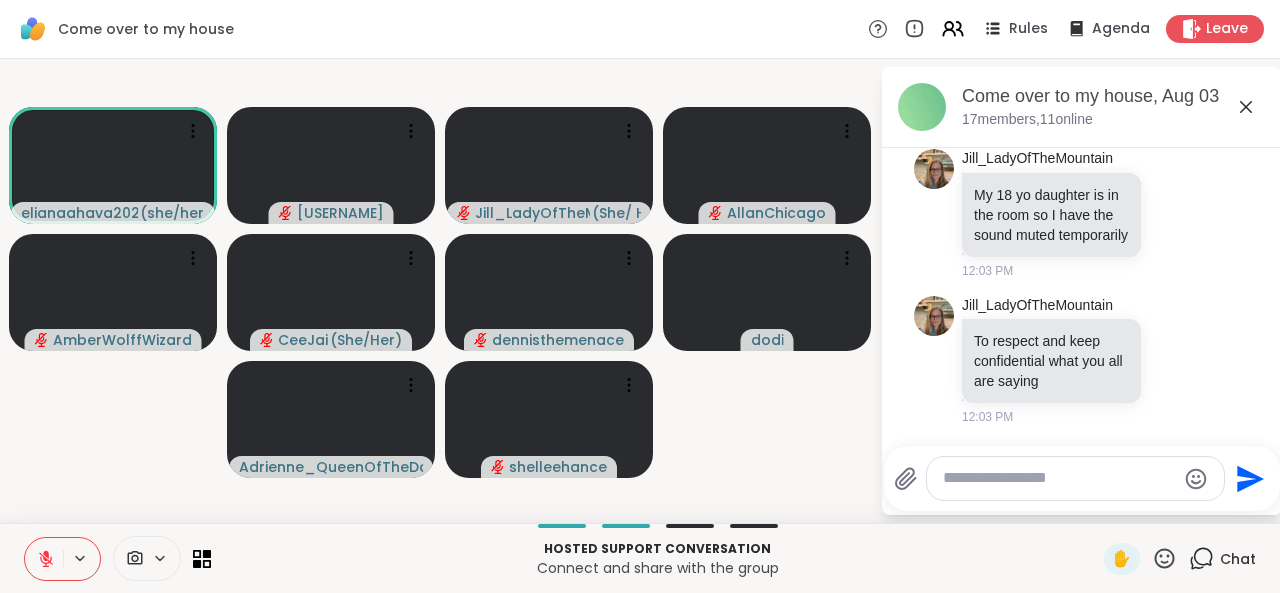 click 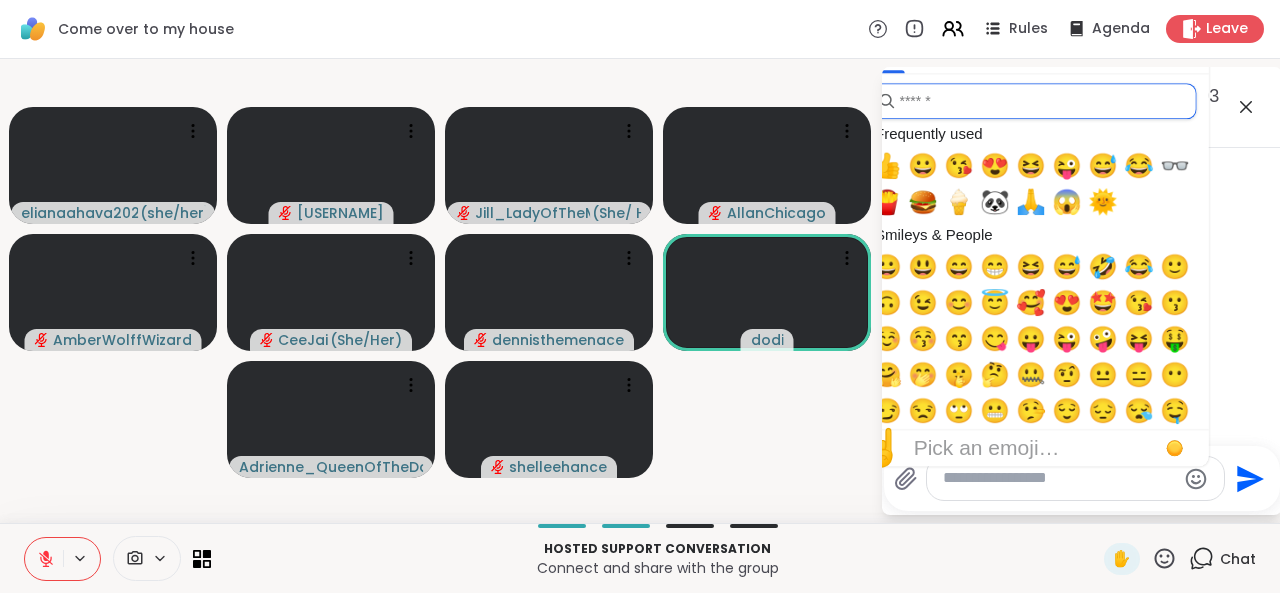 click at bounding box center (1033, 101) 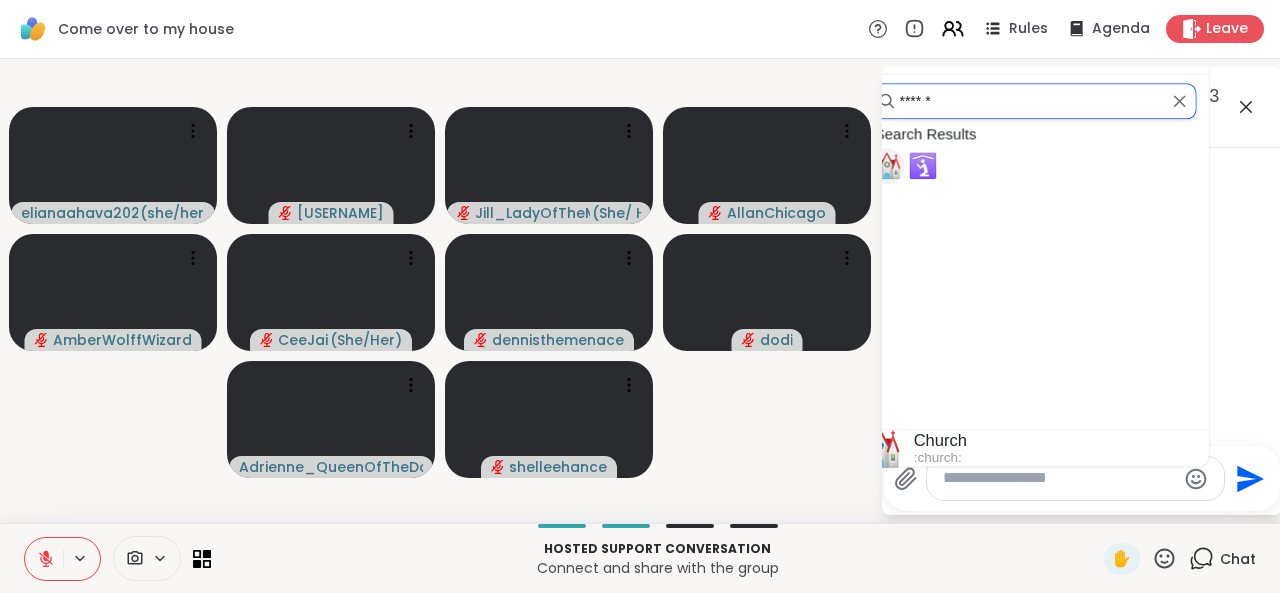 type on "******" 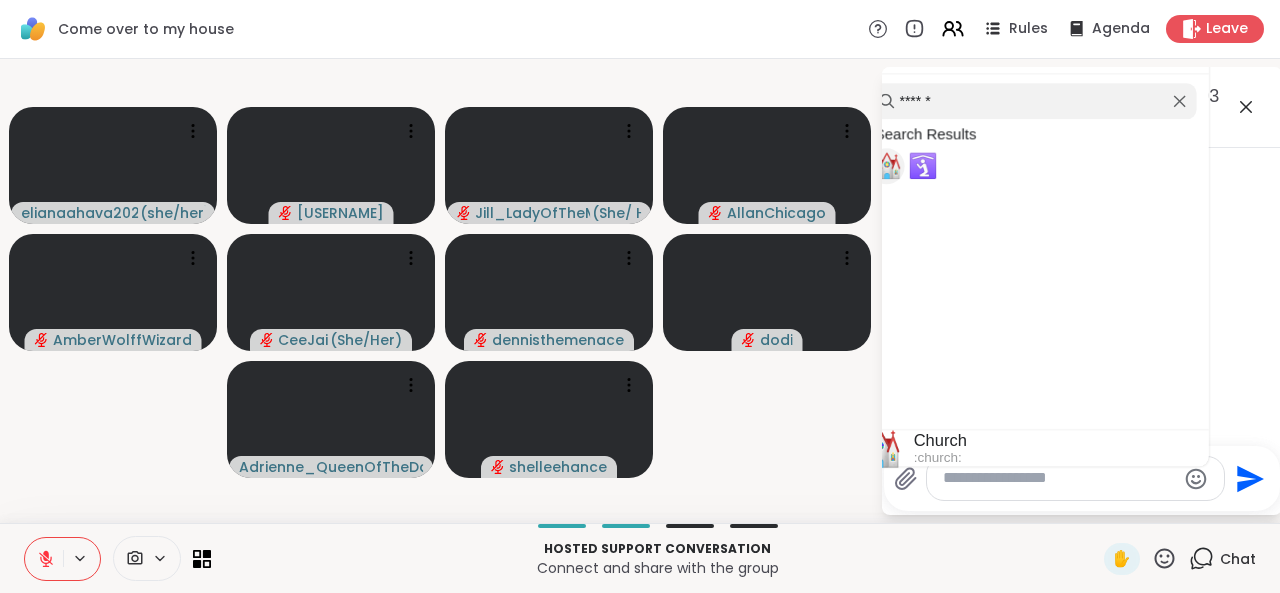 type on "*" 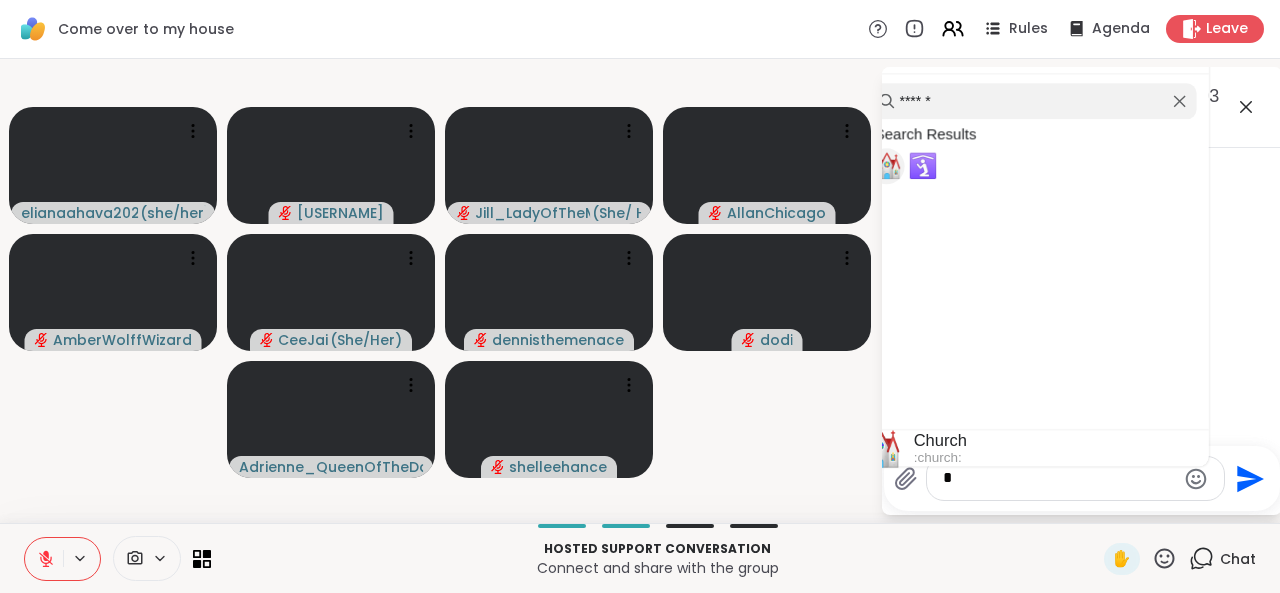 click on "*" at bounding box center (1059, 478) 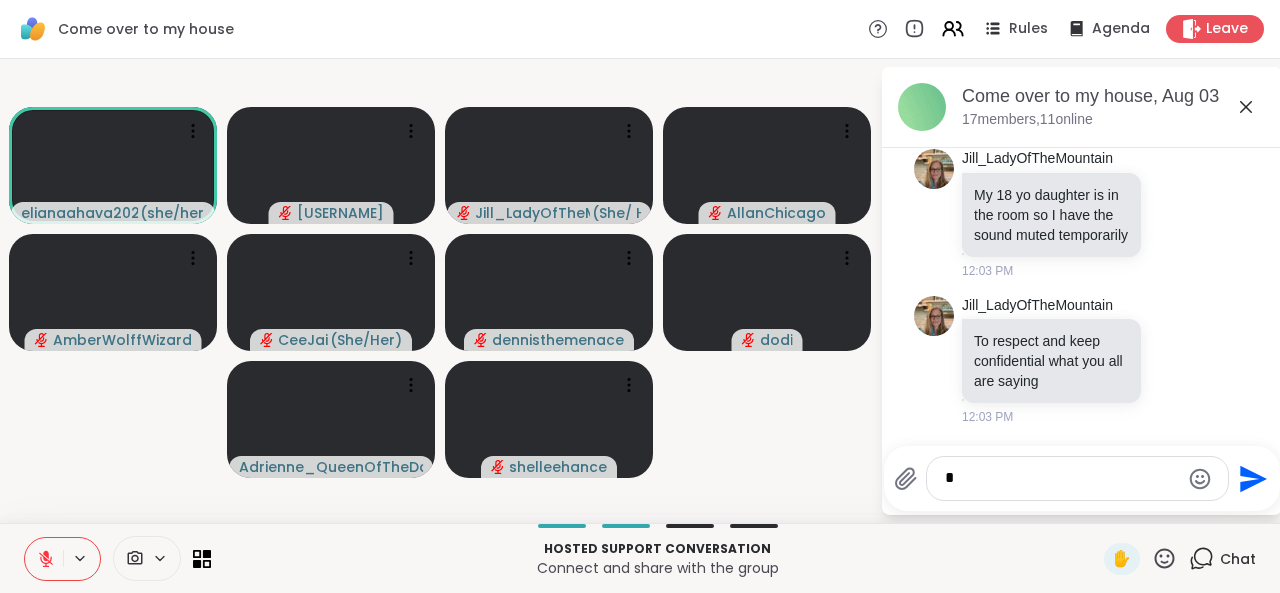 type 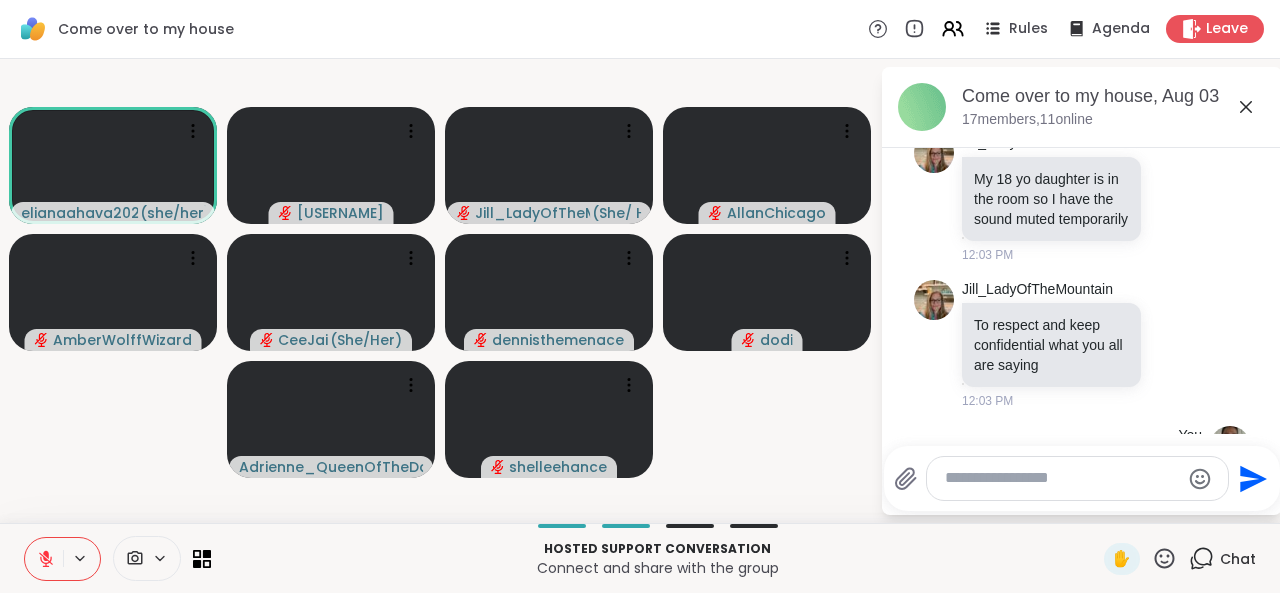 scroll, scrollTop: 382, scrollLeft: 0, axis: vertical 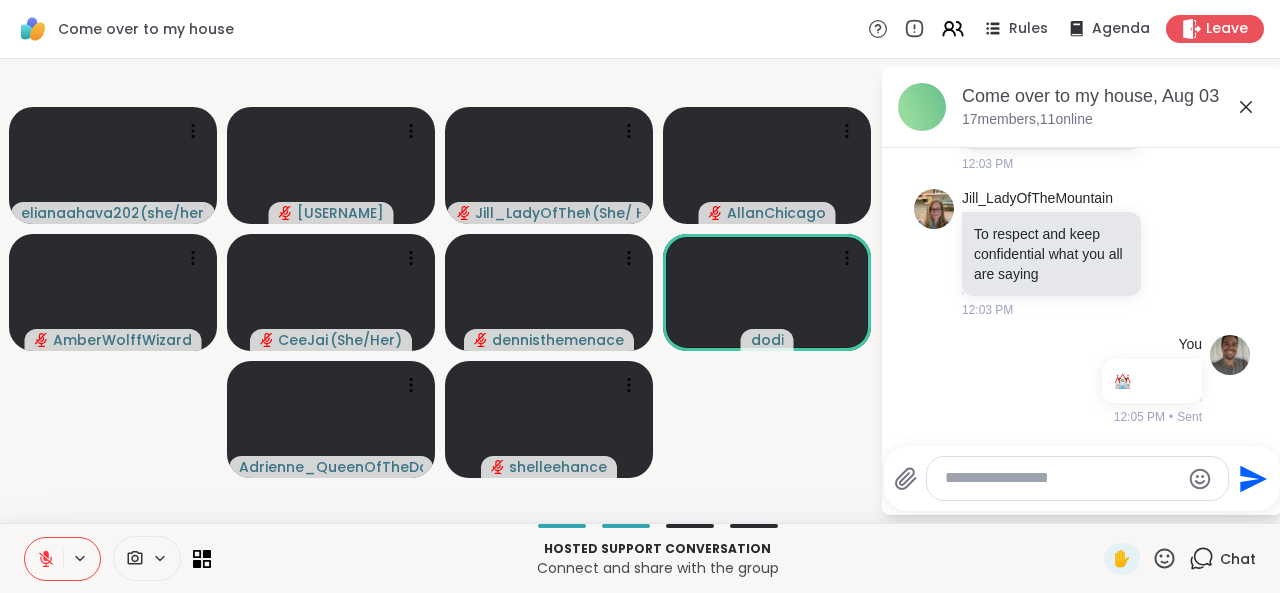 click 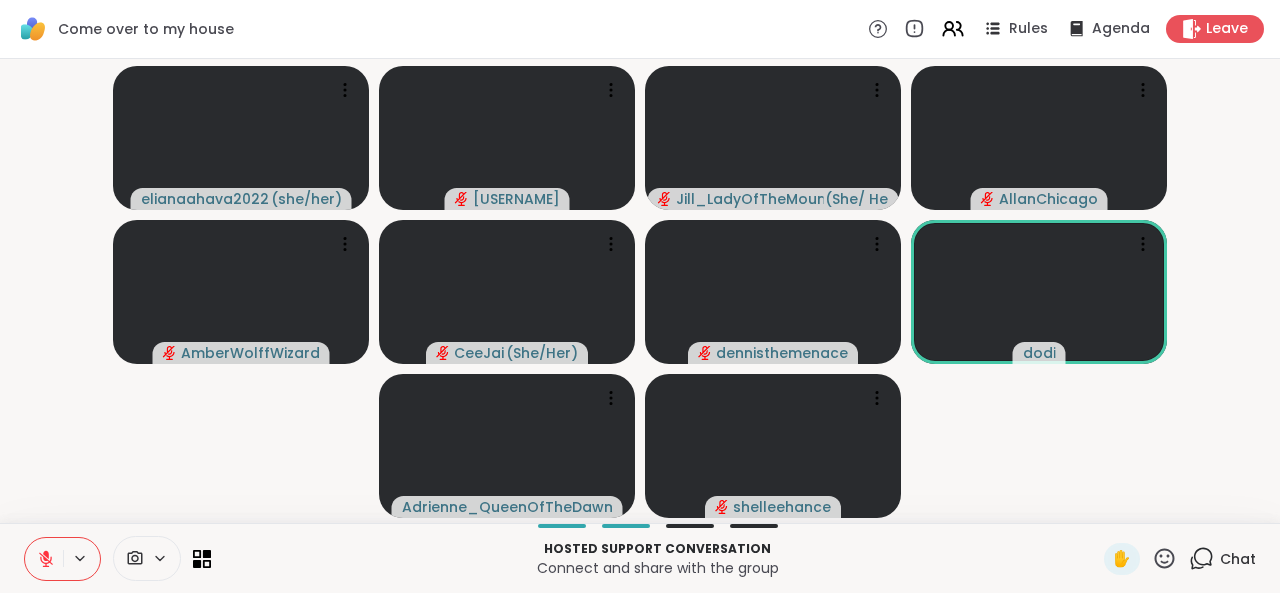 click on "elianaahava2022 ( she/her ) jeffreyjdelwiche Jill_LadyOfTheMountain ( She/ Her ) AllanChicago AmberWolffWizard CeeJai ( She/Her ) dennisthemenace dodi Adrienne_QueenOfTheDawn shelleehance" at bounding box center [640, 291] 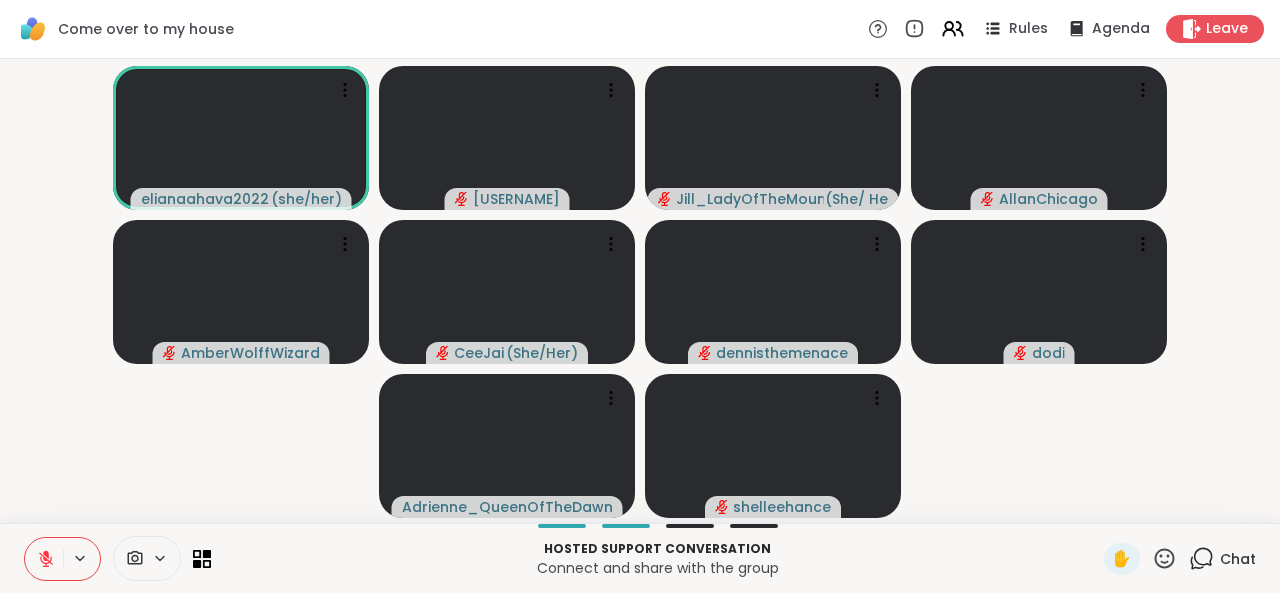 click 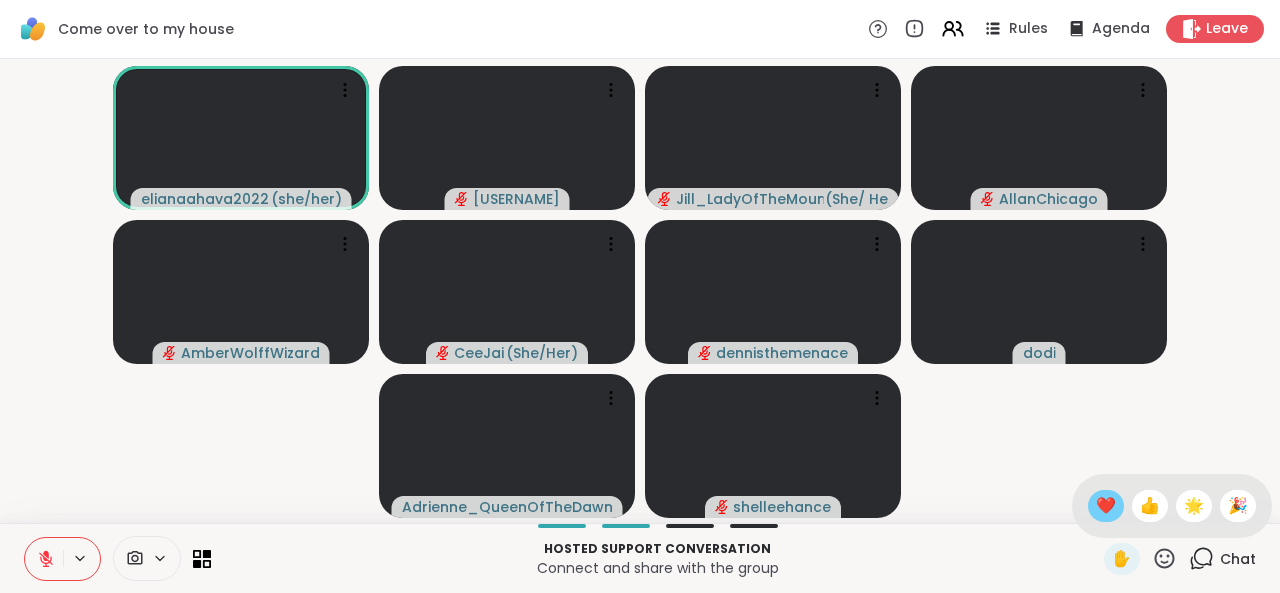 click on "❤️" at bounding box center [1106, 506] 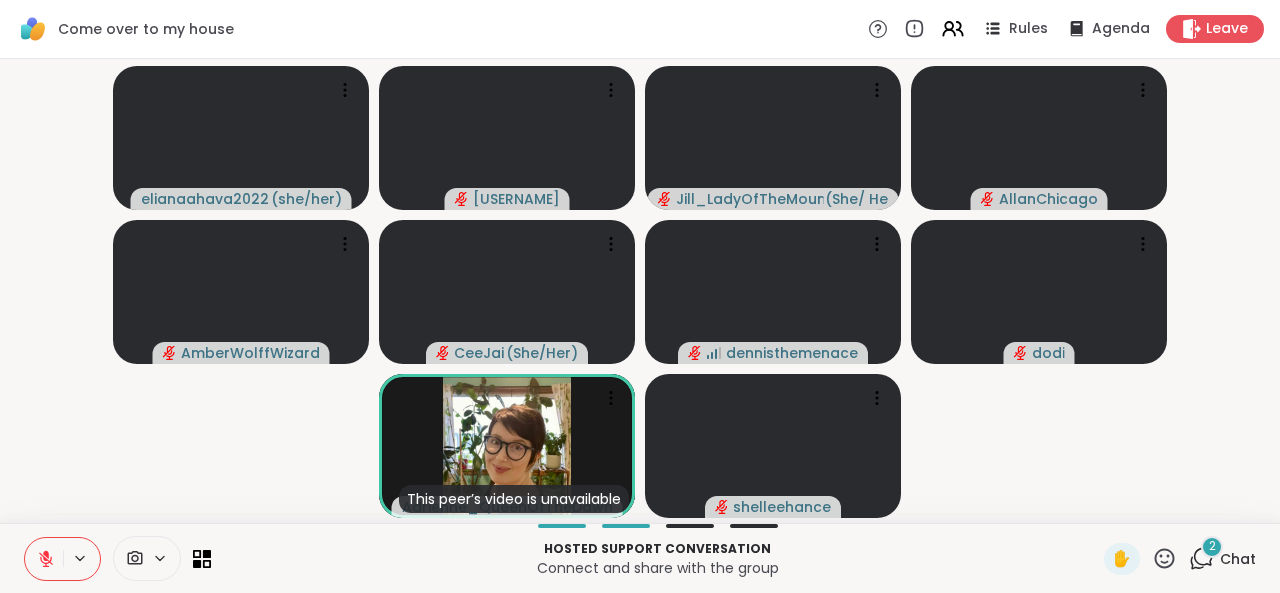 click on "Chat" at bounding box center (1238, 559) 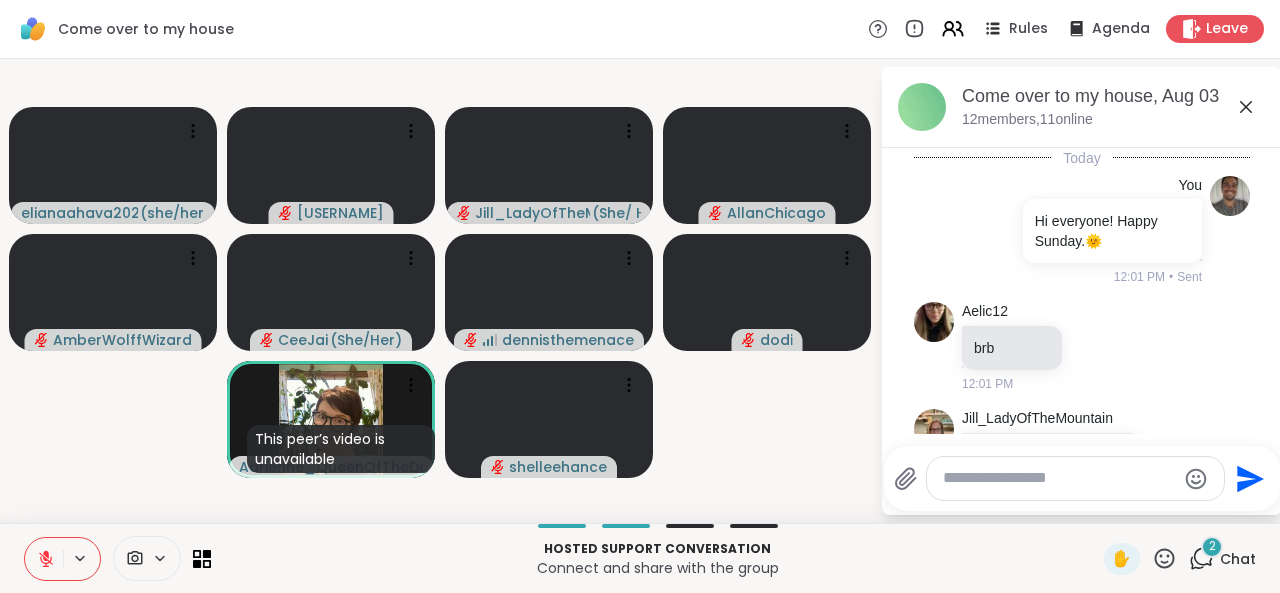 scroll, scrollTop: 661, scrollLeft: 0, axis: vertical 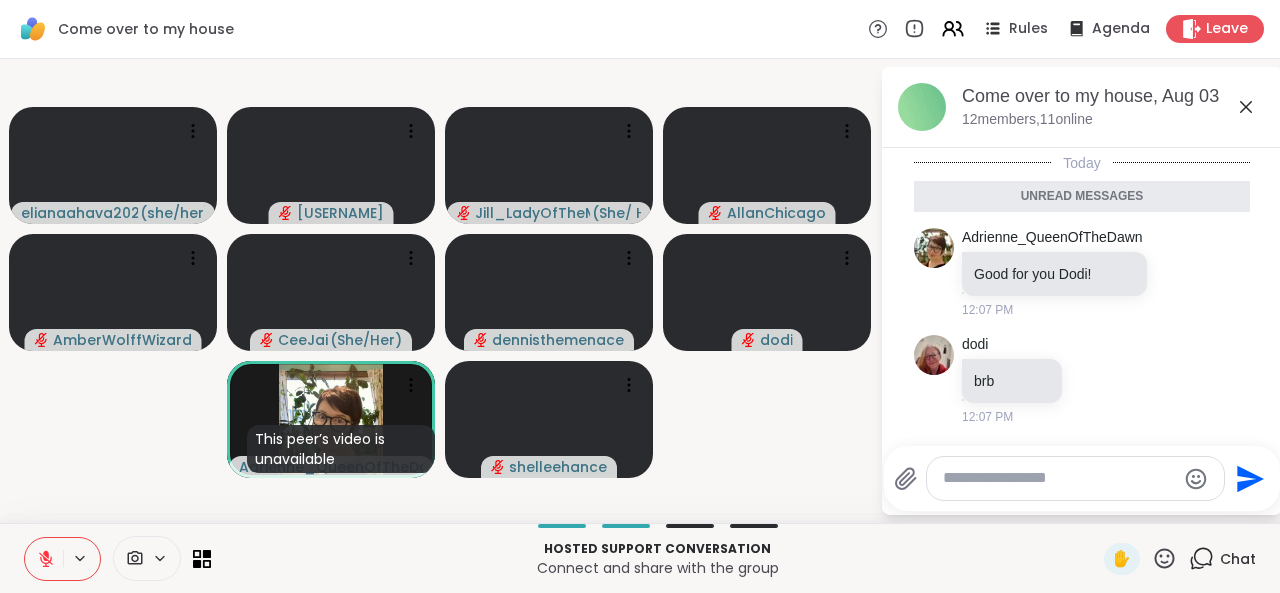 click 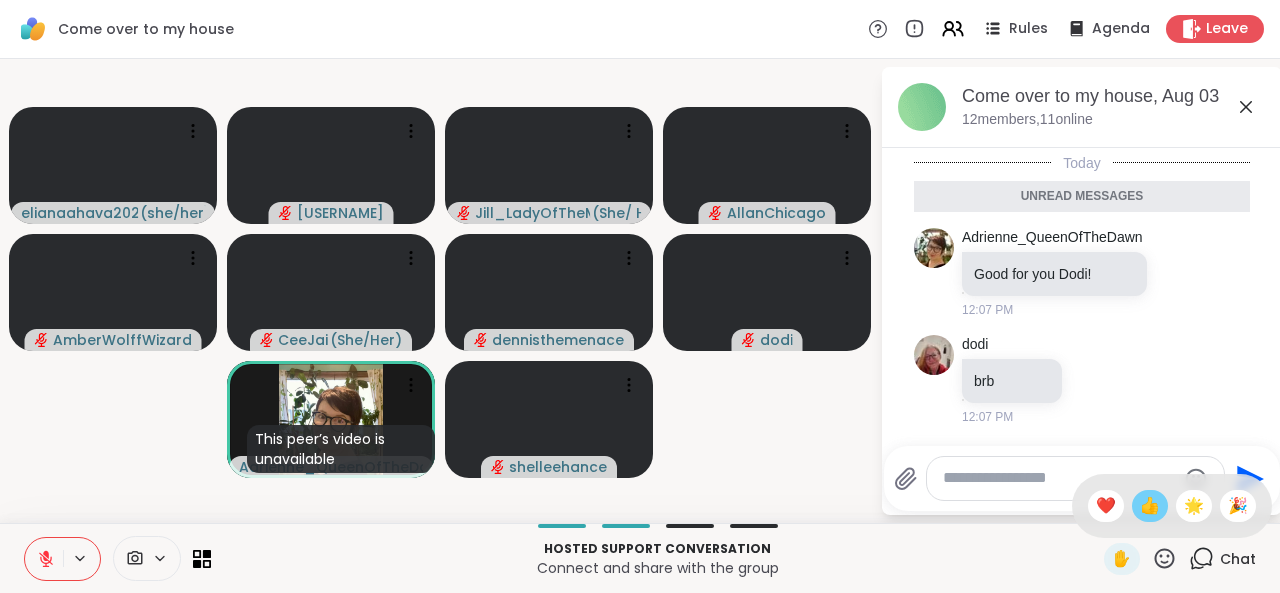 click on "👍" at bounding box center (1150, 506) 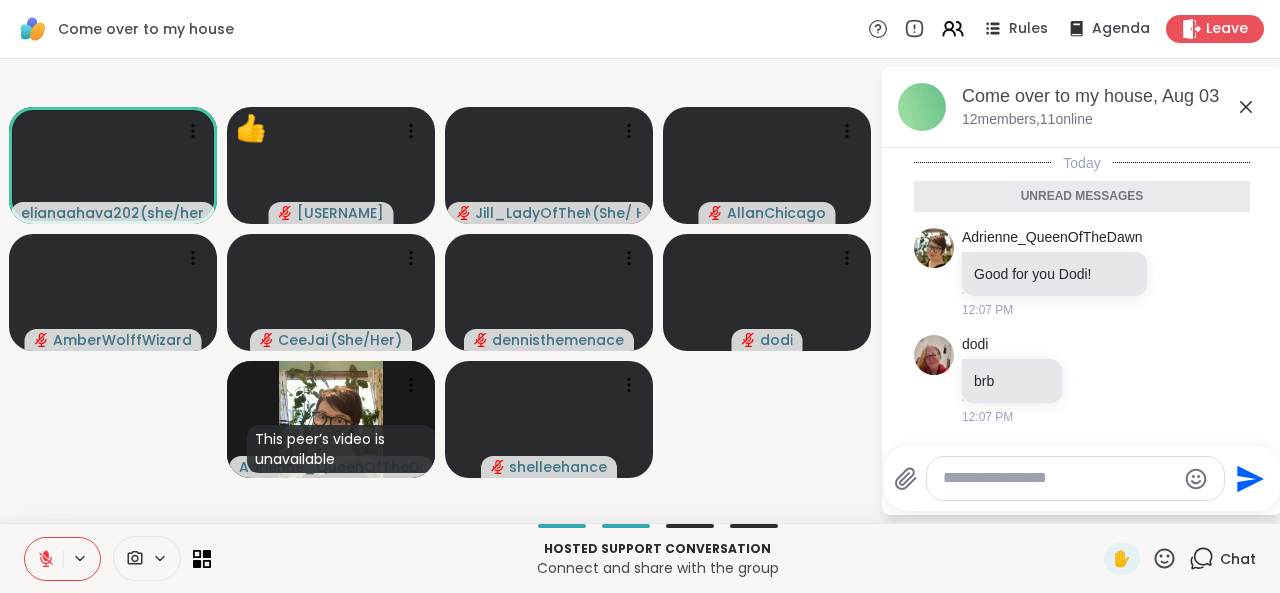 click 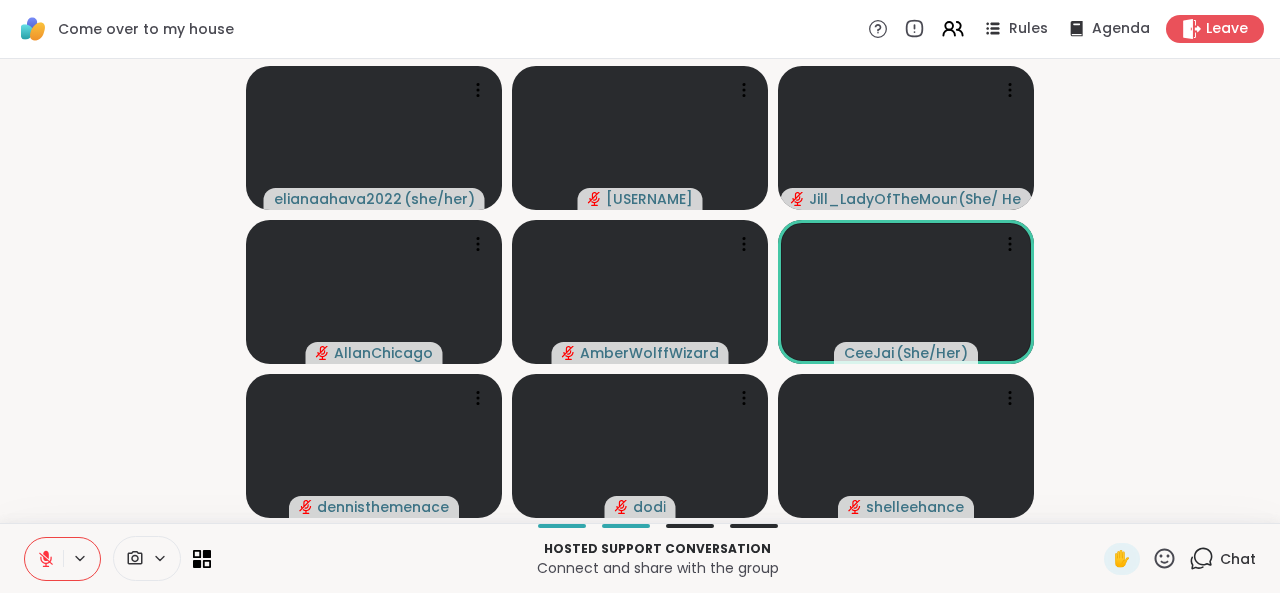 click on "elianaahava2022 ( she/her ) jeffreyjdelwiche Jill_LadyOfTheMountain ( She/ Her ) AllanChicago AmberWolffWizard CeeJai ( She/Her ) dennisthemenace dodi shelleehance" at bounding box center [640, 291] 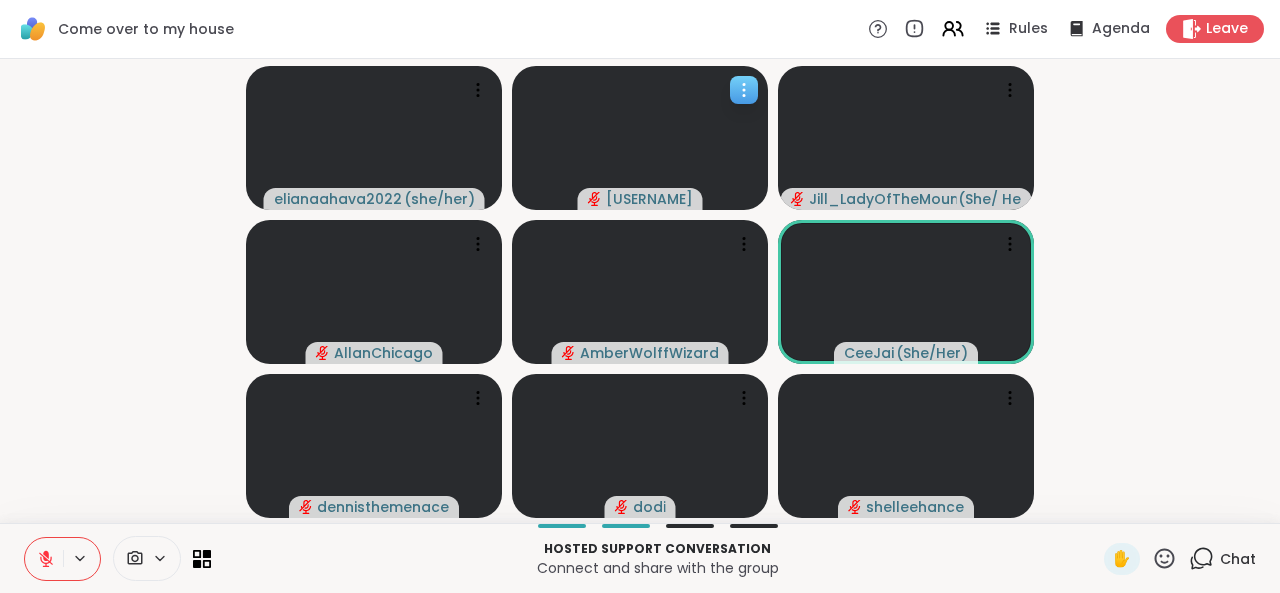 click 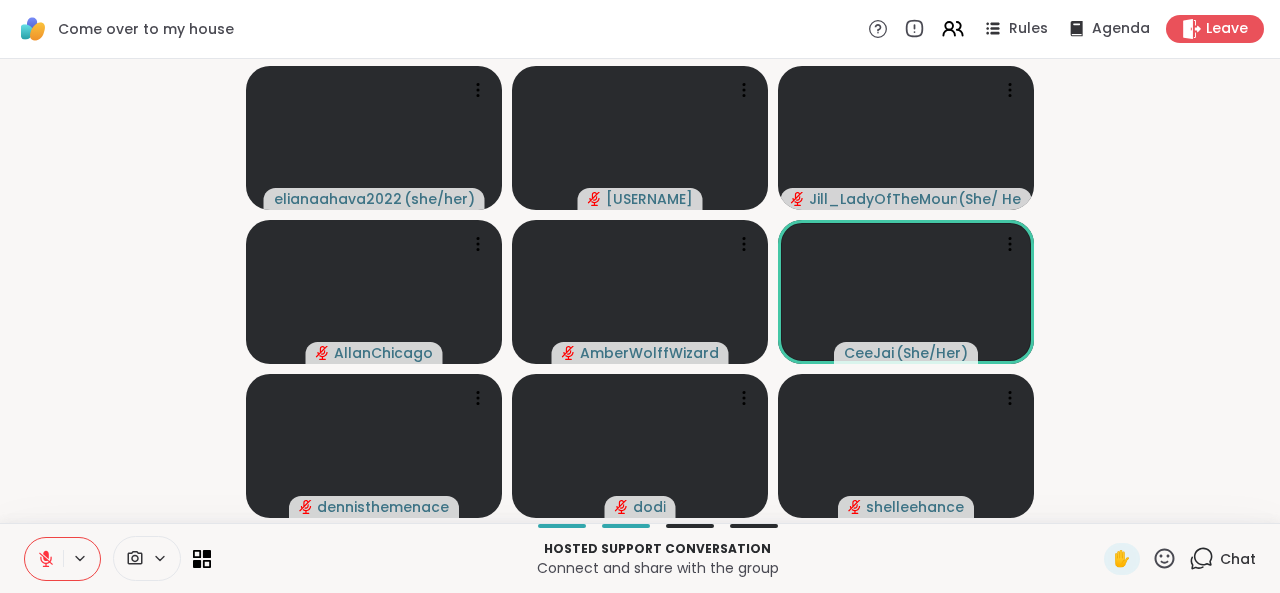 click on "elianaahava2022 ( she/her ) jeffreyjdelwiche Jill_LadyOfTheMountain ( She/ Her ) AllanChicago AmberWolffWizard CeeJai ( She/Her ) dennisthemenace dodi shelleehance" at bounding box center [640, 291] 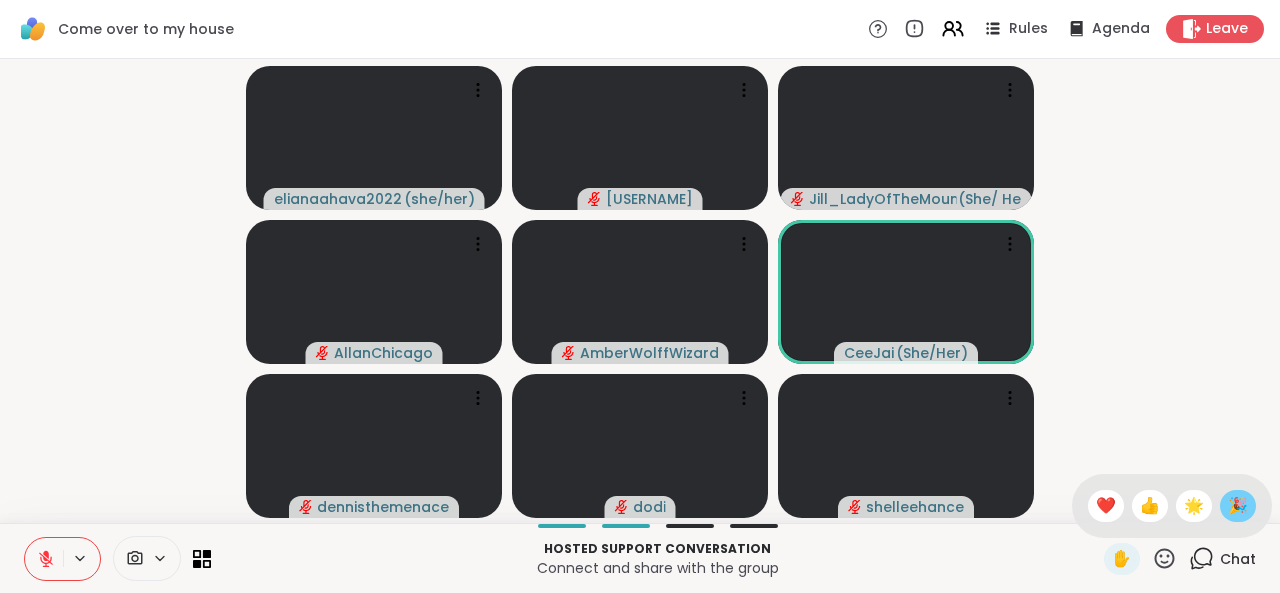 click on "🎉" at bounding box center [1238, 506] 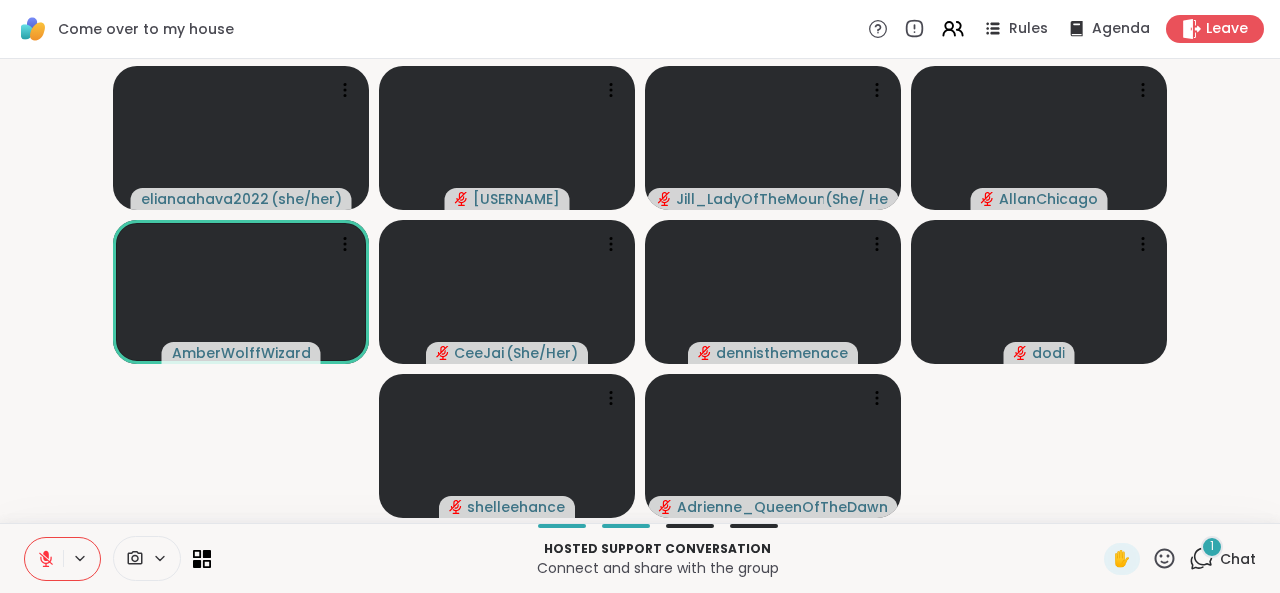 click on "Chat" at bounding box center (1238, 559) 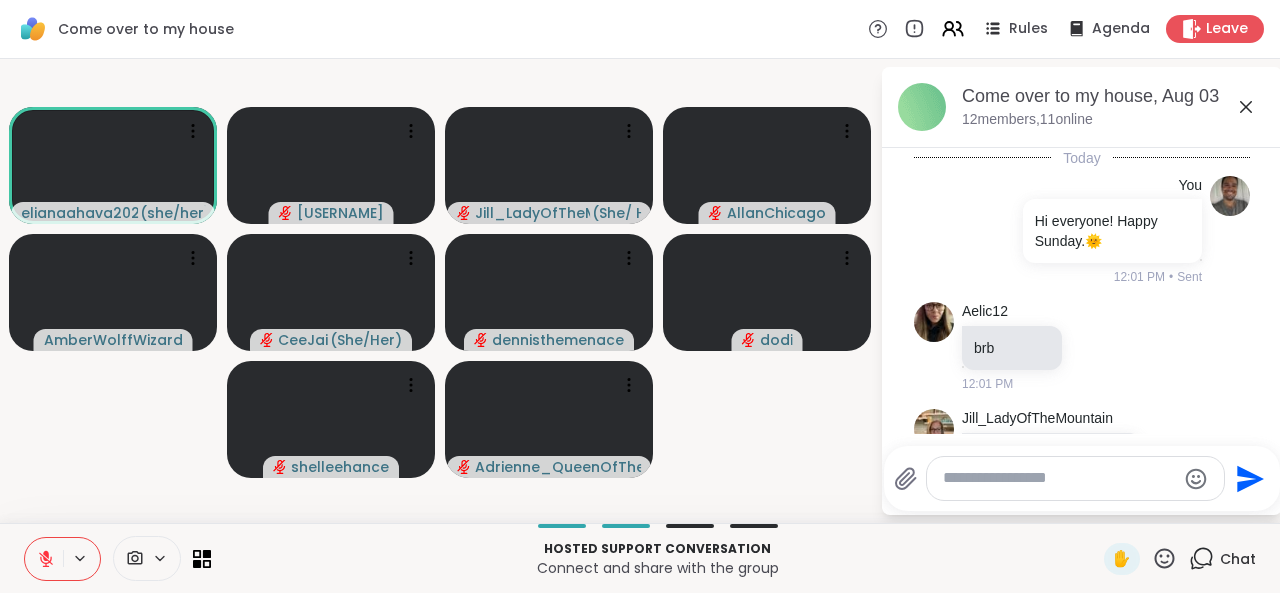 scroll, scrollTop: 836, scrollLeft: 0, axis: vertical 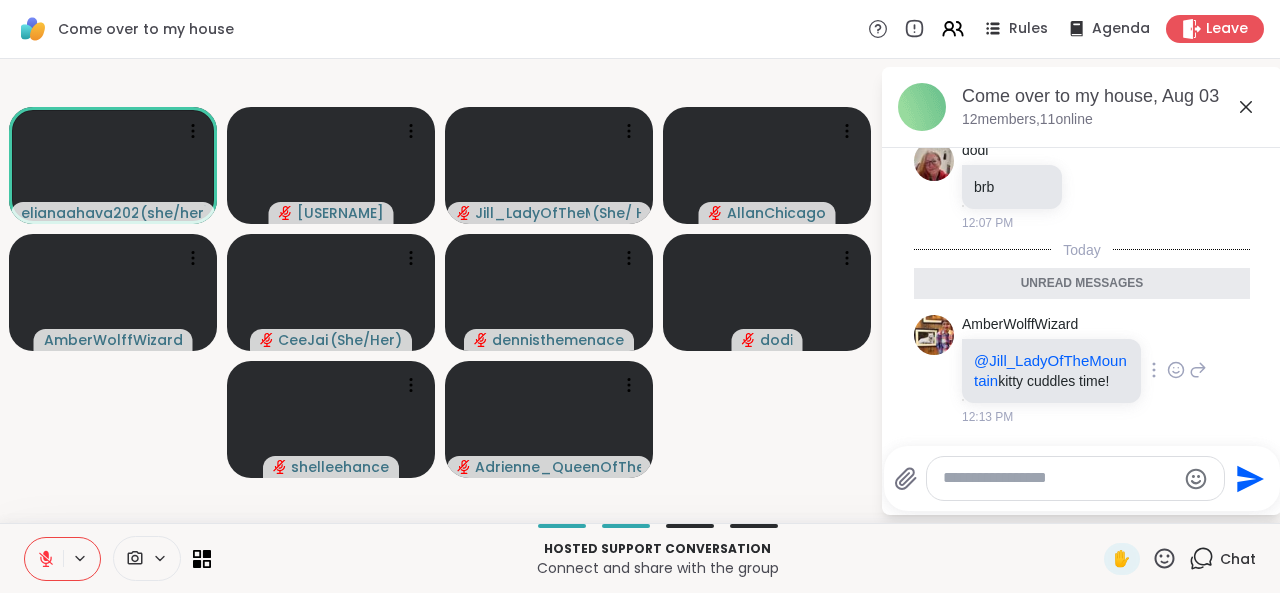 click at bounding box center (1176, 370) 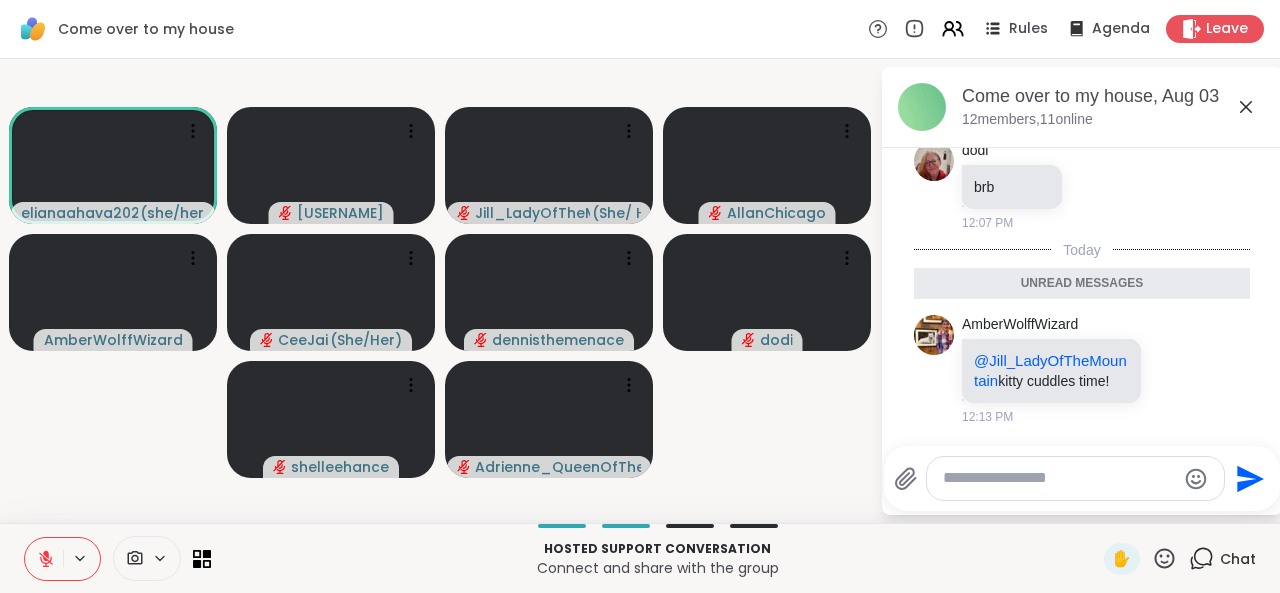 click on "elianaahava2022 ( she/her ) jeffreyjdelwiche Jill_LadyOfTheMountain ( She/ Her ) AllanChicago AmberWolffWizard CeeJai ( She/Her ) dennisthemenace dodi shelleehance Adrienne_QueenOfTheDawn Come over to my house, Aug 03 12  members,  11  online Today You Hi everyone! Happy Sunday. 🌞 12:01 PM • Sent Aelic12 brb 12:01 PM Jill_LadyOfTheMountain My 18 yo daughter is in the room so I have the sound muted temporarily 12:03 PM Jill_LadyOfTheMountain To respect and keep confidential what you all are saying 12:03 PM You ⛪ 12:05 PM • Sent Adrienne_QueenOfTheDawn Good for you Dodi!   1 1 12:12 PM • Edited dodi brb 12:07 PM Today Unread messages AmberWolffWizard @Jill_LadyOfTheMountain  kitty cuddles time! 12:13 PM Send" at bounding box center [640, 291] 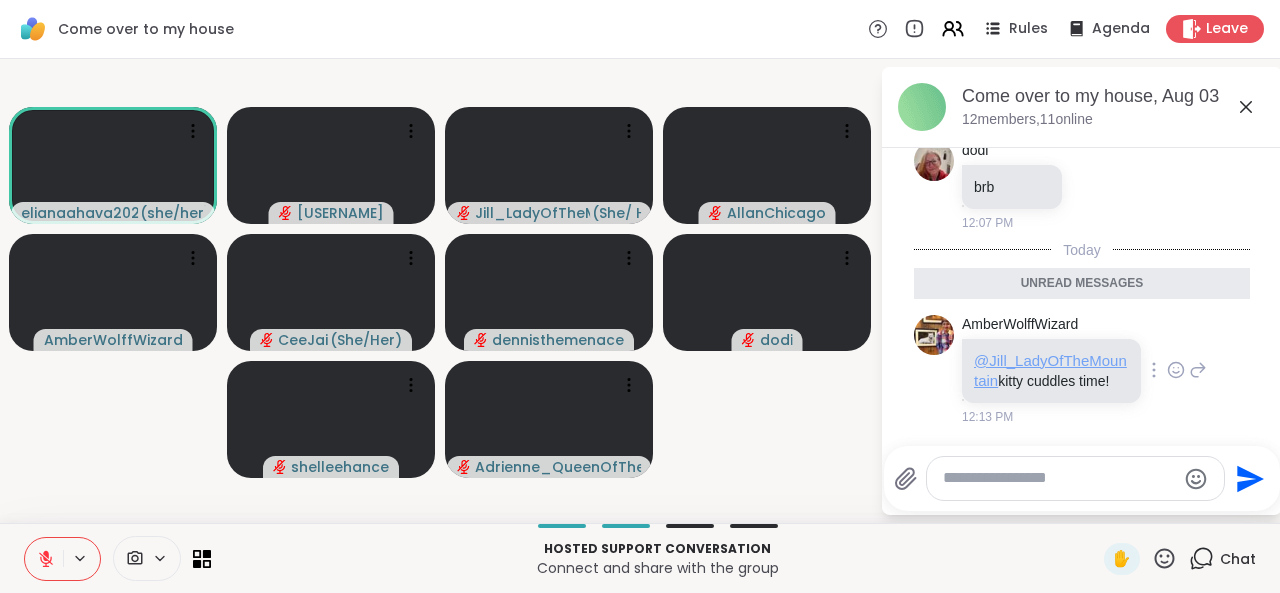 click on "@Jill_LadyOfTheMountain" at bounding box center [1050, 370] 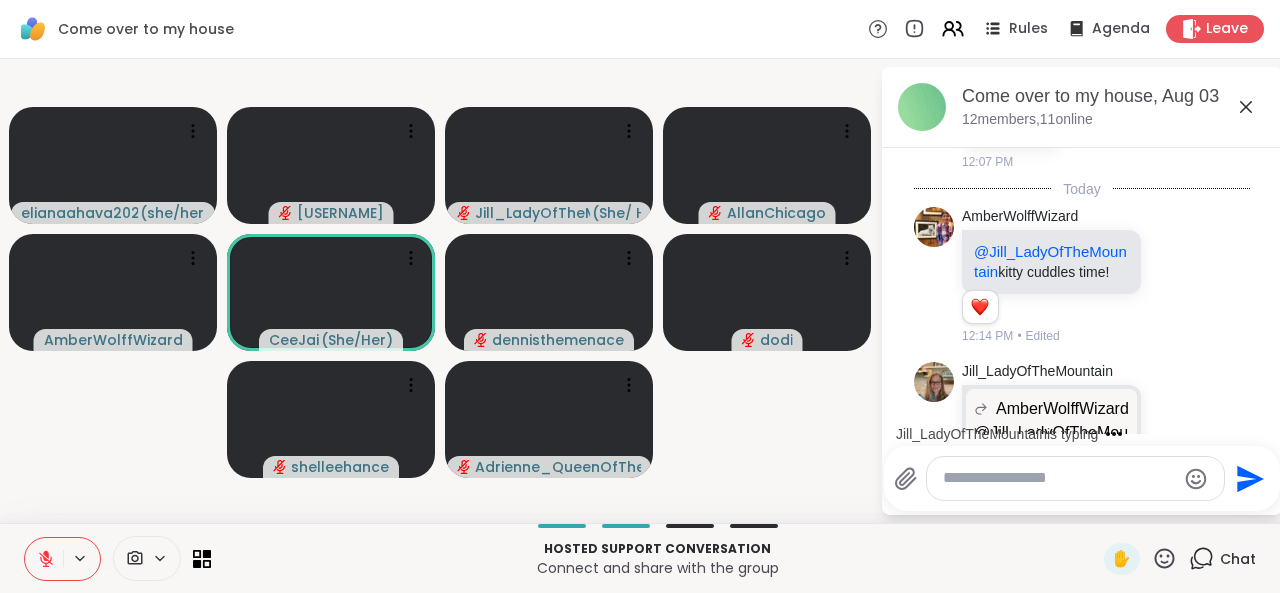 scroll, scrollTop: 1038, scrollLeft: 0, axis: vertical 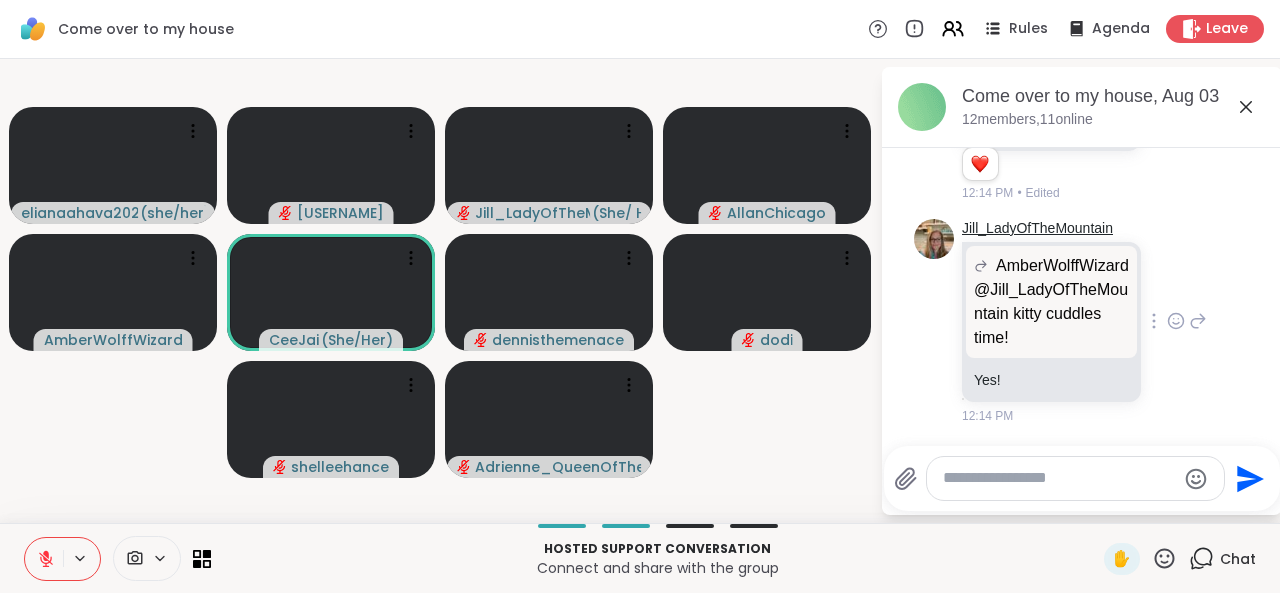 click on "Jill_LadyOfTheMountain" at bounding box center [1037, 229] 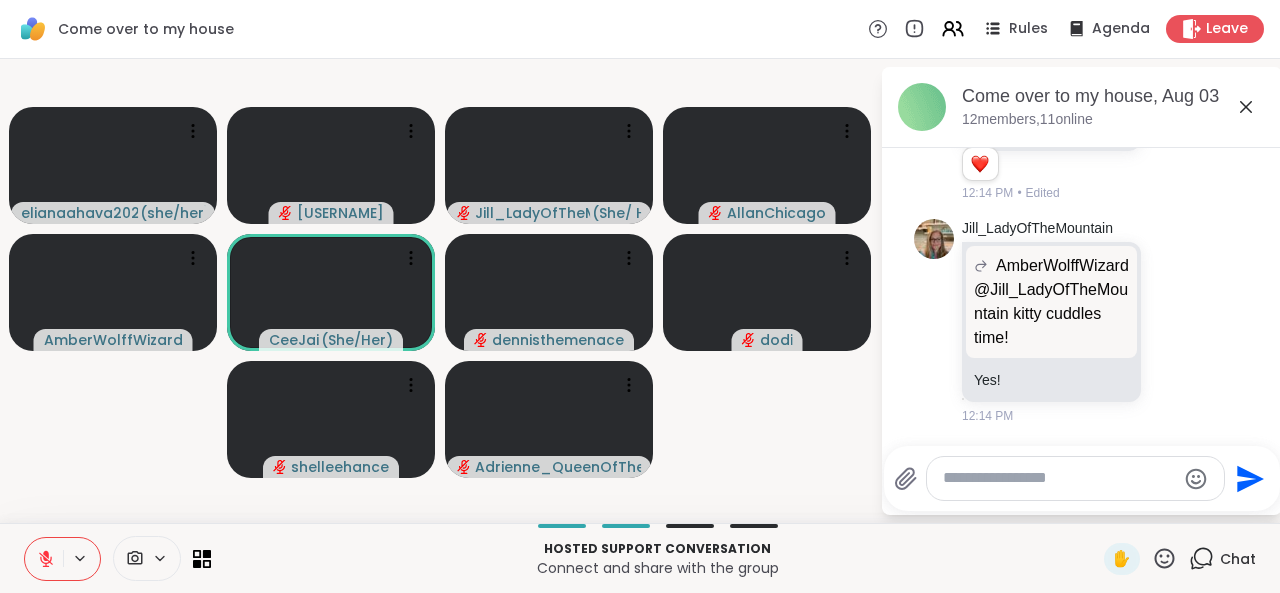 click 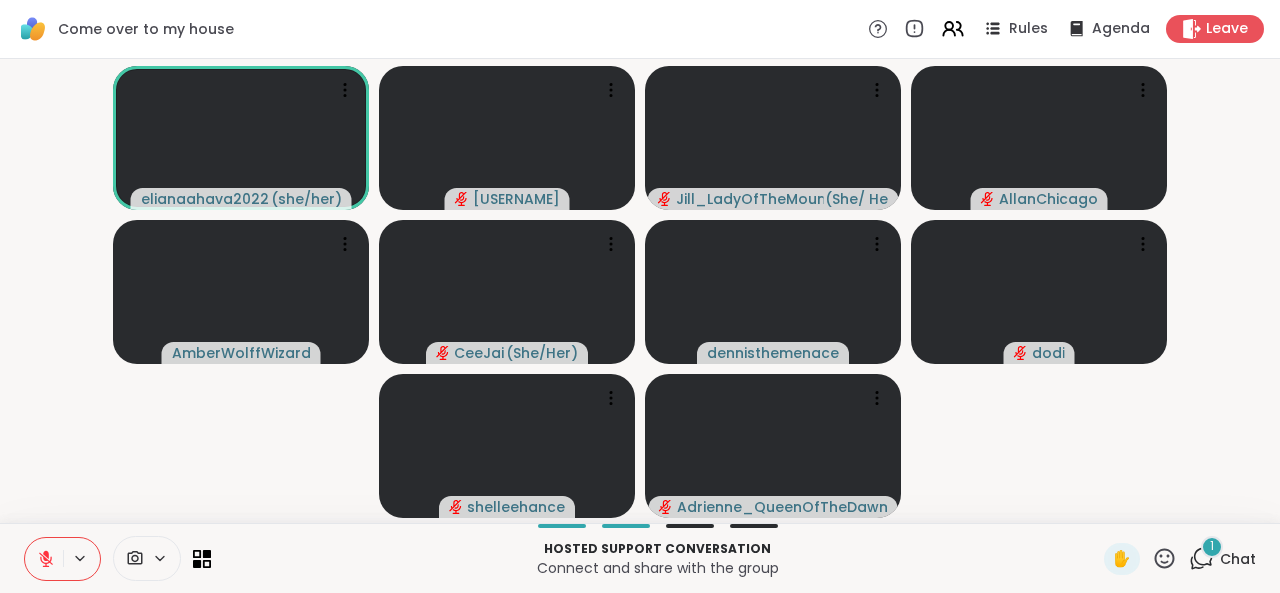 click on "1" at bounding box center [1212, 546] 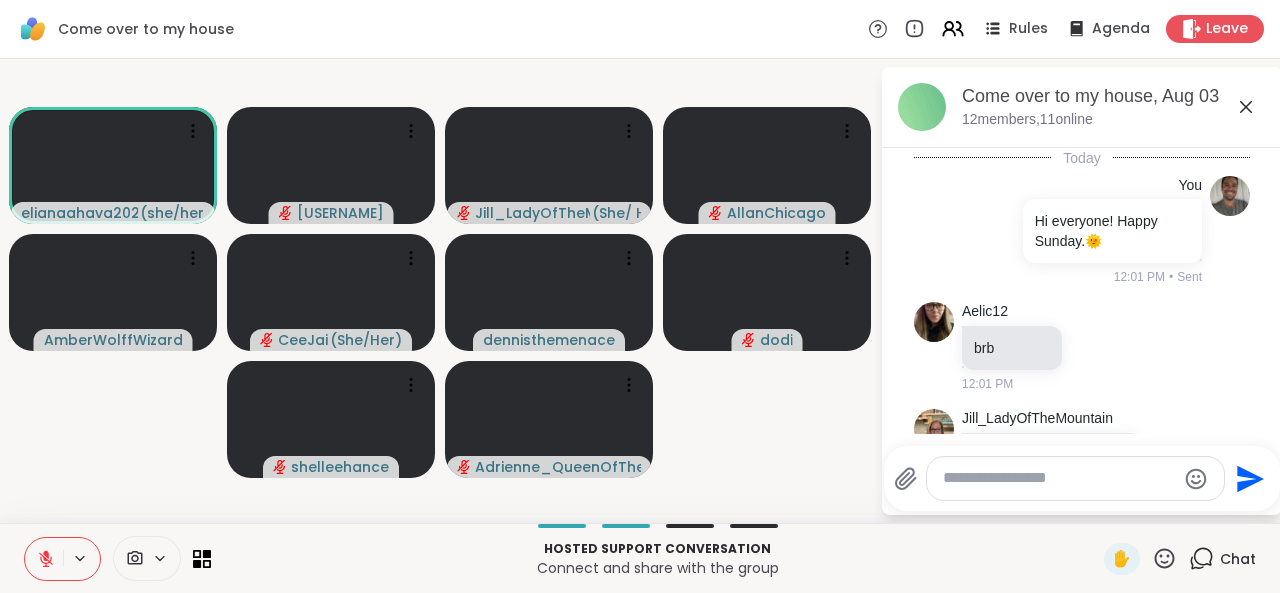 scroll, scrollTop: 1337, scrollLeft: 0, axis: vertical 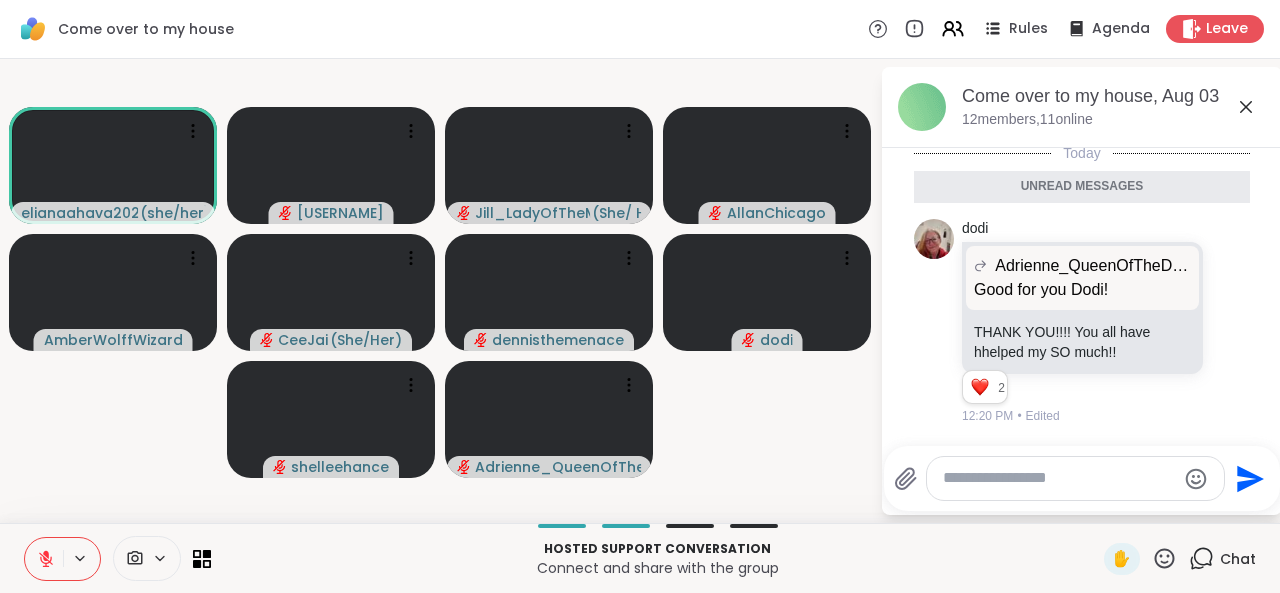 click 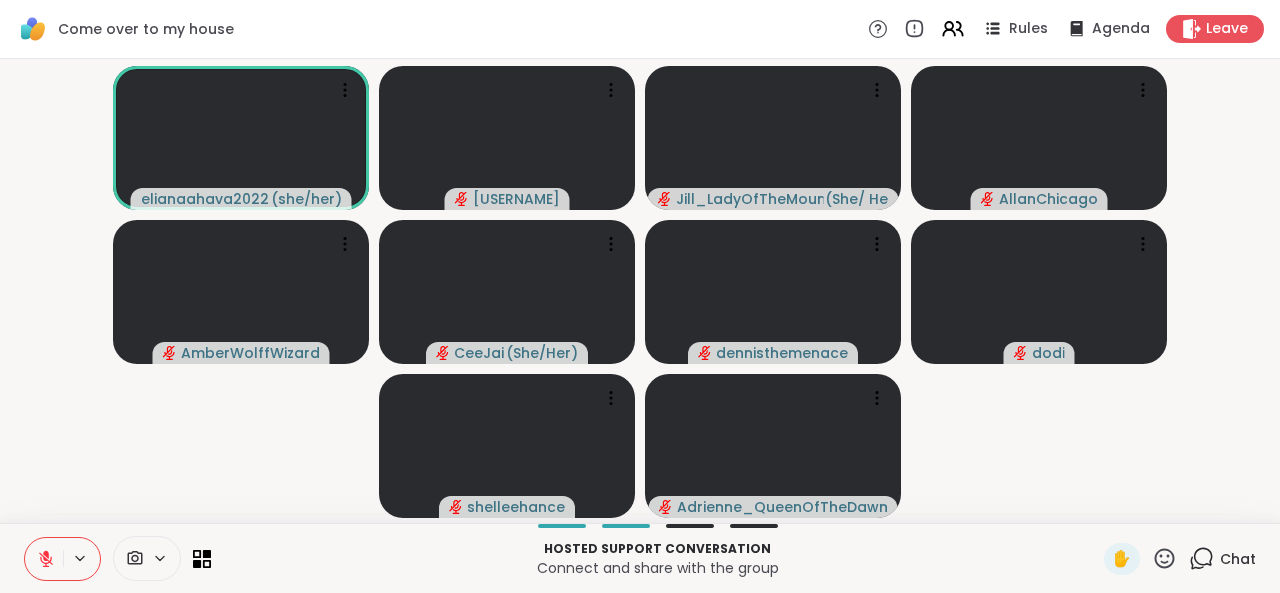 click at bounding box center (44, 559) 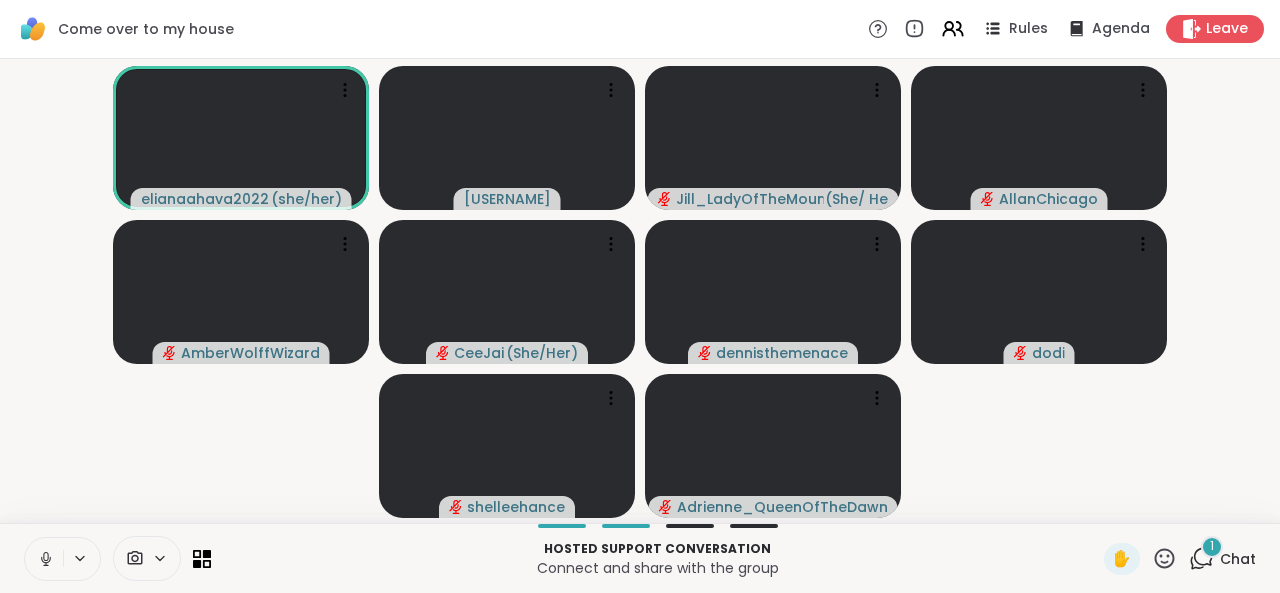 click 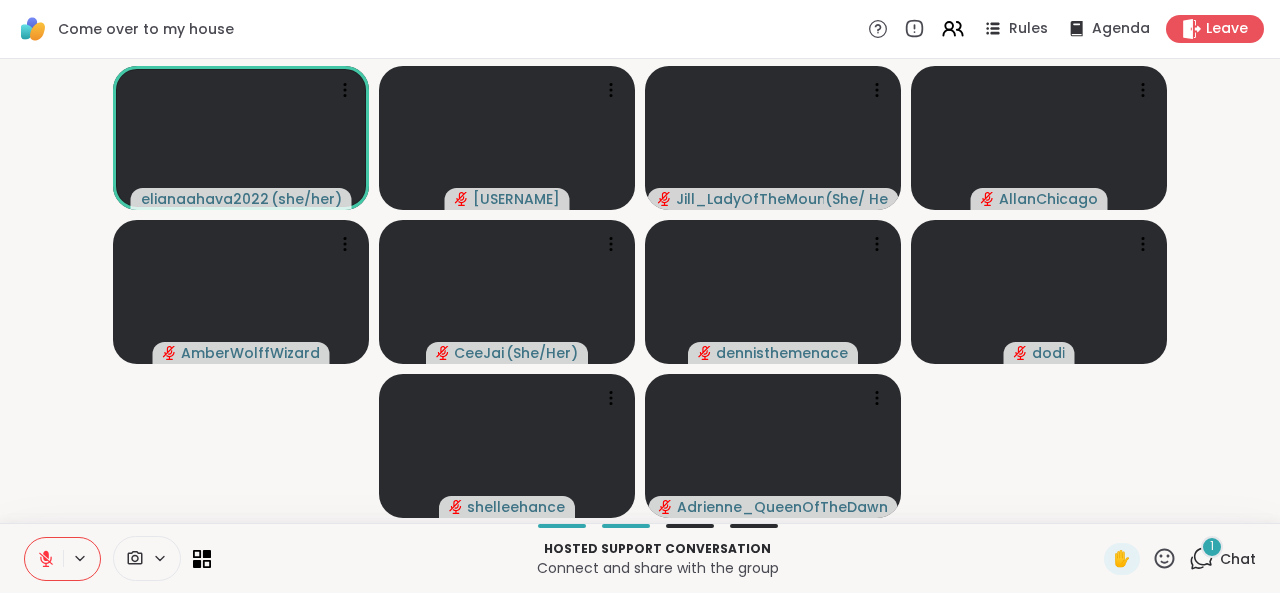 click 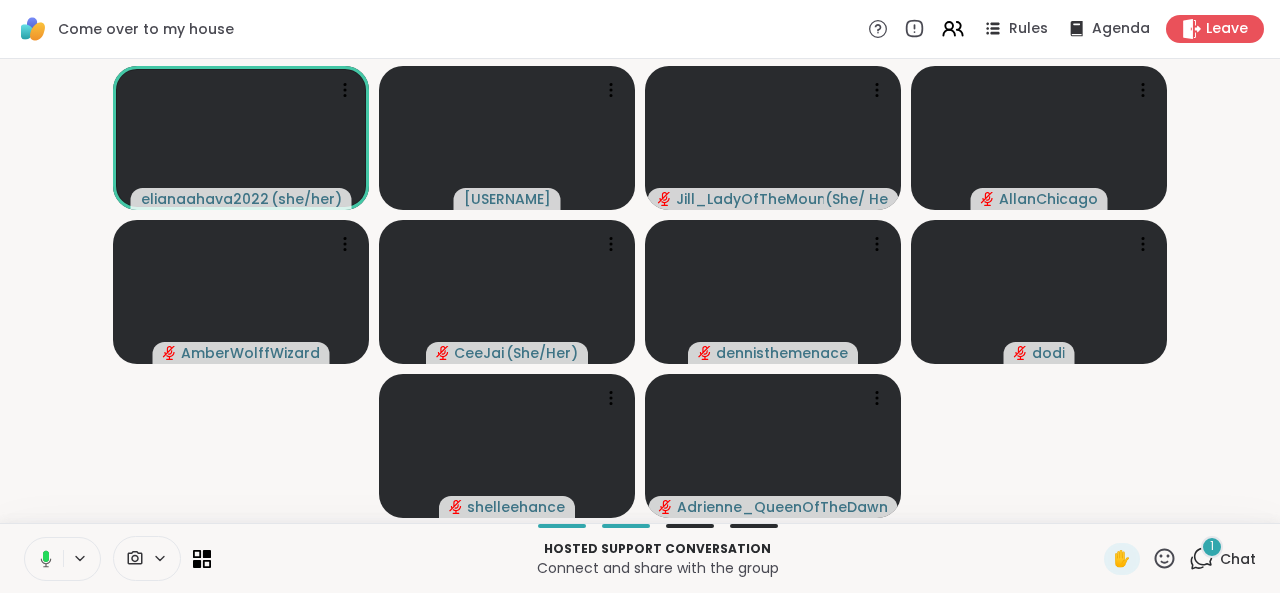 click 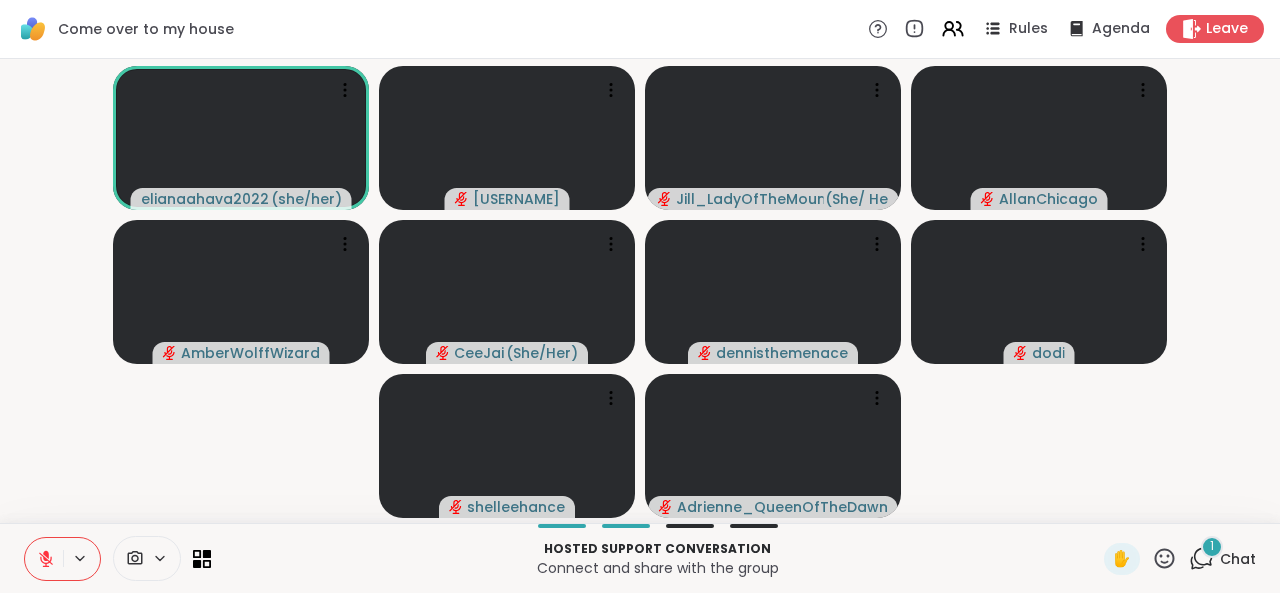 click on "Chat" at bounding box center [1238, 559] 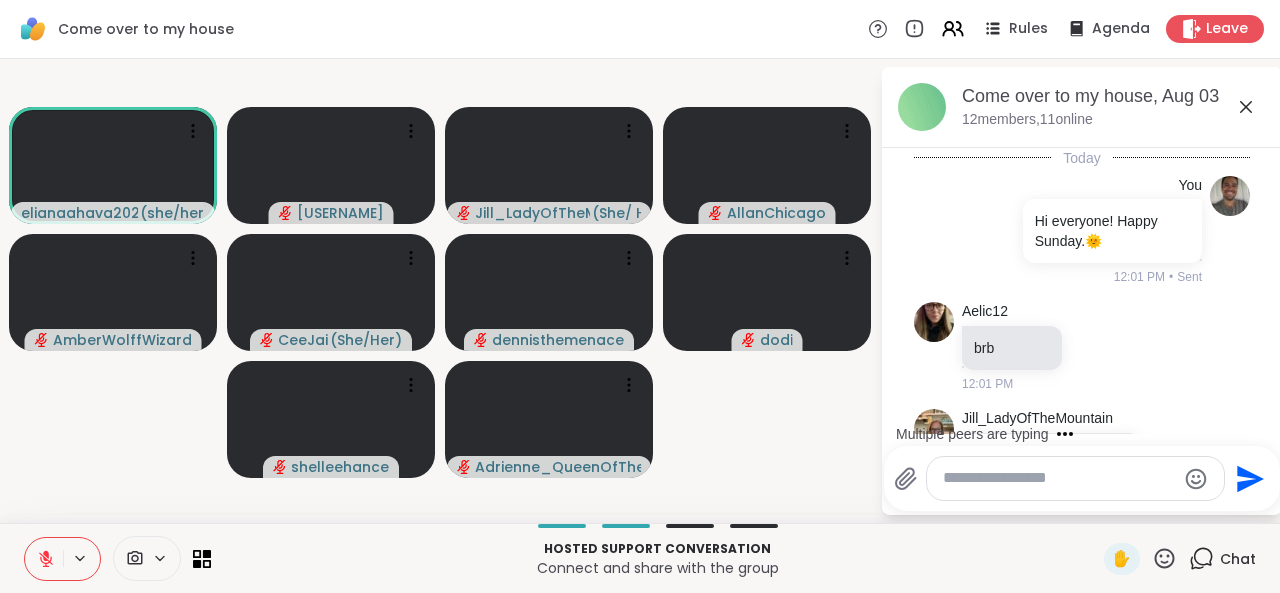 scroll, scrollTop: 1492, scrollLeft: 0, axis: vertical 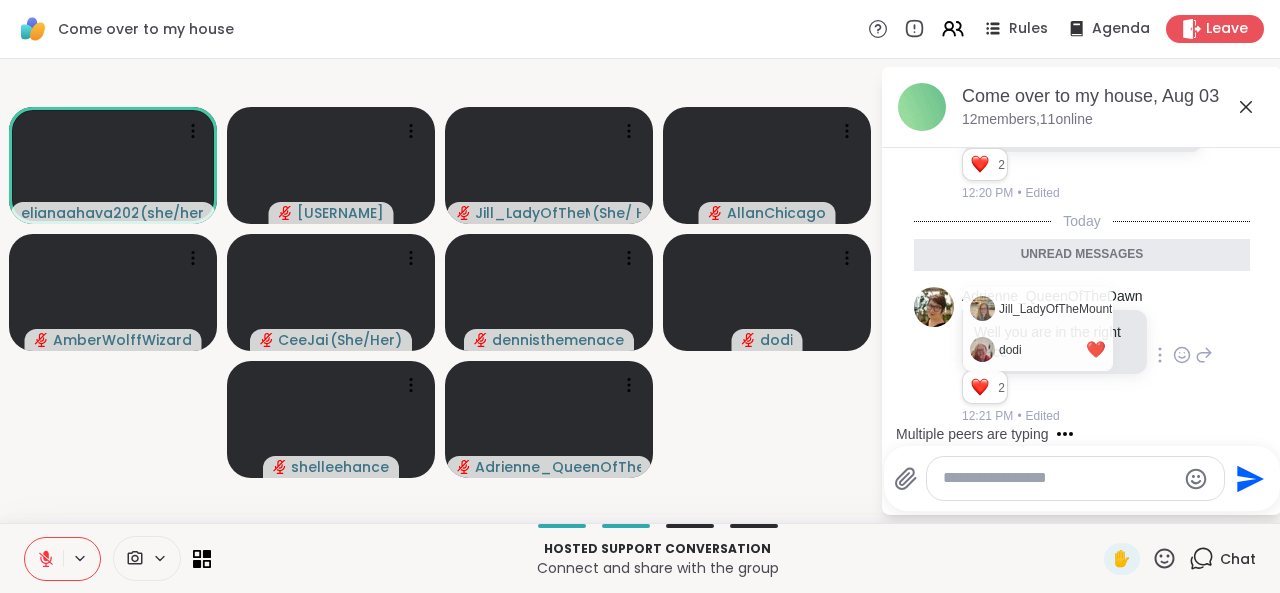 click at bounding box center (980, 387) 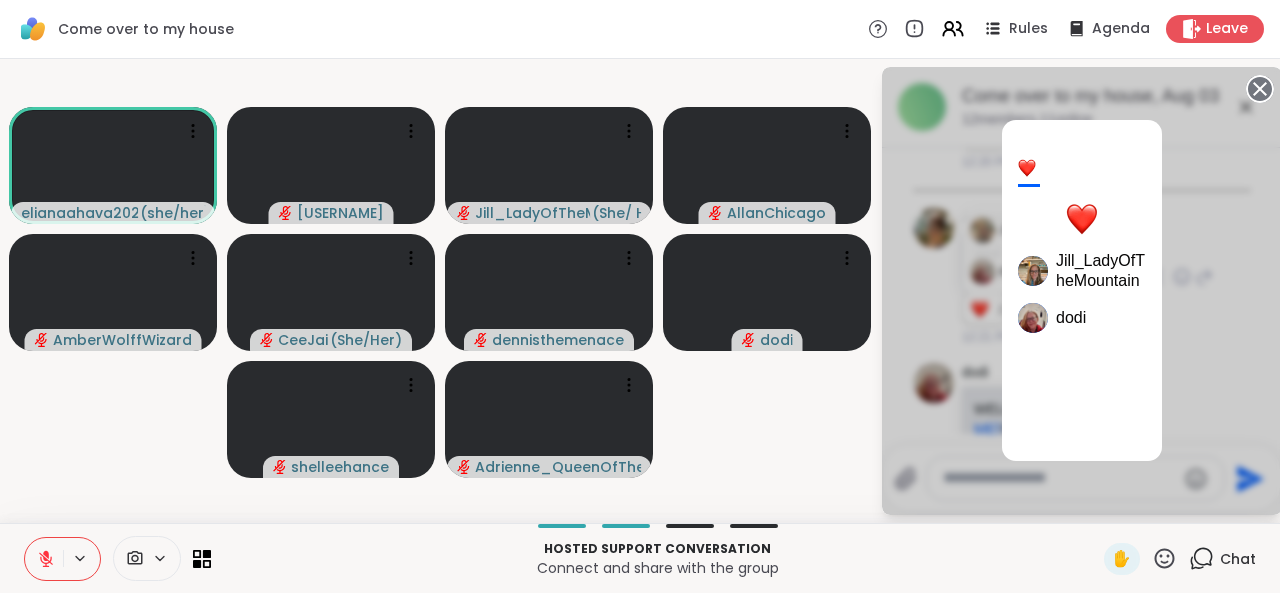 scroll, scrollTop: 1570, scrollLeft: 0, axis: vertical 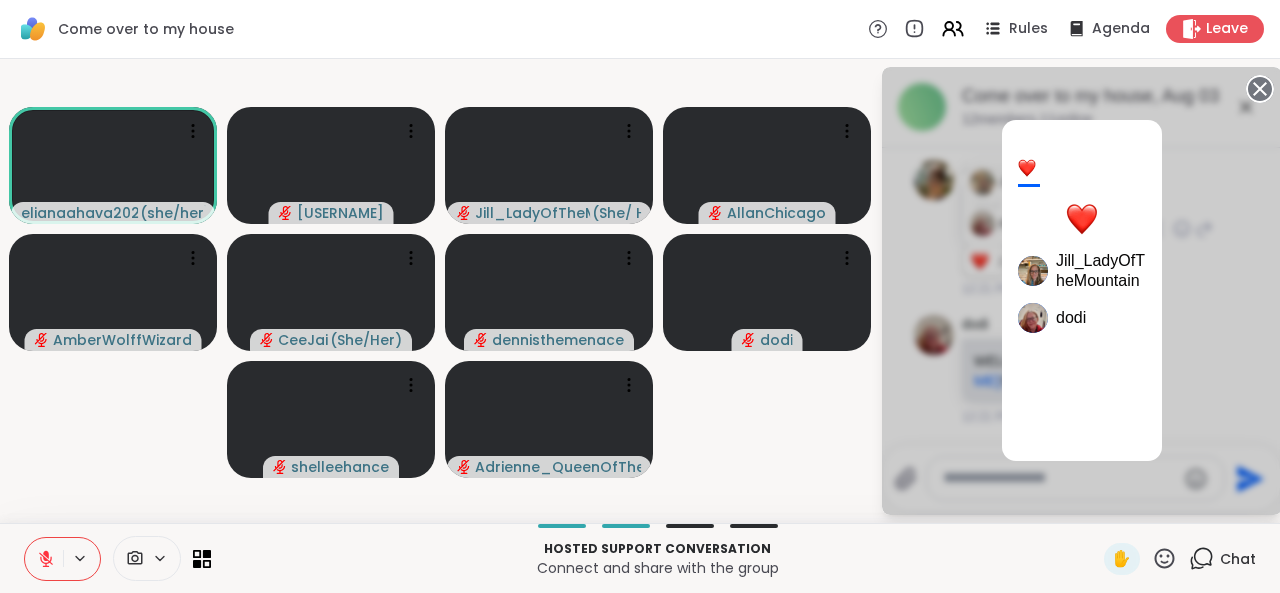 click on "2 Jill_LadyOfTheMountain dodi" at bounding box center [1082, 291] 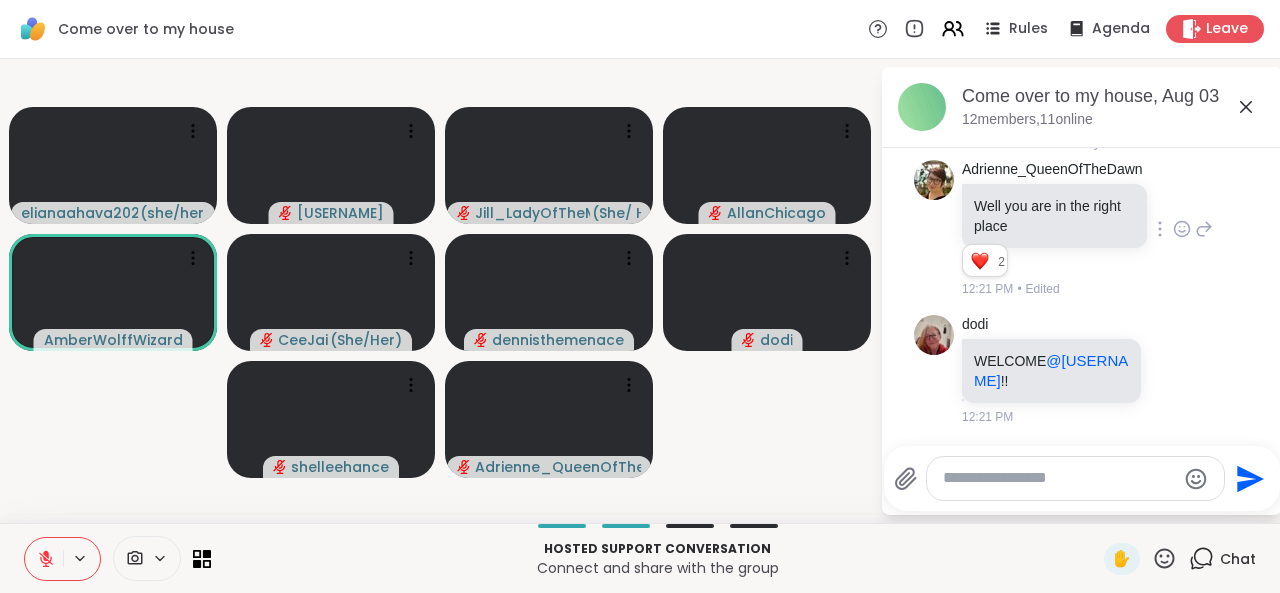 click 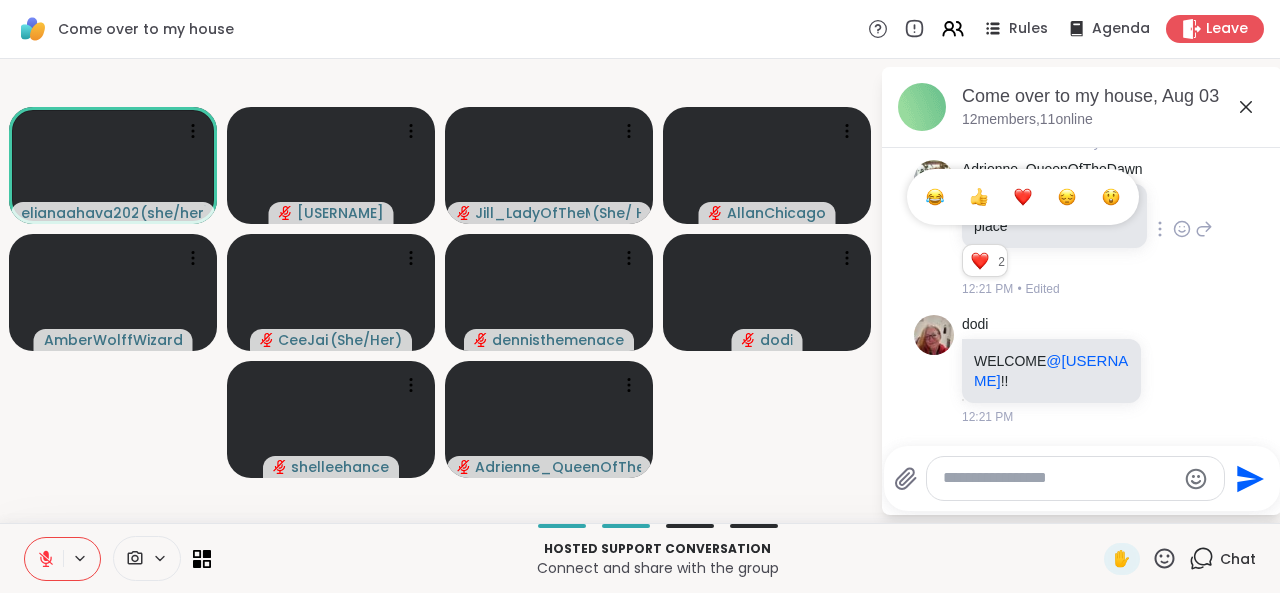 click at bounding box center [1023, 197] 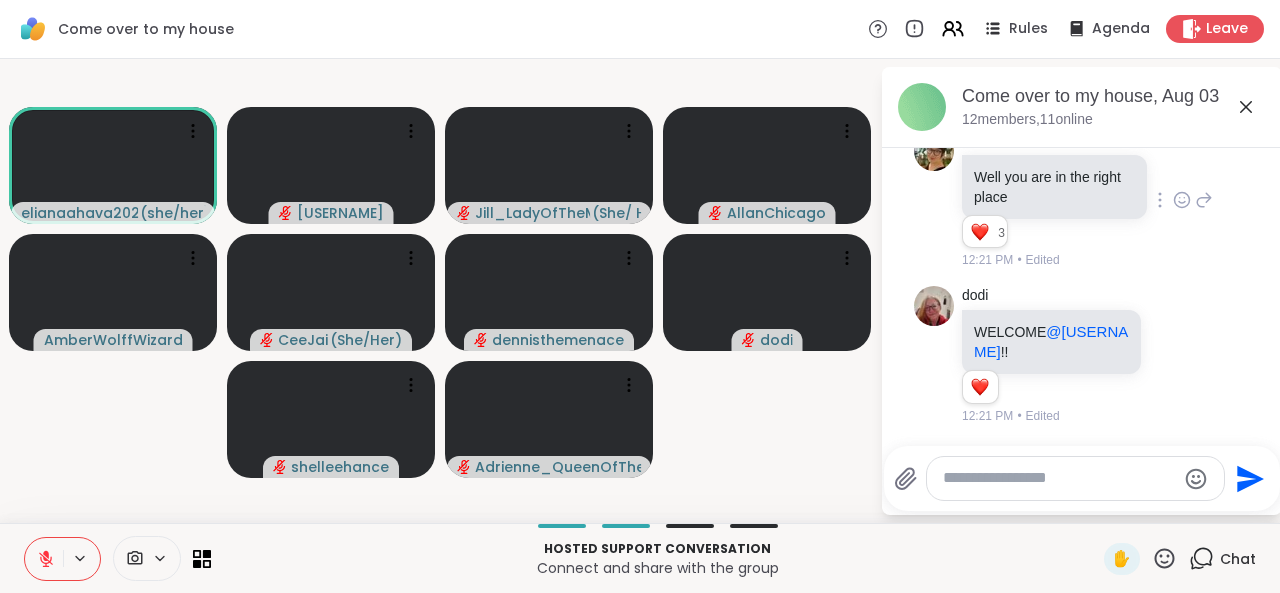 scroll, scrollTop: 1598, scrollLeft: 0, axis: vertical 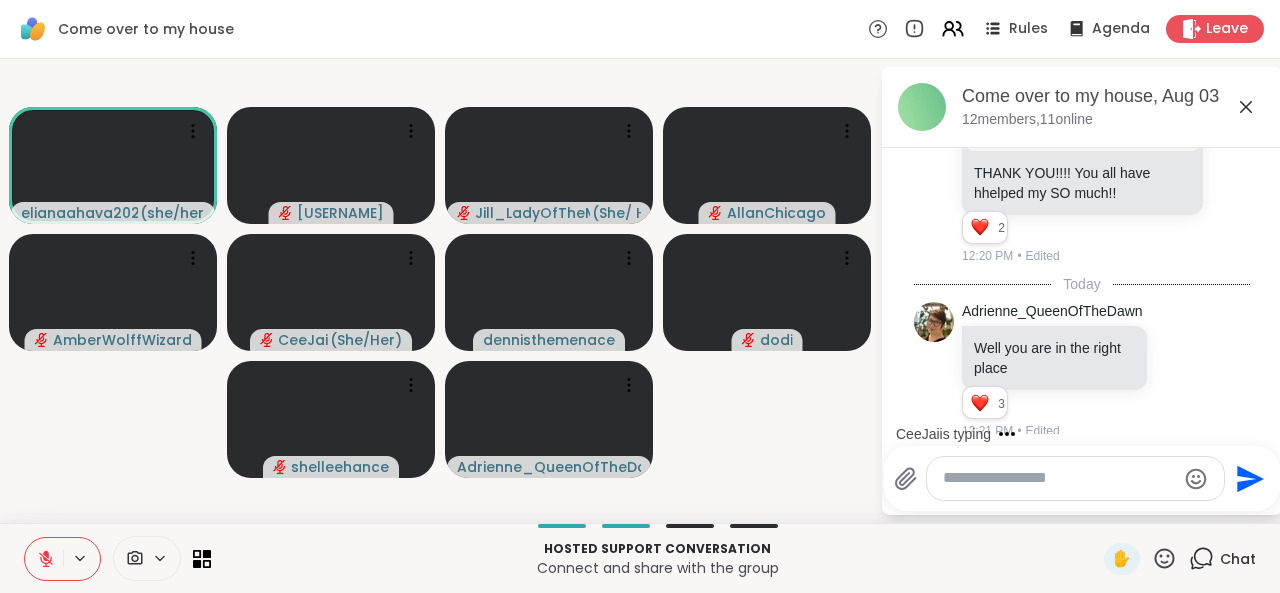 click on "CeeJai  is typing" at bounding box center [1086, 434] 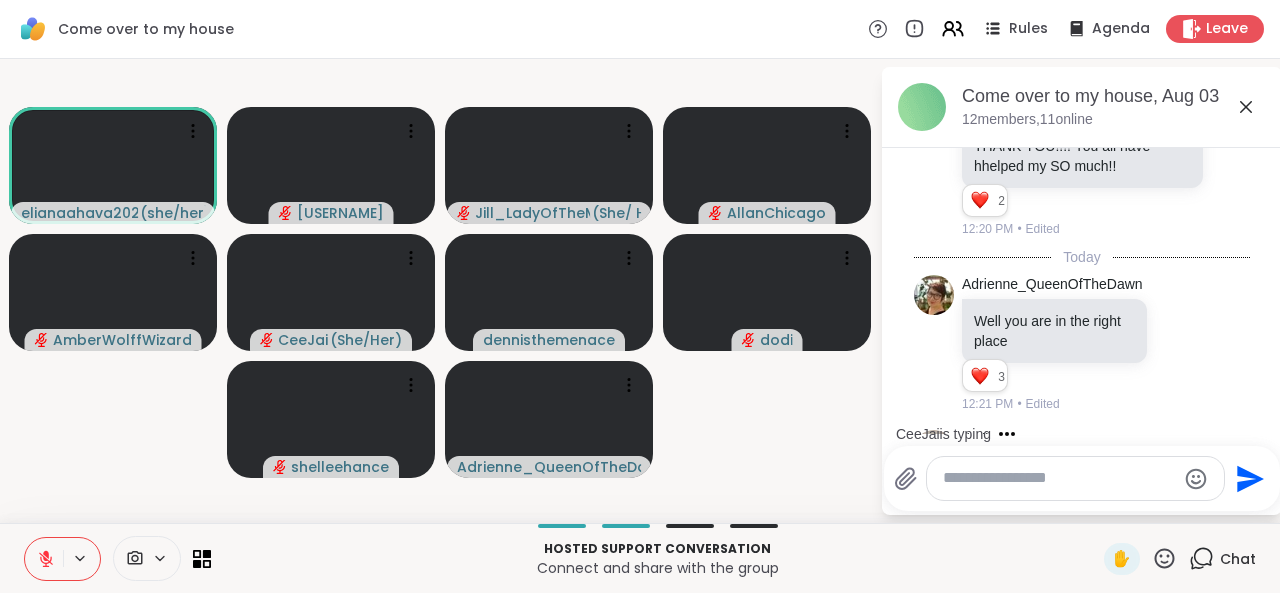 scroll, scrollTop: 1462, scrollLeft: 0, axis: vertical 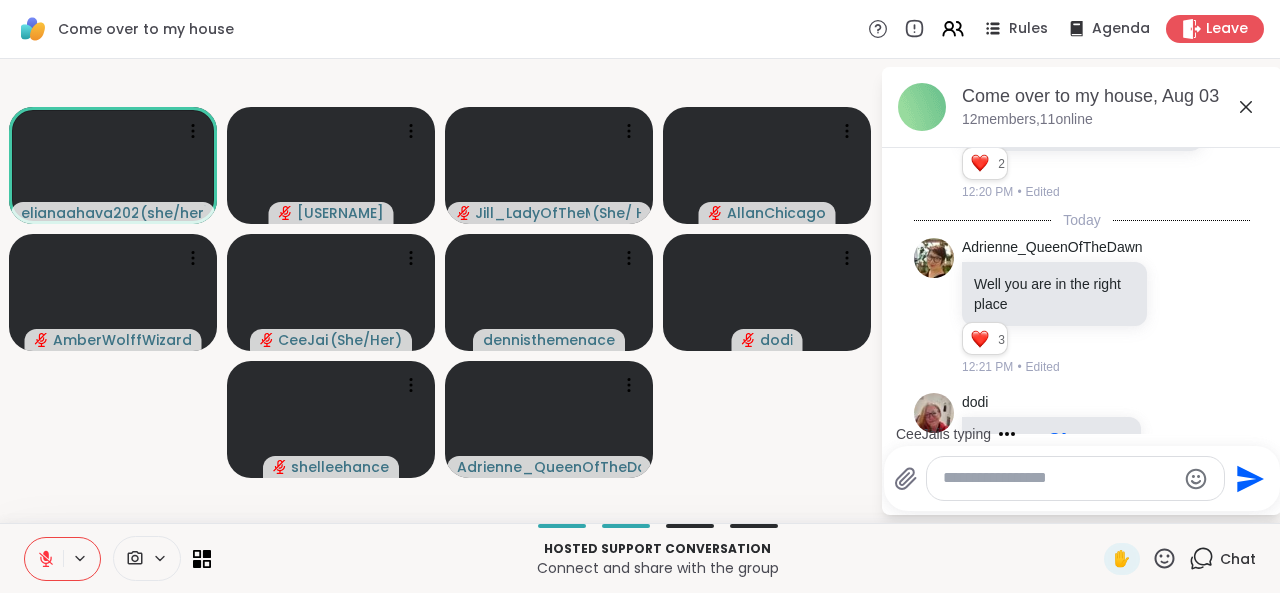 click on "CeeJai  is typing" at bounding box center [1086, 434] 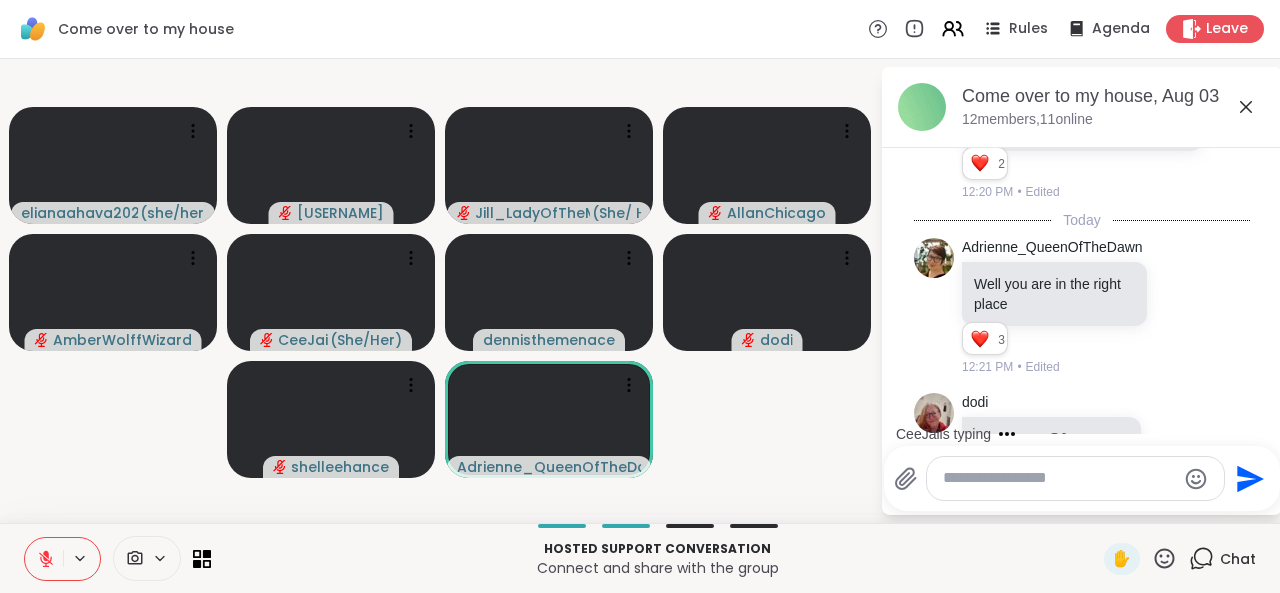 click on "CeeJai  is typing" at bounding box center [1086, 434] 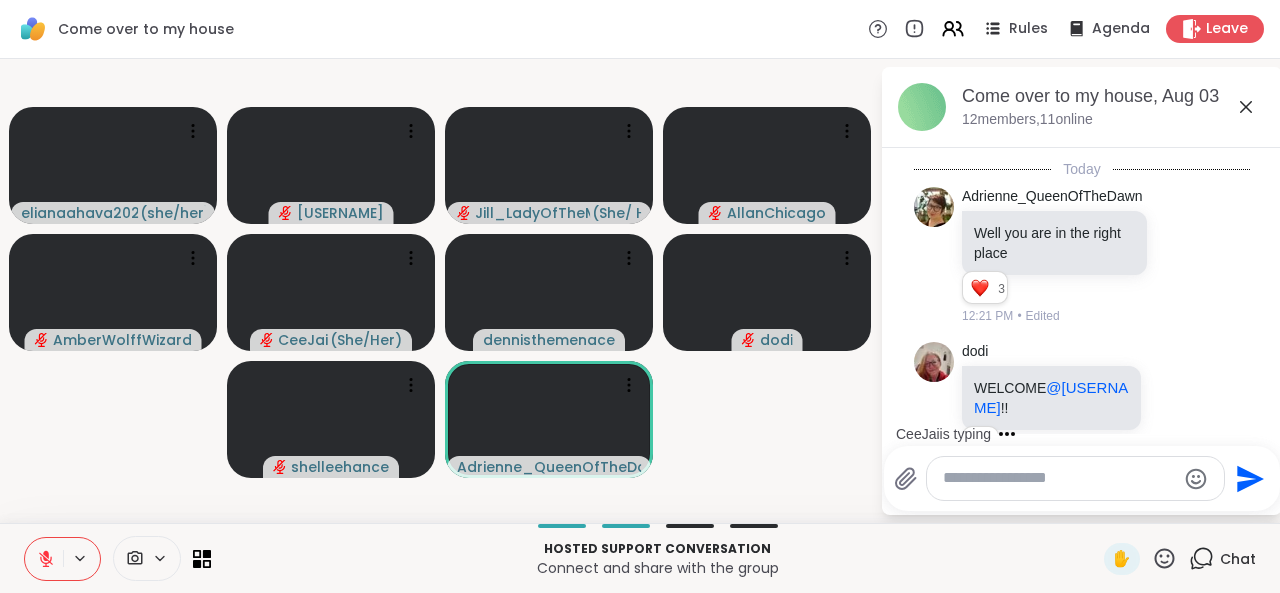 click on "CeeJai  is typing" at bounding box center (1086, 434) 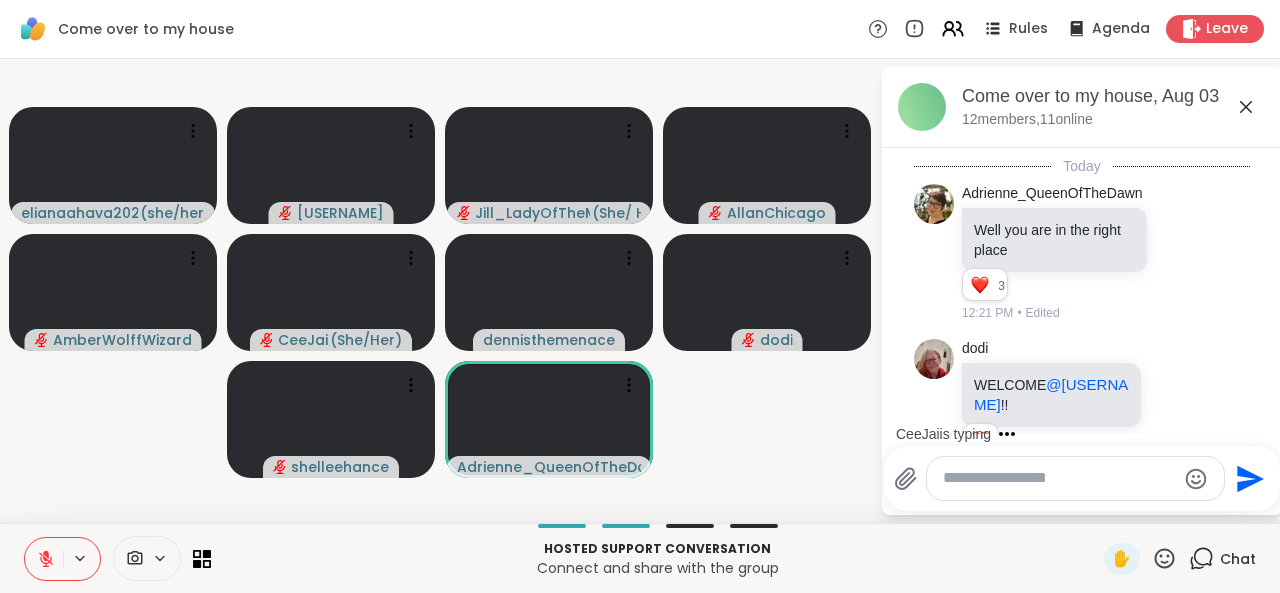 click on "CeeJai  is typing" at bounding box center [1086, 434] 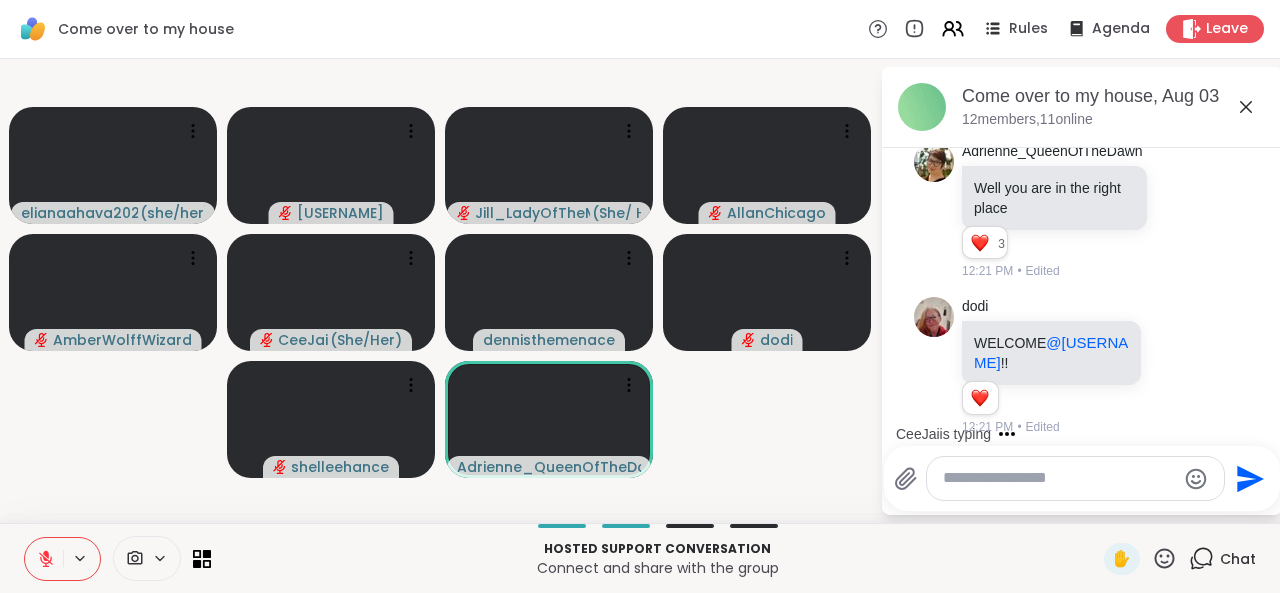 click on "CeeJai  is typing" at bounding box center [1086, 434] 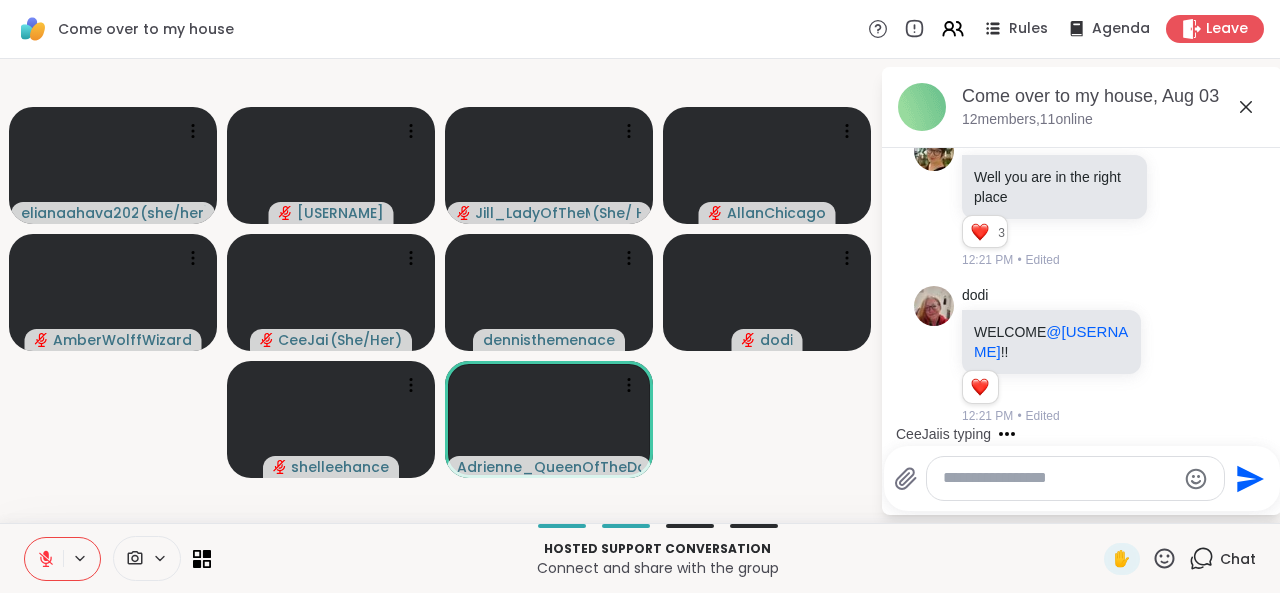 scroll, scrollTop: 1598, scrollLeft: 0, axis: vertical 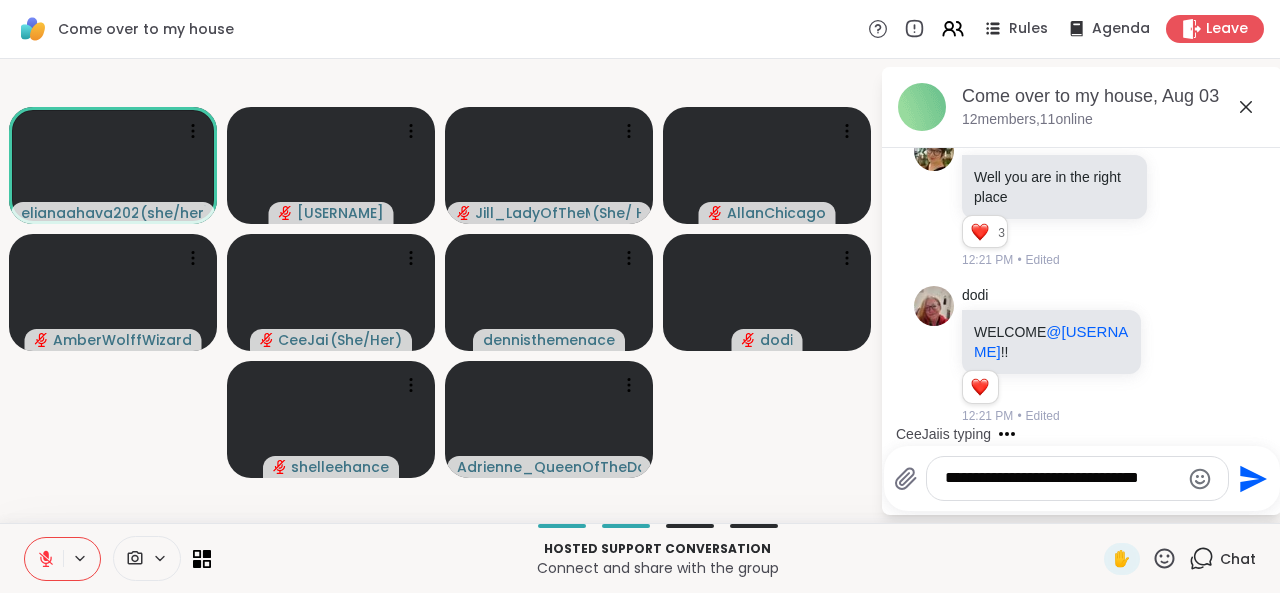 click on "**********" at bounding box center (1062, 478) 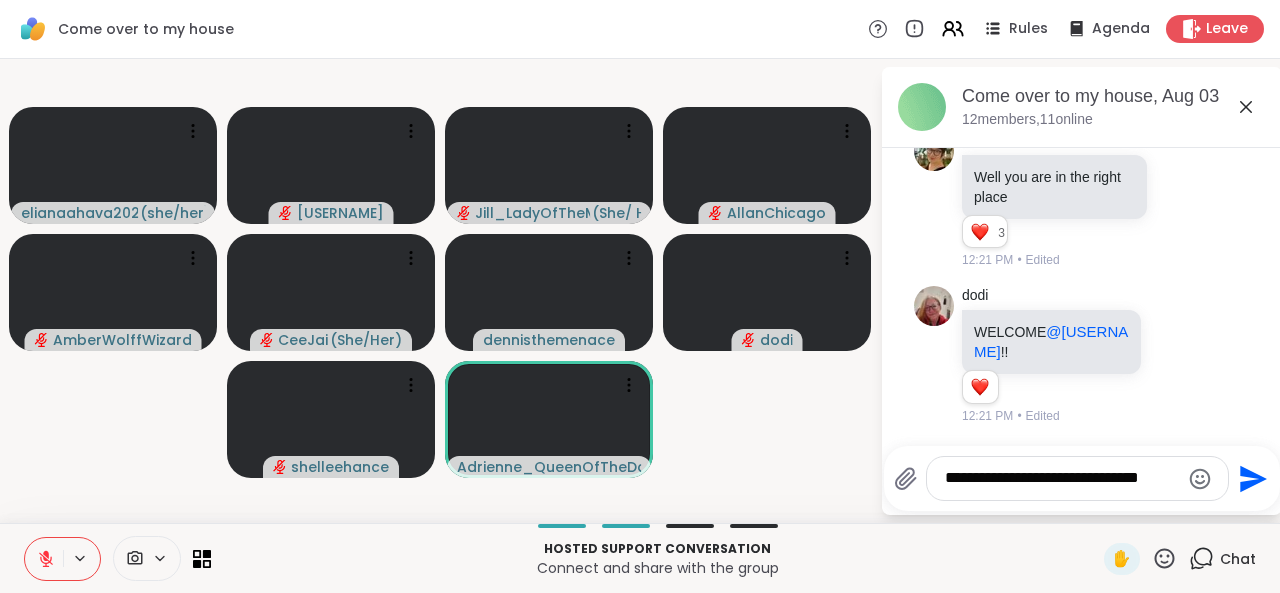 click on "**********" at bounding box center [1062, 478] 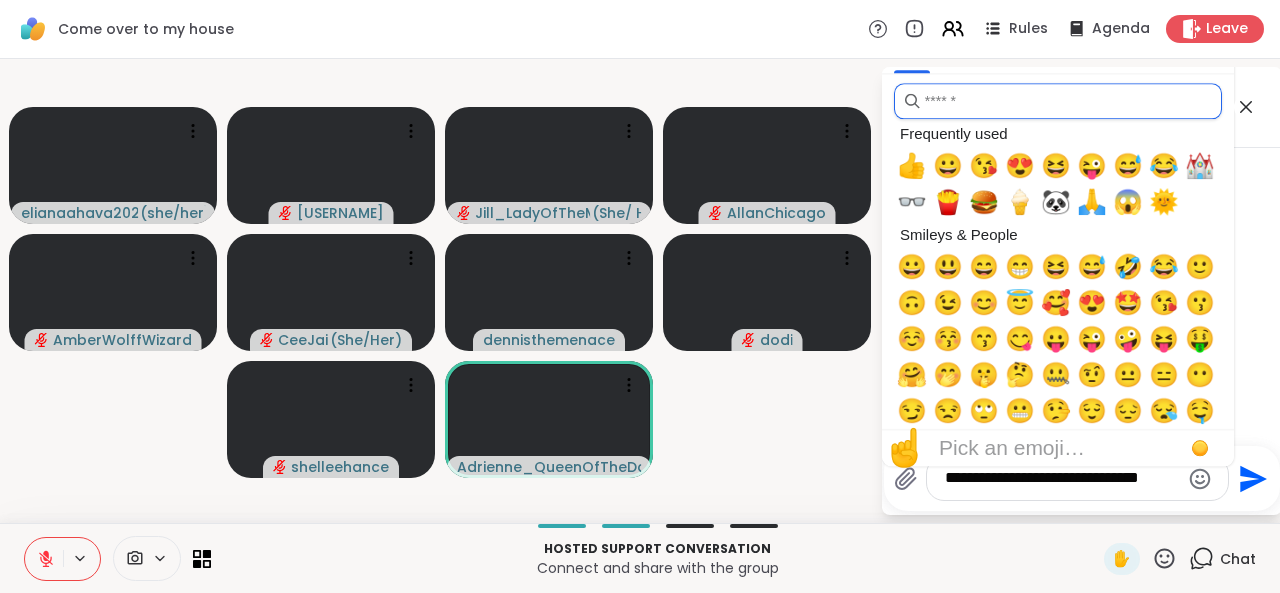 click at bounding box center (1058, 101) 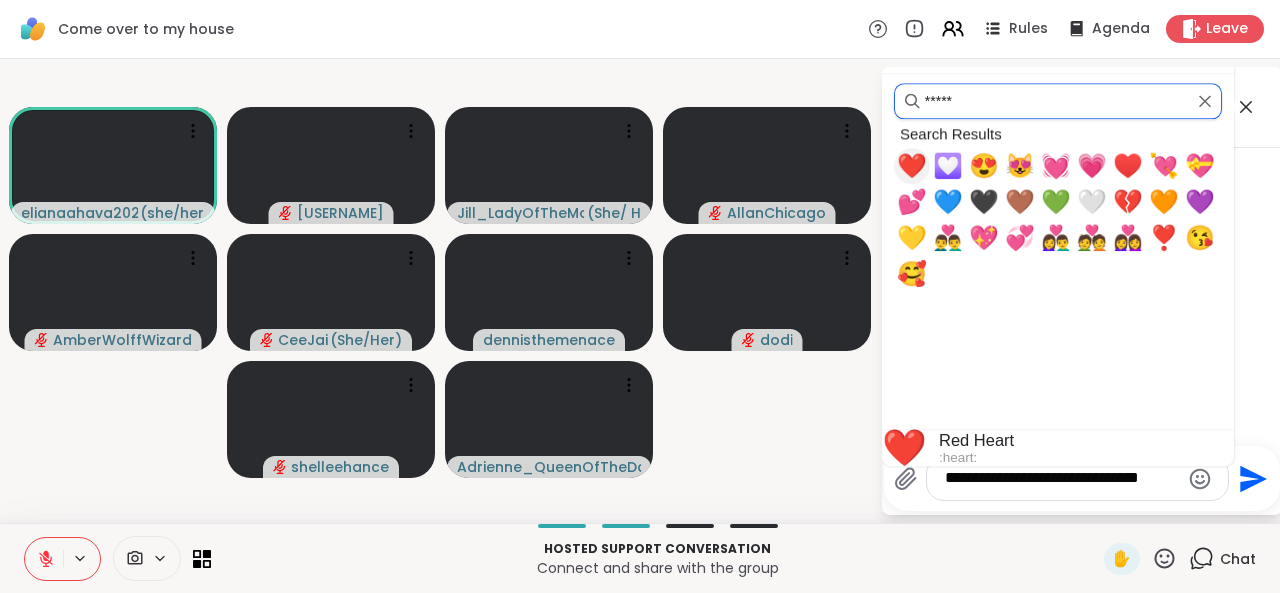 type on "*****" 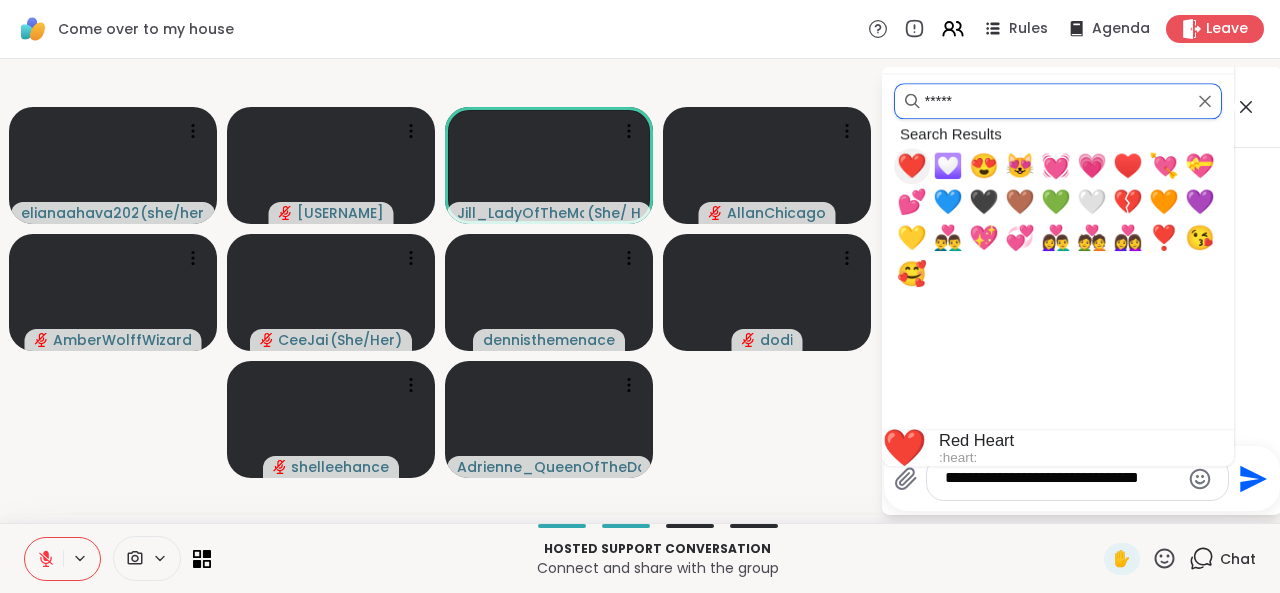click on "❤️" at bounding box center [912, 166] 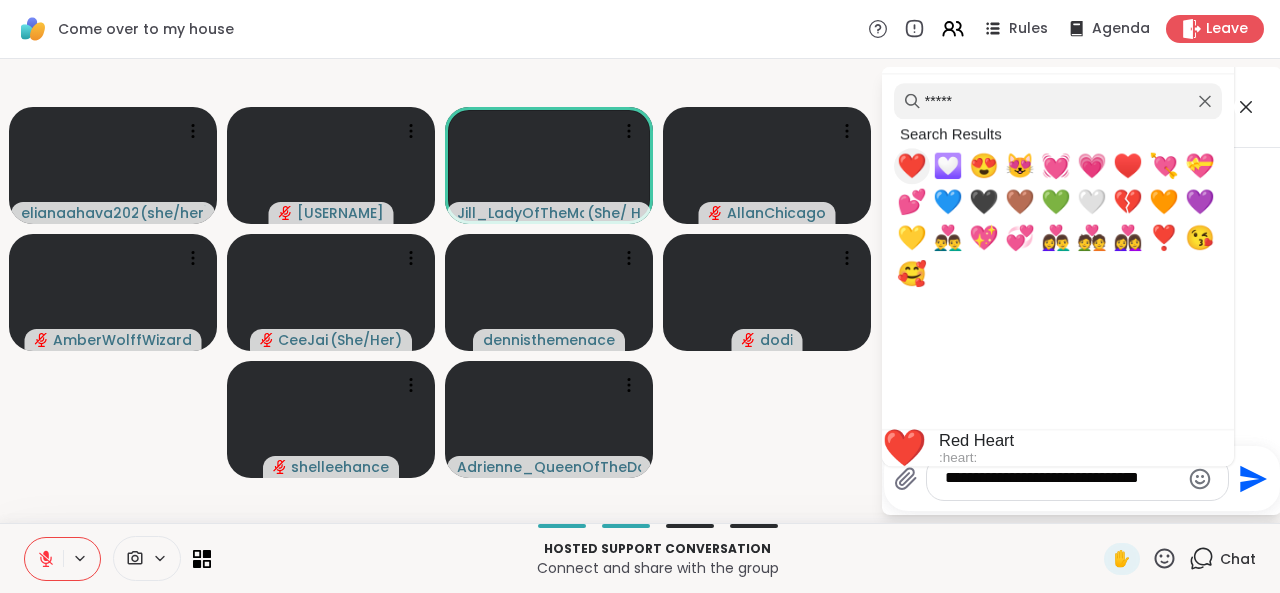 type on "**********" 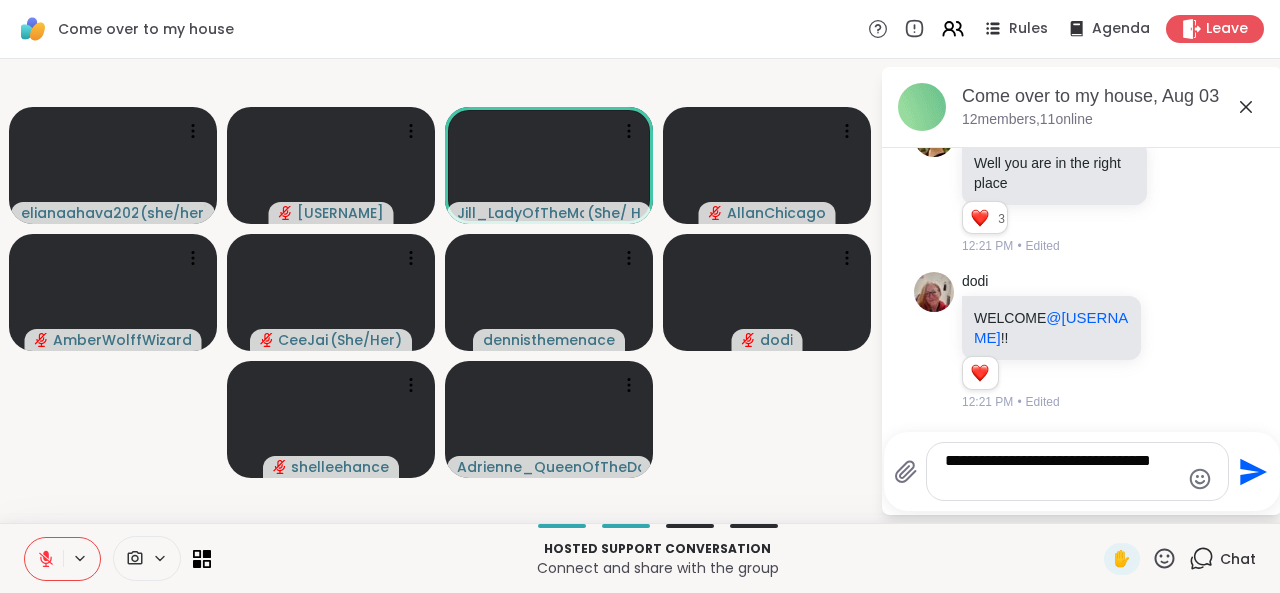 click on "**********" at bounding box center (1062, 471) 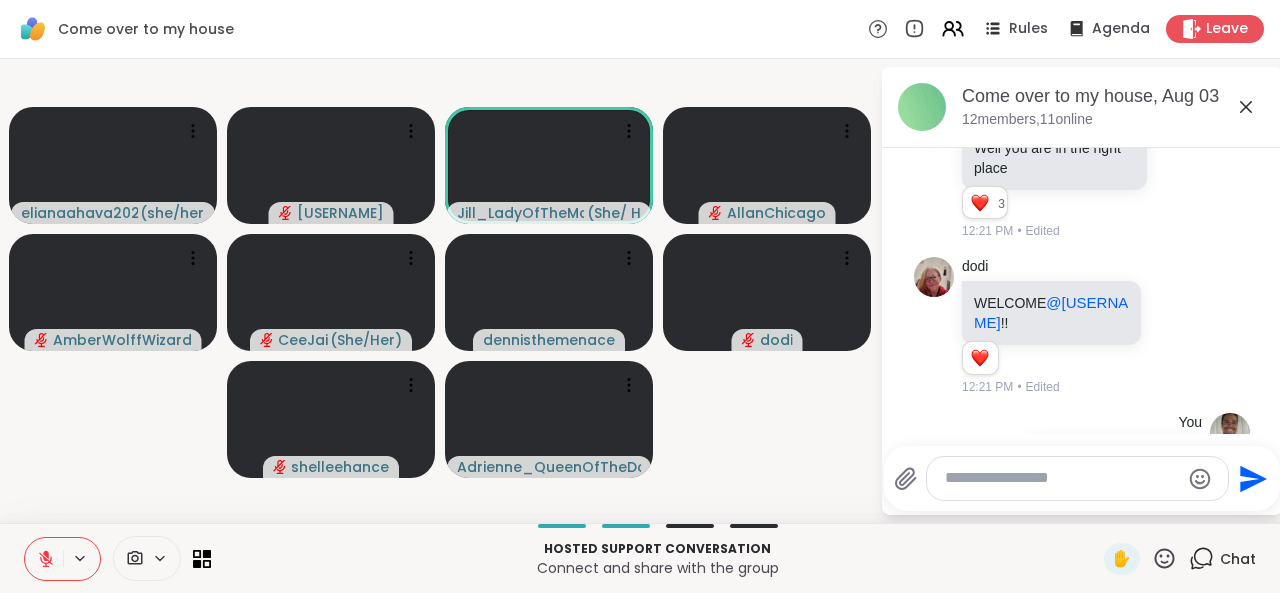 scroll, scrollTop: 1724, scrollLeft: 0, axis: vertical 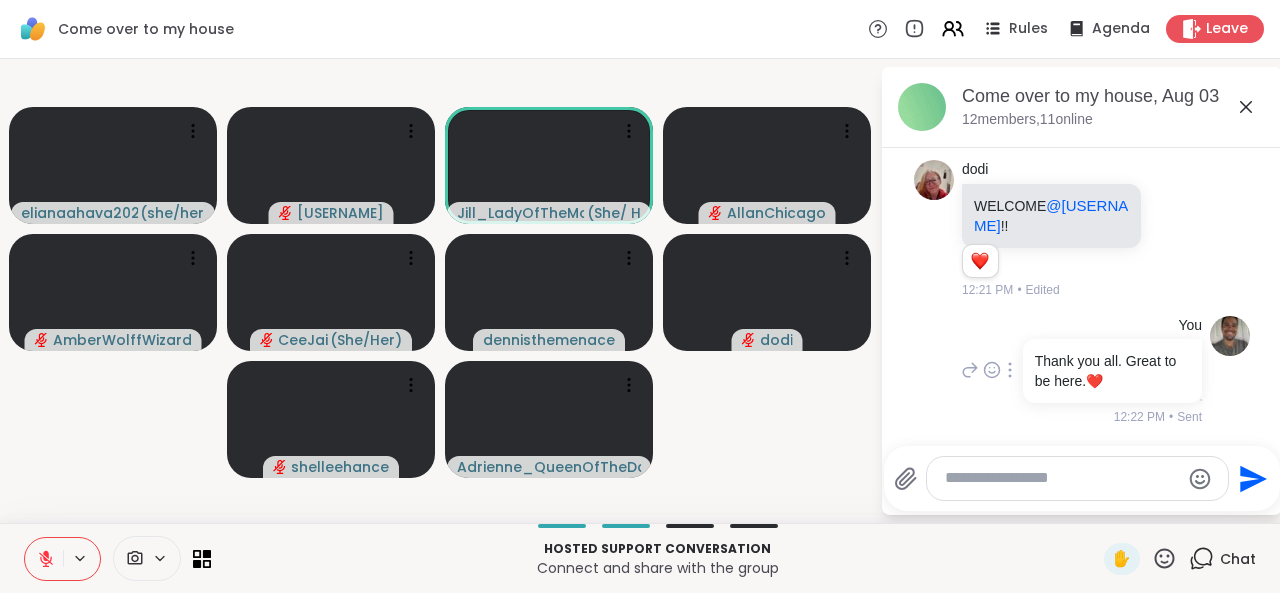 click 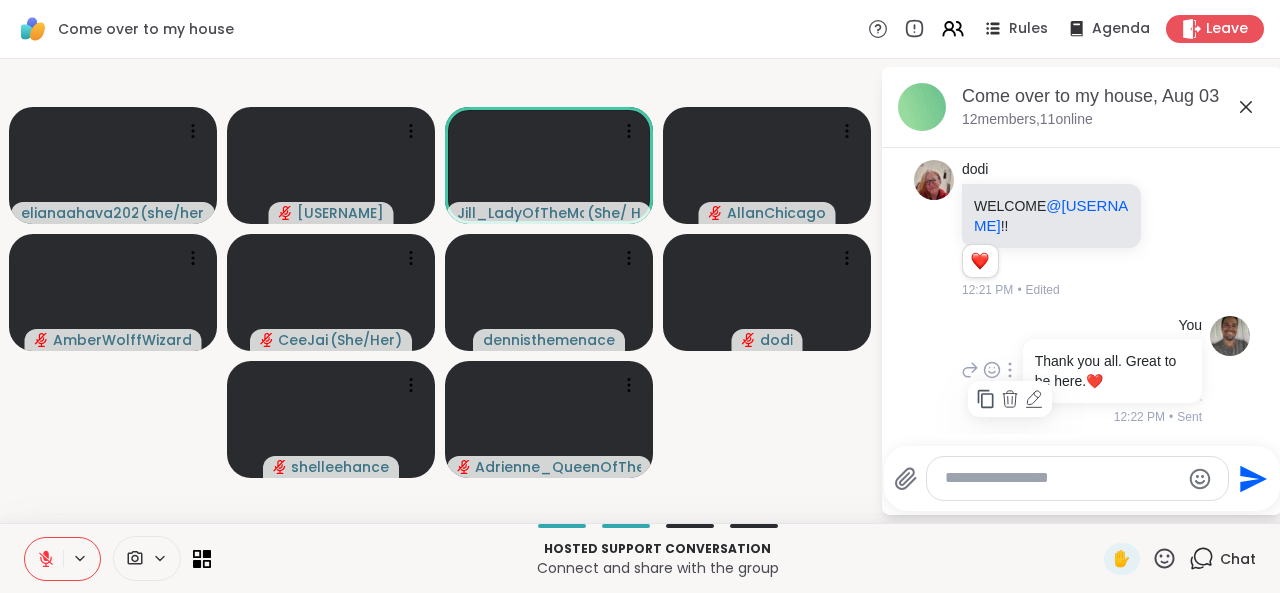 click 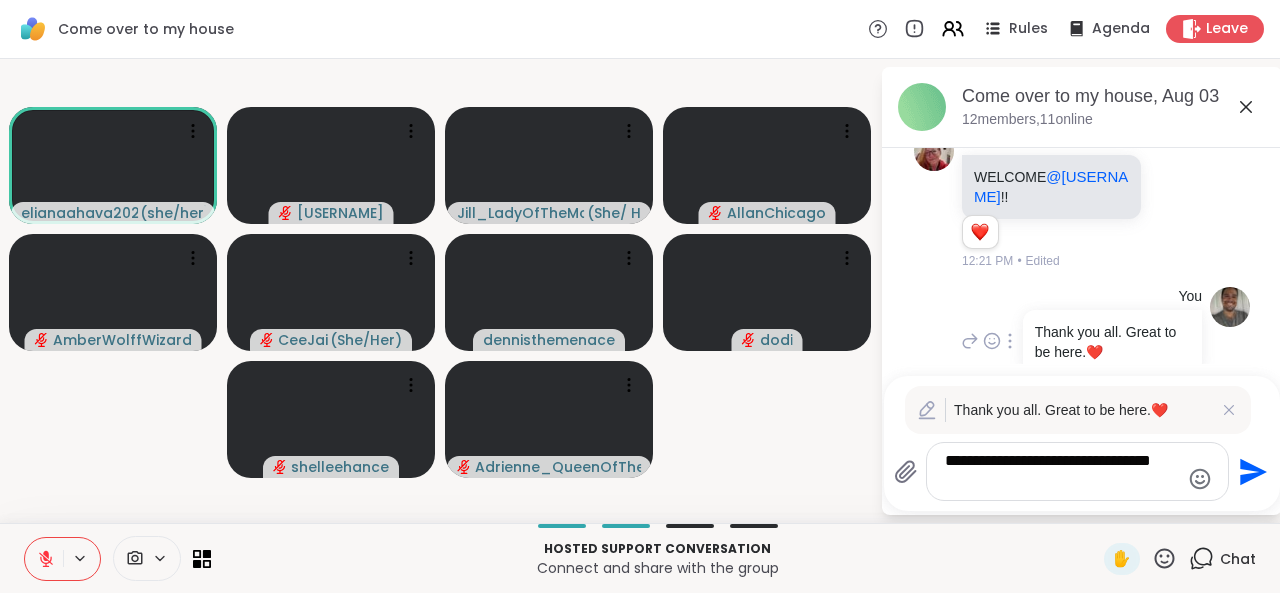 click on "**********" at bounding box center [1062, 471] 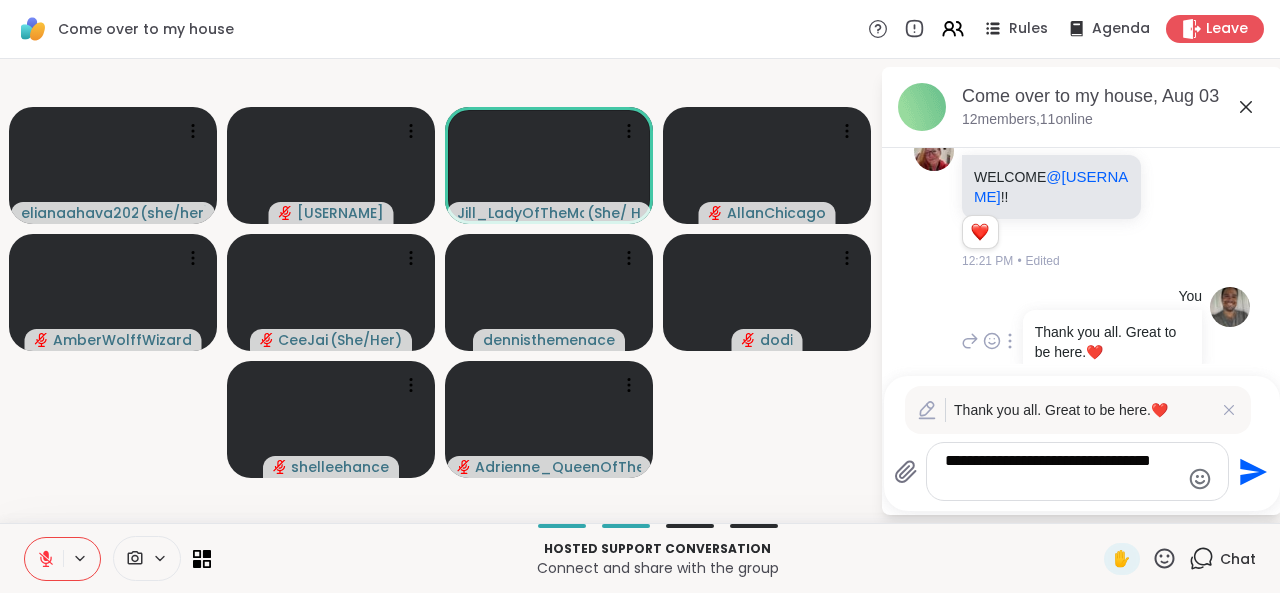 scroll, scrollTop: 1822, scrollLeft: 0, axis: vertical 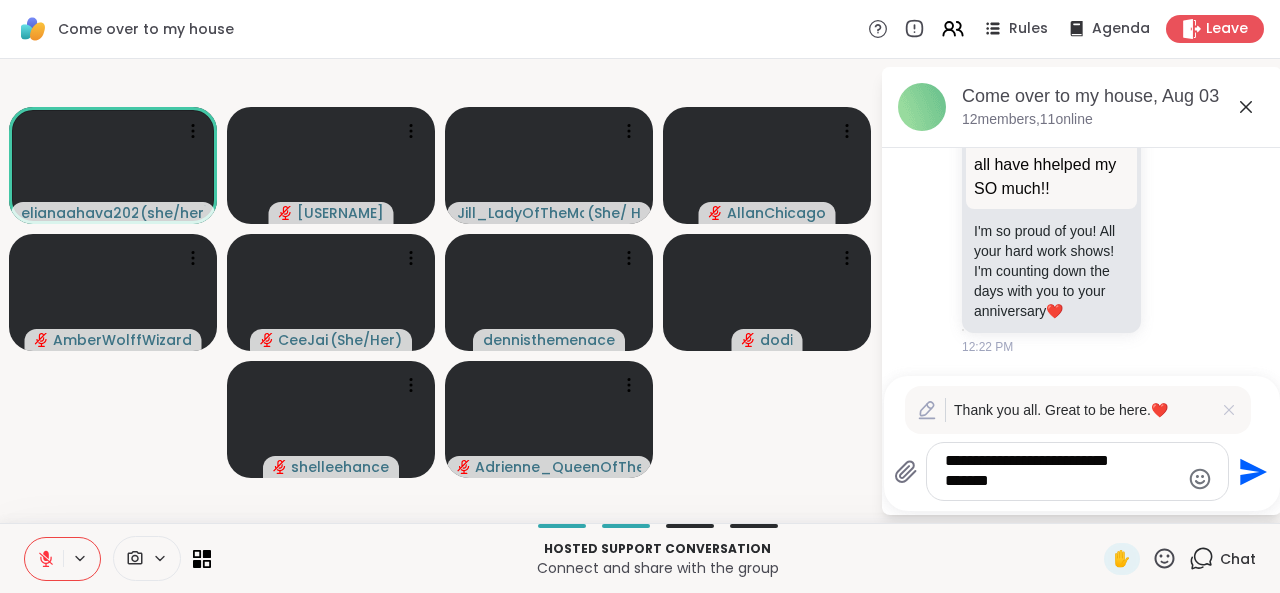 click 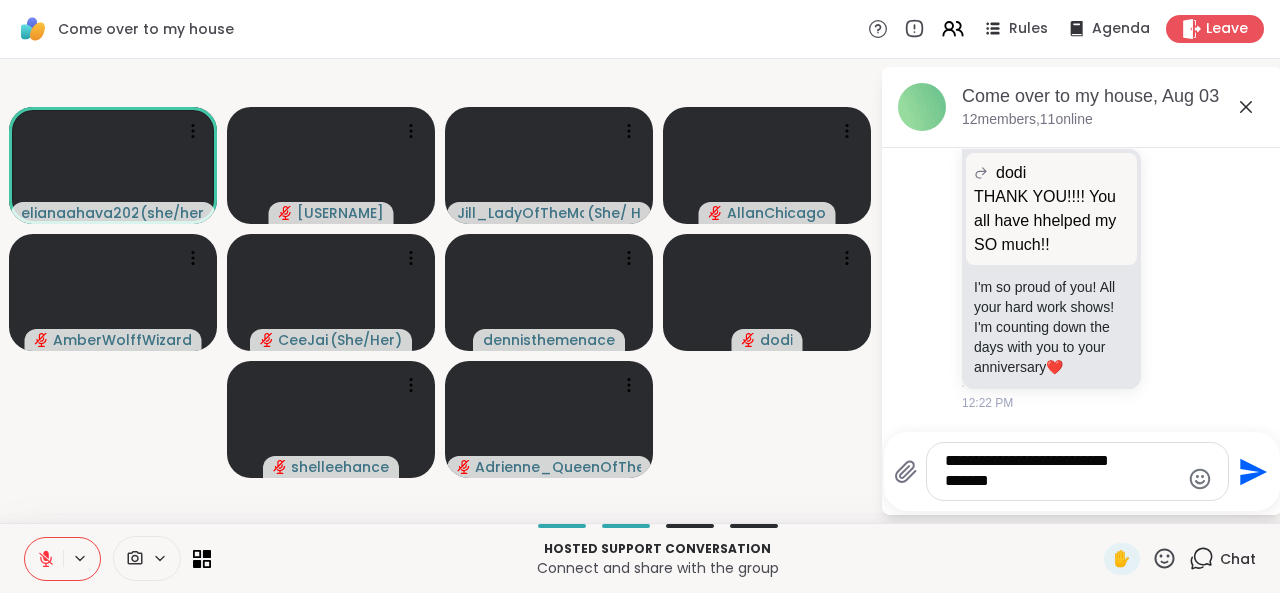 scroll, scrollTop: 2088, scrollLeft: 0, axis: vertical 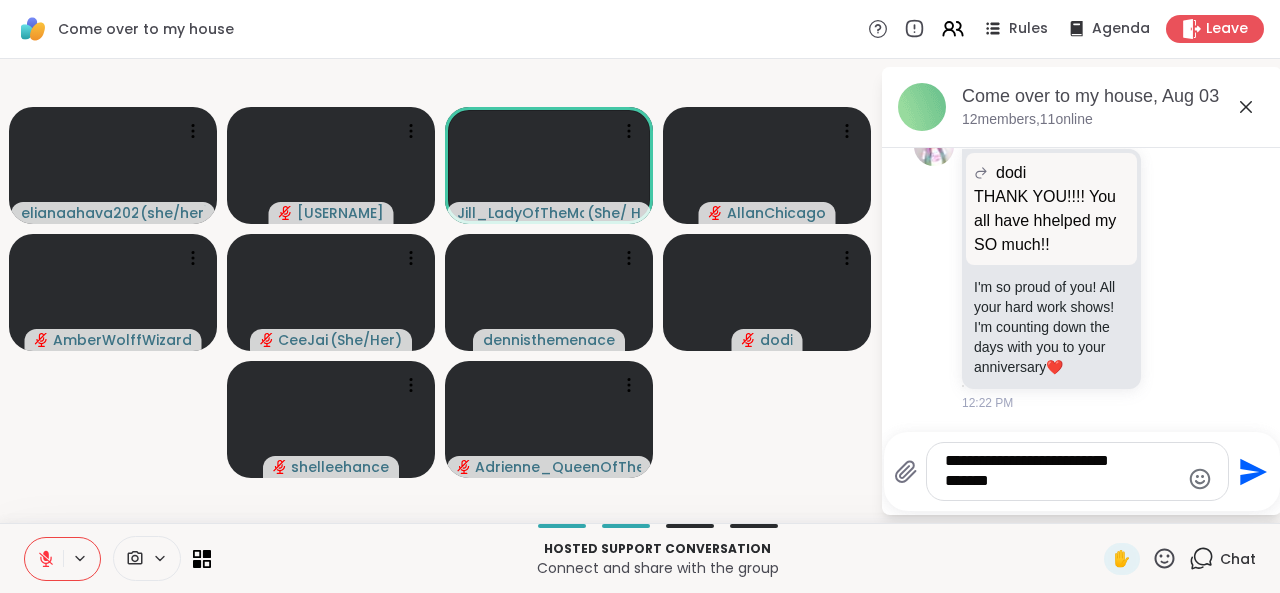 click on "**********" at bounding box center (1062, 471) 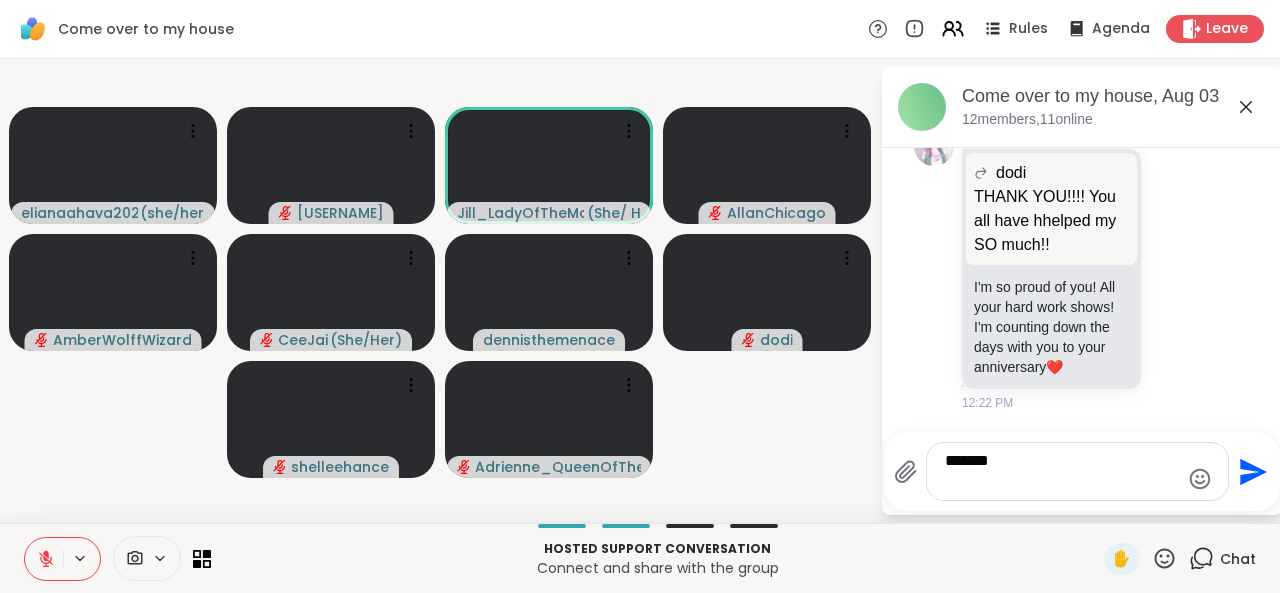 scroll, scrollTop: 2075, scrollLeft: 0, axis: vertical 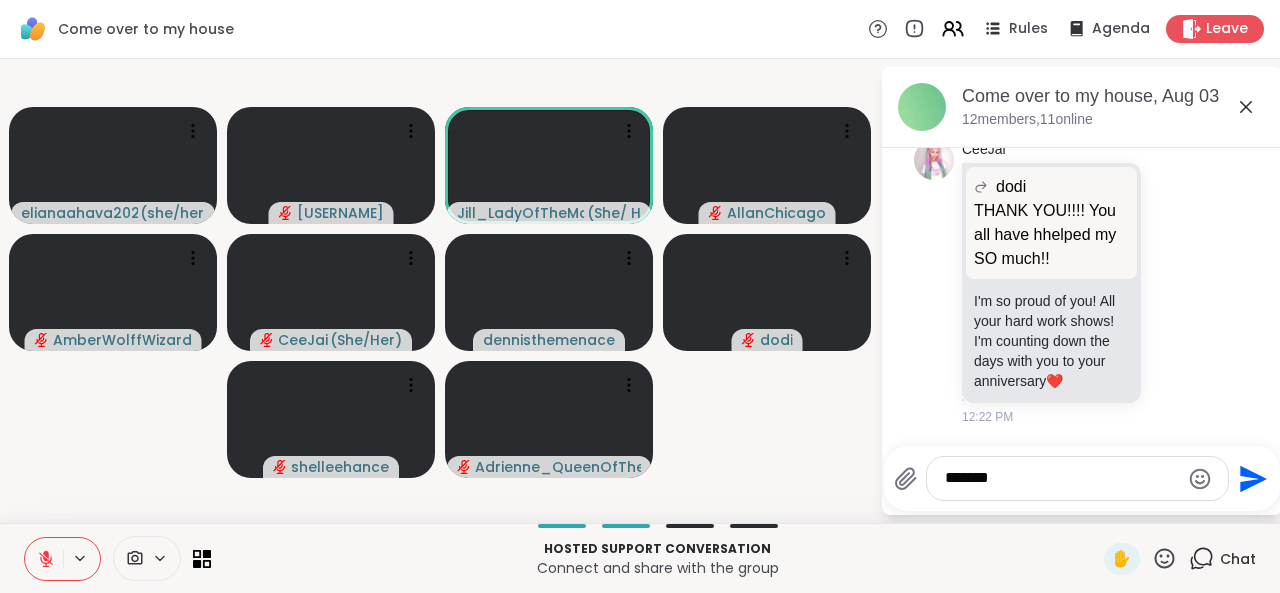 click on "*******" at bounding box center (1062, 478) 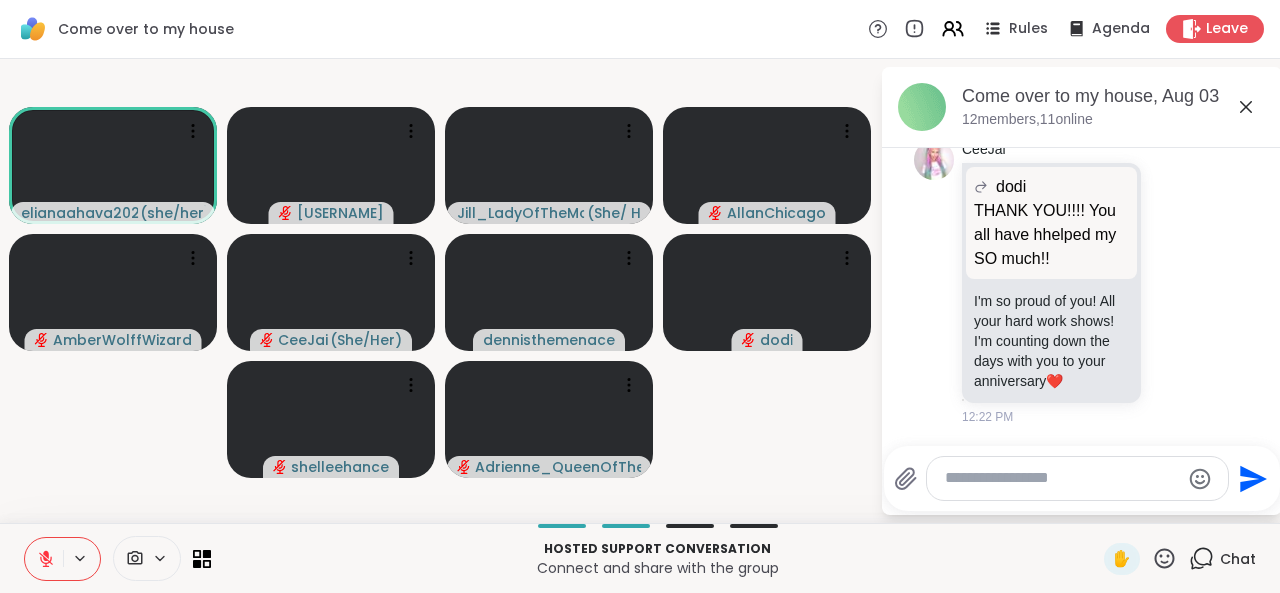 type 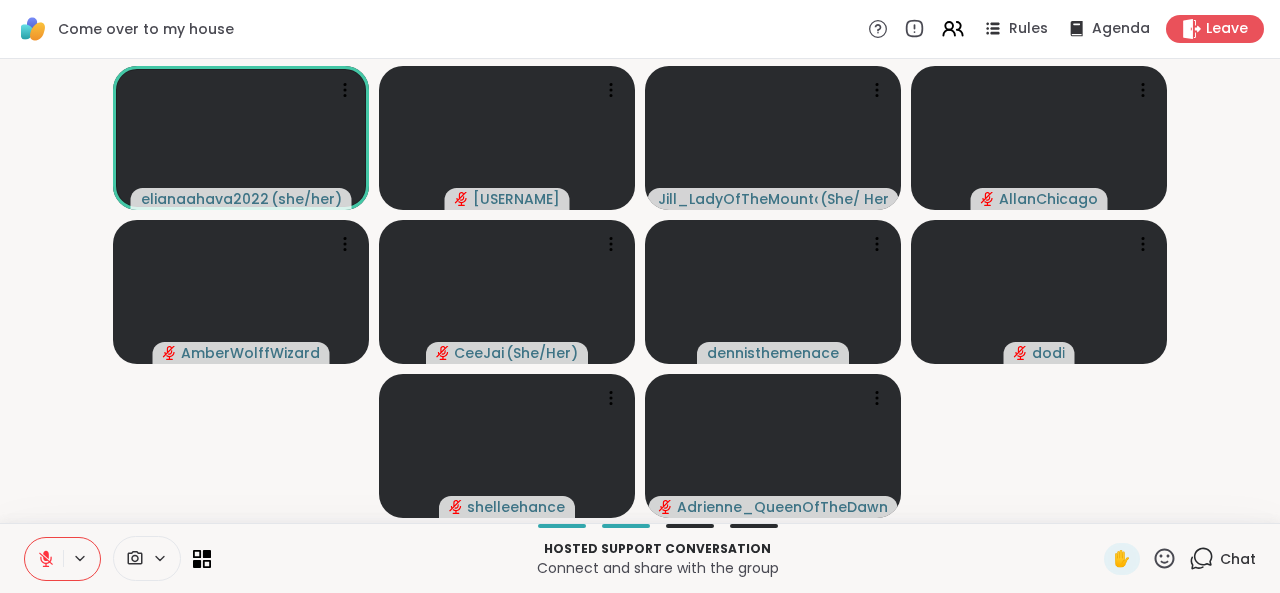 click 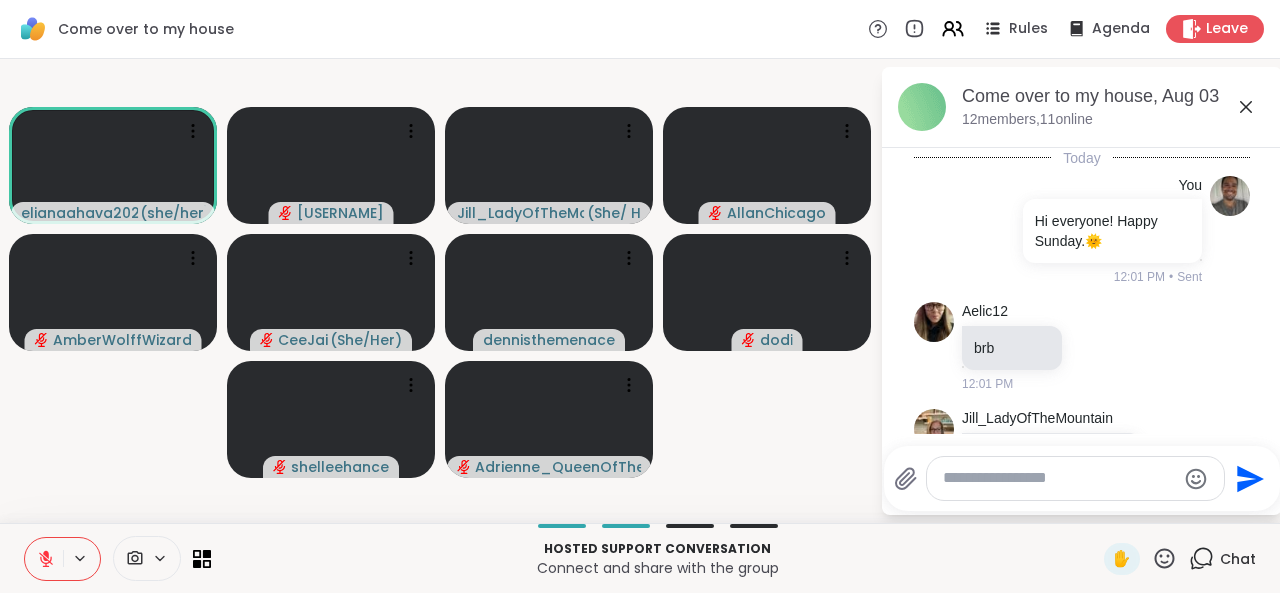 scroll, scrollTop: 2084, scrollLeft: 0, axis: vertical 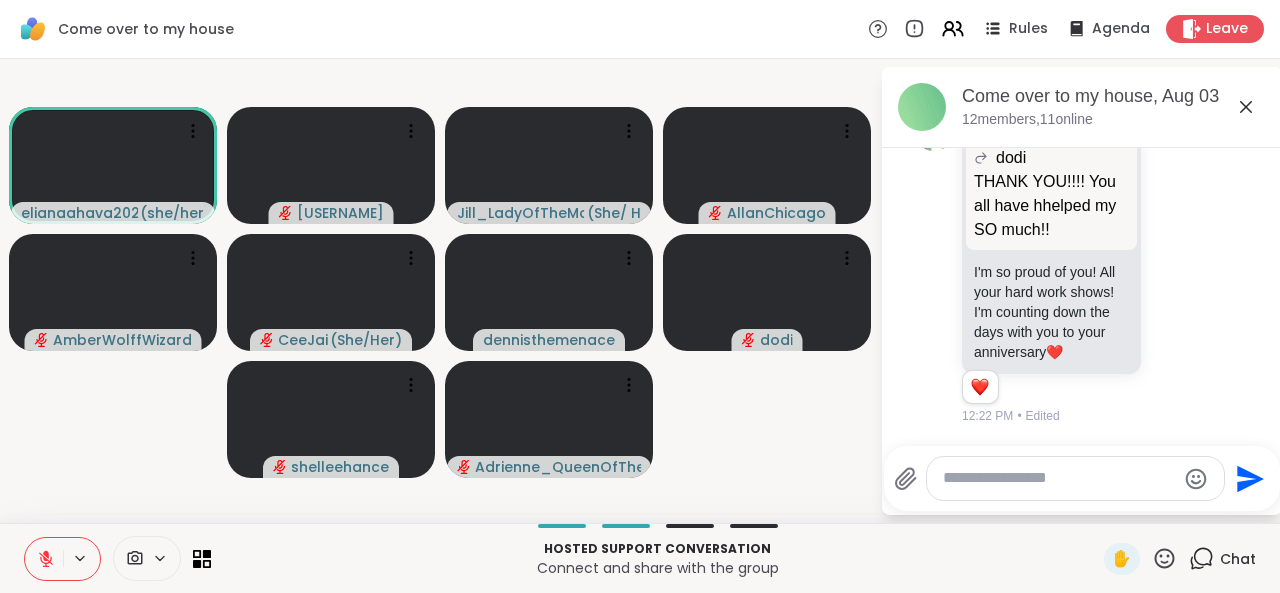 click on "Today You Hi everyone! Happy Sunday. 🌞 12:01 PM • Sent Aelic12 brb 12:01 PM Jill_LadyOfTheMountain My 18 yo daughter is in the room so I have the sound muted temporarily 12:03 PM Jill_LadyOfTheMountain To respect and keep confidential what you all are saying 12:03 PM You ⛪ 12:05 PM • Sent Adrienne_QueenOfTheDawn Good for you Dodi!   2 2 2 12:19 PM • Edited dodi brb 12:07 PM AmberWolffWizard @Jill_LadyOfTheMountain  kitty cuddles time!   3 3 3 12:20 PM • Edited Jill_LadyOfTheMountain AmberWolffWizard @Jill_LadyOfTheMountain kitty cuddles time!  @Jill_LadyOfTheMountain  kitty cuddles time! Yes!   2 2 2 12:20 PM • Edited dodi Adrienne_QueenOfTheDawn Good for you Dodi! Good for you Dodi! THANK YOU!!!! You all have hhelped my SO much!!   2 2 2 12:20 PM • Edited Adrienne_QueenOfTheDawn Well you are in the right place   3 3 3 12:21 PM • Edited dodi WELCOME  @jeffreyjdelwiche  !!   1 1 12:21 PM • Edited You Thank you all. Great to be here. ❤️   1 1 12:22 PM • Edited CeeJai dodi   1" at bounding box center (1082, -727) 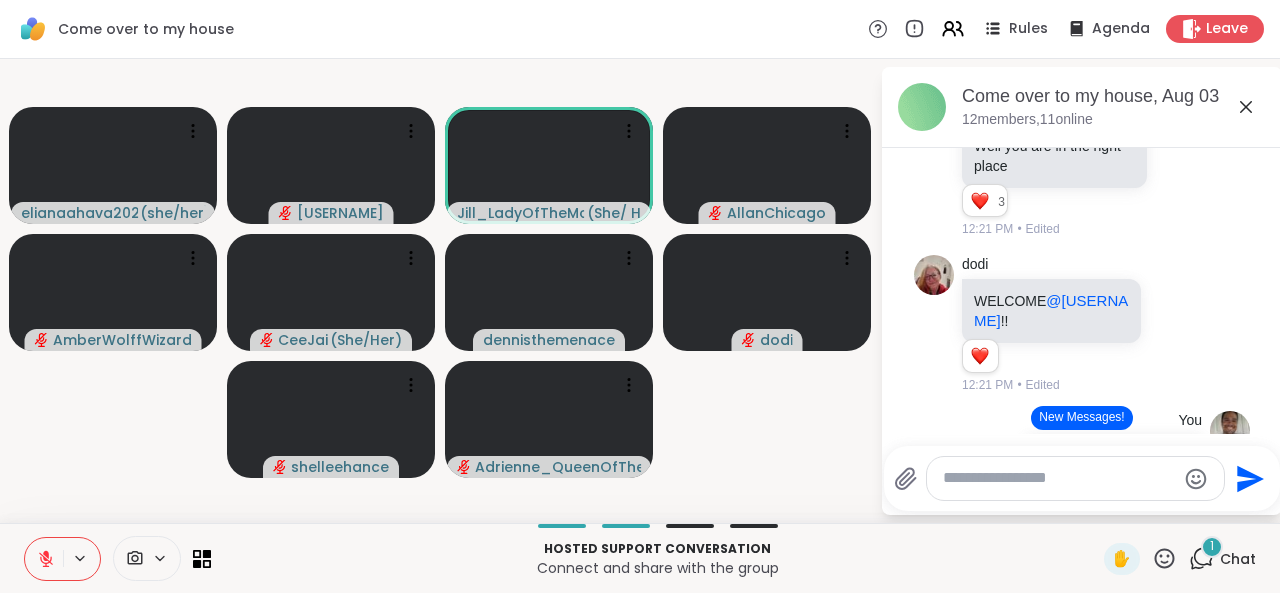 scroll, scrollTop: 1328, scrollLeft: 0, axis: vertical 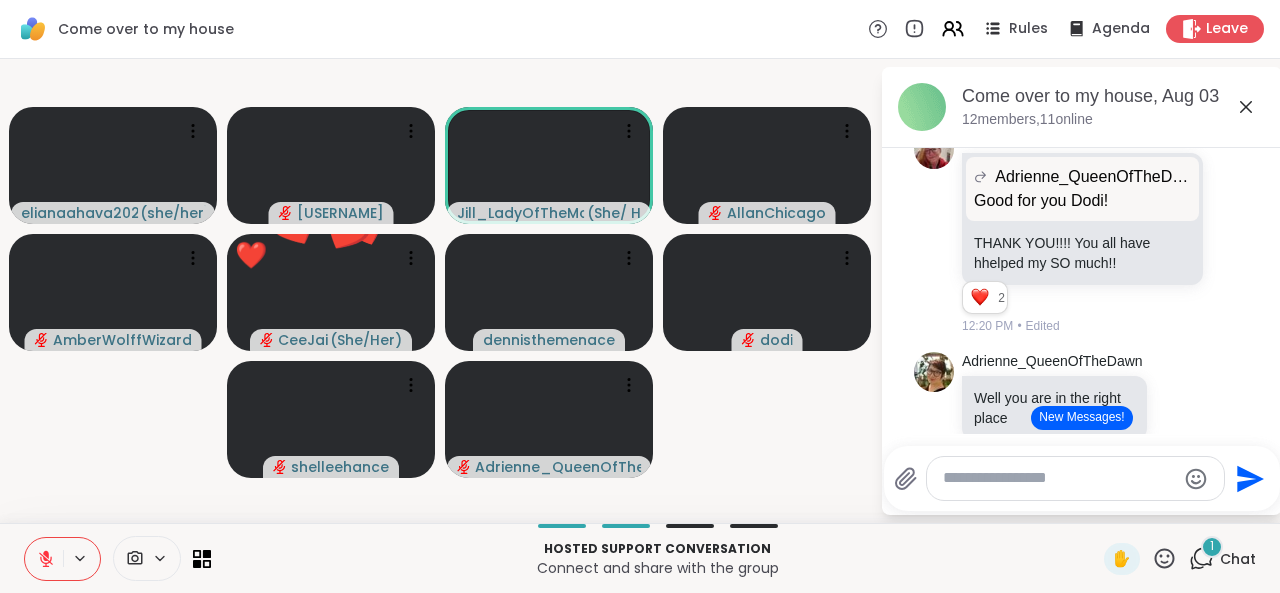 click on "New Messages!" at bounding box center [1081, 418] 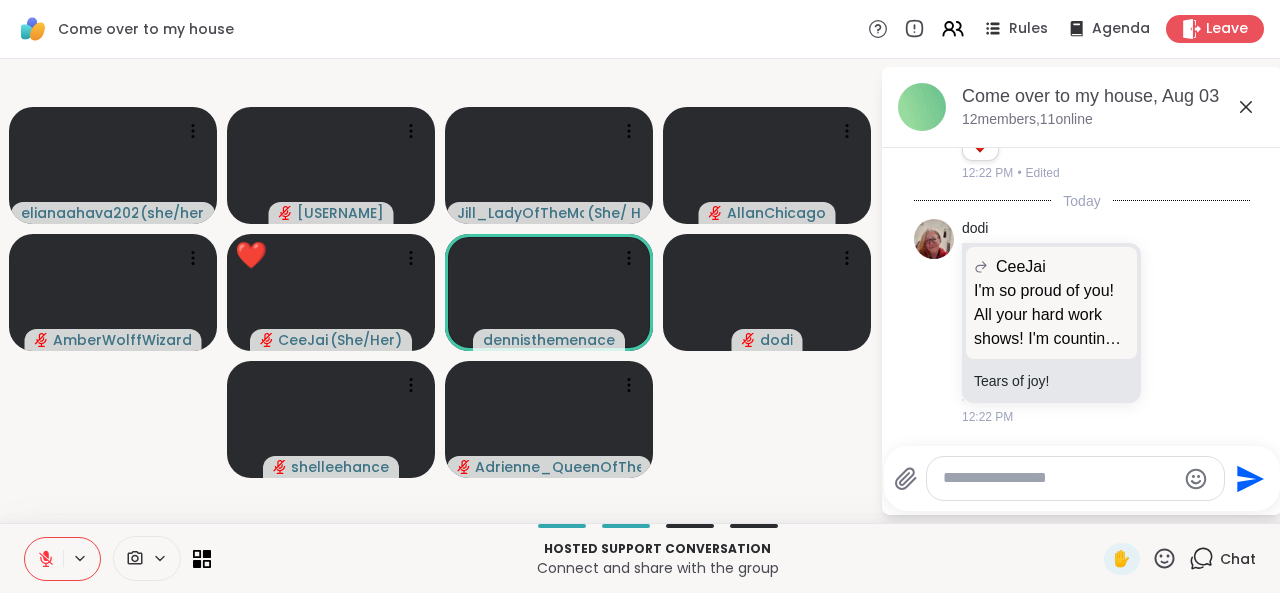 scroll, scrollTop: 2326, scrollLeft: 0, axis: vertical 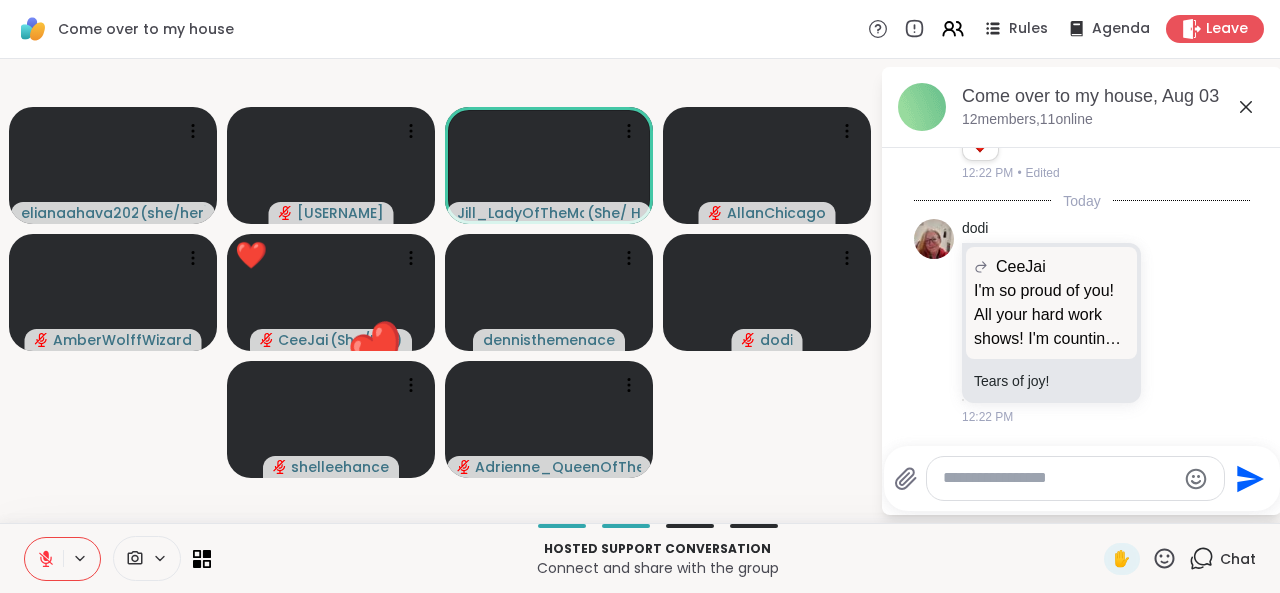 click 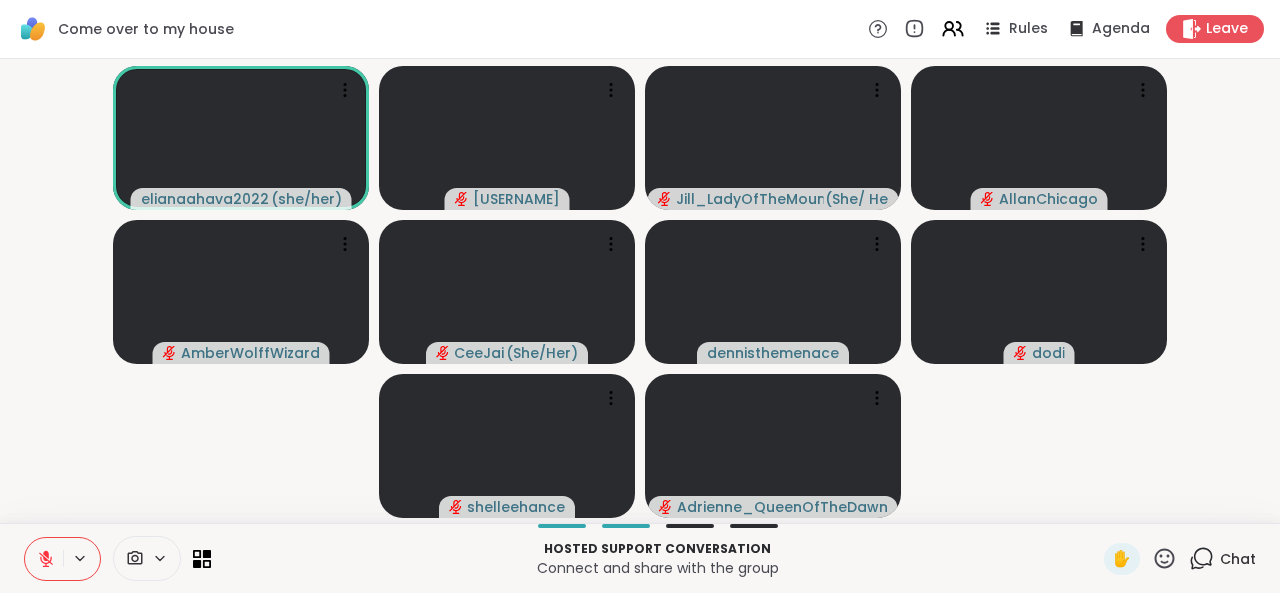 click on "Chat" at bounding box center [1238, 559] 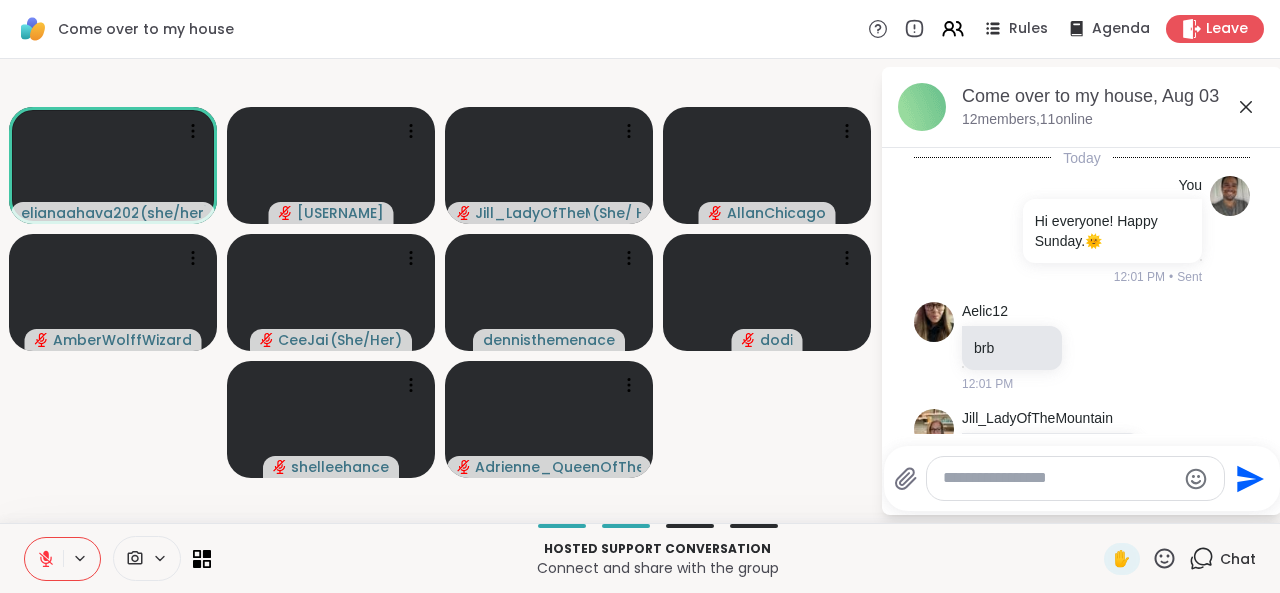 scroll, scrollTop: 2334, scrollLeft: 0, axis: vertical 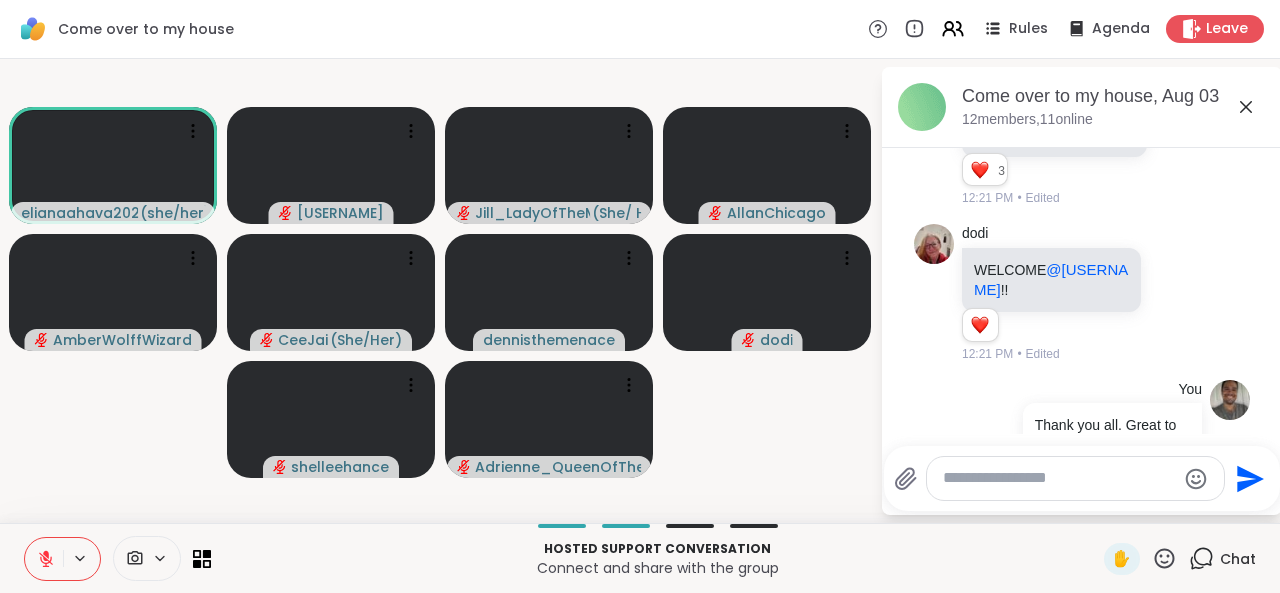 click 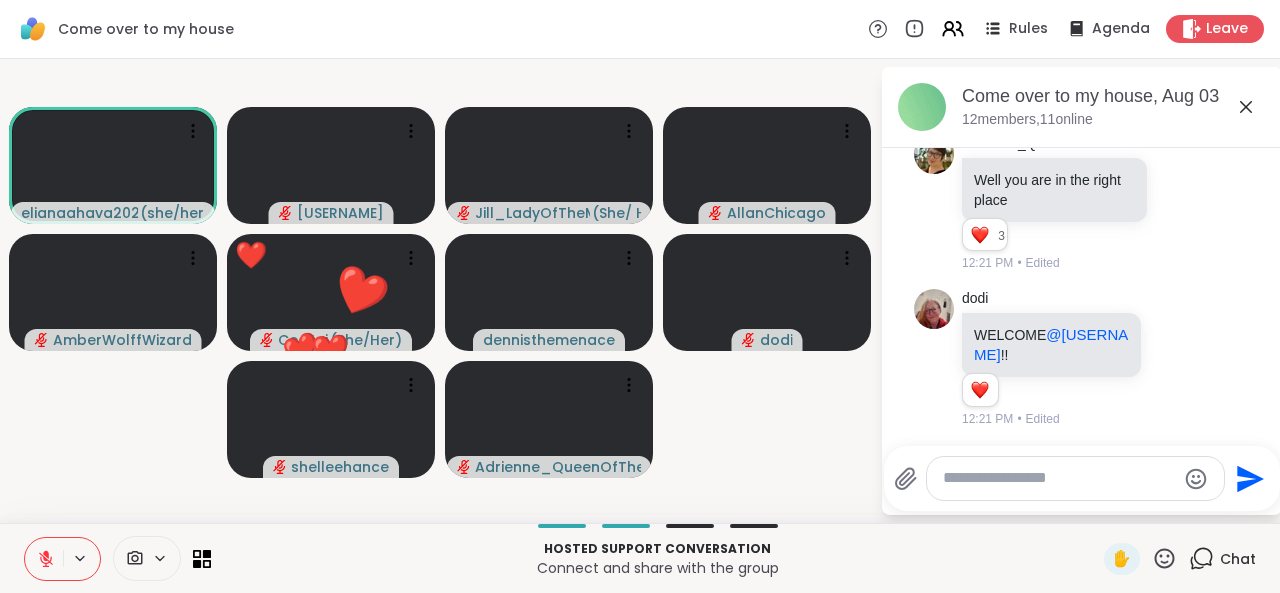 scroll, scrollTop: 1531, scrollLeft: 0, axis: vertical 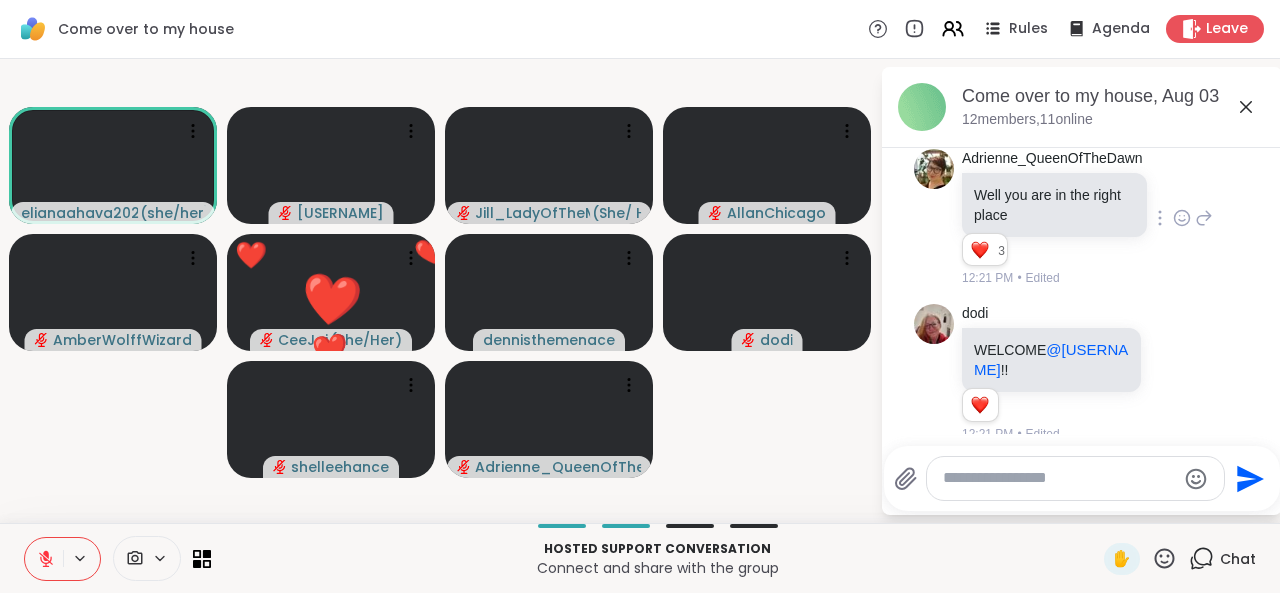 click 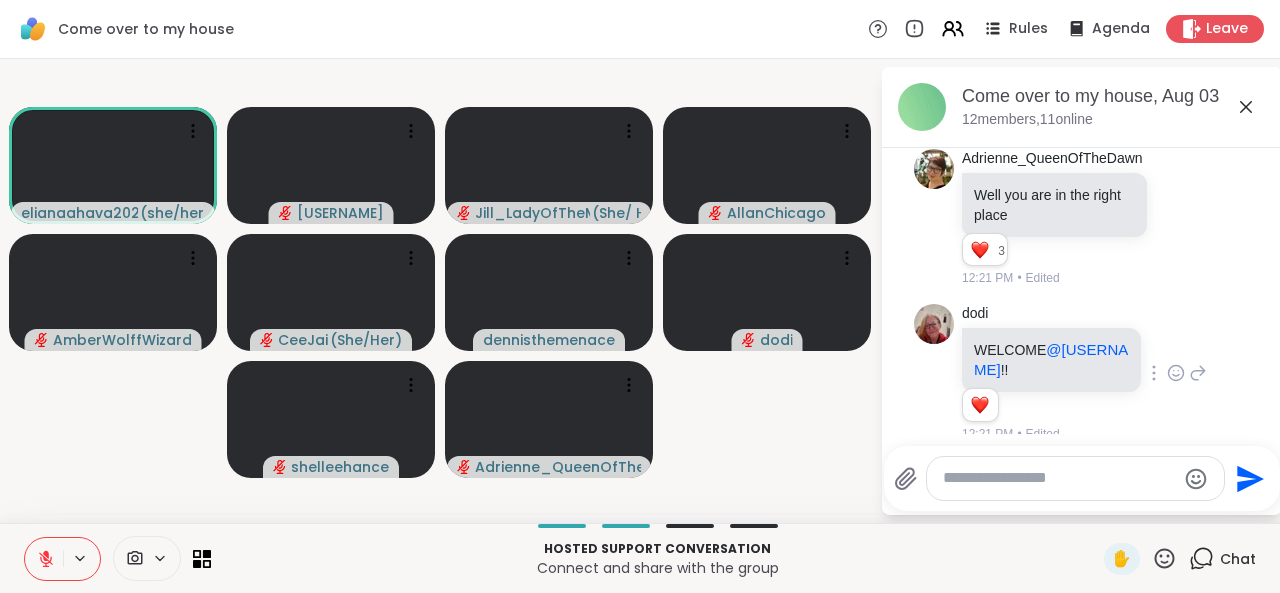 click 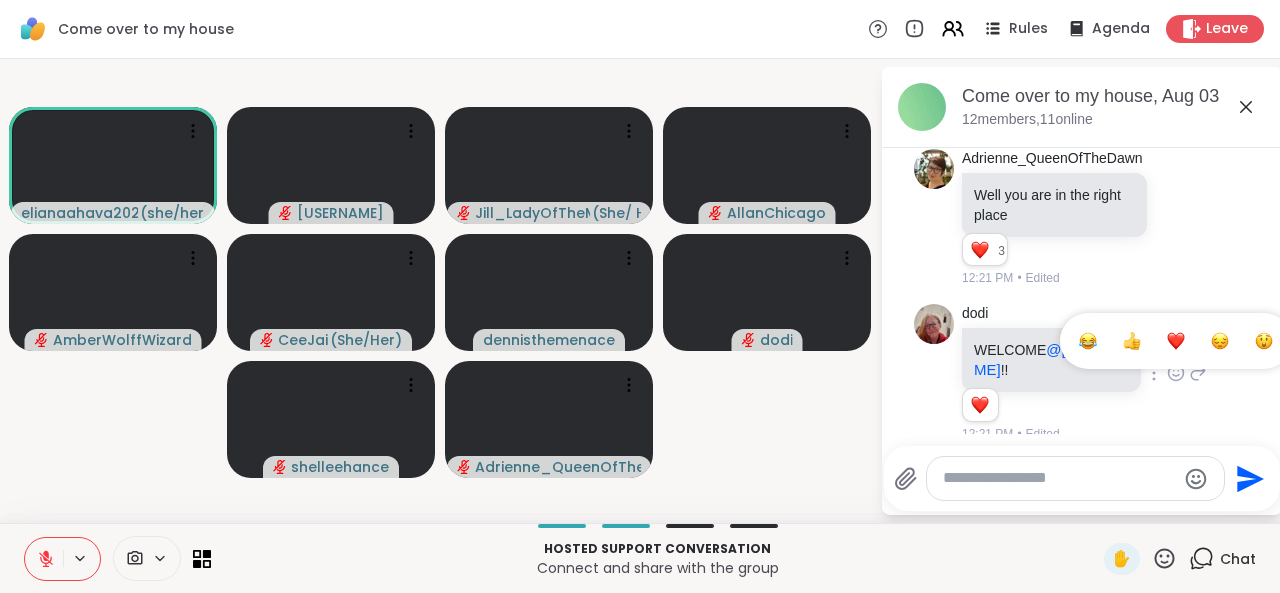 click at bounding box center (1176, 341) 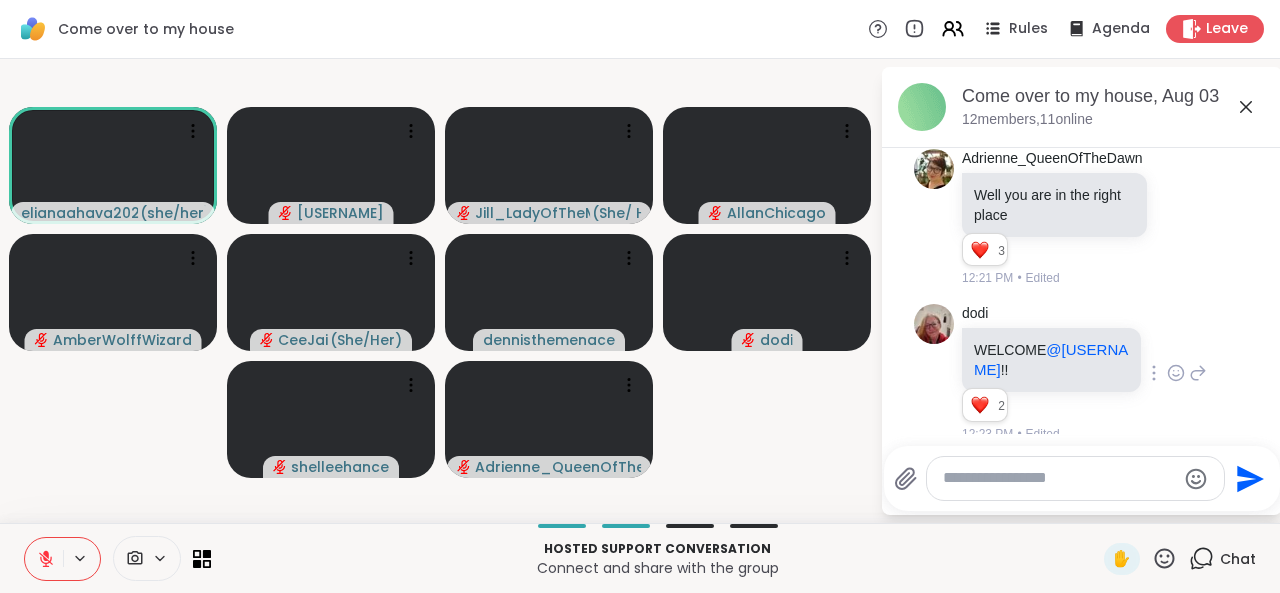 scroll, scrollTop: 1583, scrollLeft: 0, axis: vertical 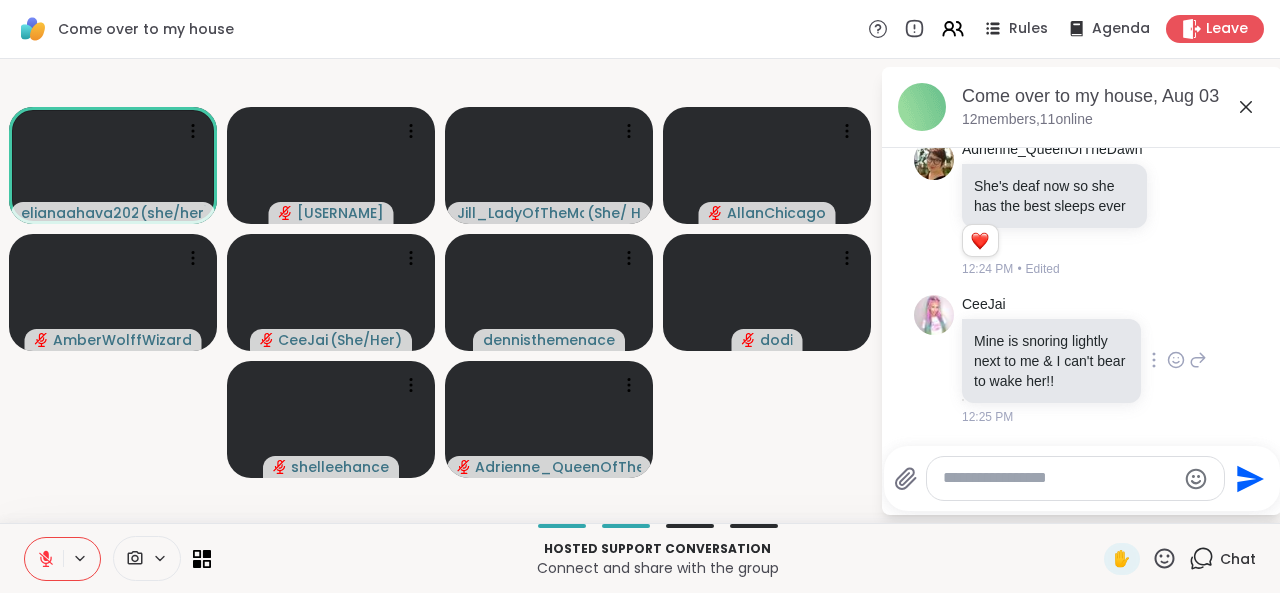 click 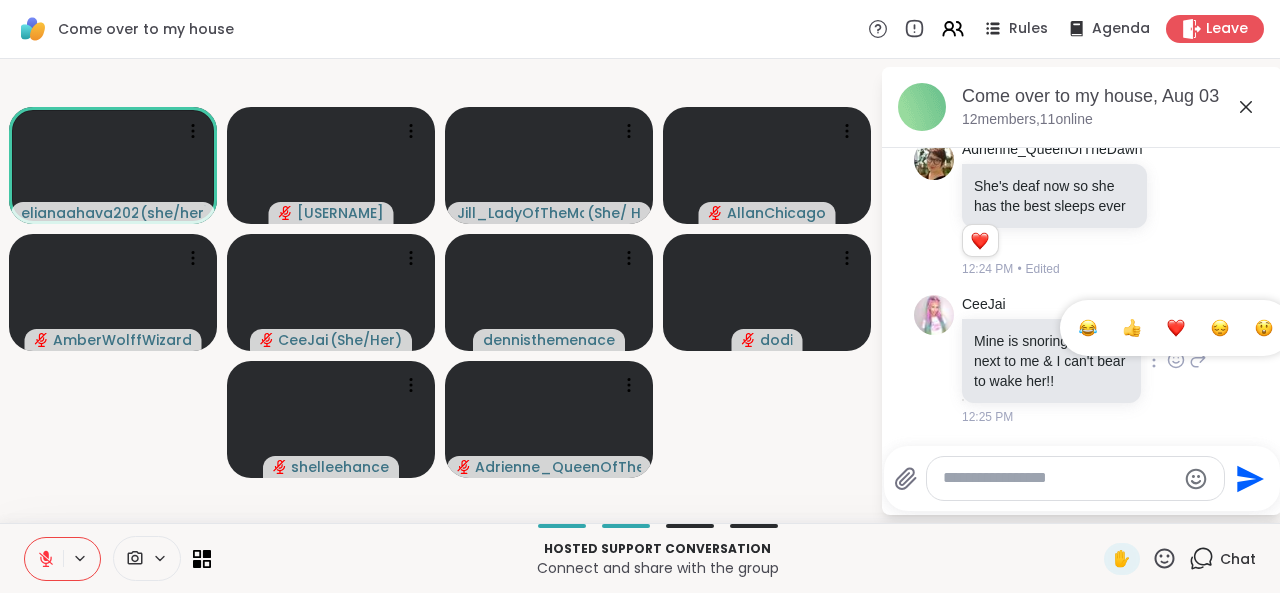 click at bounding box center [1088, 328] 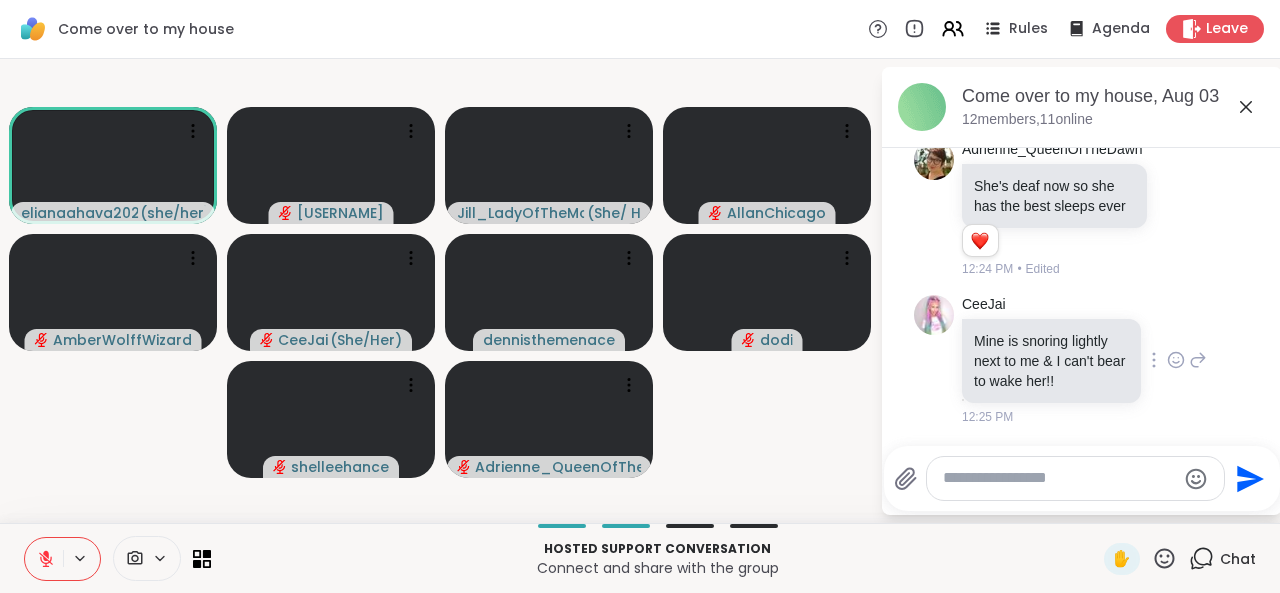 scroll, scrollTop: 2703, scrollLeft: 0, axis: vertical 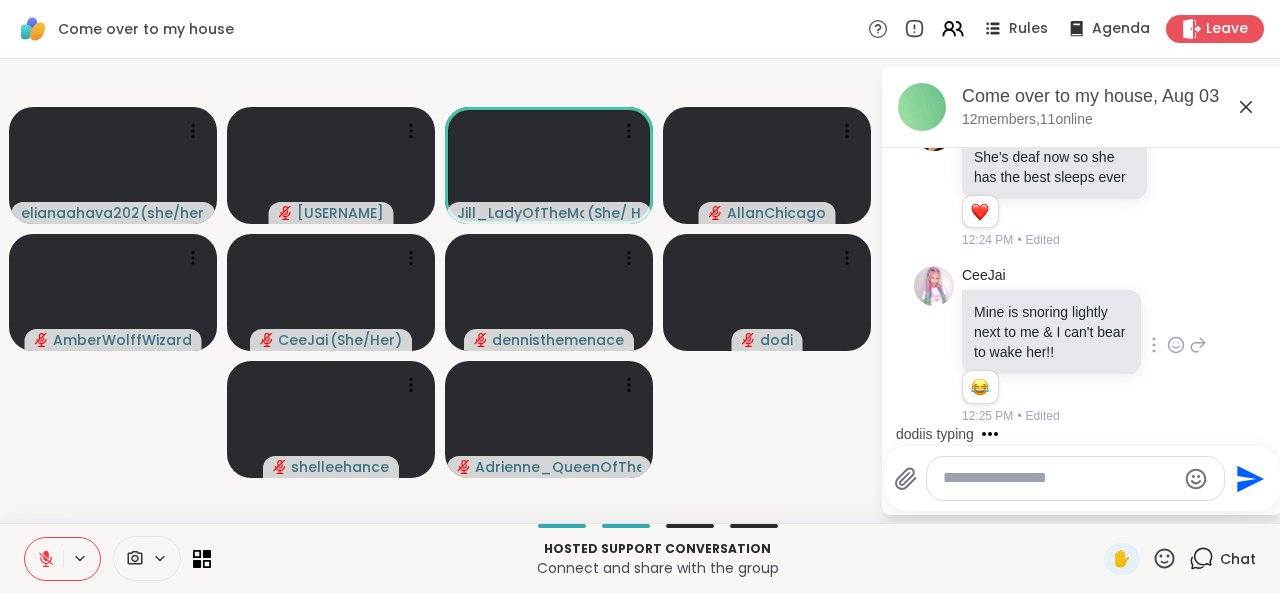 click 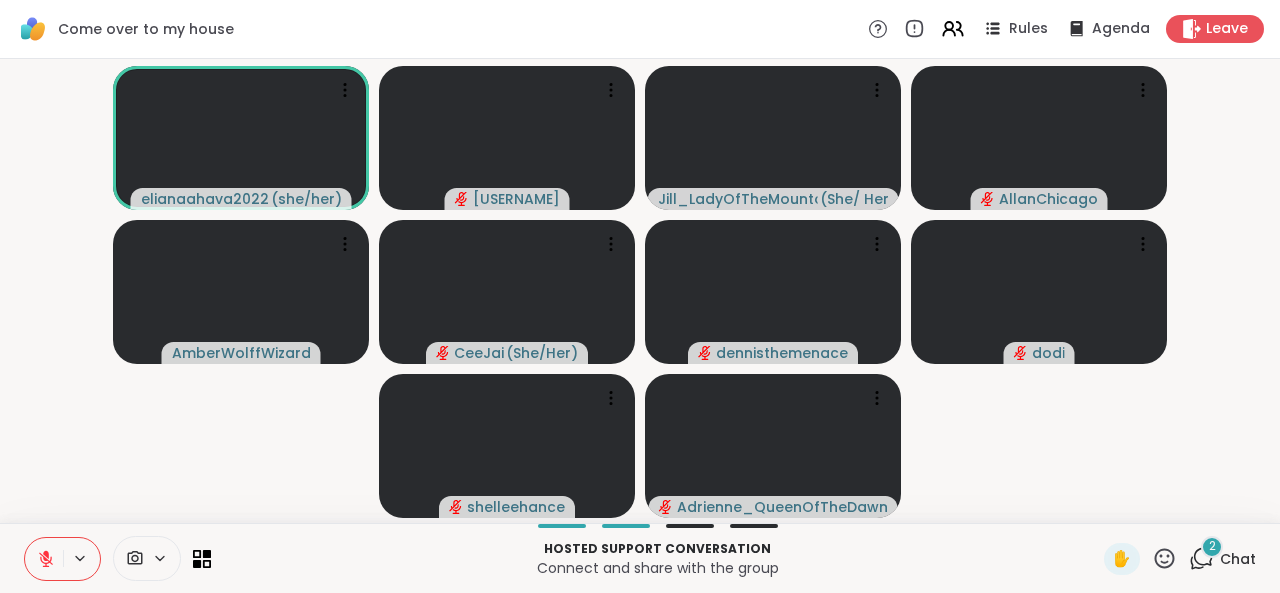 click 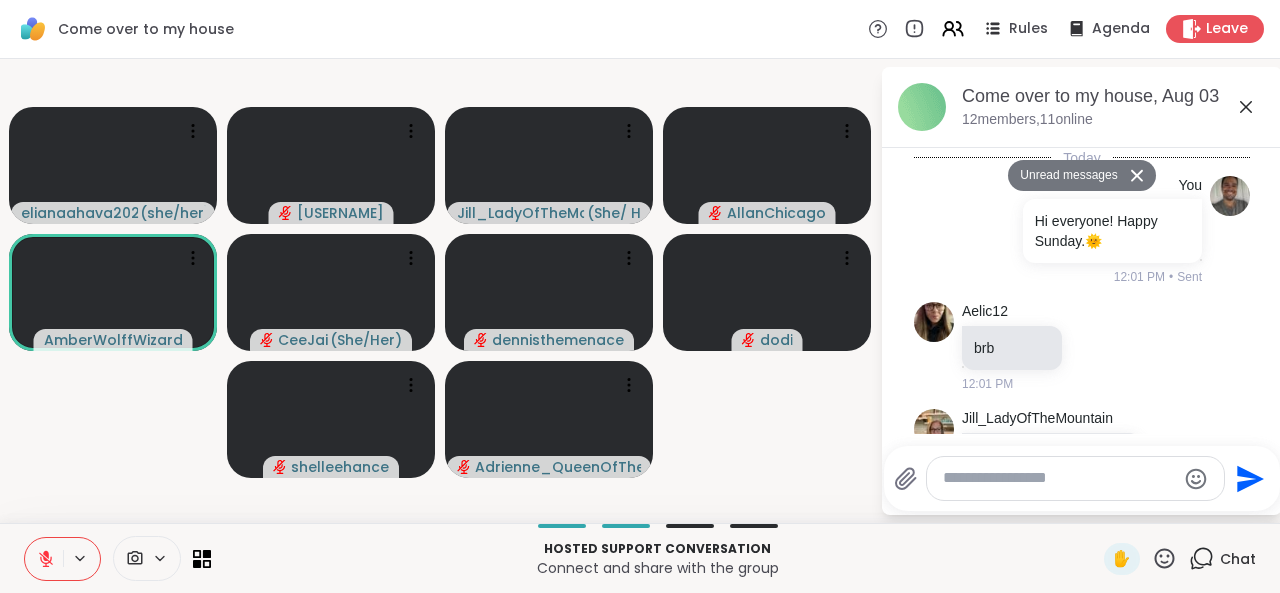 scroll, scrollTop: 3368, scrollLeft: 0, axis: vertical 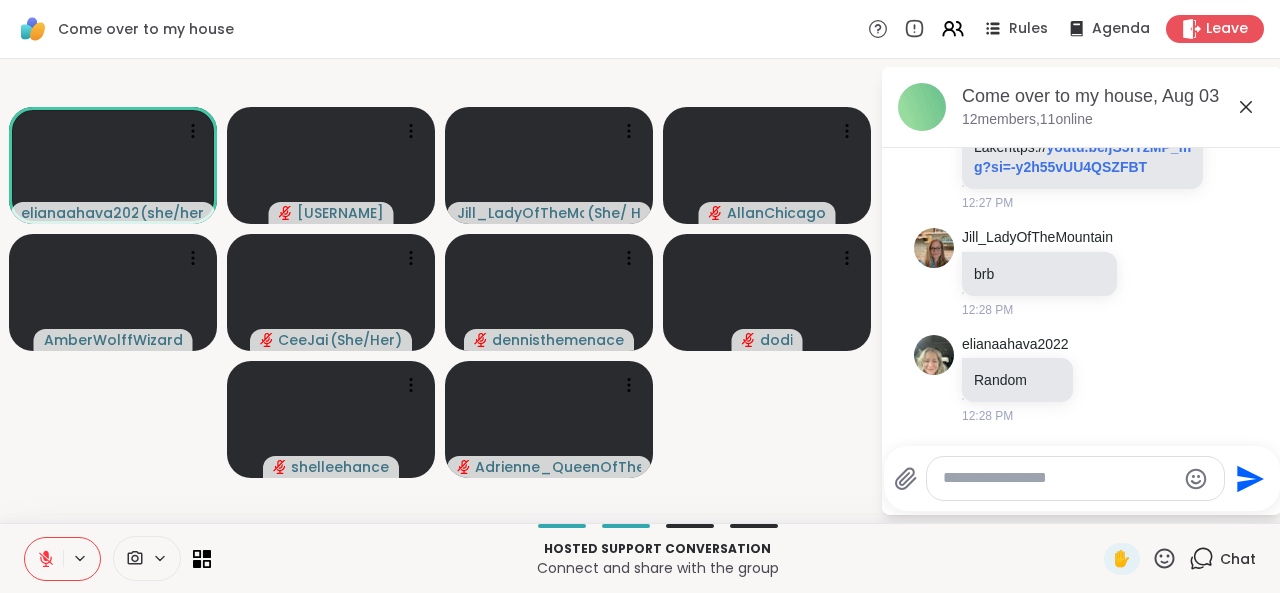 click 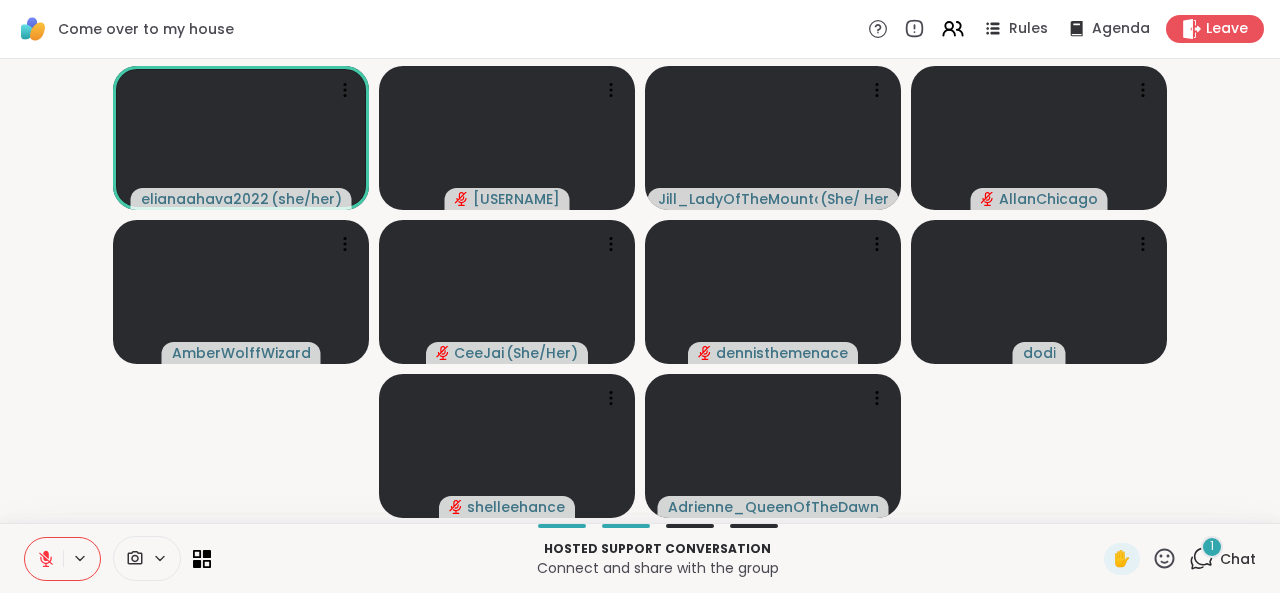 click 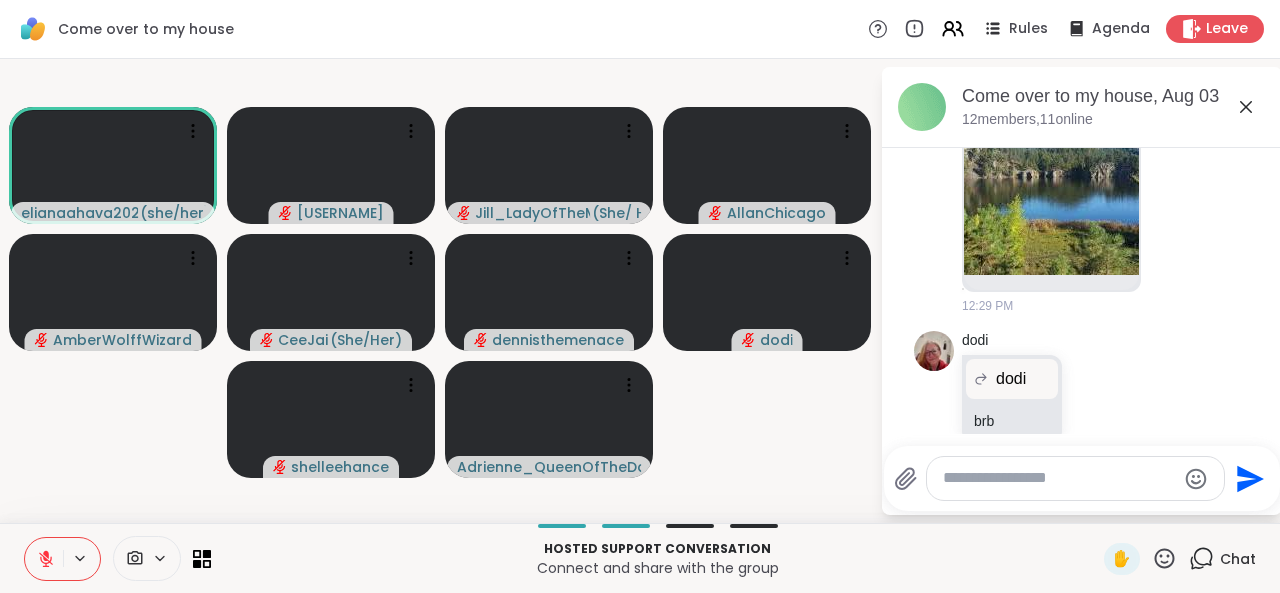 scroll, scrollTop: 3991, scrollLeft: 0, axis: vertical 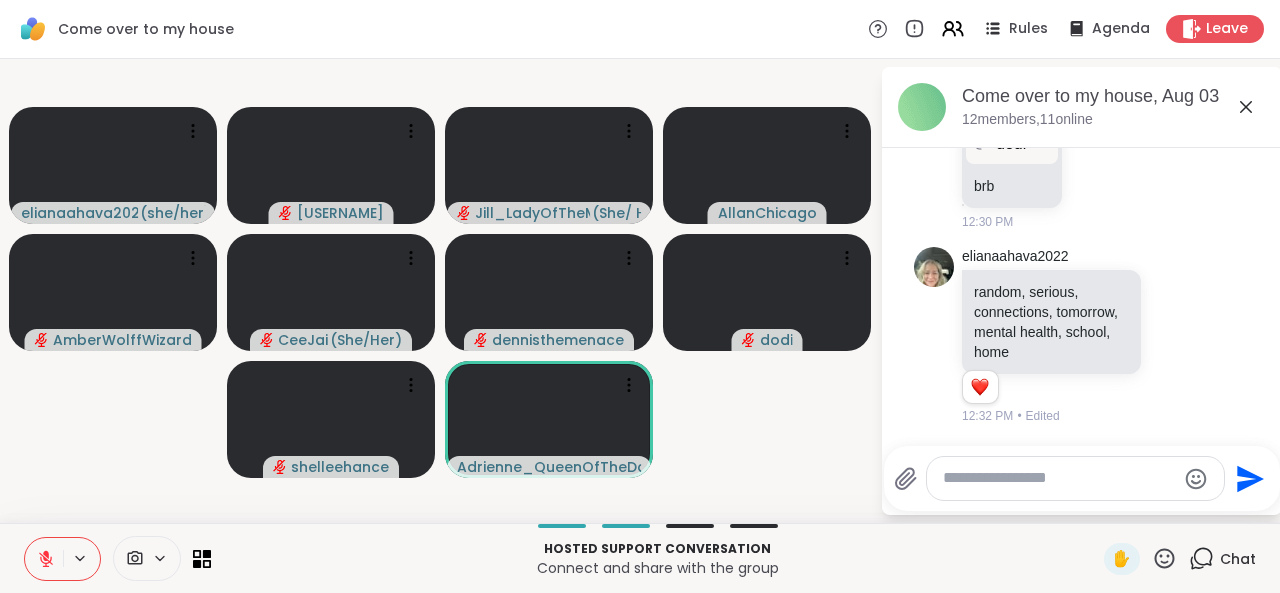 click at bounding box center (1059, 478) 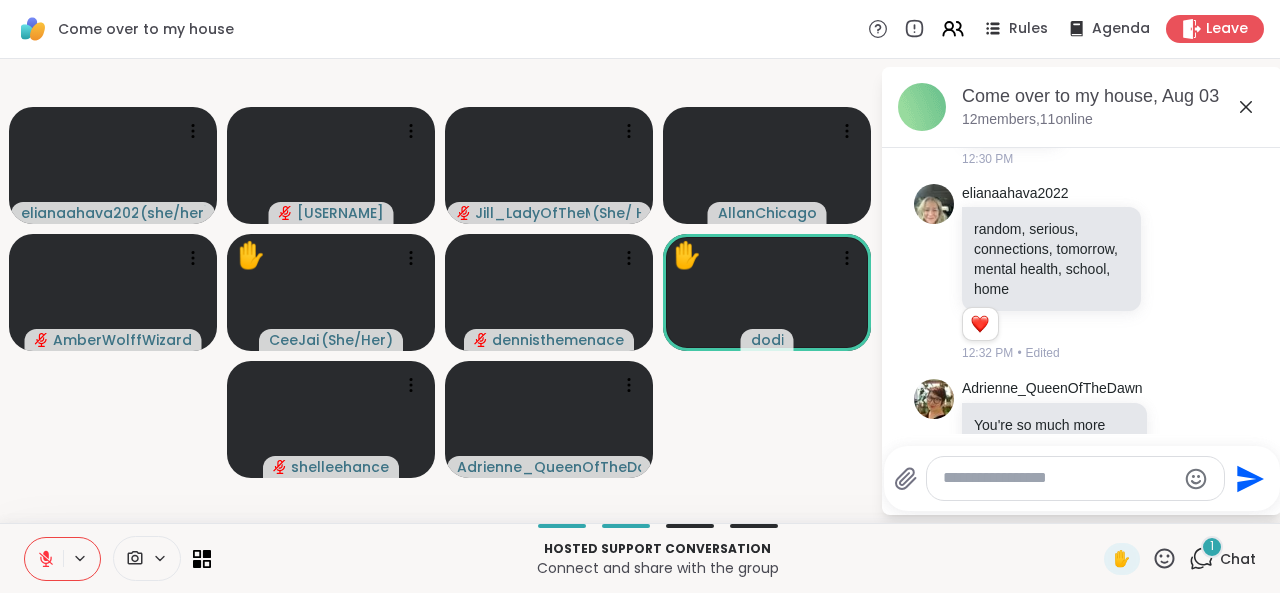 scroll, scrollTop: 4291, scrollLeft: 0, axis: vertical 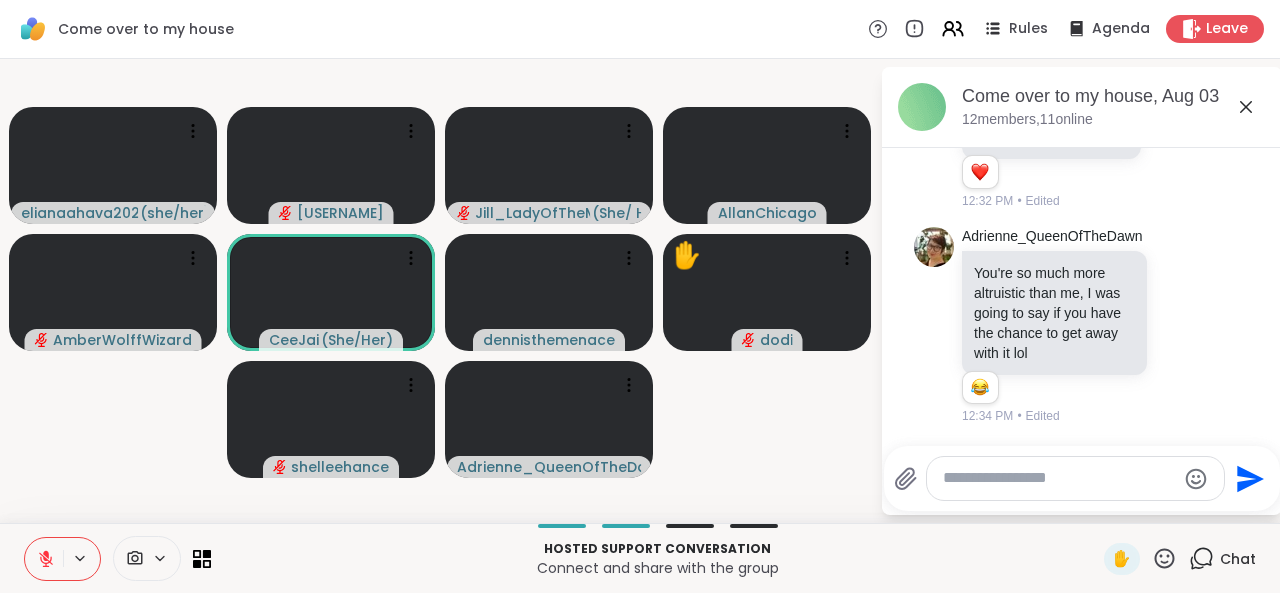 click 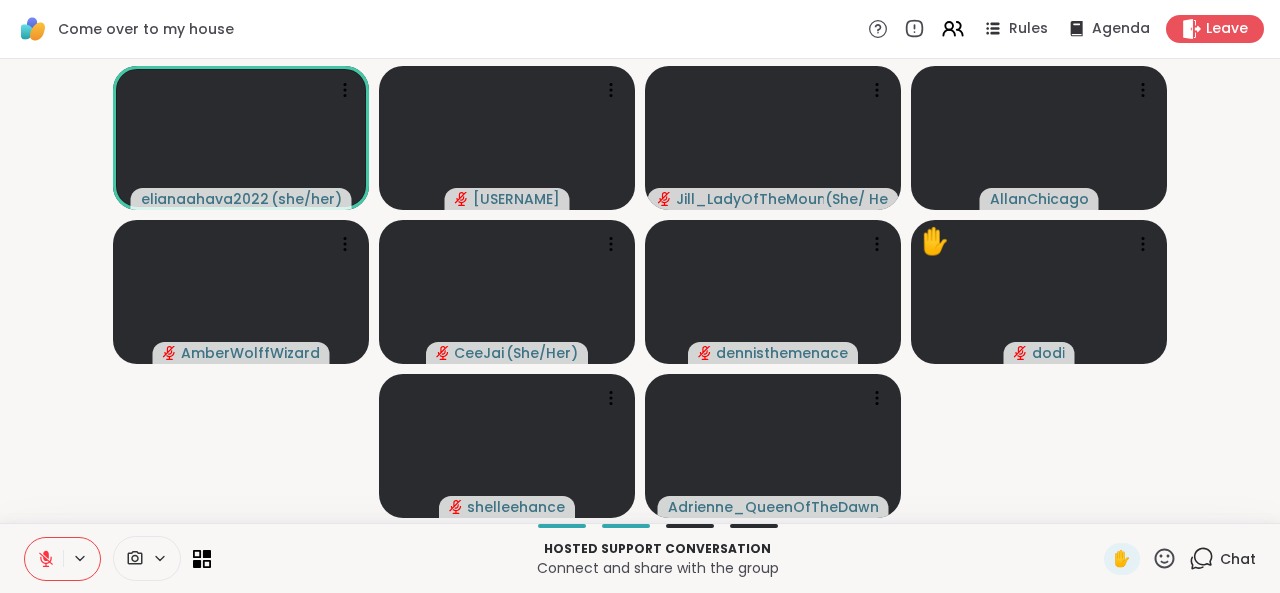 click on "elianaahava2022 ( she/her ) jeffreyjdelwiche Jill_LadyOfTheMountain ( She/ Her ) AllanChicago AmberWolffWizard CeeJai ( She/Her ) dennisthemenace ✋ dodi shelleehance Adrienne_QueenOfTheDawn" at bounding box center (640, 291) 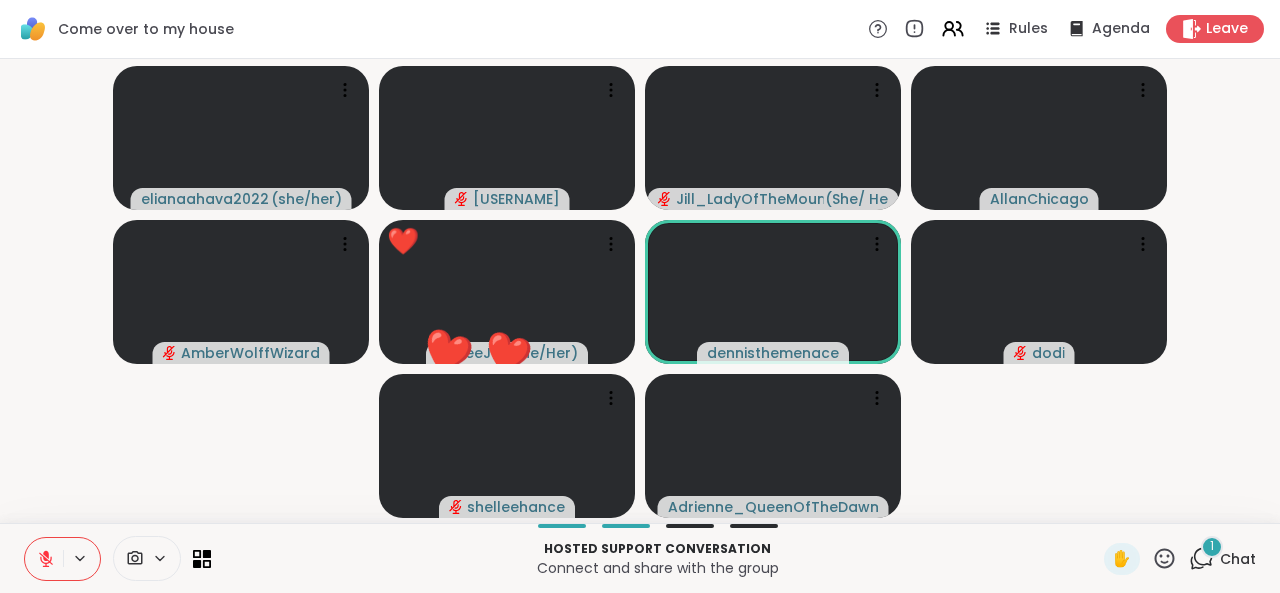 click on "elianaahava2022 ( she/her ) jeffreyjdelwiche Jill_LadyOfTheMountain ( She/ Her ) AllanChicago AmberWolffWizard ❤️ CeeJai ( She/Her ) ❤️ ❤️ ❤️ ❤️ ❤️ ❤️ ❤️ ❤️ ❤️ ❤️ ❤️ ❤️ ❤️ ❤️ ❤️ ❤️ ❤️ ❤️ dennisthemenace dodi shelleehance Adrienne_QueenOfTheDawn" at bounding box center [640, 291] 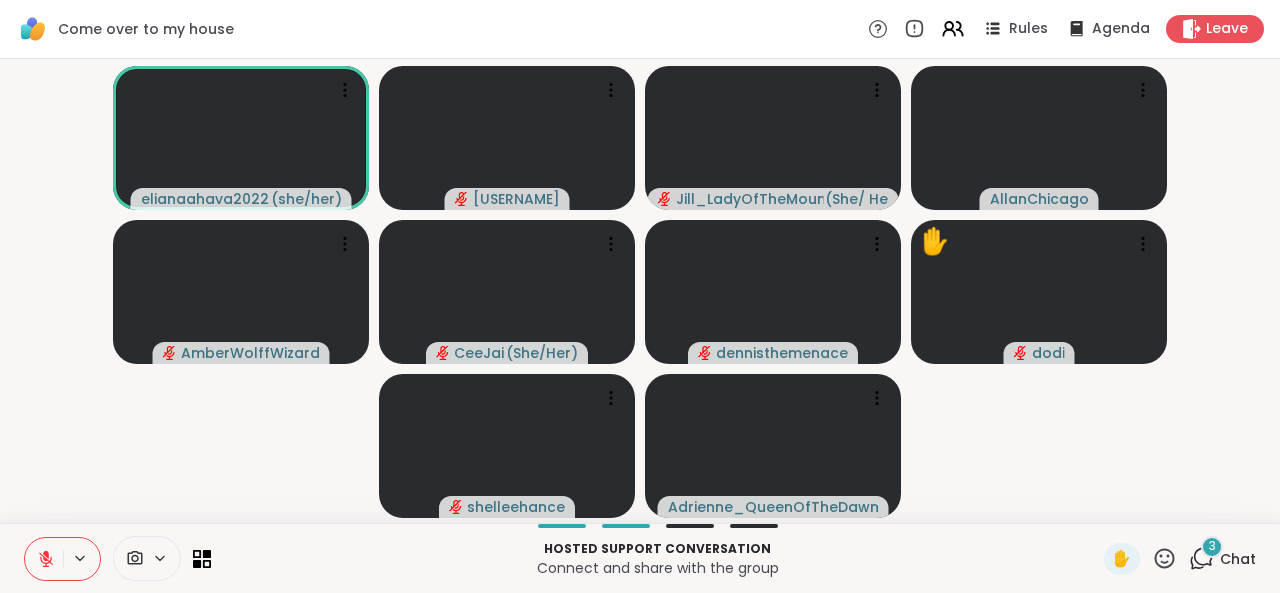 click 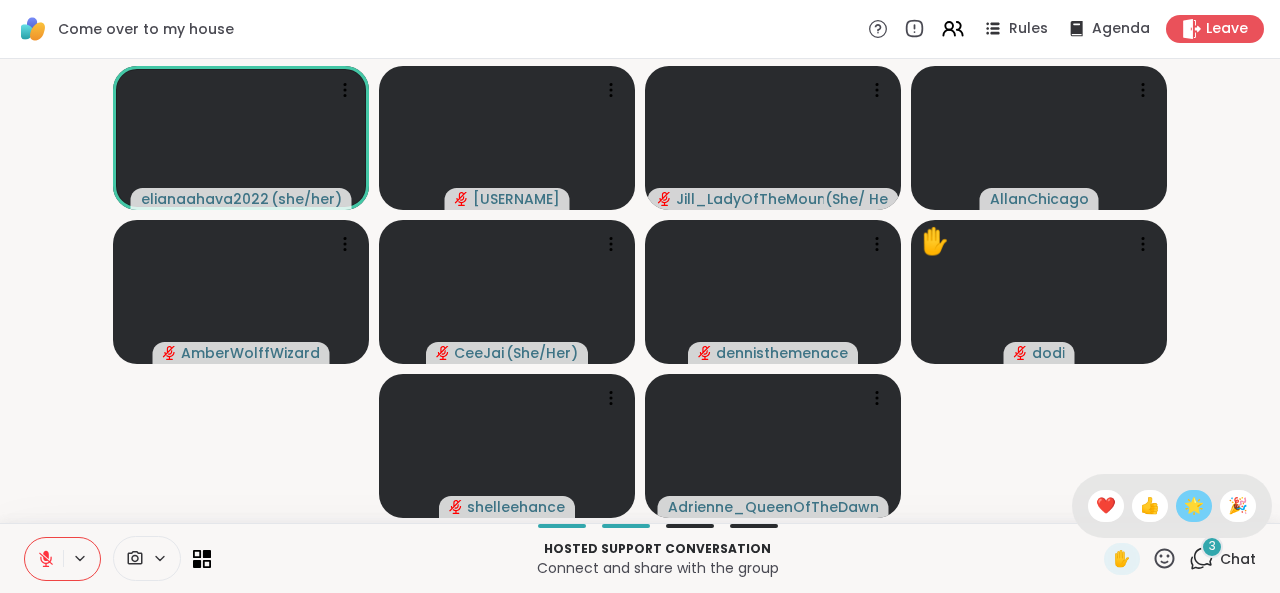 click on "🌟" at bounding box center [1194, 506] 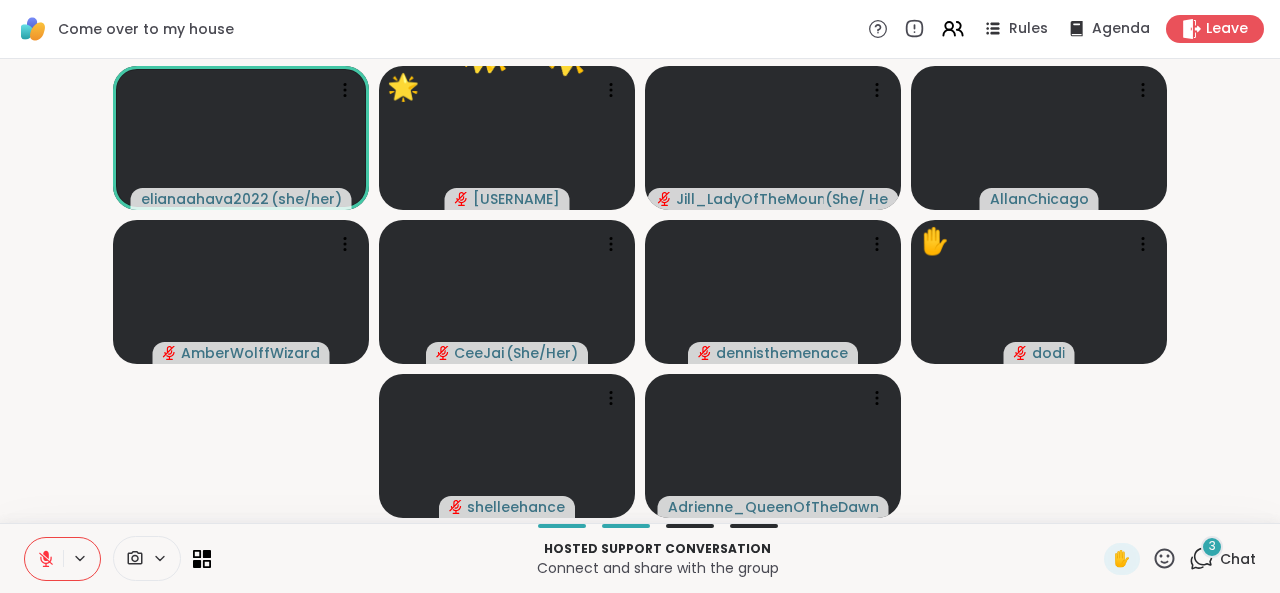 click on "Chat" at bounding box center (1238, 559) 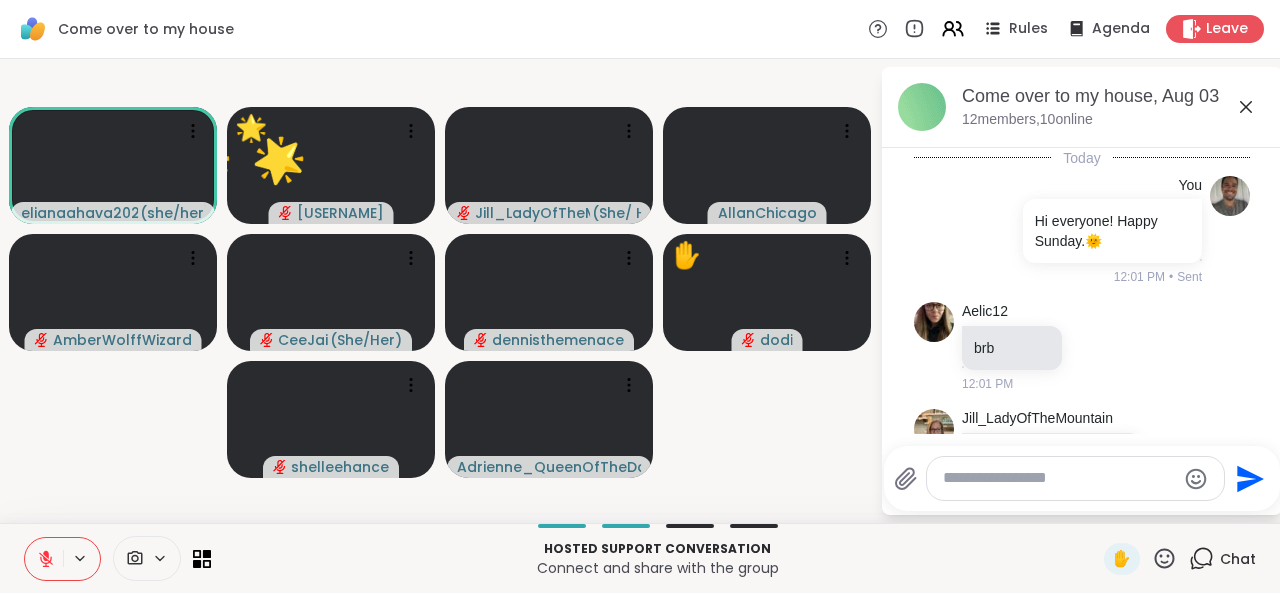 scroll, scrollTop: 4728, scrollLeft: 0, axis: vertical 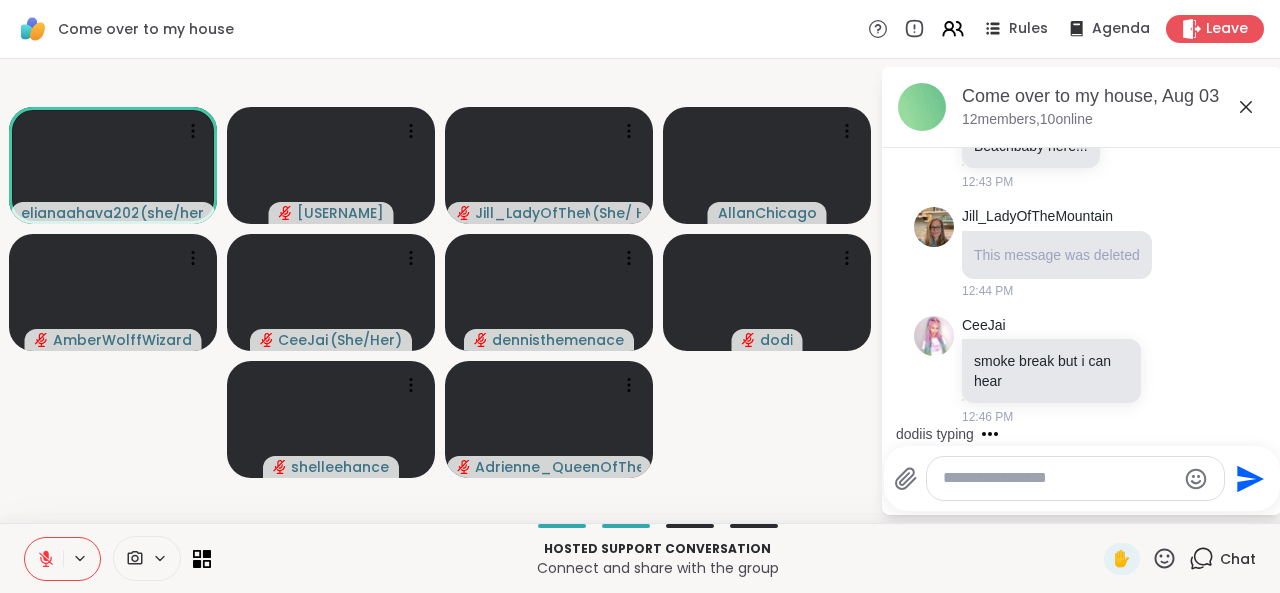 click on "Chat" at bounding box center (1222, 559) 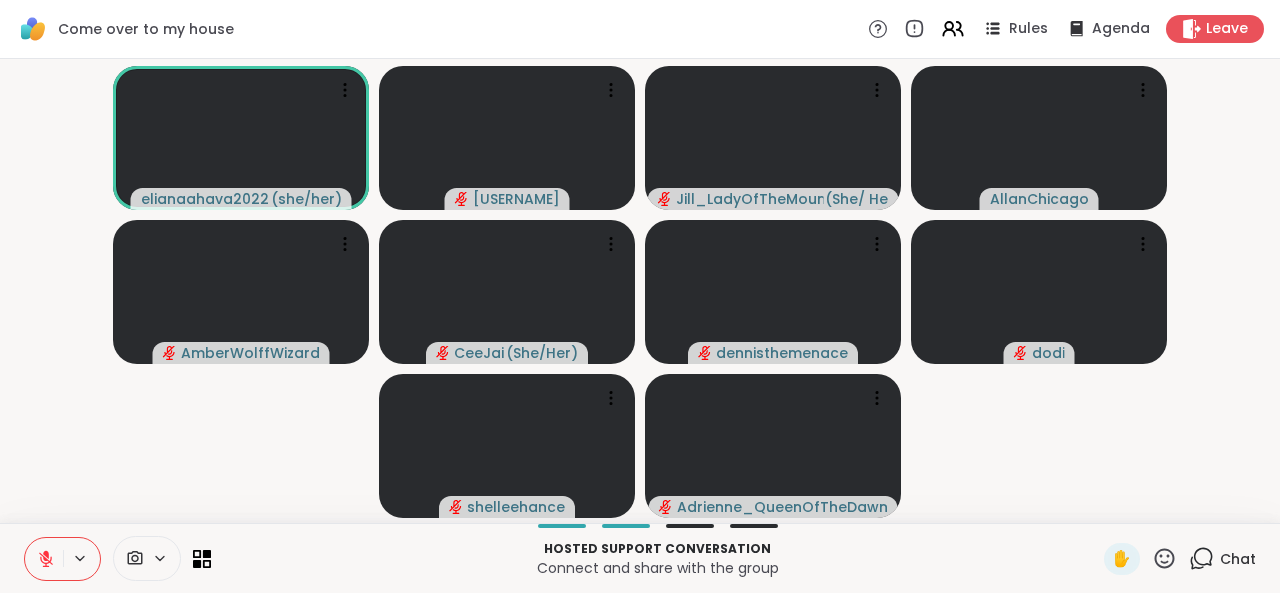 click on "Chat" at bounding box center [1222, 559] 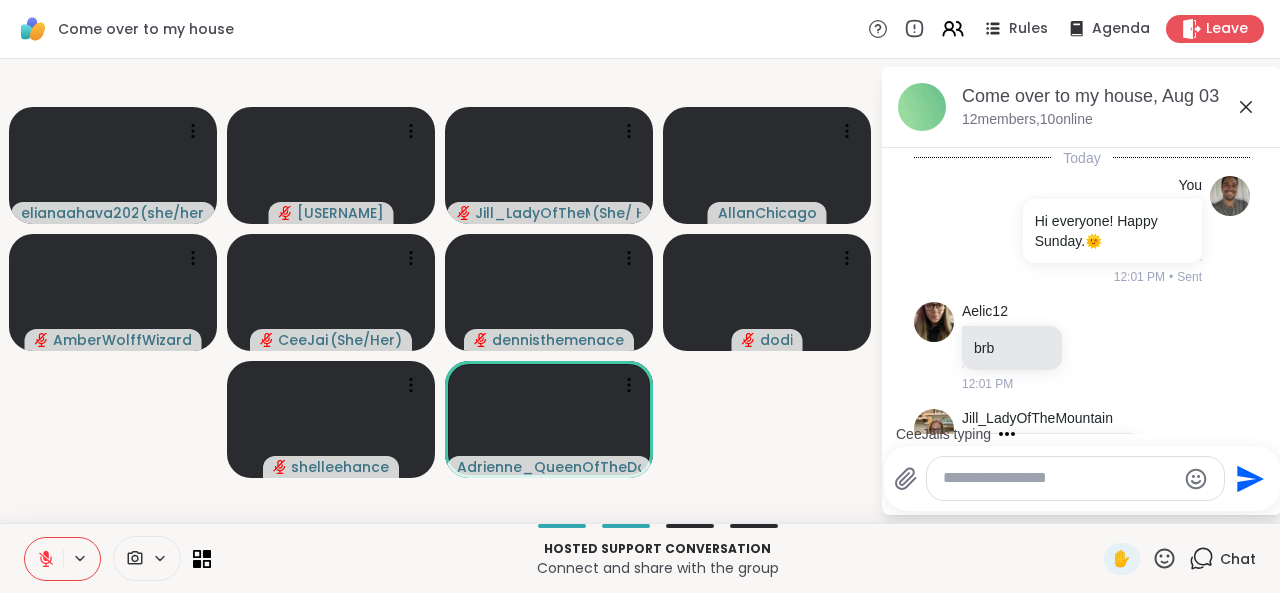 scroll, scrollTop: 4786, scrollLeft: 0, axis: vertical 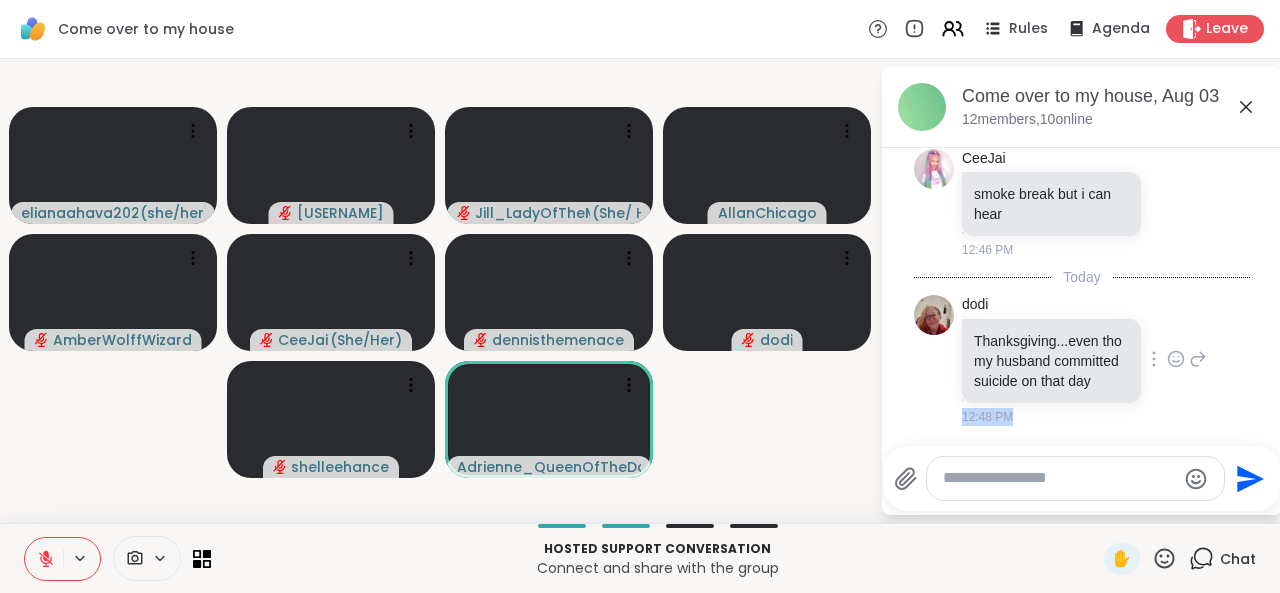 drag, startPoint x: 1038, startPoint y: 431, endPoint x: 1114, endPoint y: 405, distance: 80.32434 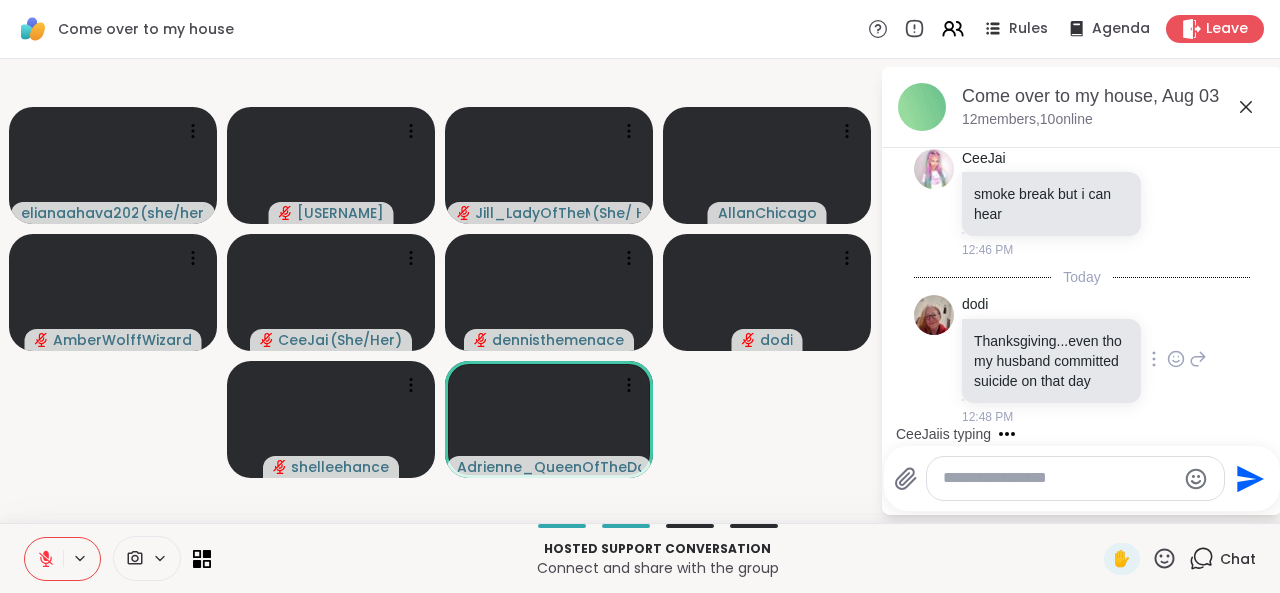 click on "Thanksgiving...even tho my husband committed suicide on that day" at bounding box center (1051, 361) 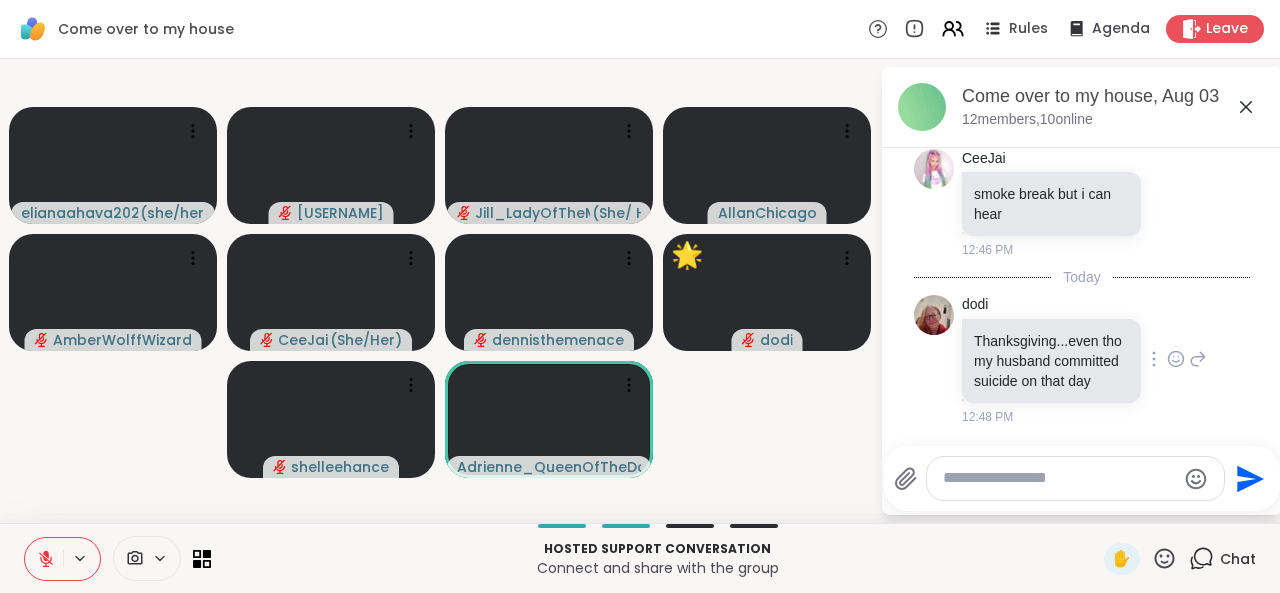 click 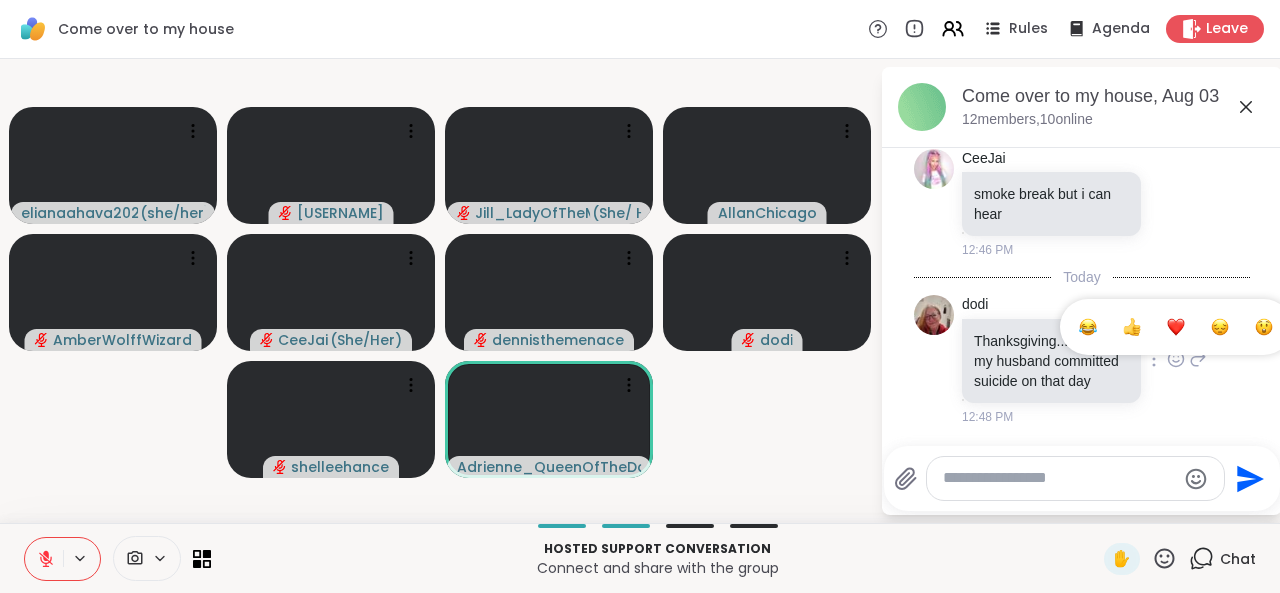 click at bounding box center (1220, 327) 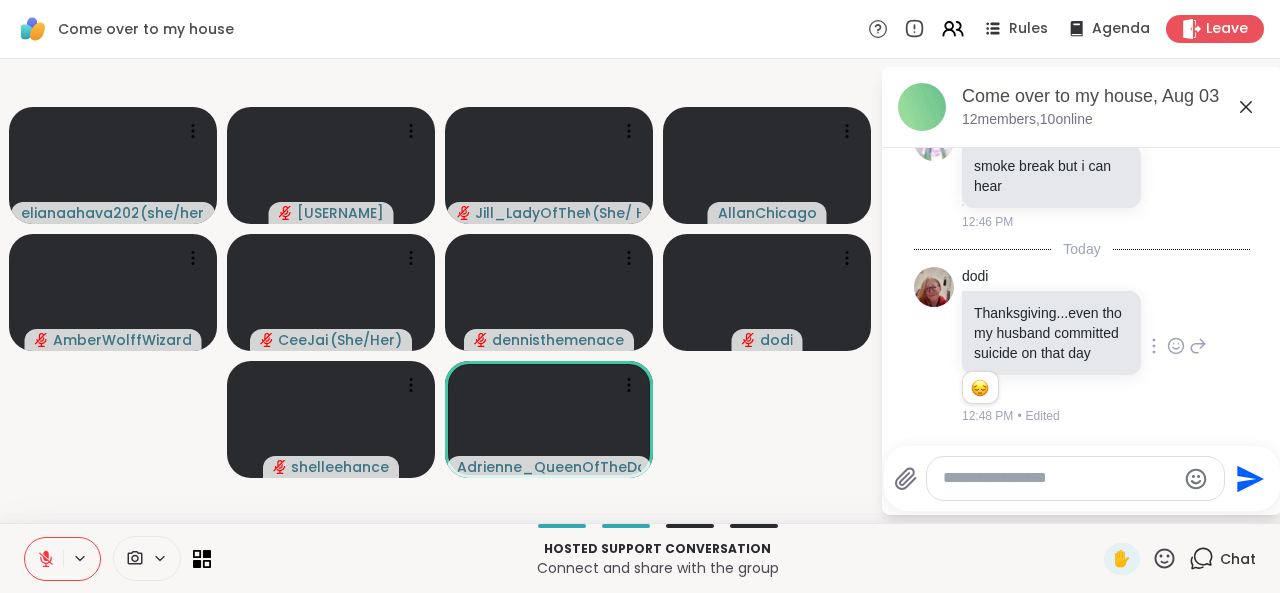 scroll, scrollTop: 5001, scrollLeft: 0, axis: vertical 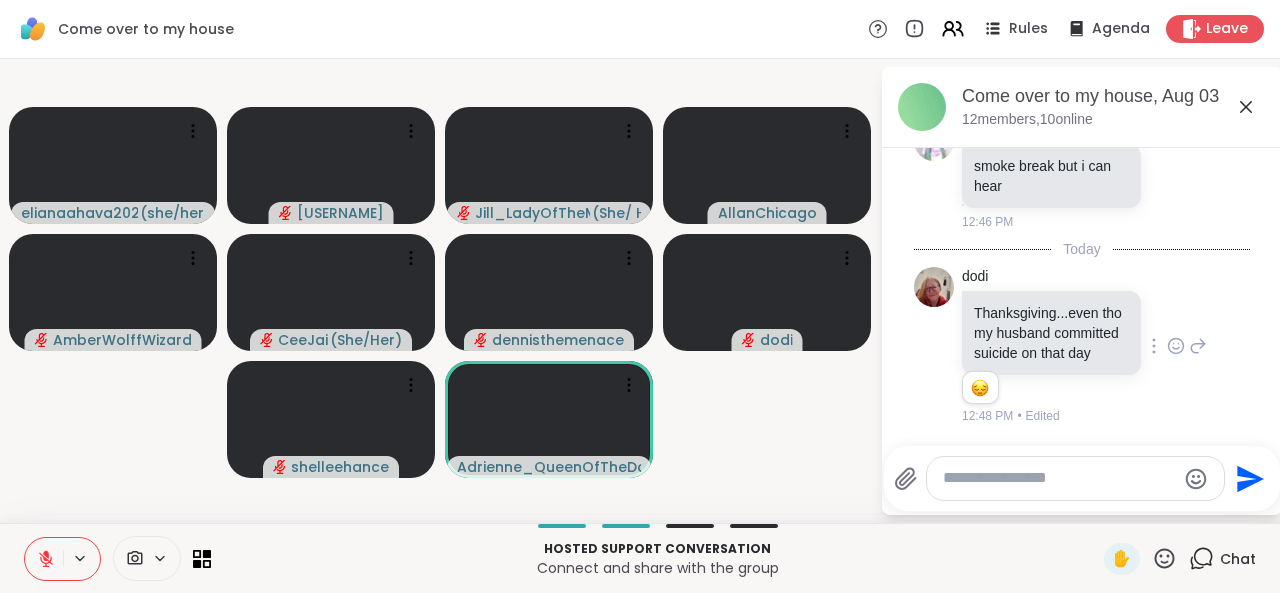 click 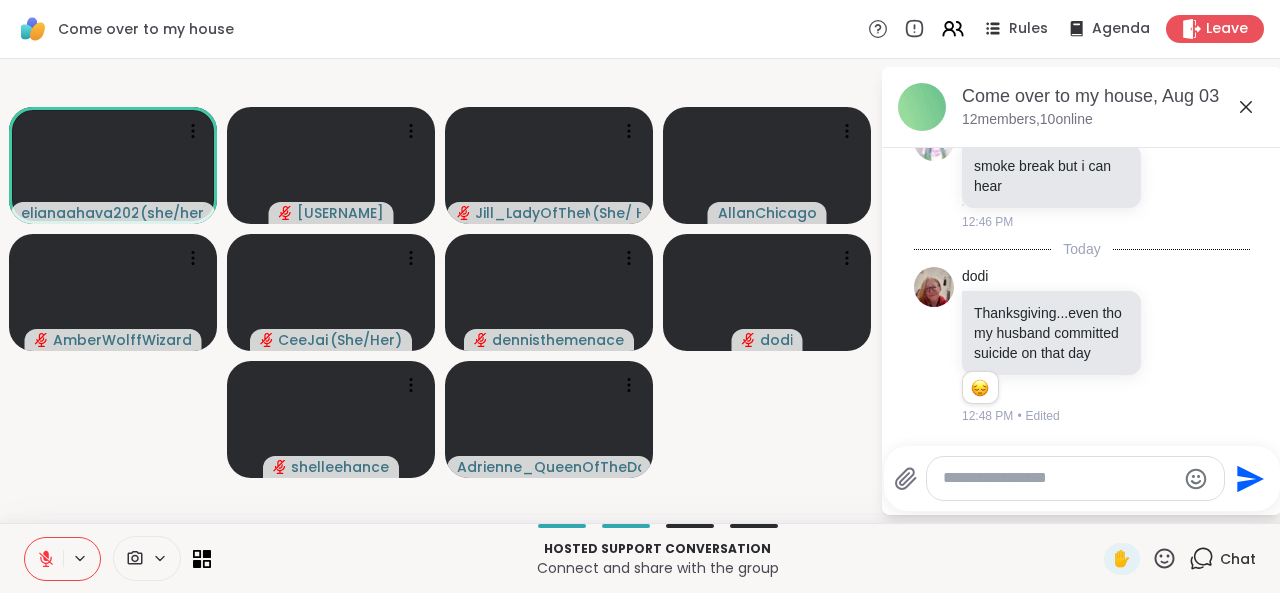 click at bounding box center [1059, 478] 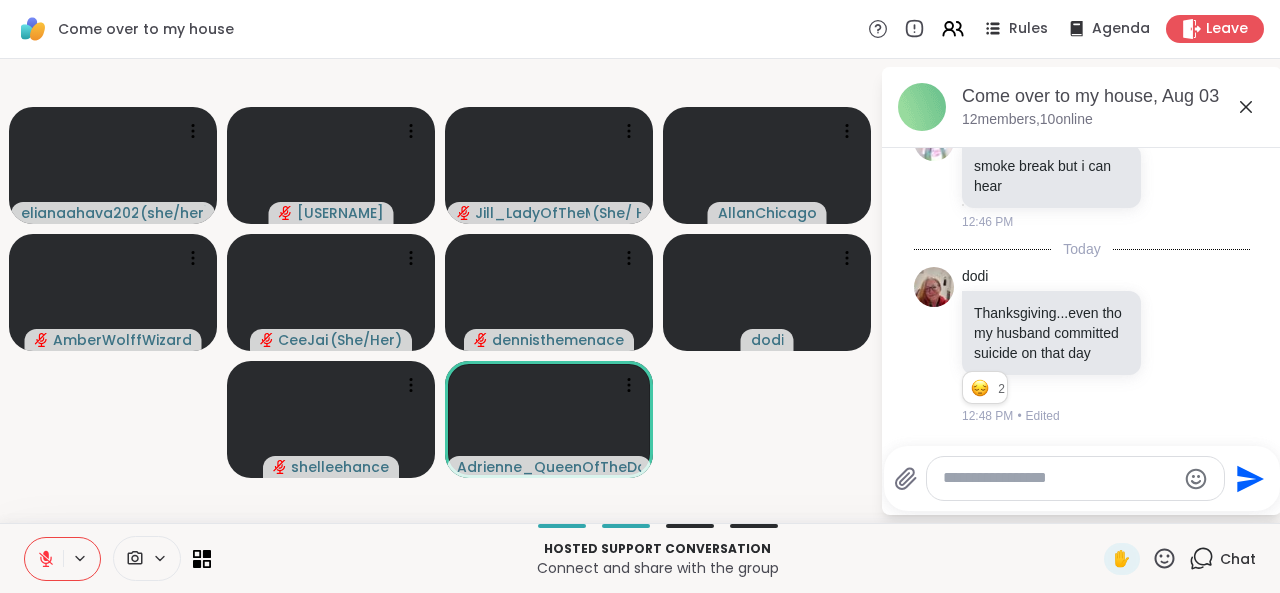 click 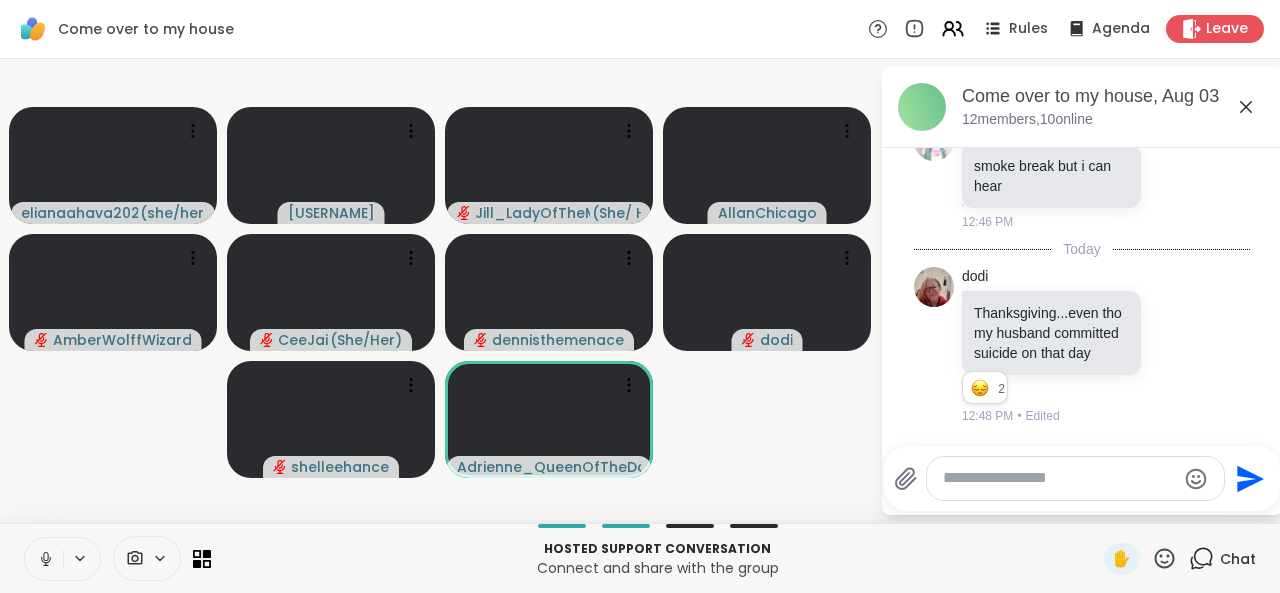 click 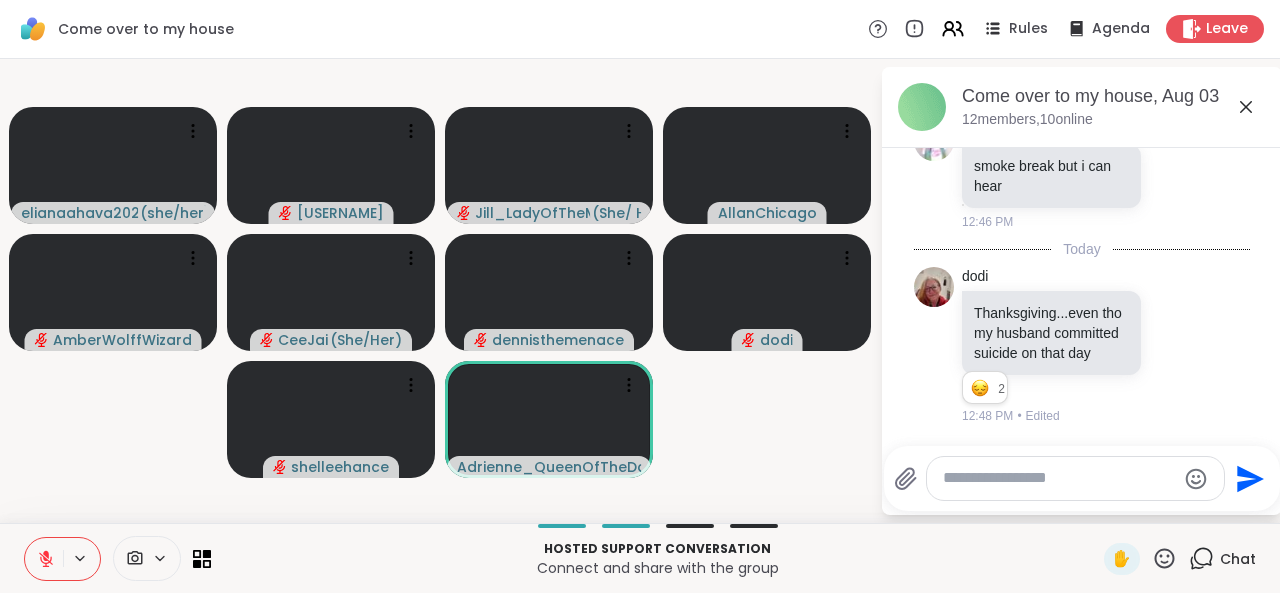 click at bounding box center (44, 559) 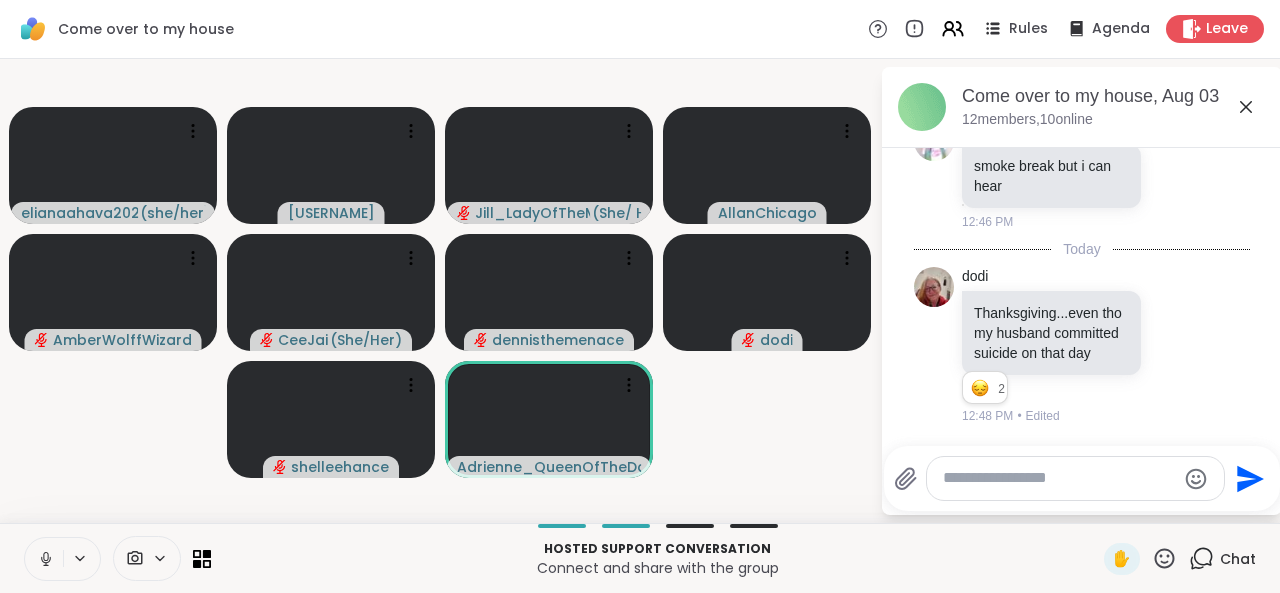 click at bounding box center [44, 559] 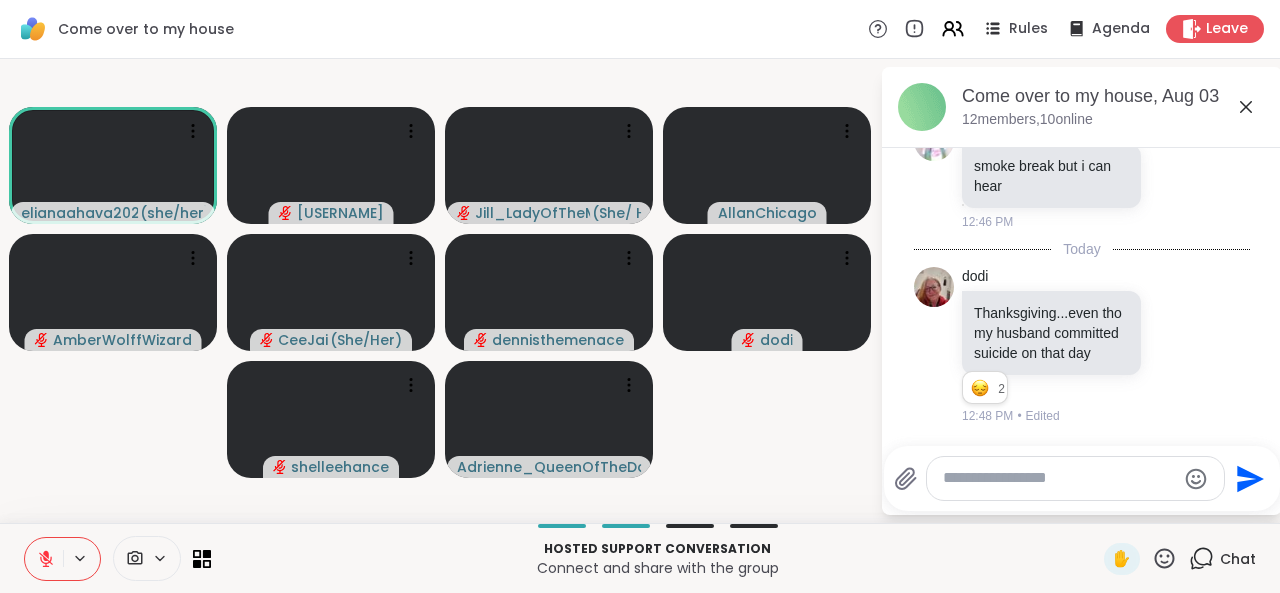 click at bounding box center (44, 559) 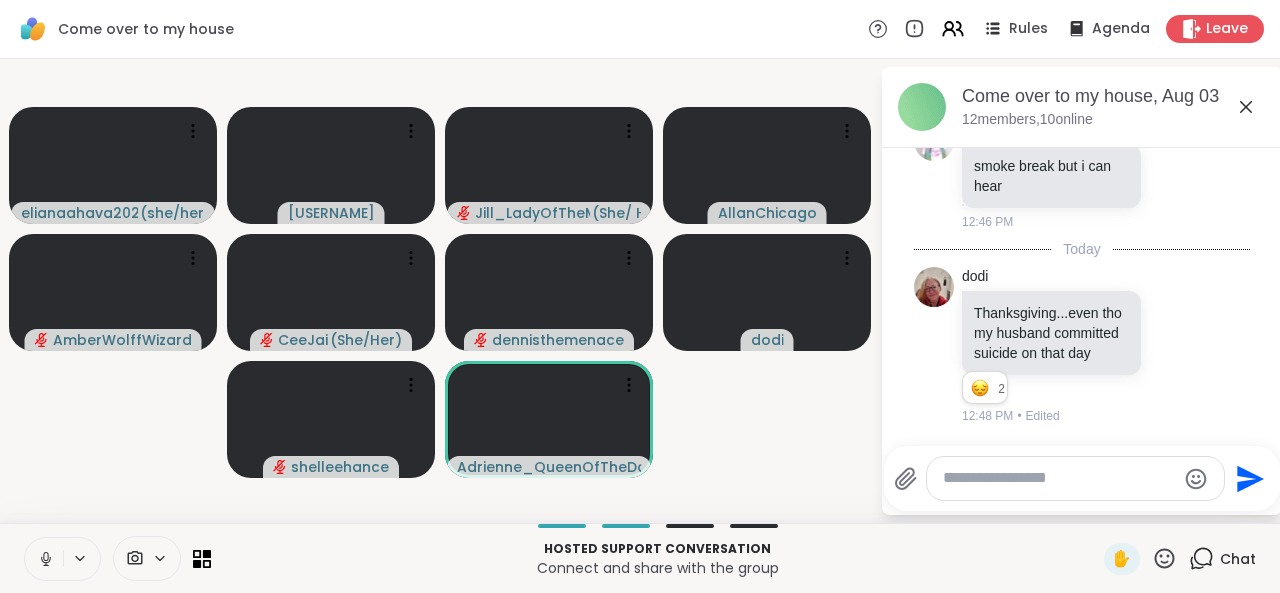 click 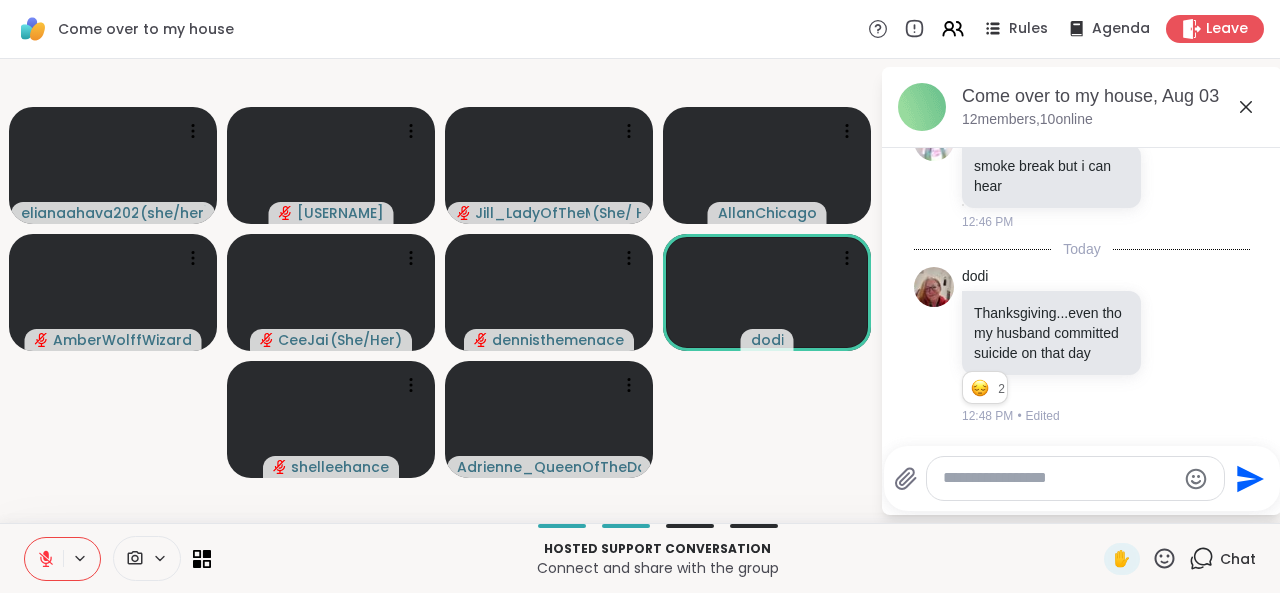 click 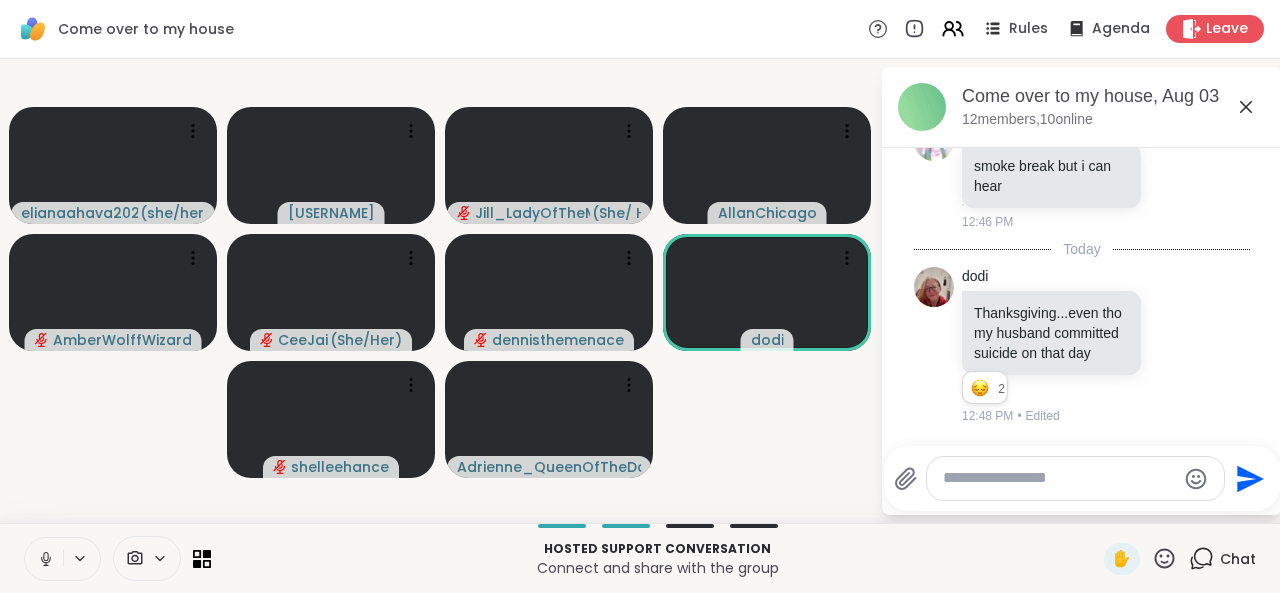 click 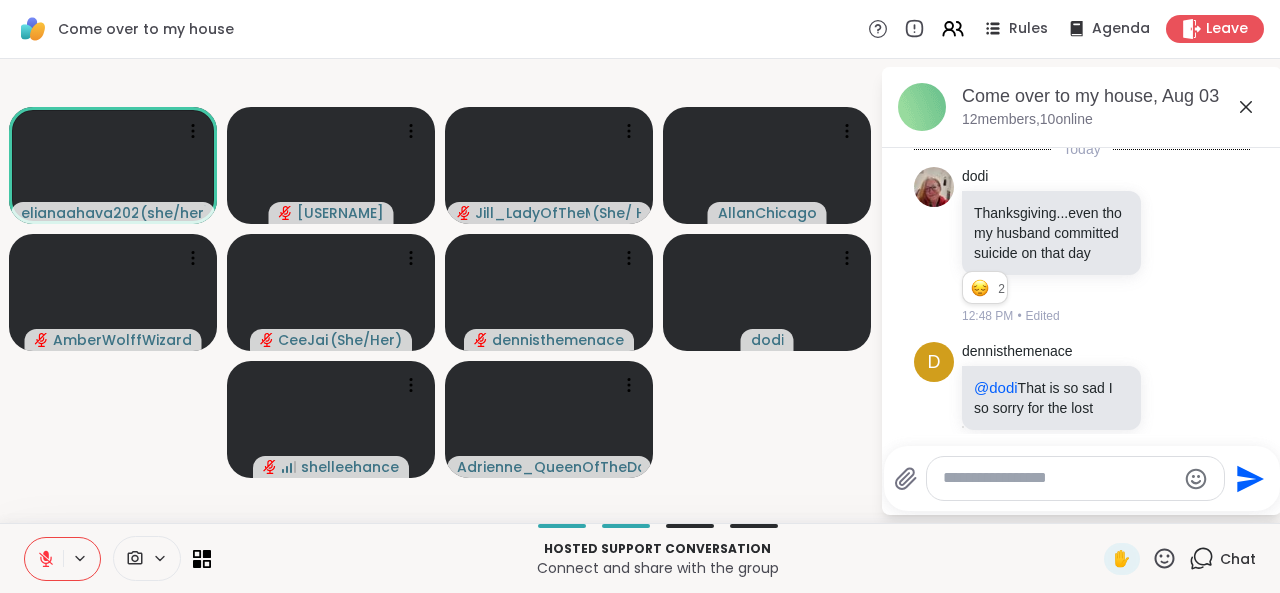 scroll, scrollTop: 5127, scrollLeft: 0, axis: vertical 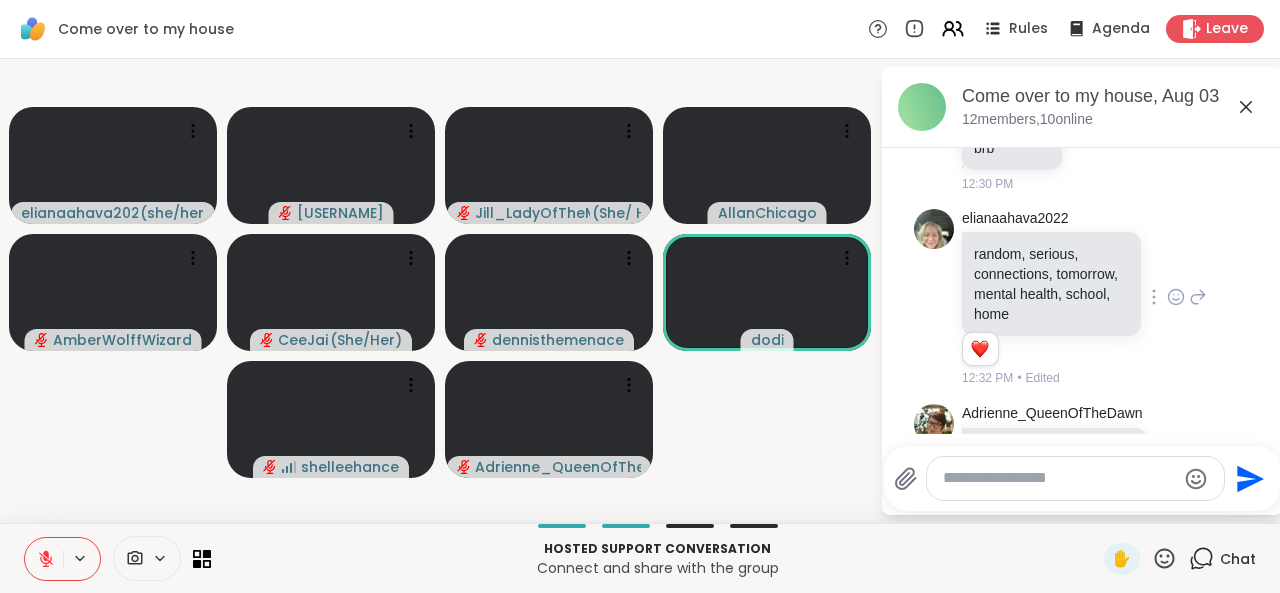 click 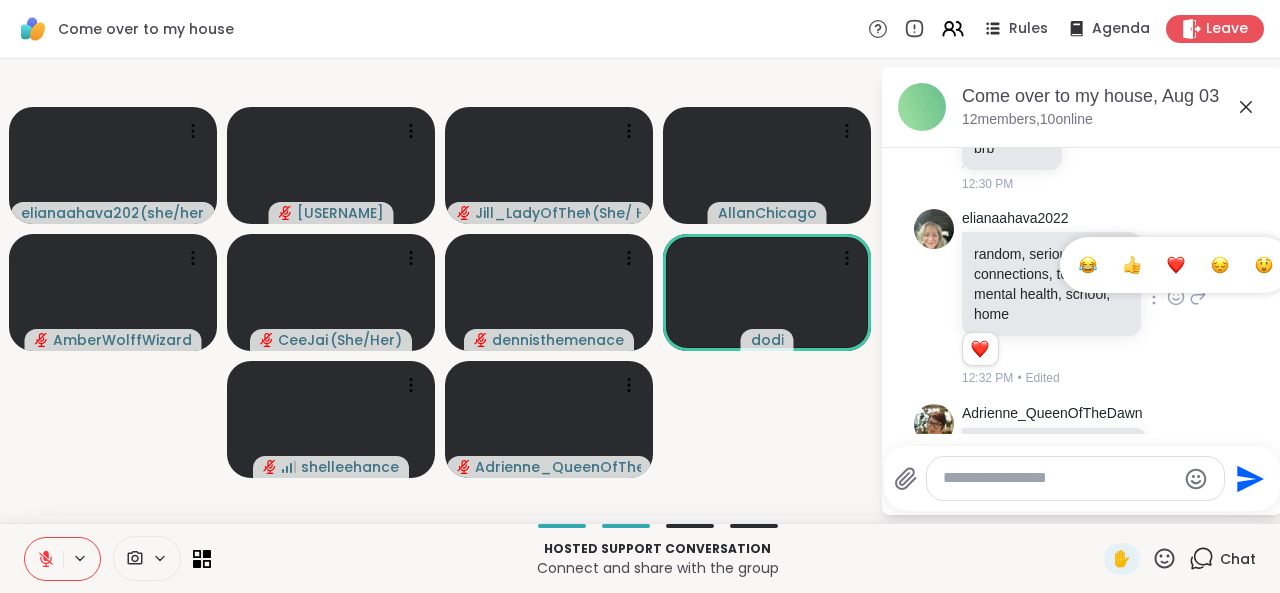 click at bounding box center (1176, 265) 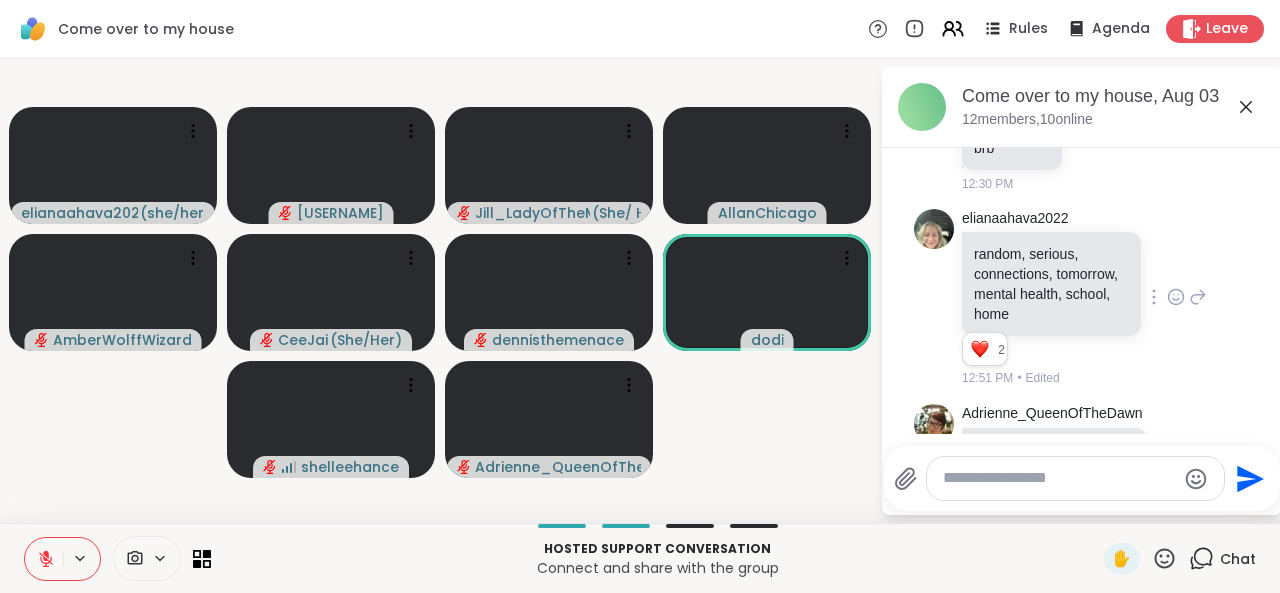 click on "random, serious, connections, tomorrow, mental health,  school, home" at bounding box center (1051, 284) 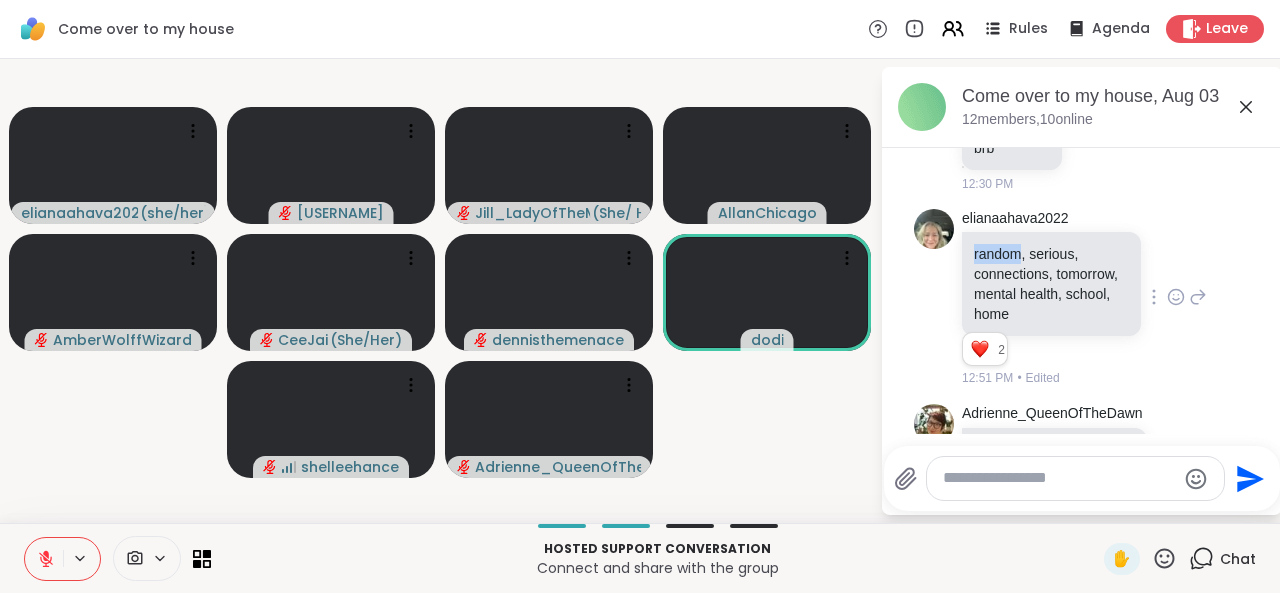 click on "random, serious, connections, tomorrow, mental health,  school, home" at bounding box center [1051, 284] 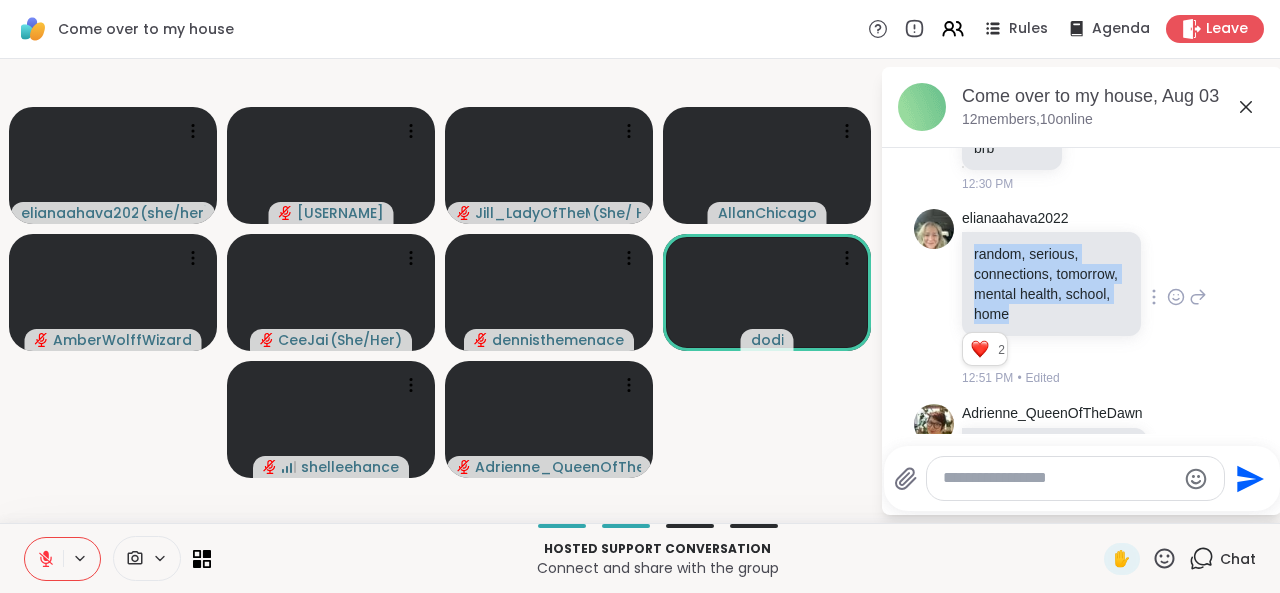 click on "random, serious, connections, tomorrow, mental health,  school, home" at bounding box center (1051, 284) 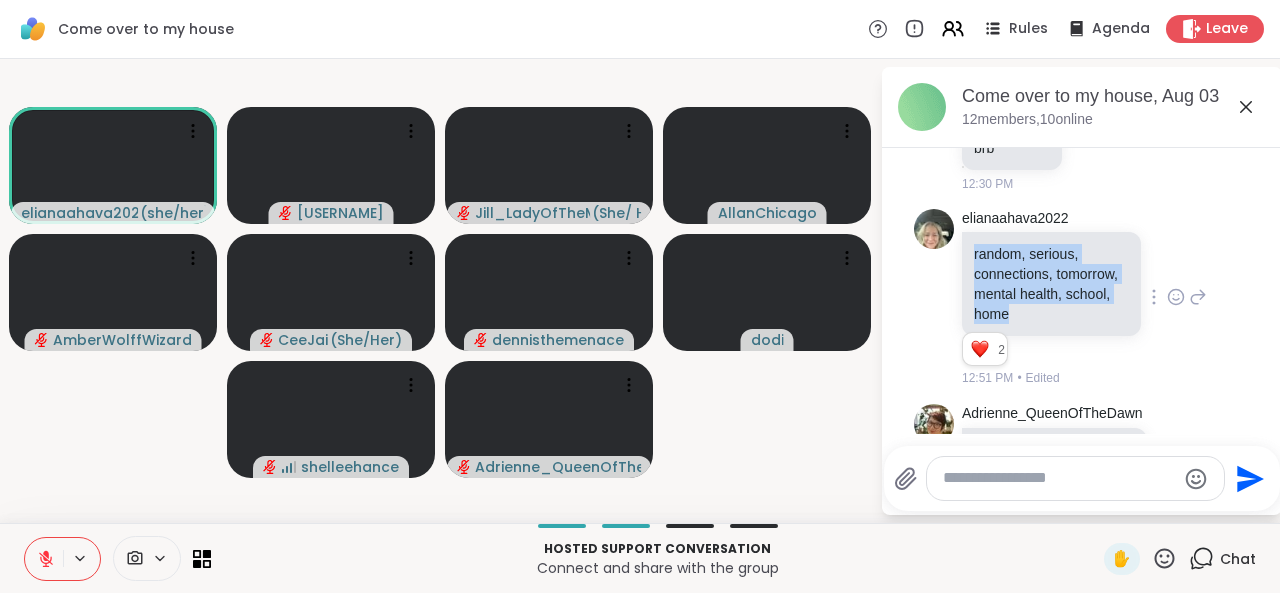 copy on "random, serious, connections, tomorrow, mental health,  school, home" 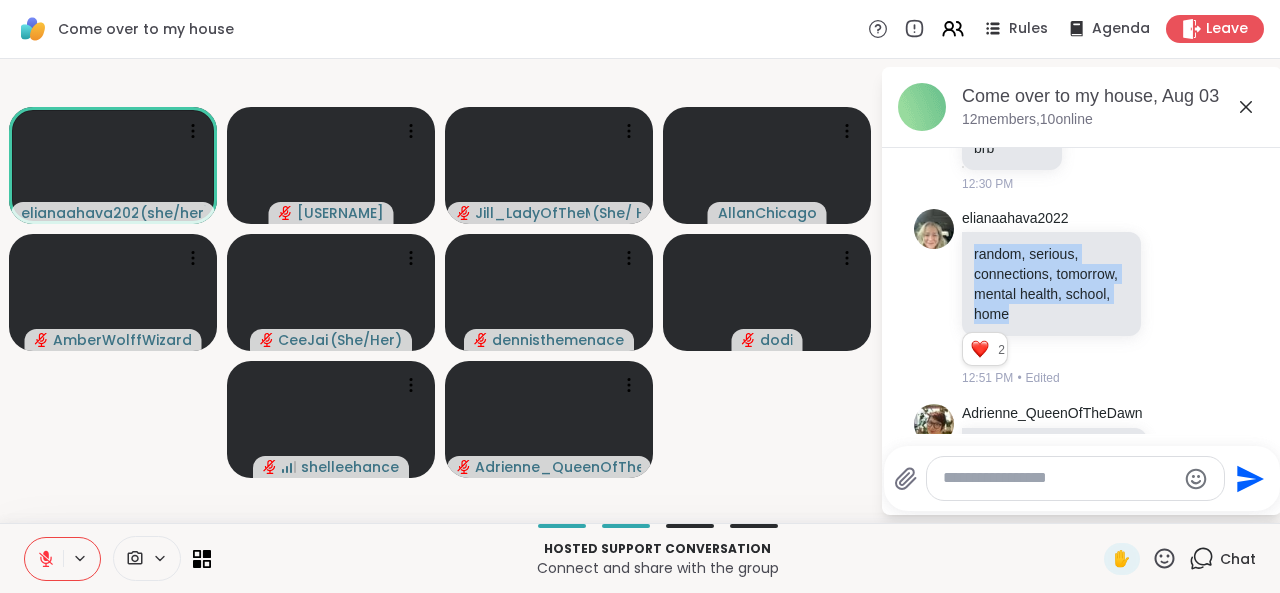 click 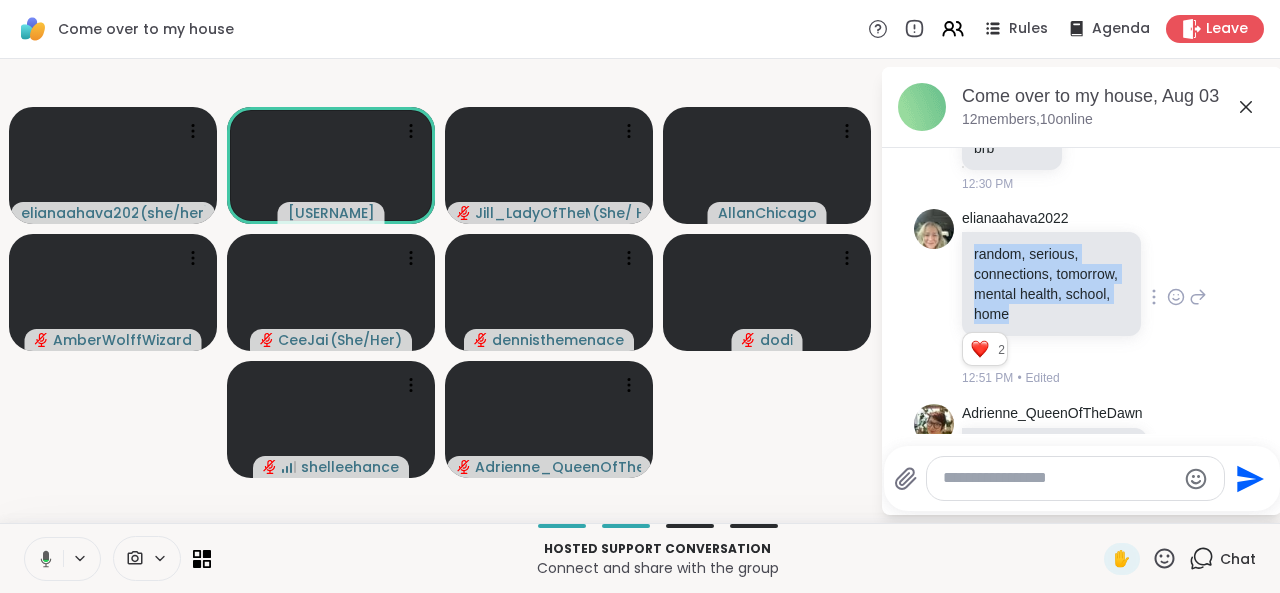click on "random, serious, connections, tomorrow, mental health,  school, home" at bounding box center (1051, 284) 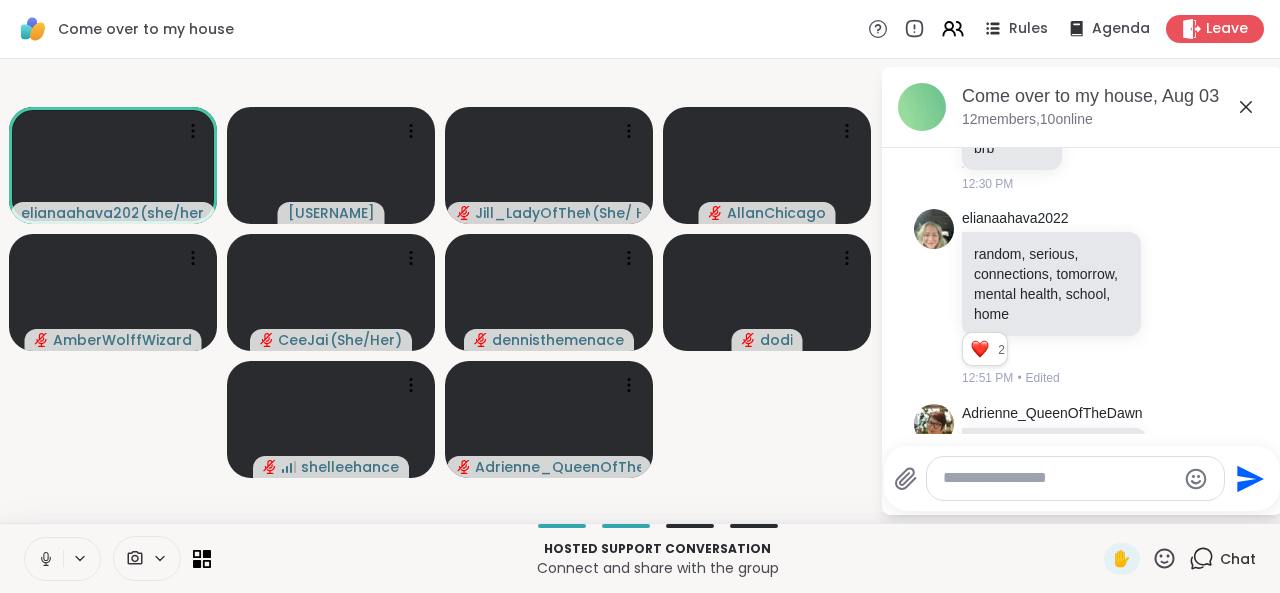 click at bounding box center (44, 559) 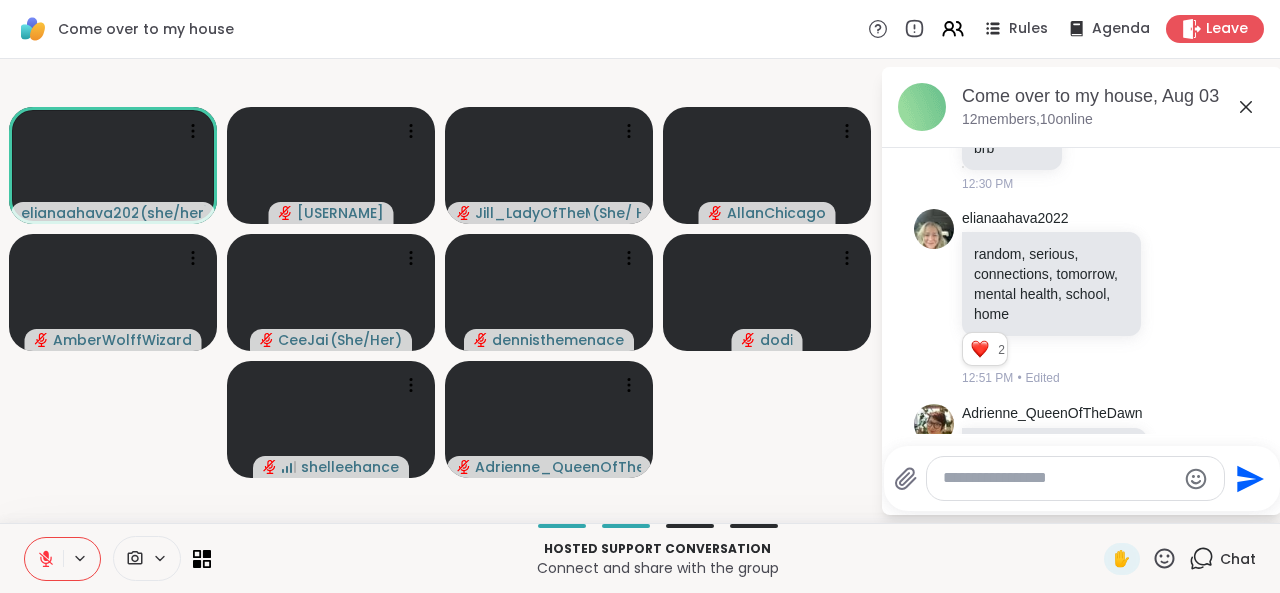 click at bounding box center (44, 559) 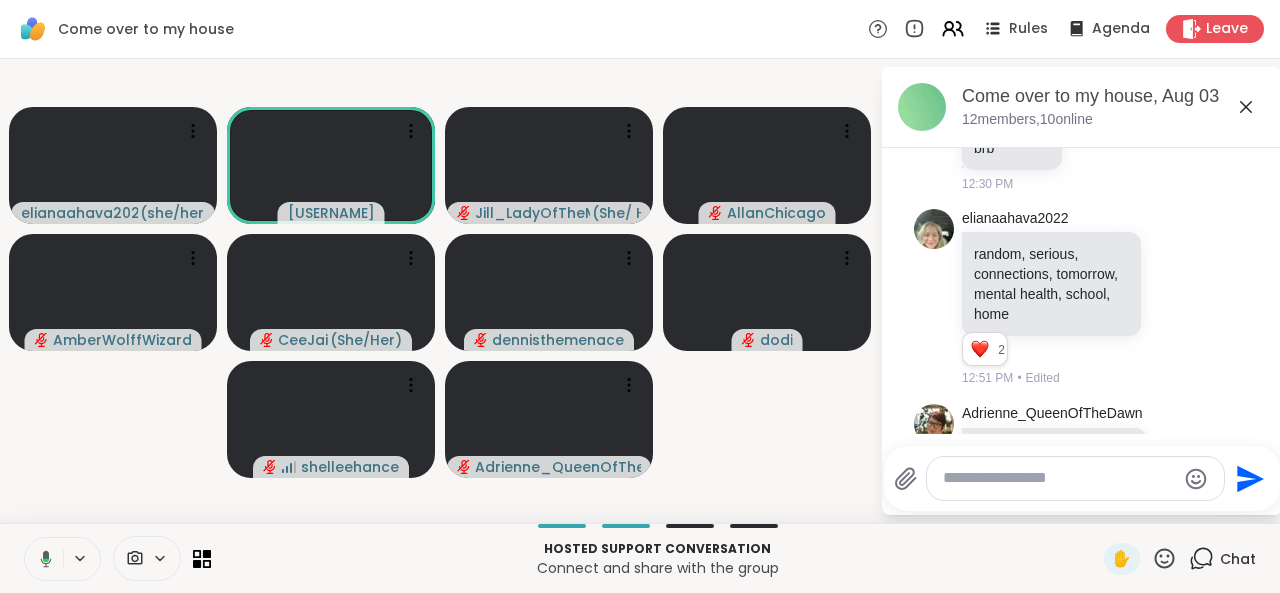 click 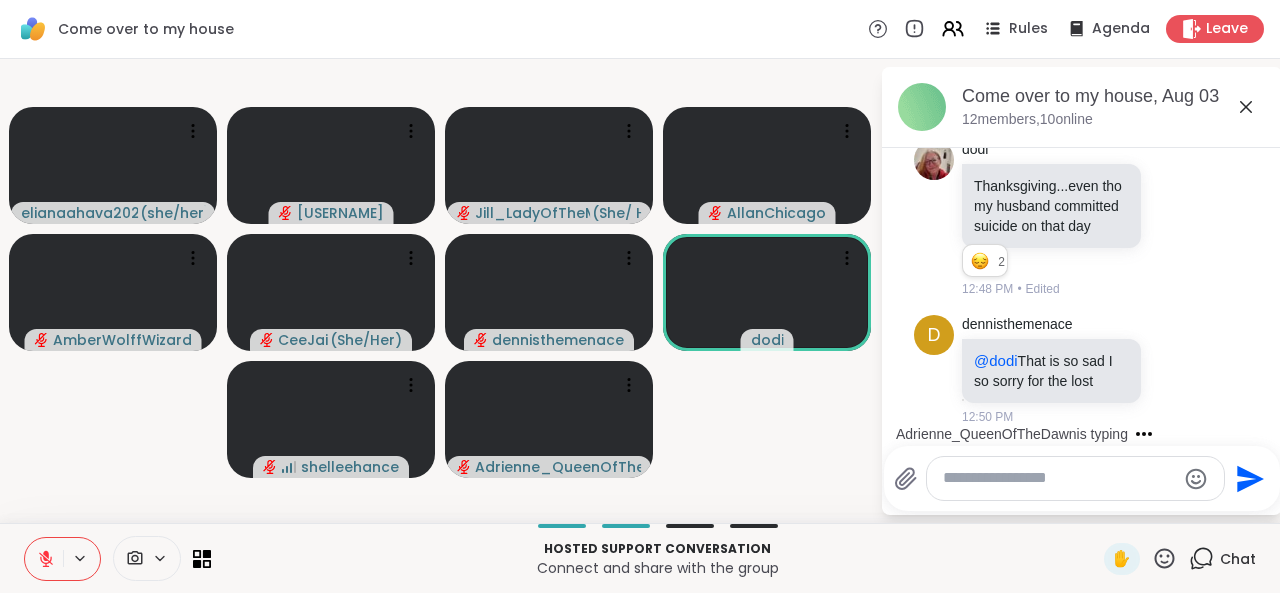 click on "Adrienne_QueenOfTheDawn  is typing" at bounding box center [1086, 434] 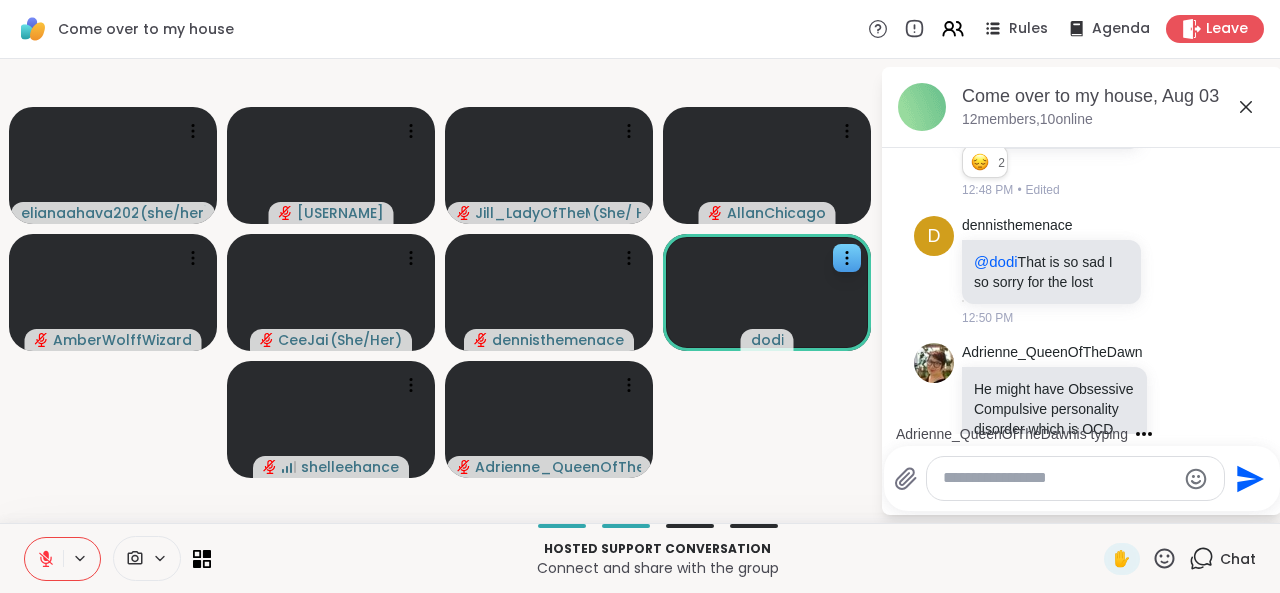 scroll, scrollTop: 5332, scrollLeft: 0, axis: vertical 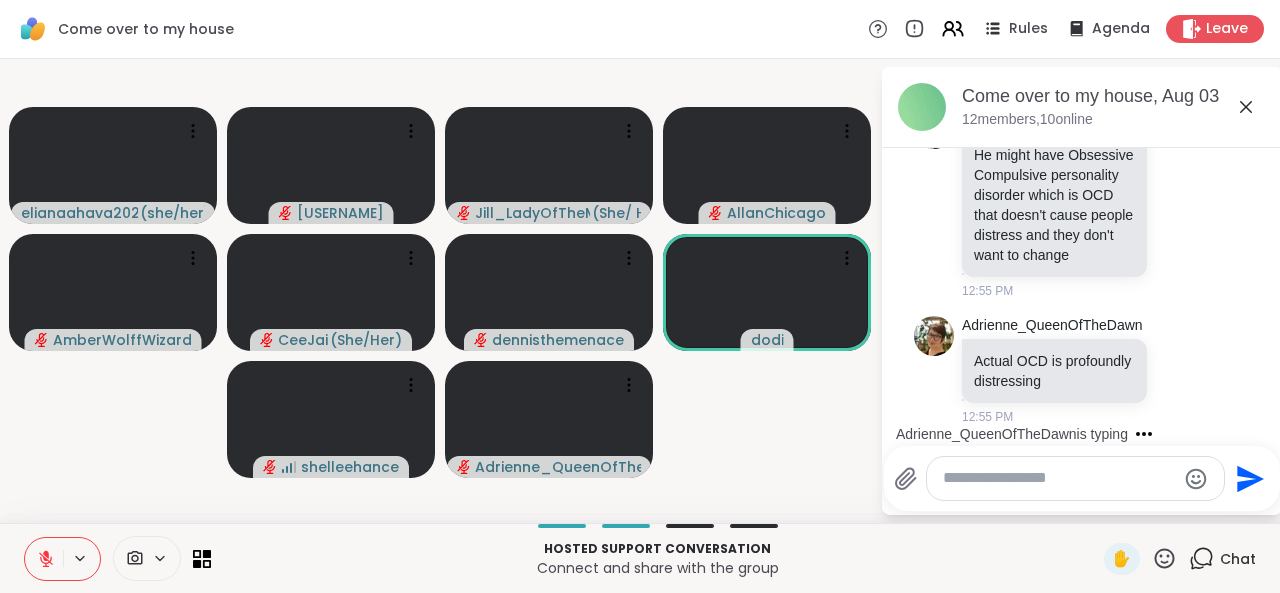 click on "Adrienne_QueenOfTheDawn Actual OCD is profoundly distressing 12:55 PM" at bounding box center [1082, 371] 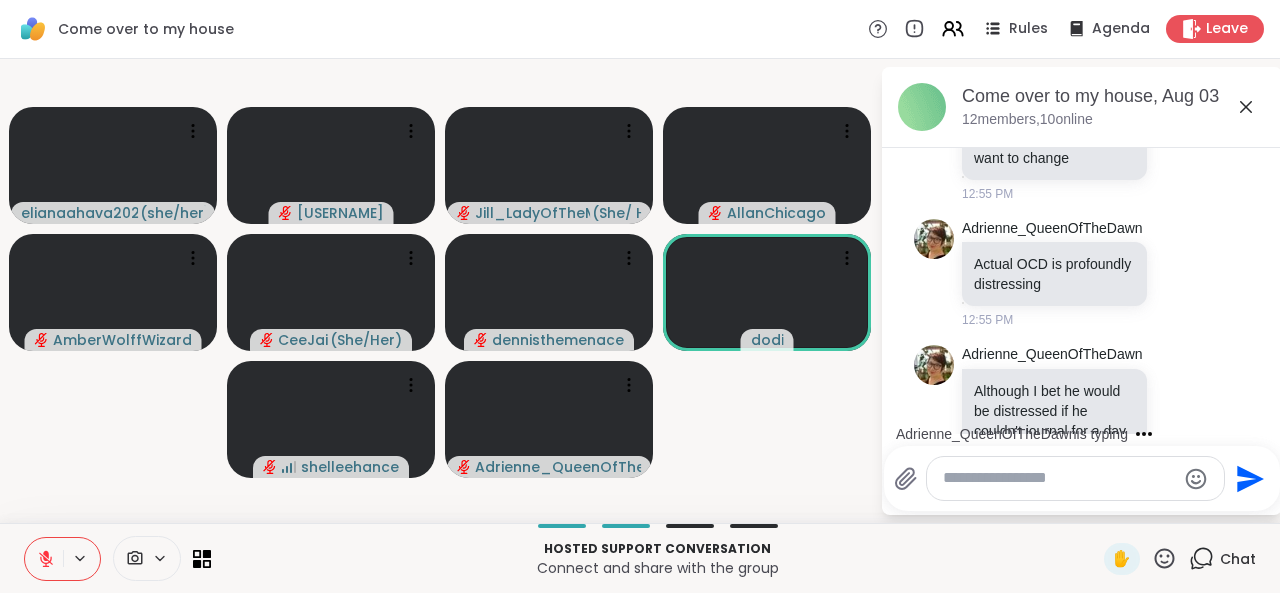 scroll, scrollTop: 5604, scrollLeft: 0, axis: vertical 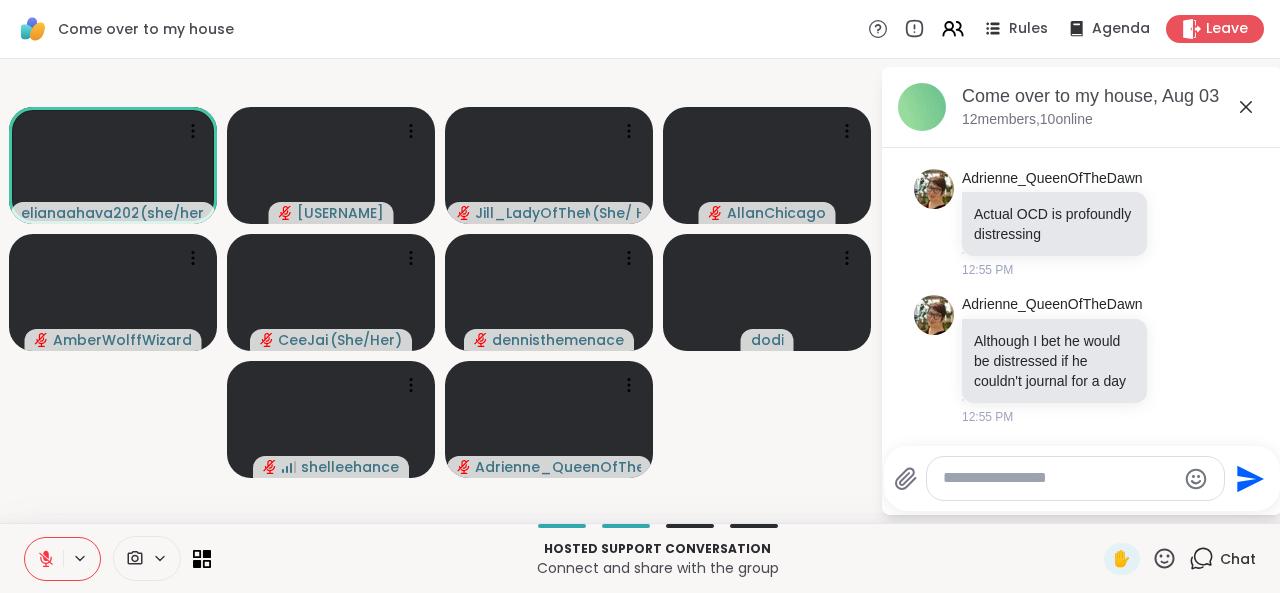 click at bounding box center (1075, 478) 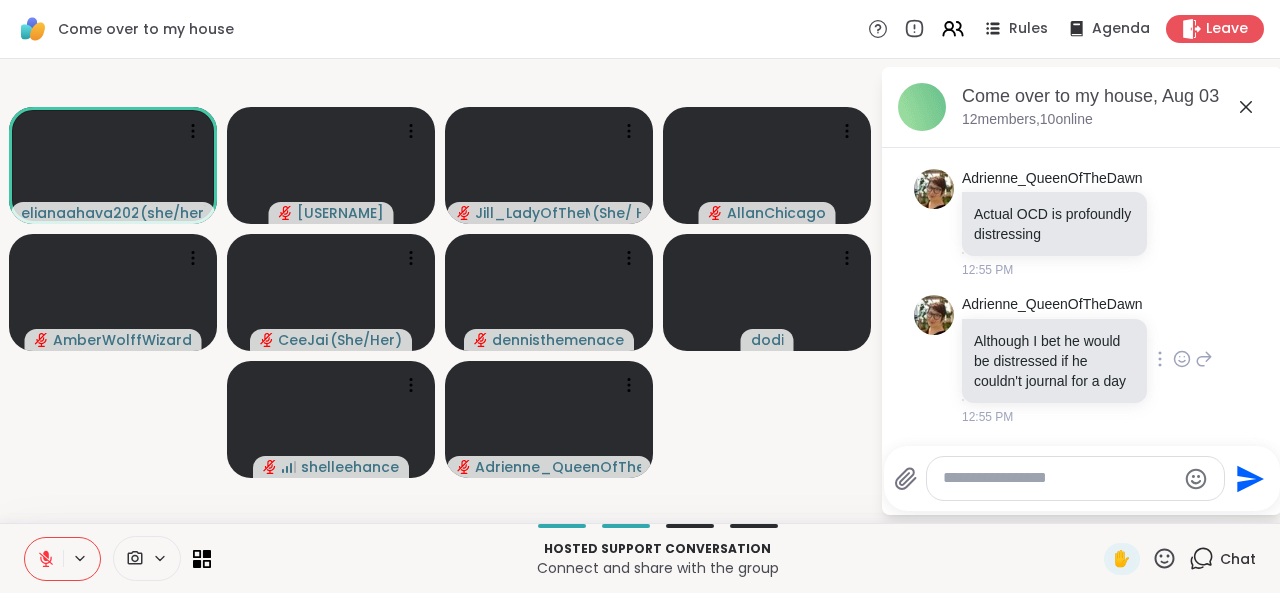 drag, startPoint x: 970, startPoint y: 483, endPoint x: 1203, endPoint y: 367, distance: 260.2787 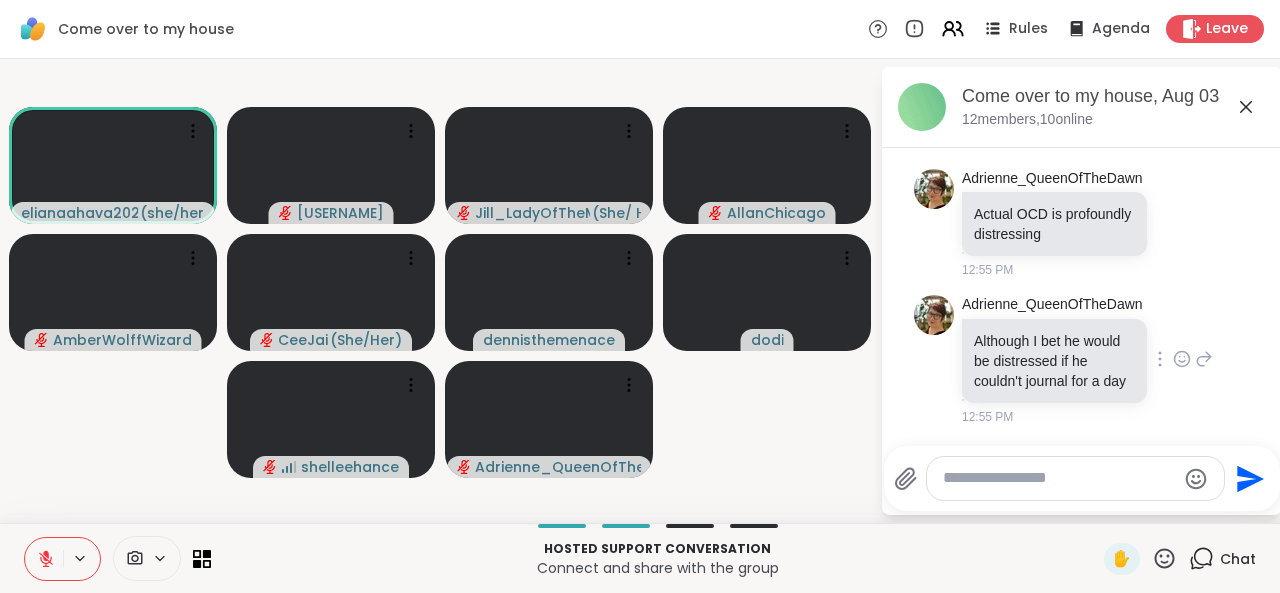 click 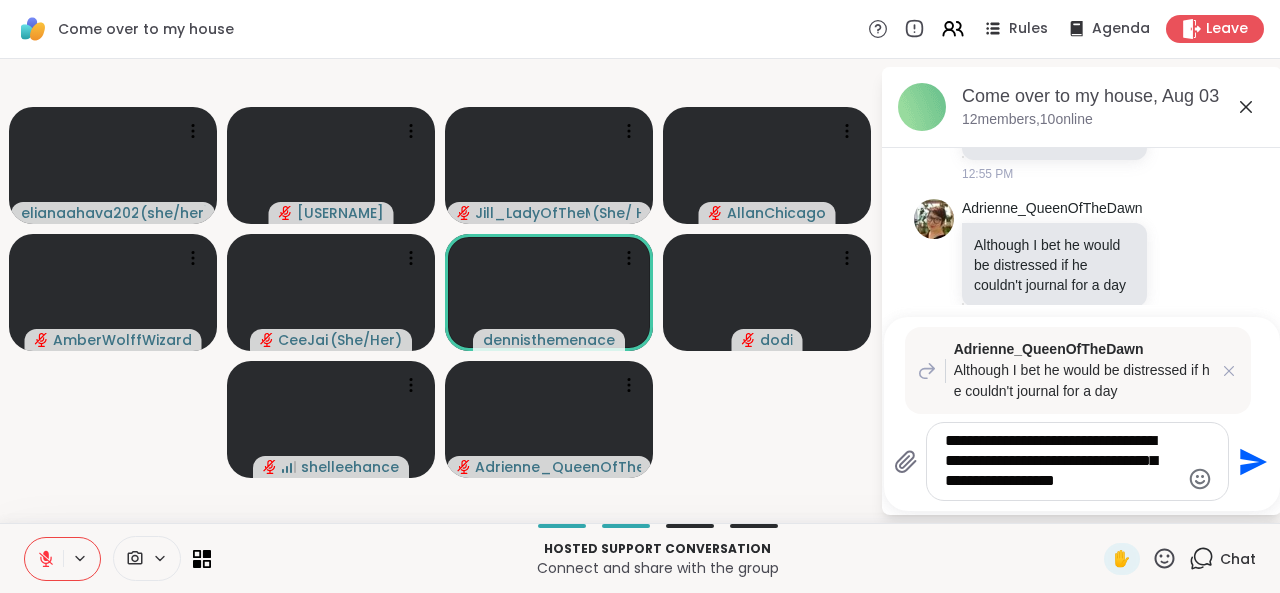 click on "**********" at bounding box center (1062, 461) 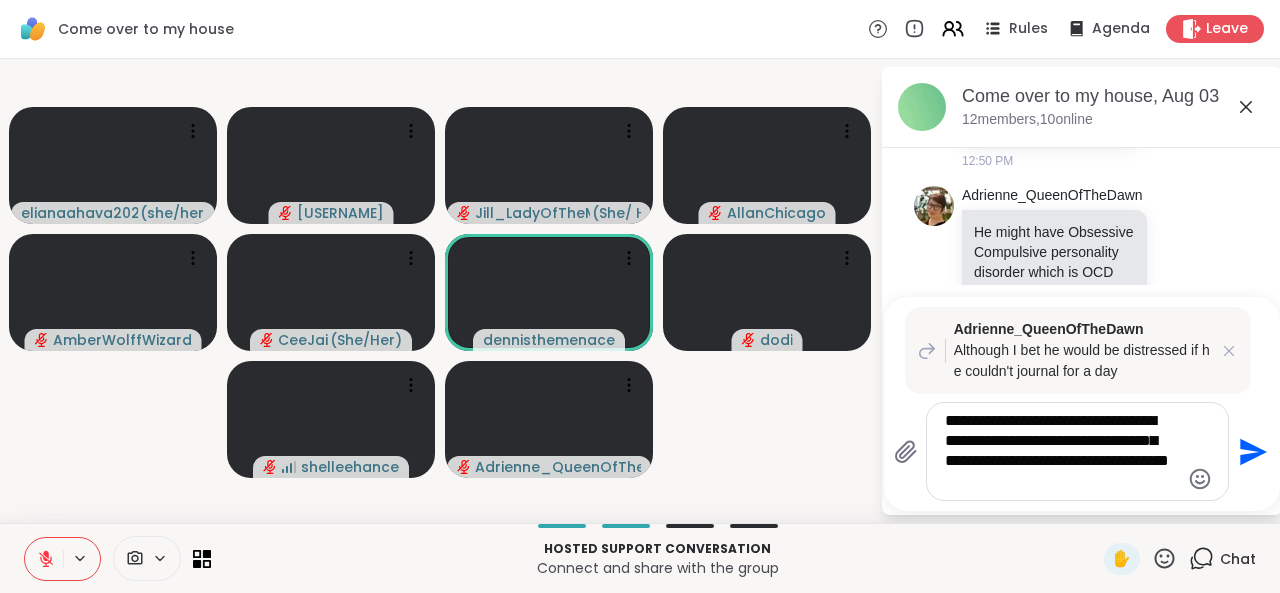 scroll, scrollTop: 5244, scrollLeft: 0, axis: vertical 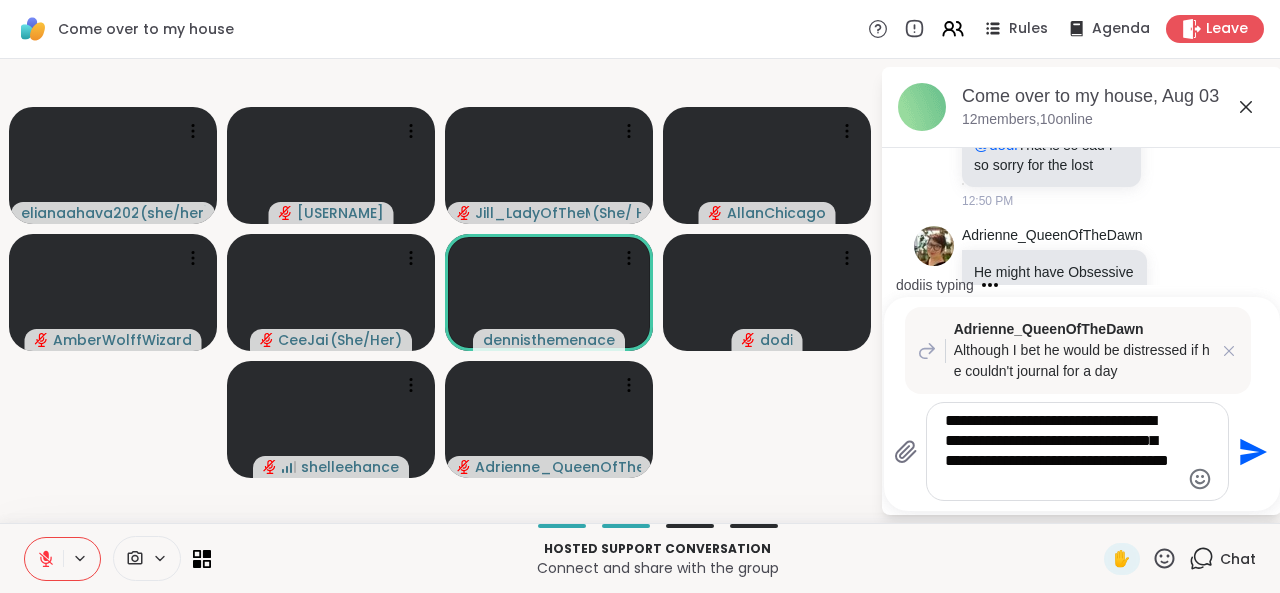 click on "dodi  is typing" at bounding box center [1086, 285] 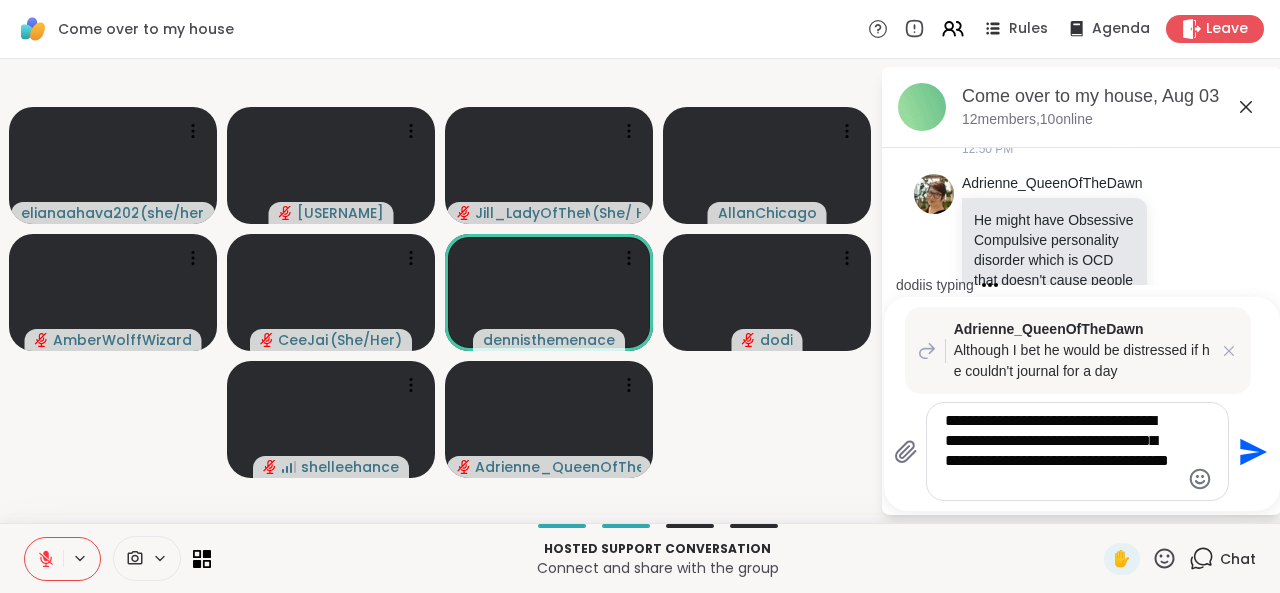 click on "dodi  is typing" at bounding box center [1086, 285] 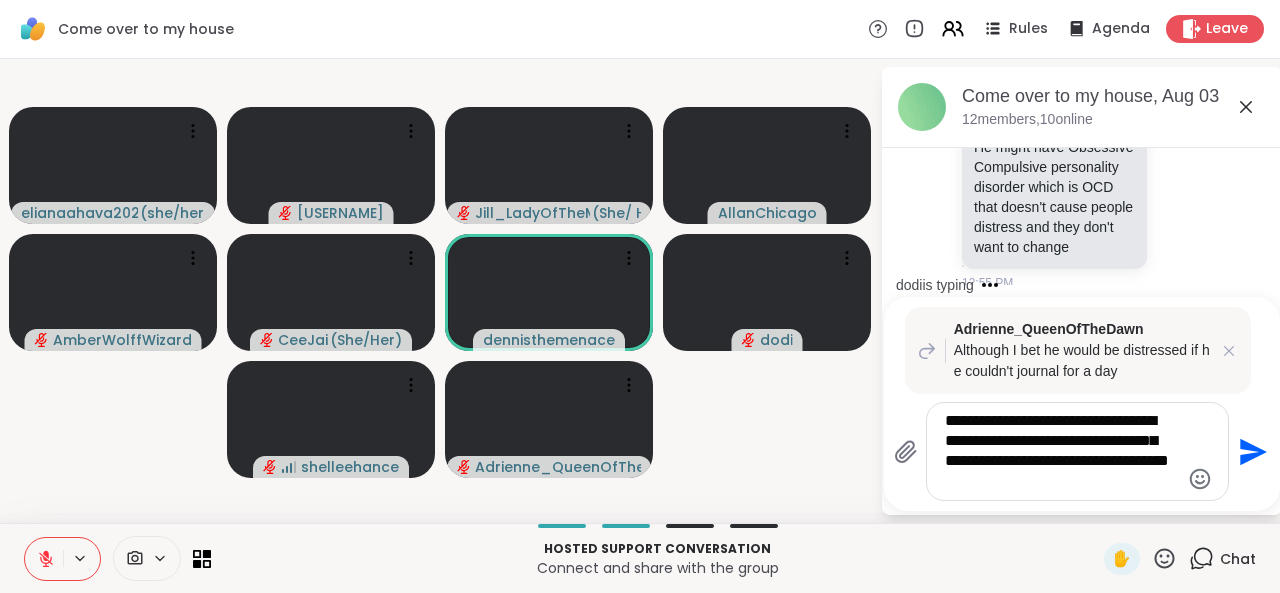 click on "dodi  is typing" at bounding box center (1086, 285) 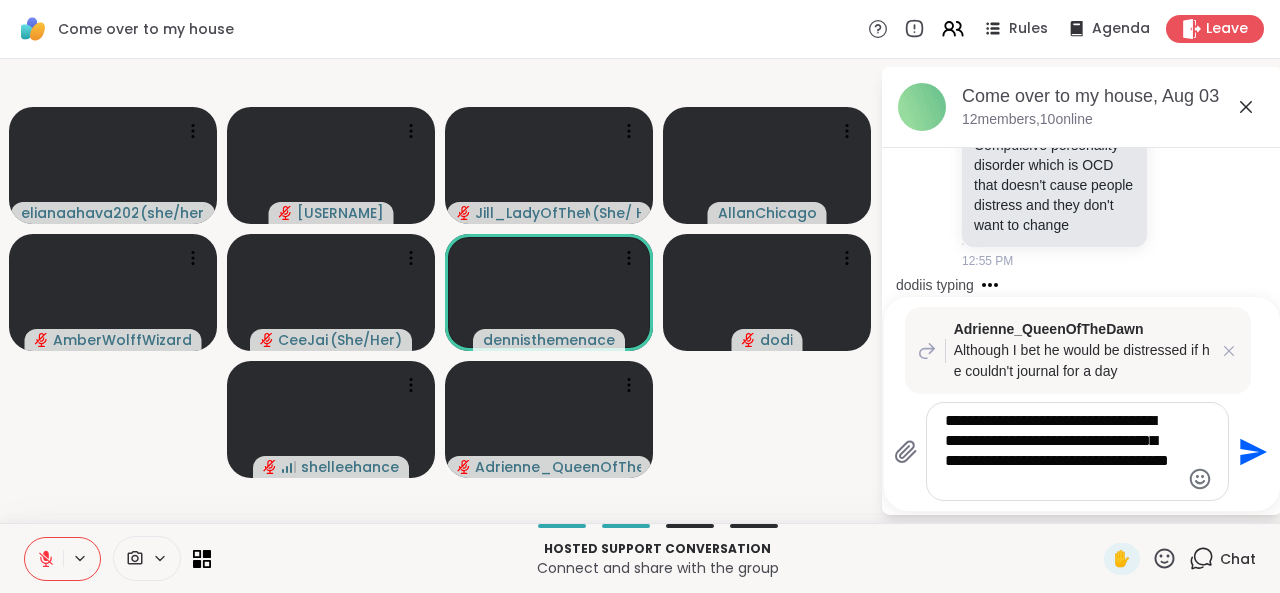 click on "dodi  is typing" at bounding box center [1086, 285] 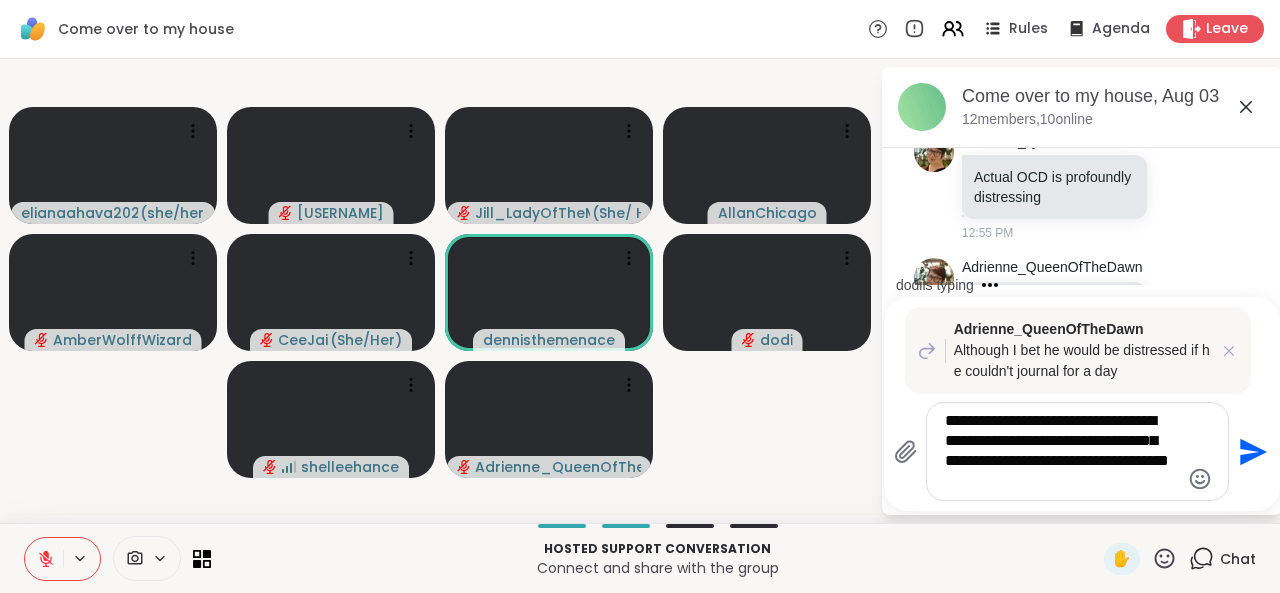 scroll, scrollTop: 5501, scrollLeft: 0, axis: vertical 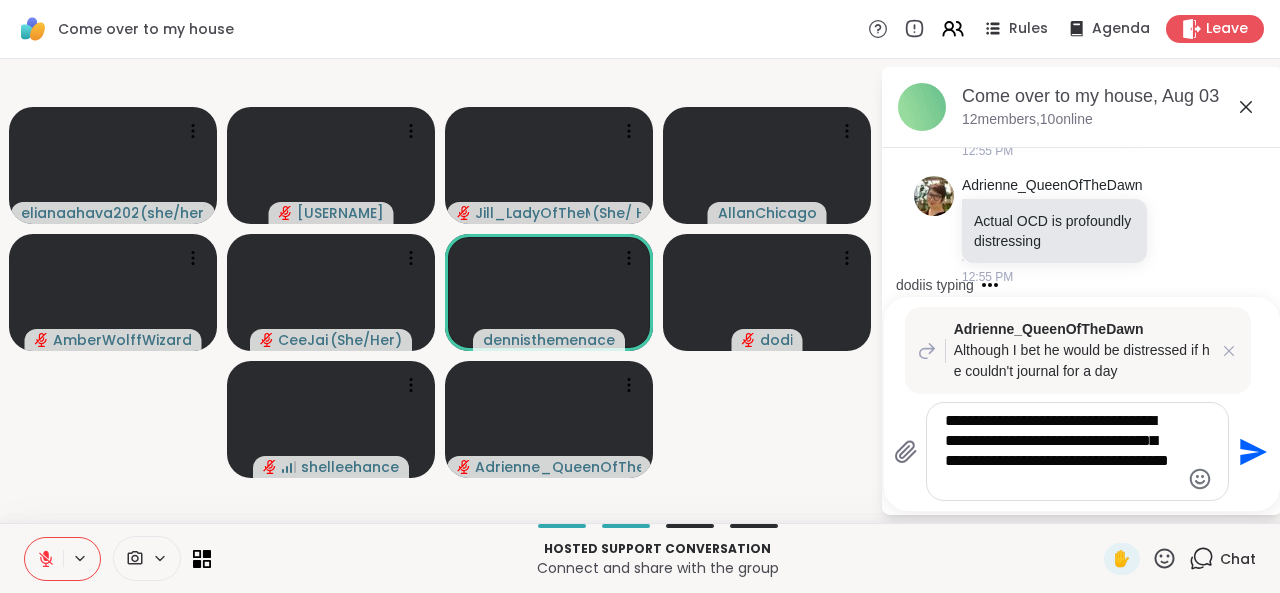 click on "dodi  is typing" at bounding box center (1086, 285) 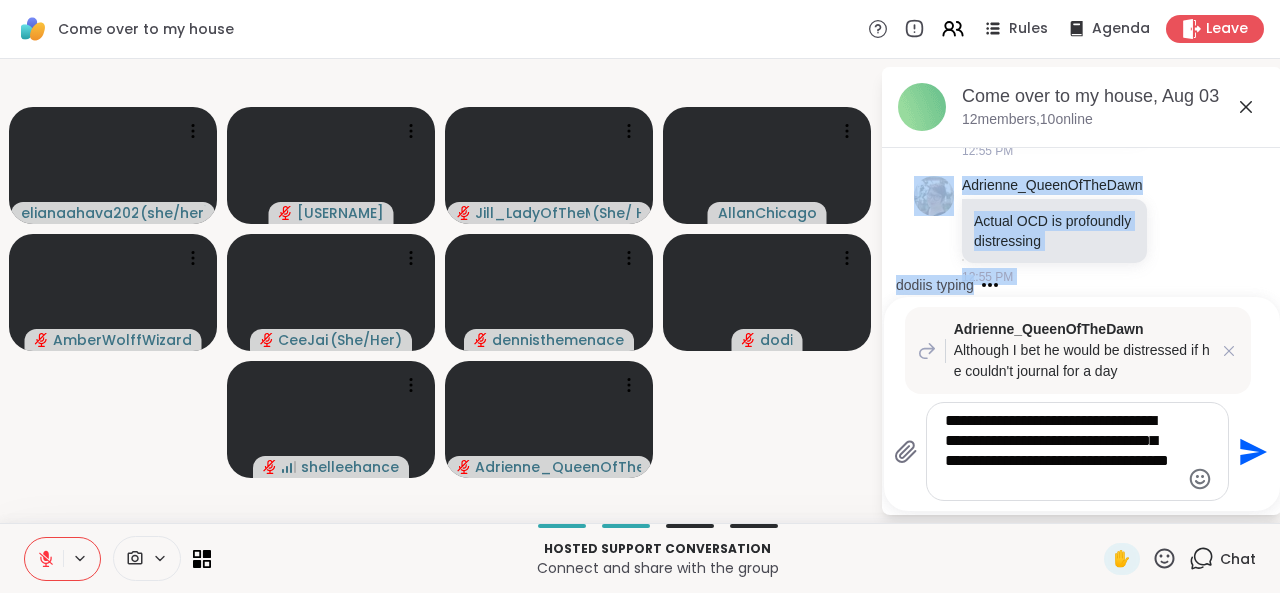 drag, startPoint x: 1260, startPoint y: 273, endPoint x: 1259, endPoint y: 259, distance: 14.035668 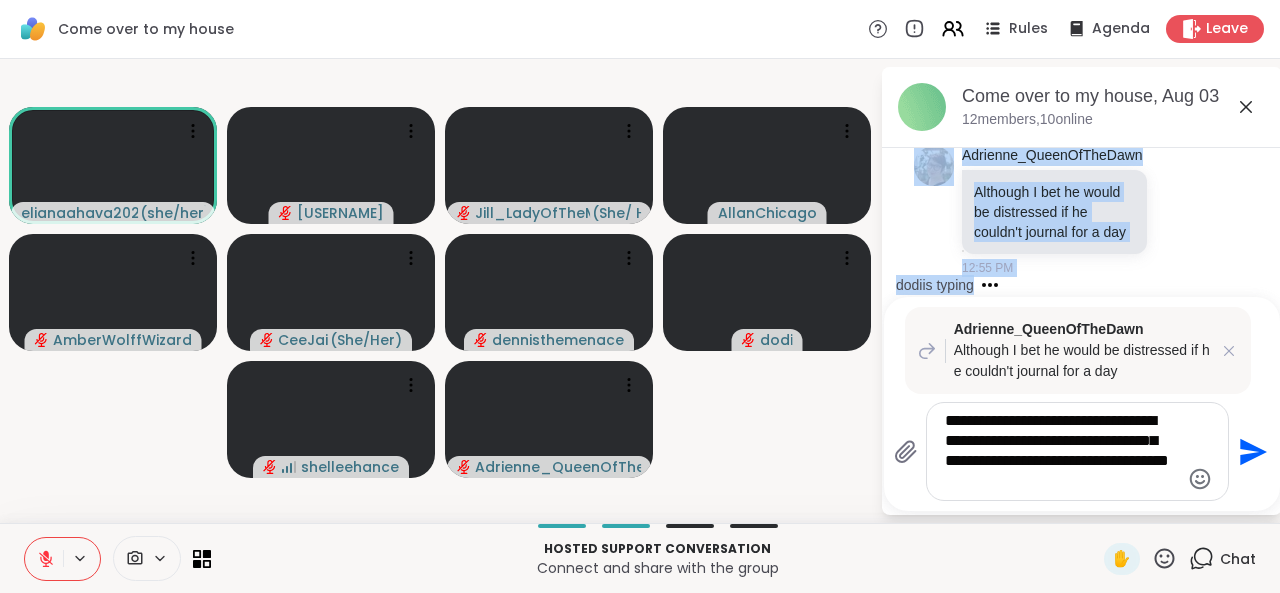 scroll, scrollTop: 5752, scrollLeft: 0, axis: vertical 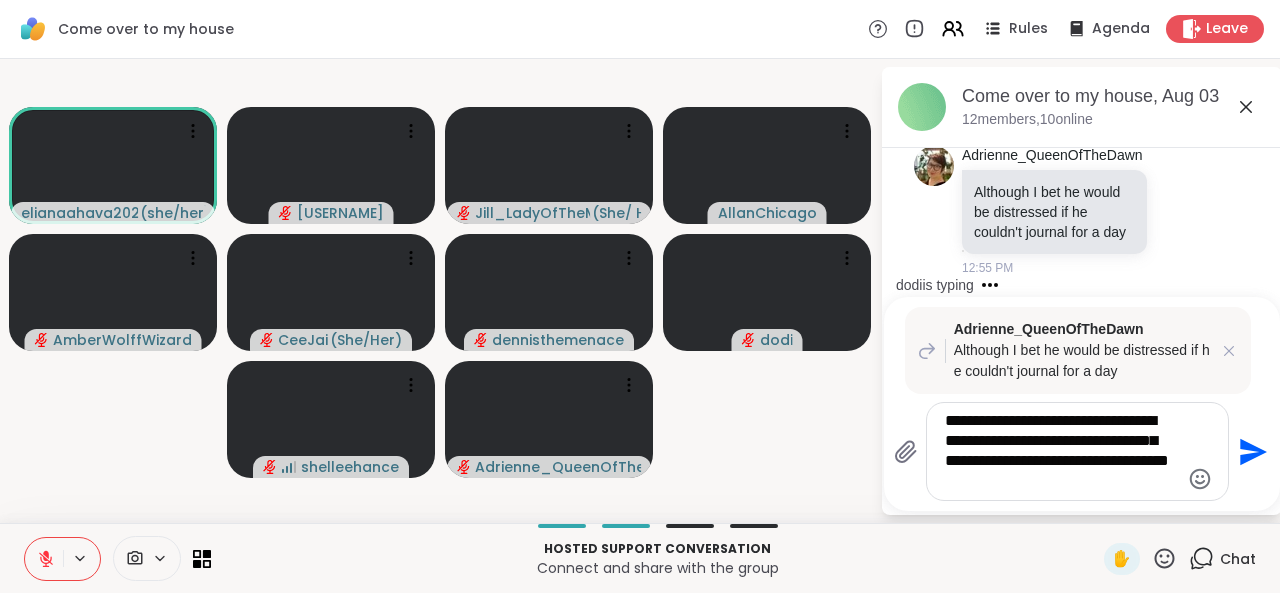 click on "**********" at bounding box center (1062, 451) 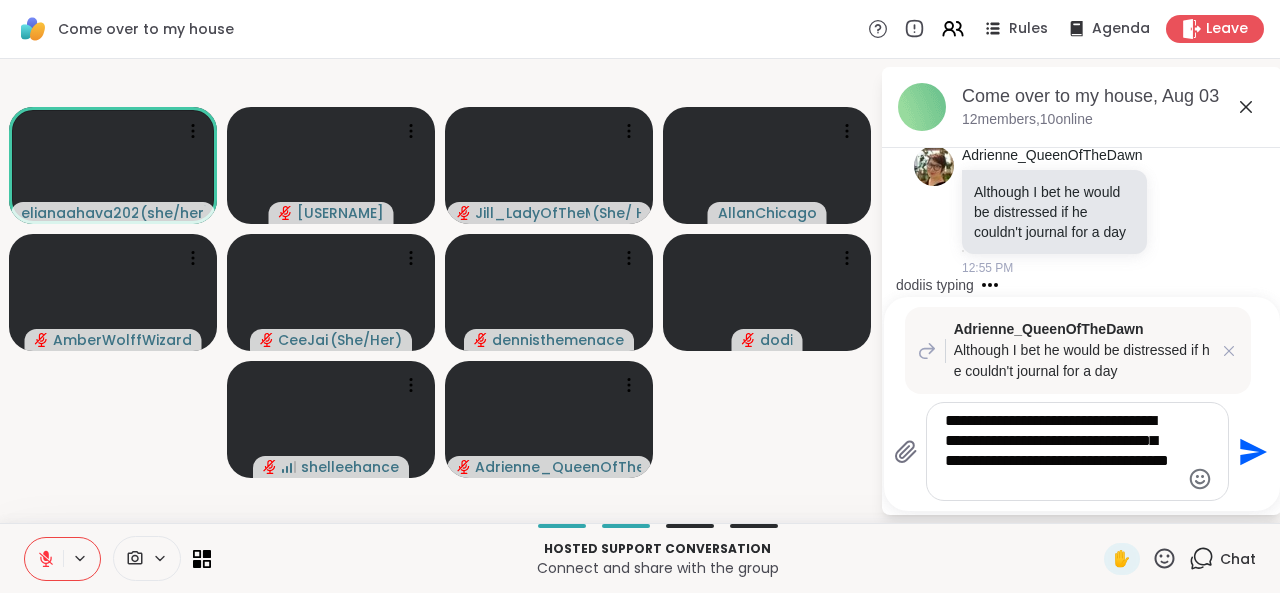 click on "**********" at bounding box center (1062, 451) 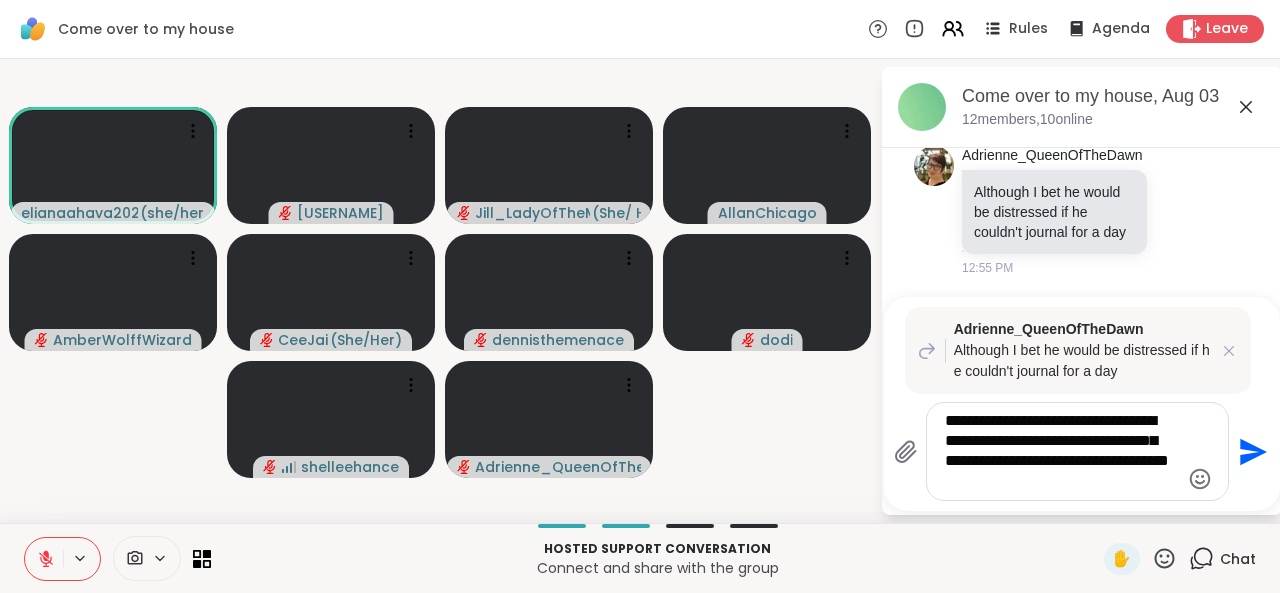 click on "**********" at bounding box center (1062, 451) 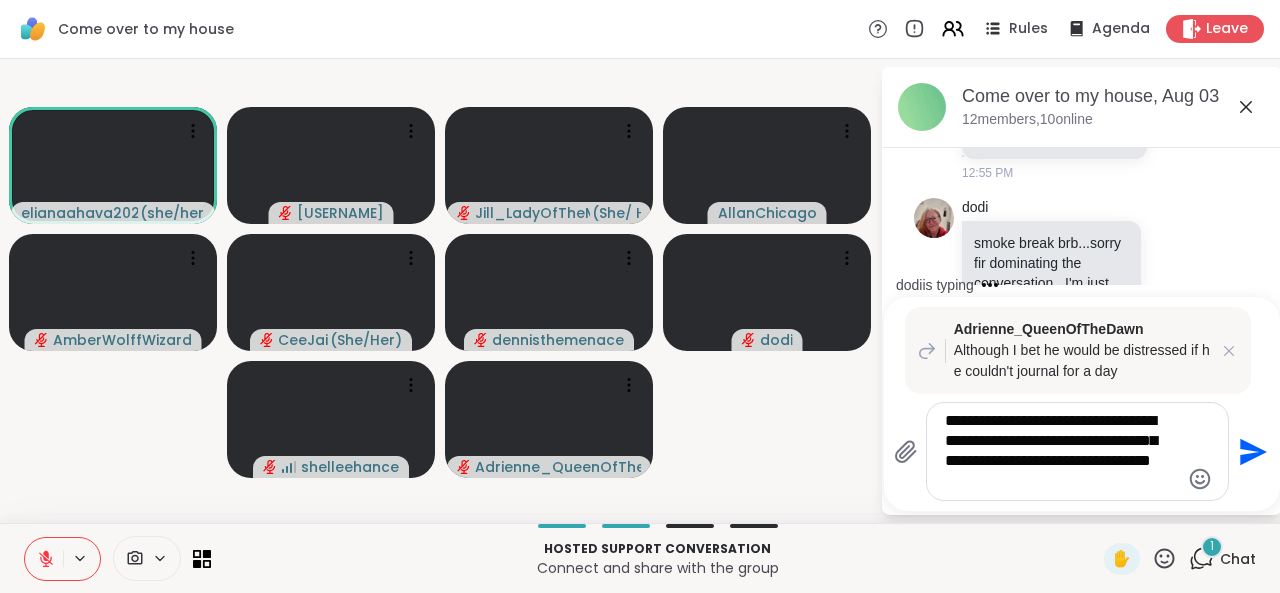 scroll, scrollTop: 5978, scrollLeft: 0, axis: vertical 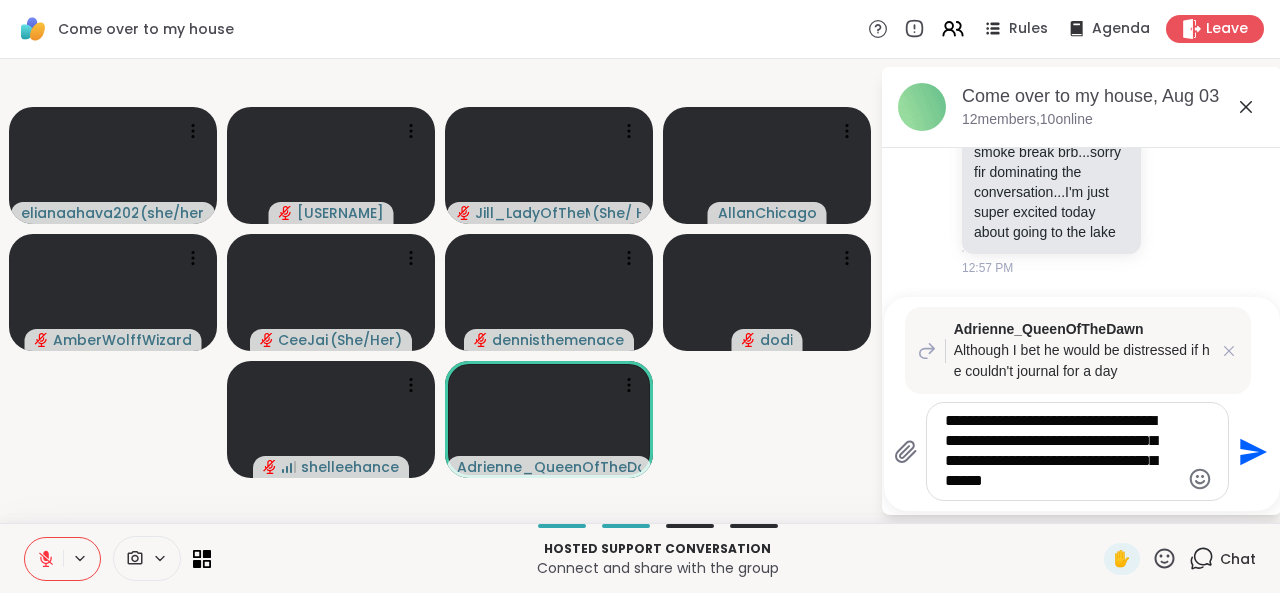 click on "**********" at bounding box center (1062, 451) 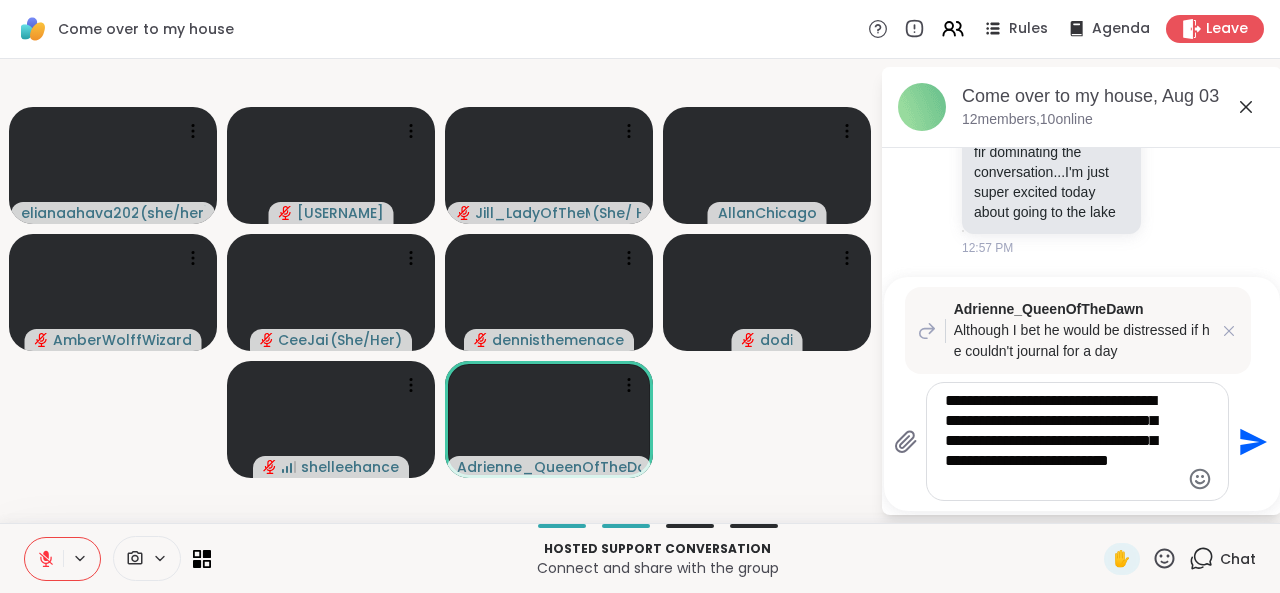 type on "**********" 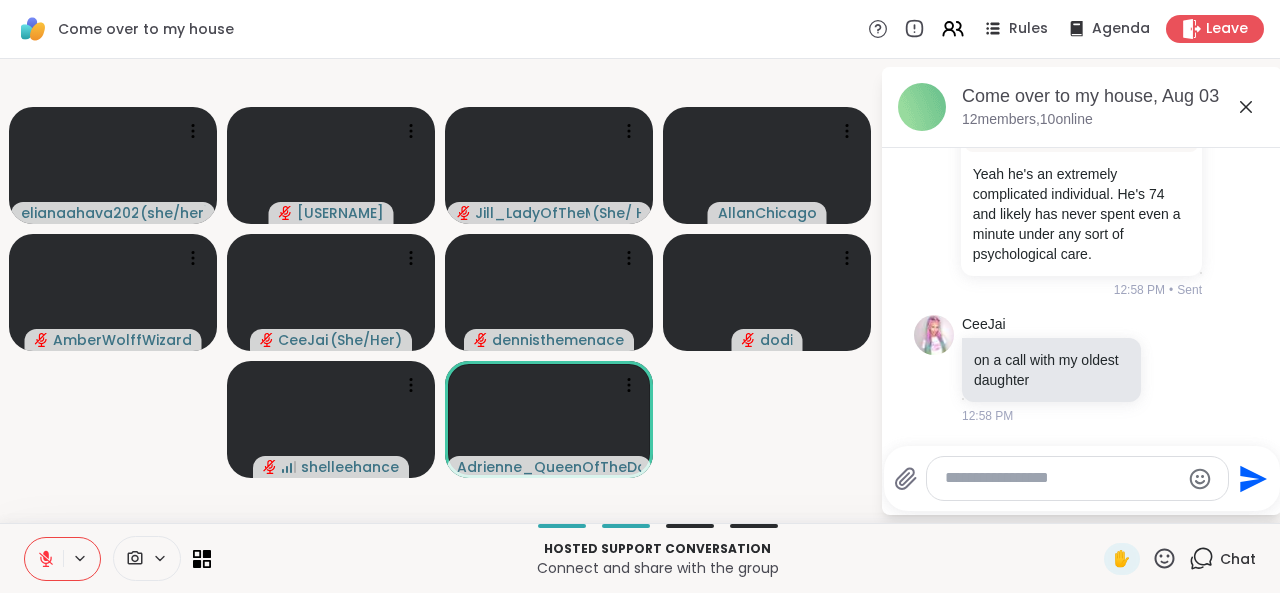 scroll, scrollTop: 6258, scrollLeft: 0, axis: vertical 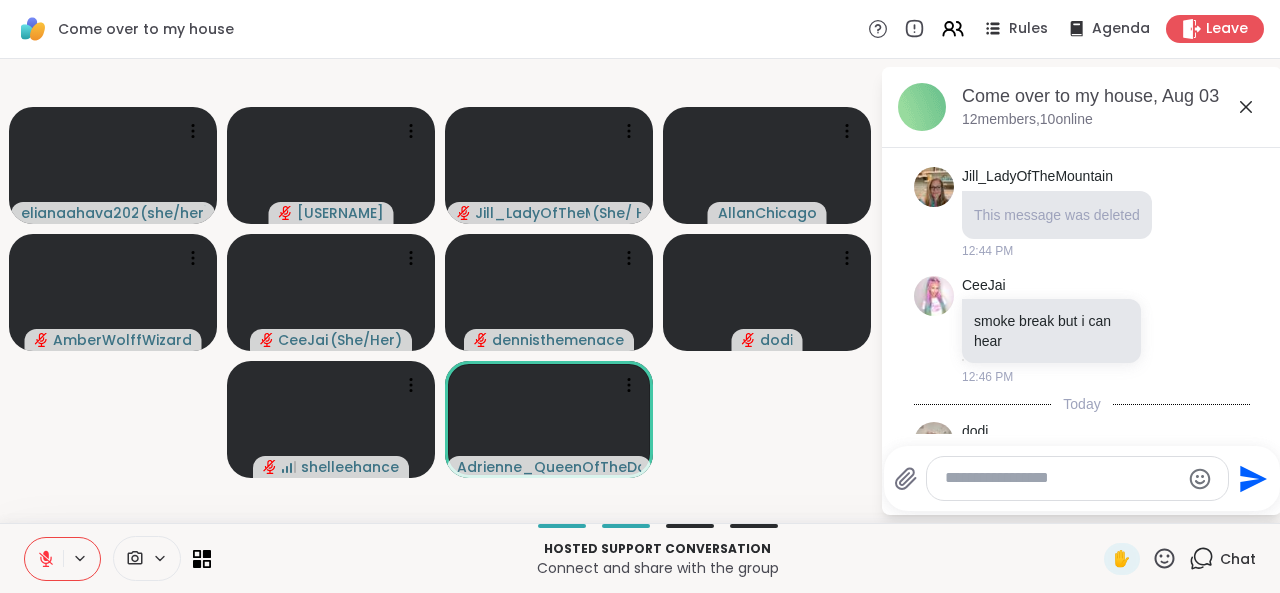 click 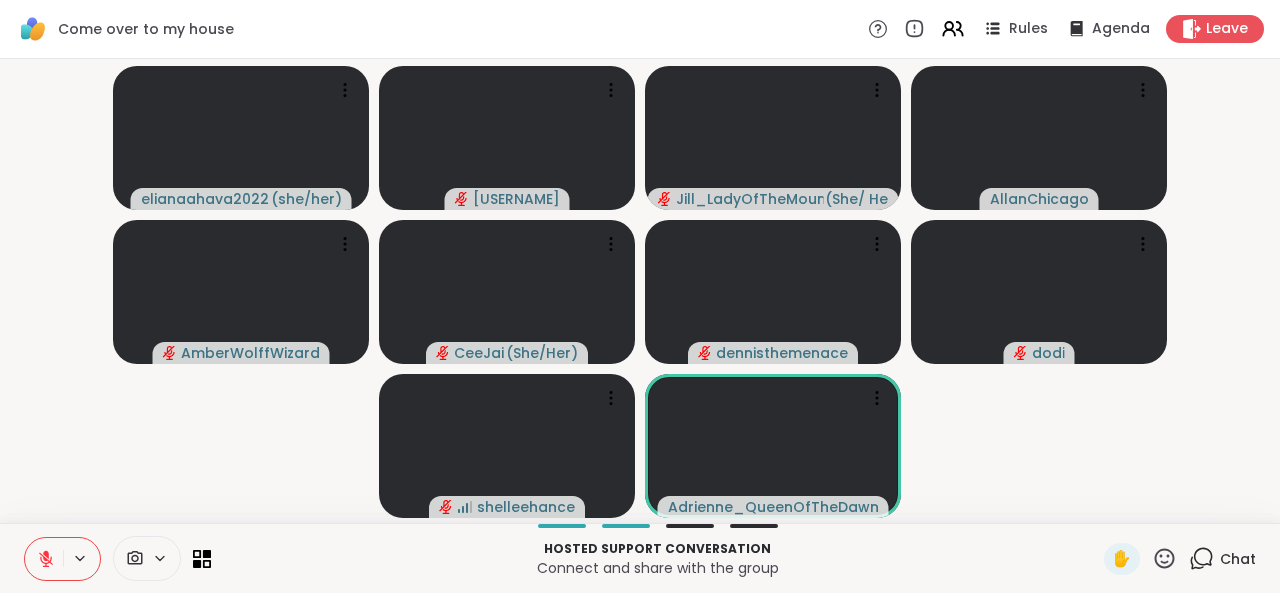 click 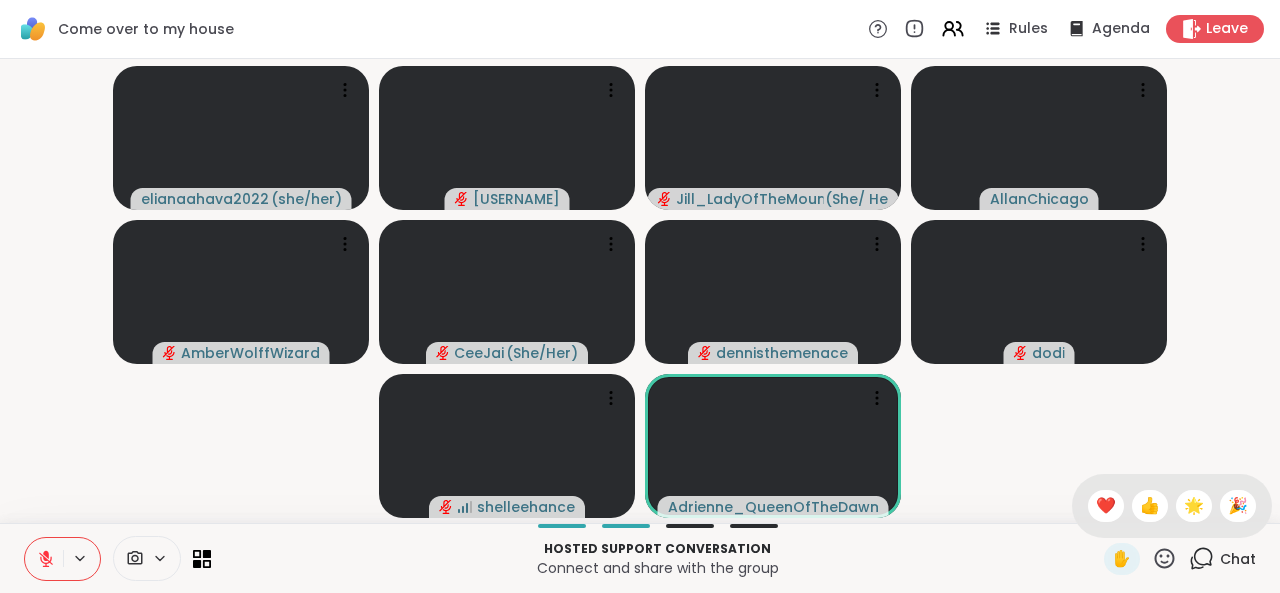 click 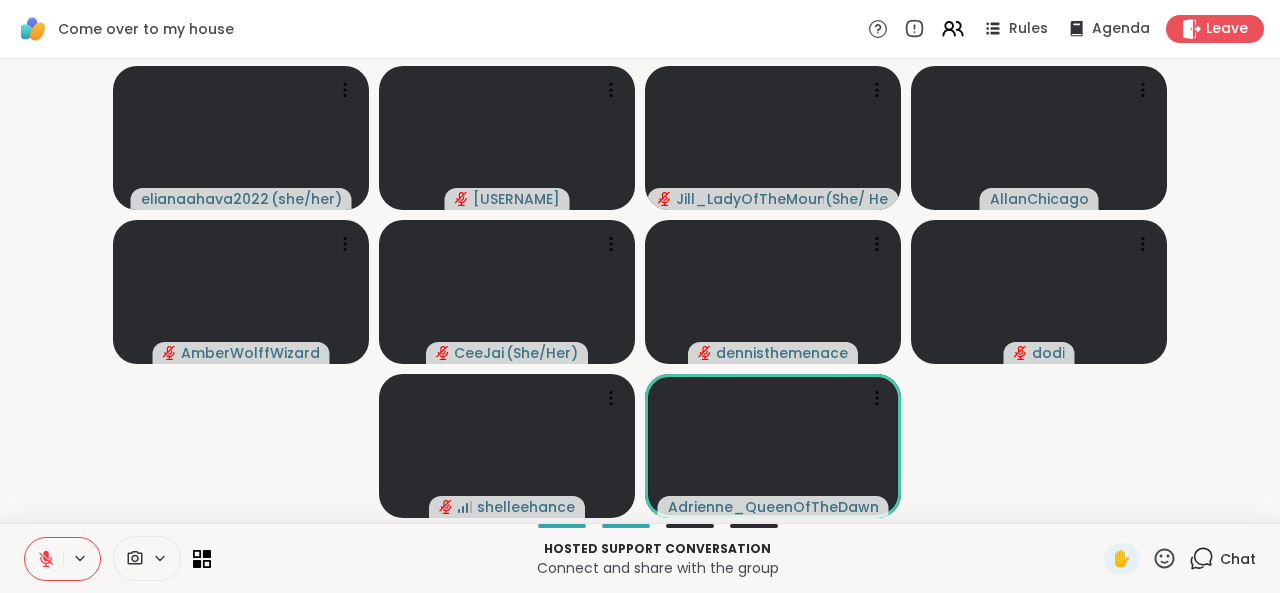 click 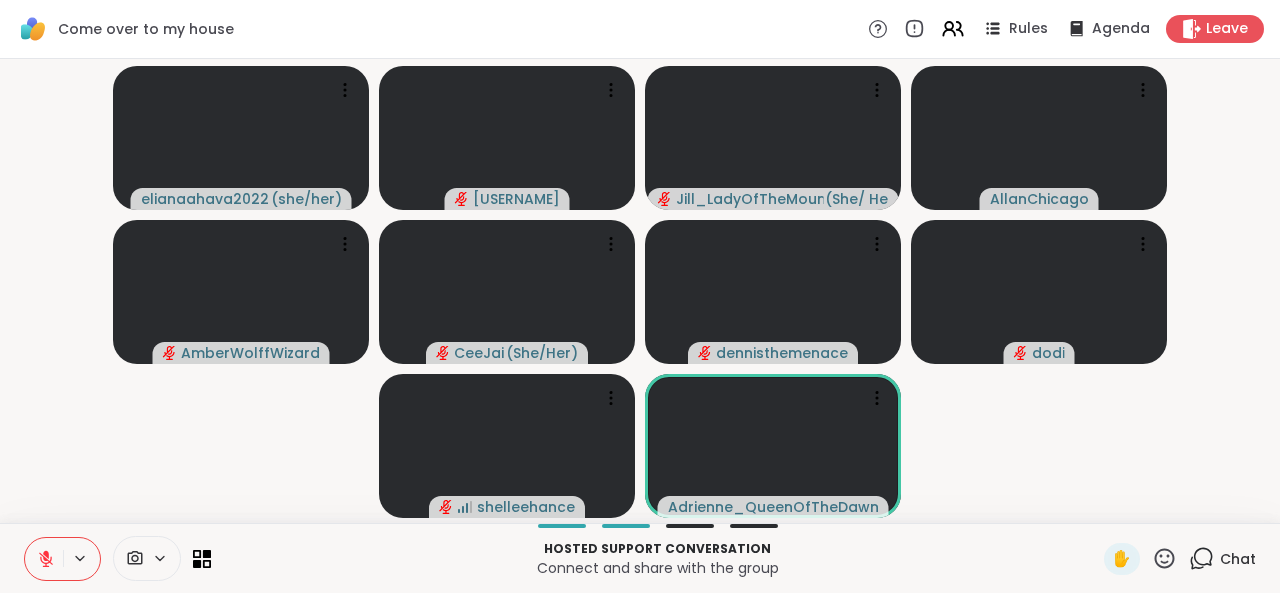 click on "Chat" at bounding box center (1222, 559) 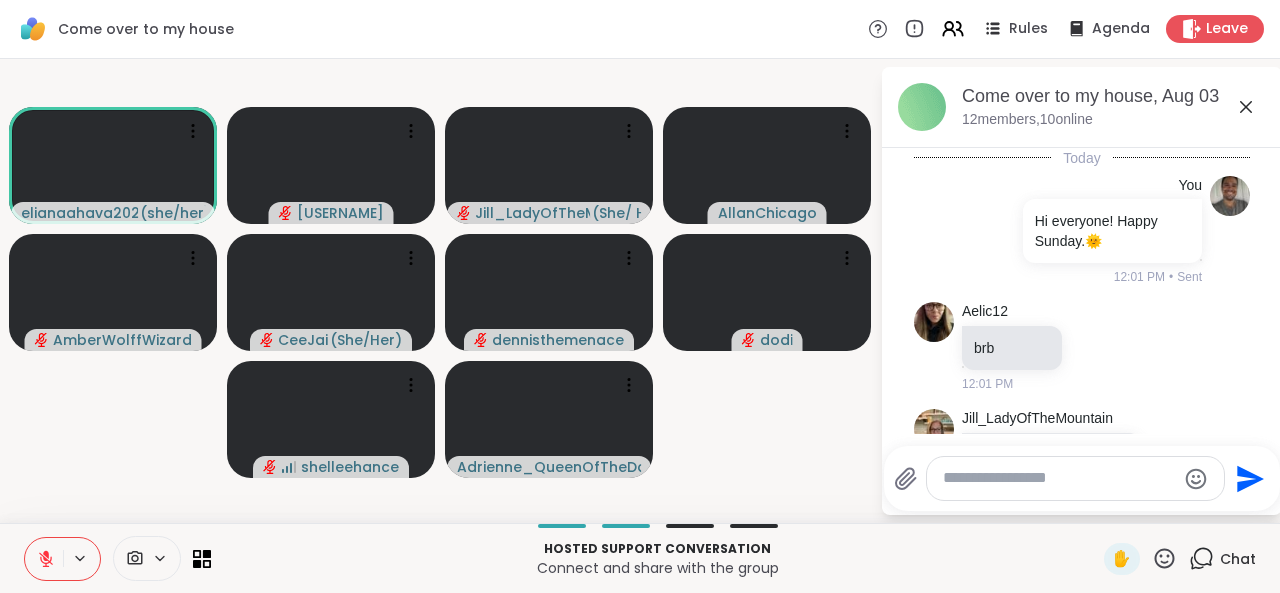 click 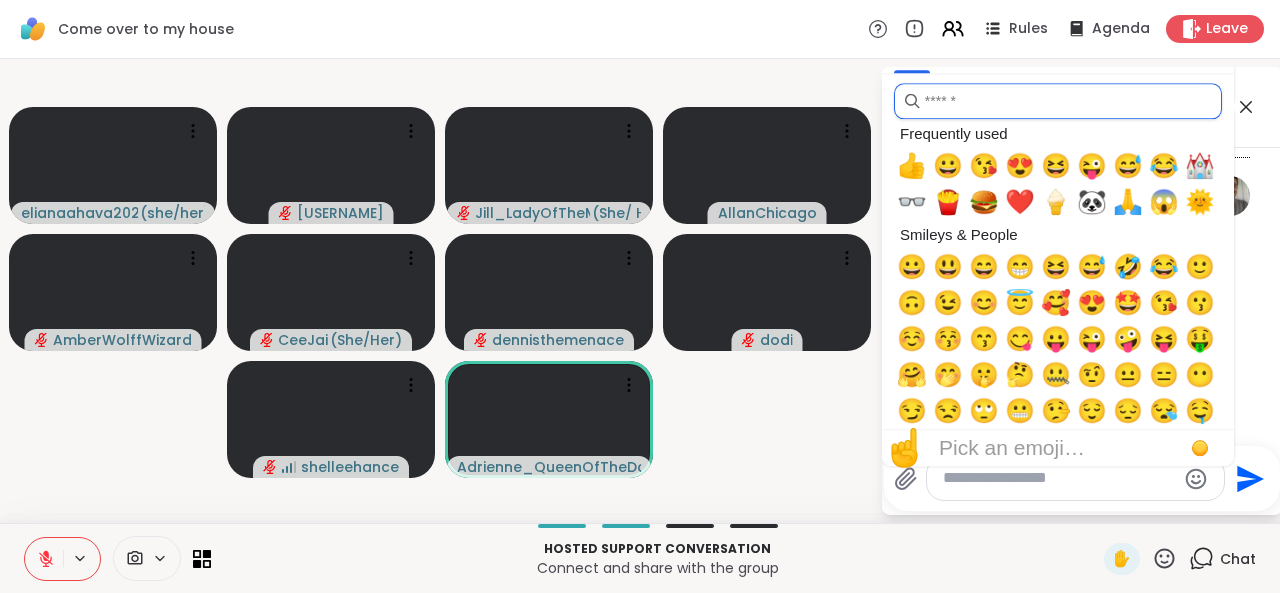 click at bounding box center [1058, 101] 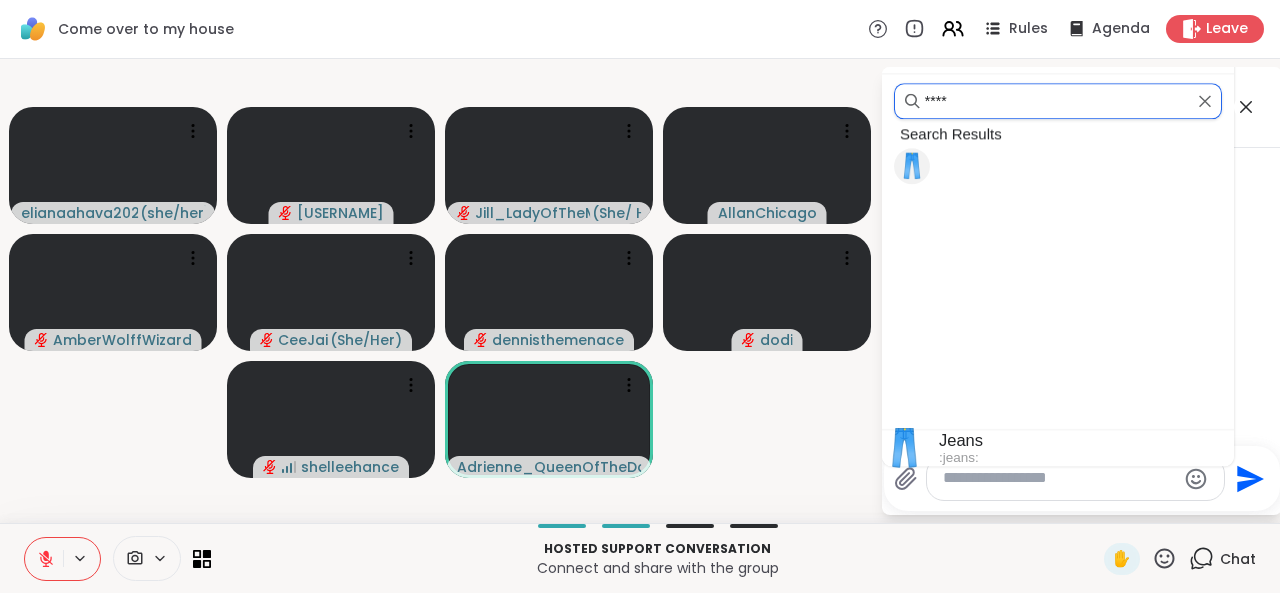 type on "****" 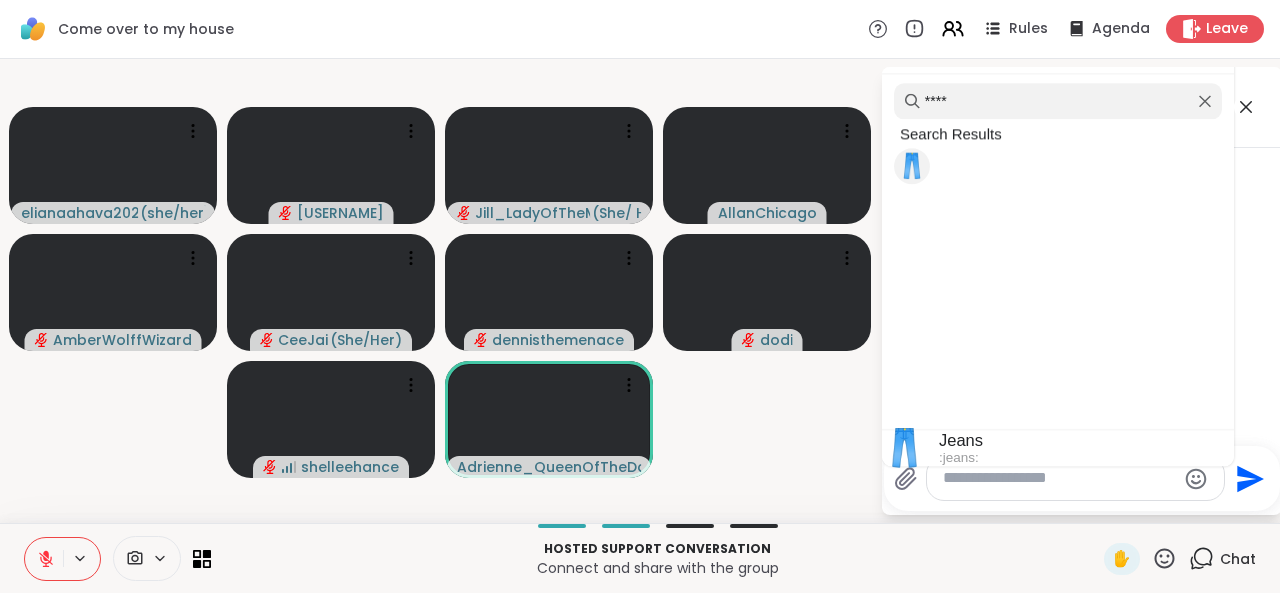 type on "**" 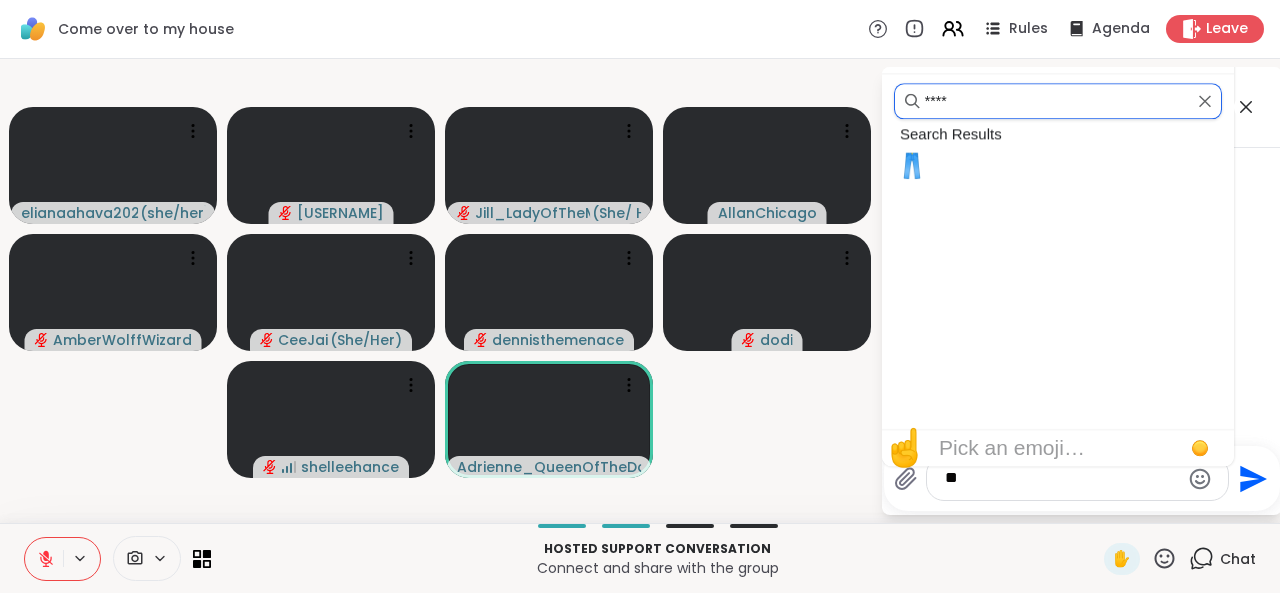 click on "****" at bounding box center (1058, 101) 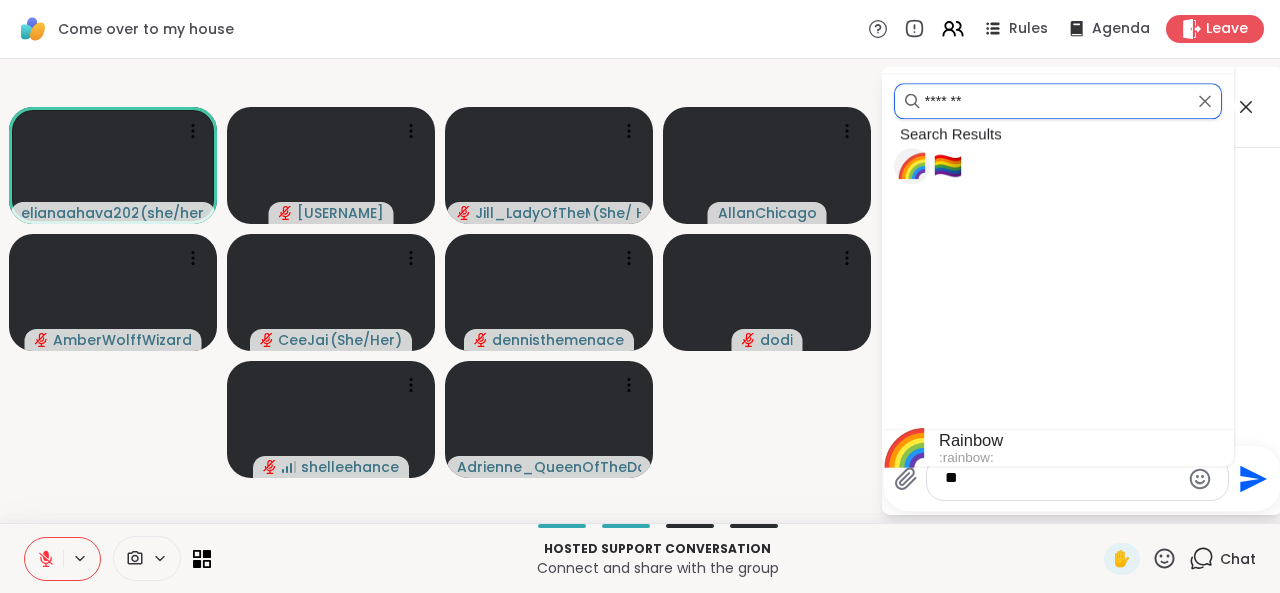 type on "*******" 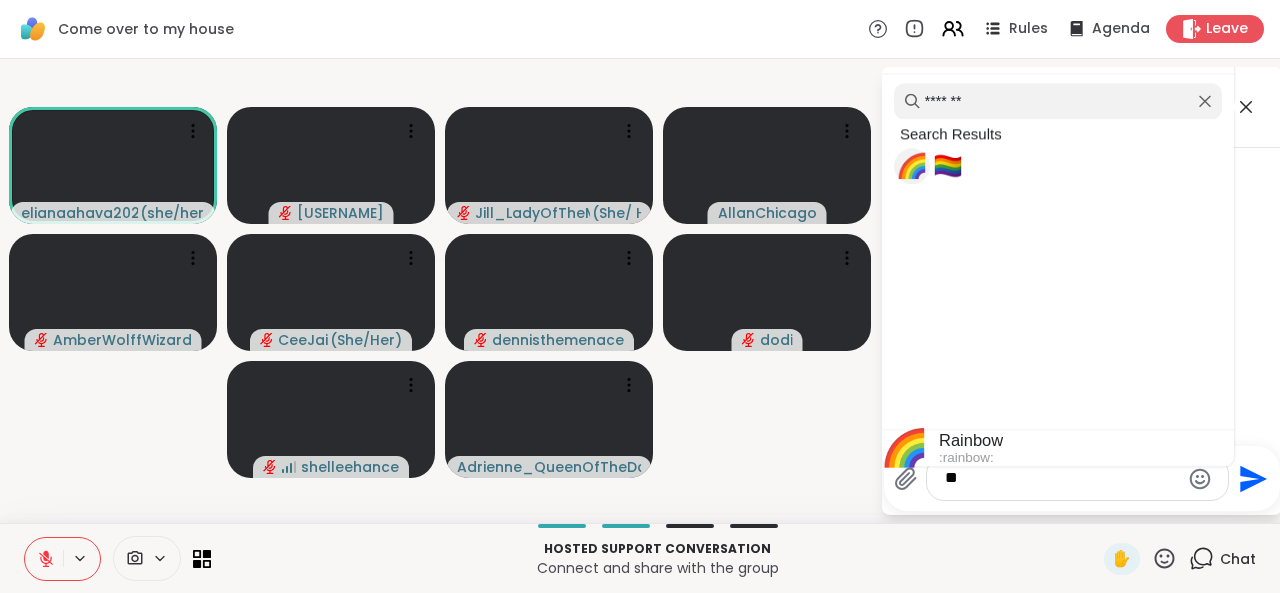 type on "****" 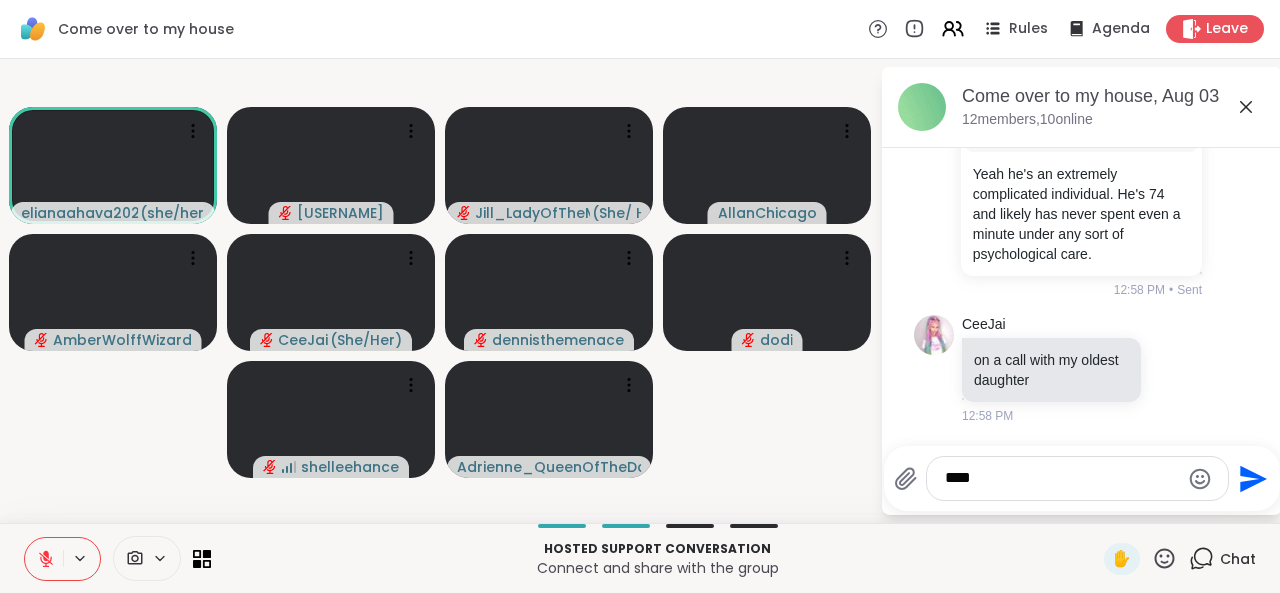 click on "****" at bounding box center [1062, 478] 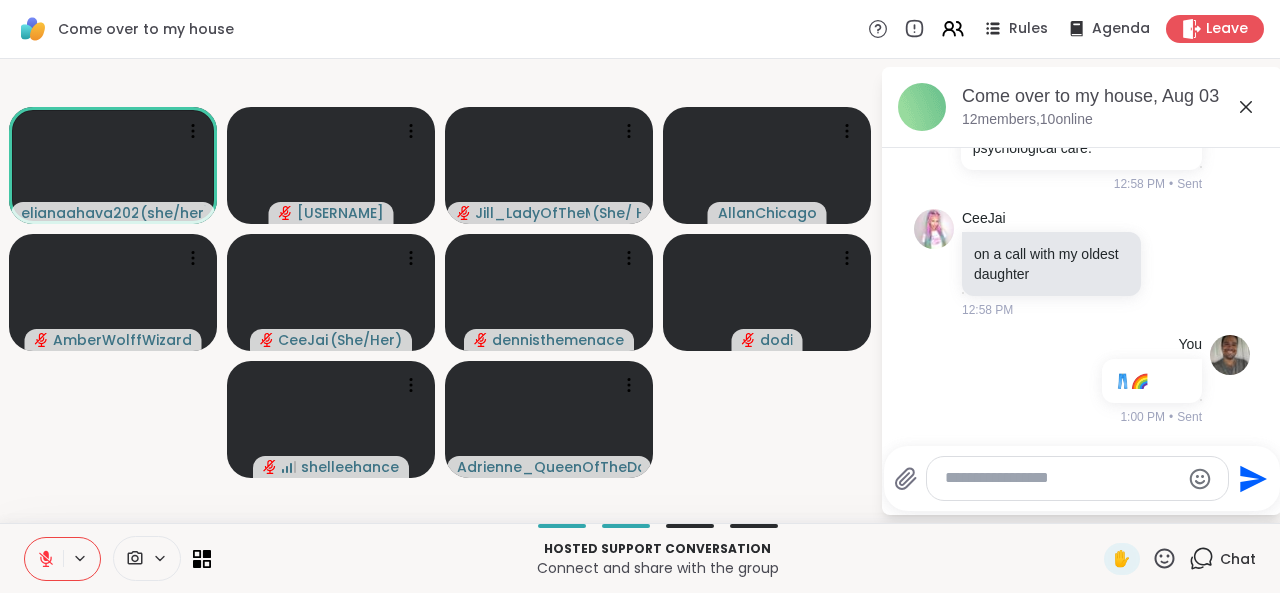 scroll, scrollTop: 6228, scrollLeft: 0, axis: vertical 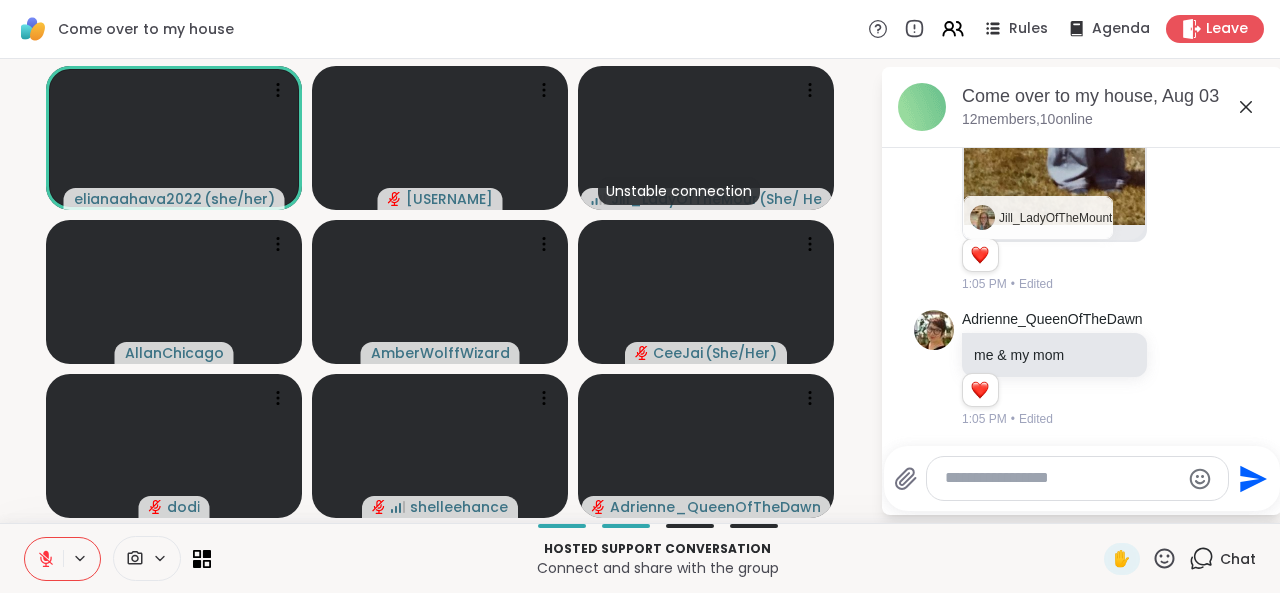 click at bounding box center (980, 255) 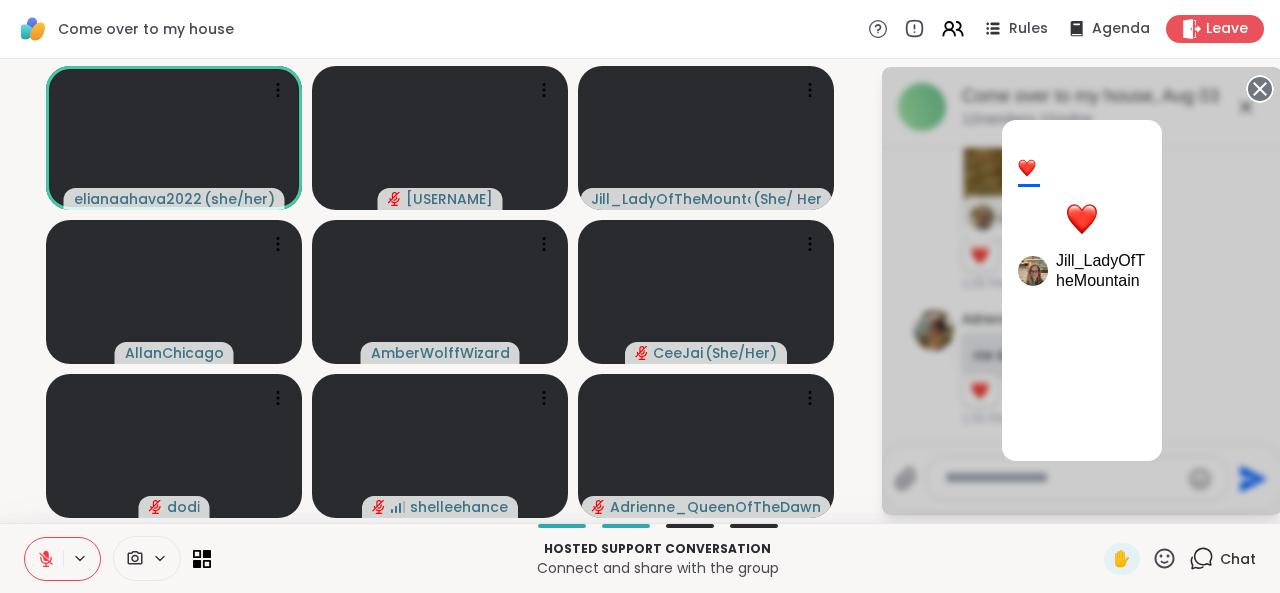 click on "1 Jill_LadyOfTheMountain" at bounding box center [1082, 291] 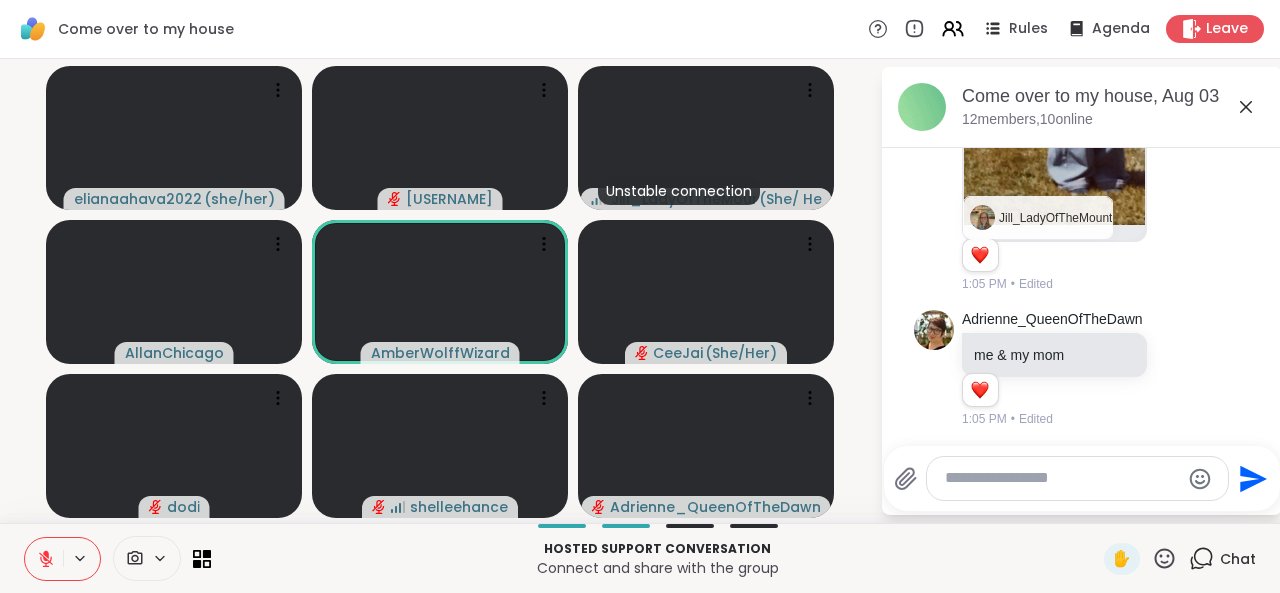 click at bounding box center [1182, 8] 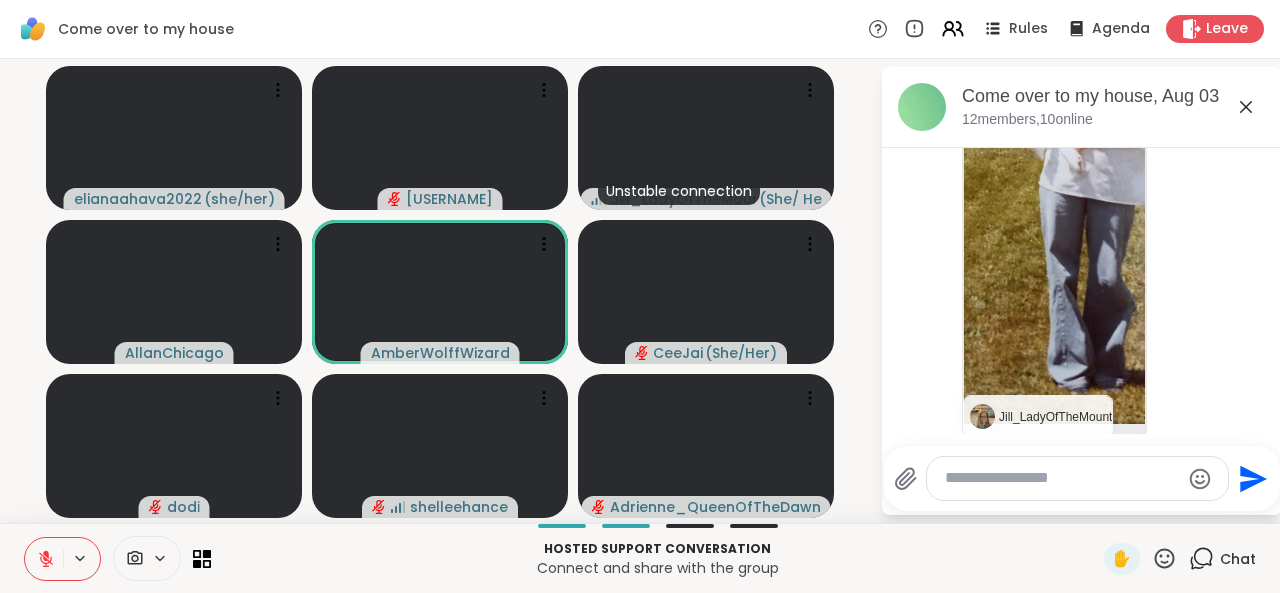 scroll, scrollTop: 6719, scrollLeft: 0, axis: vertical 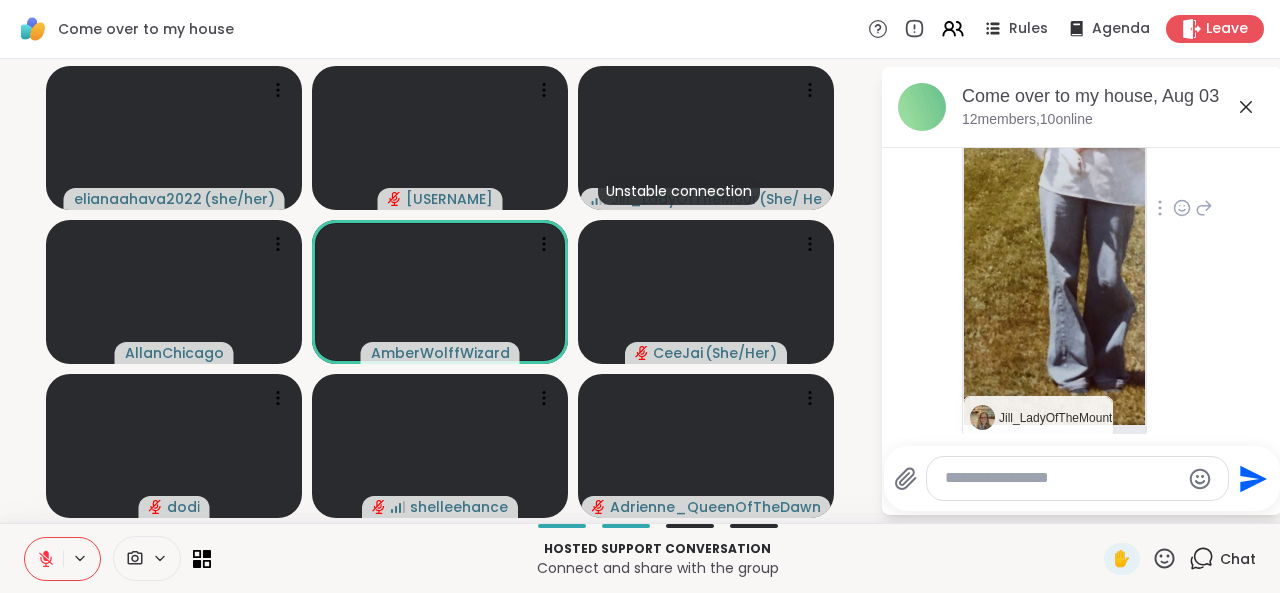 click 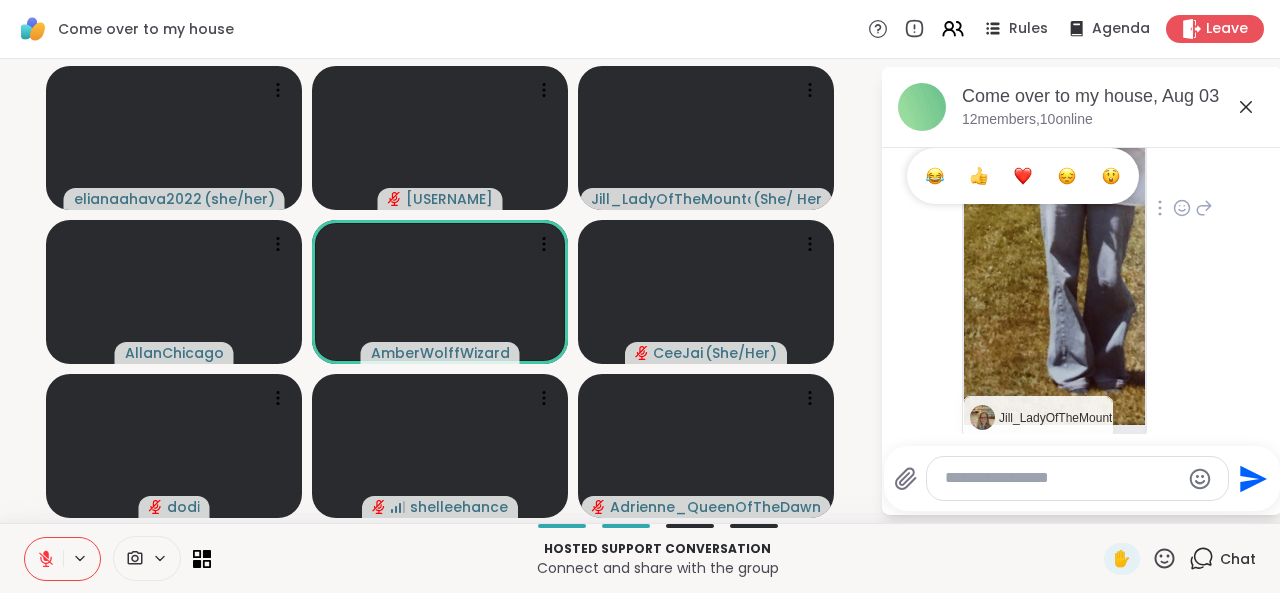 click at bounding box center (1023, 176) 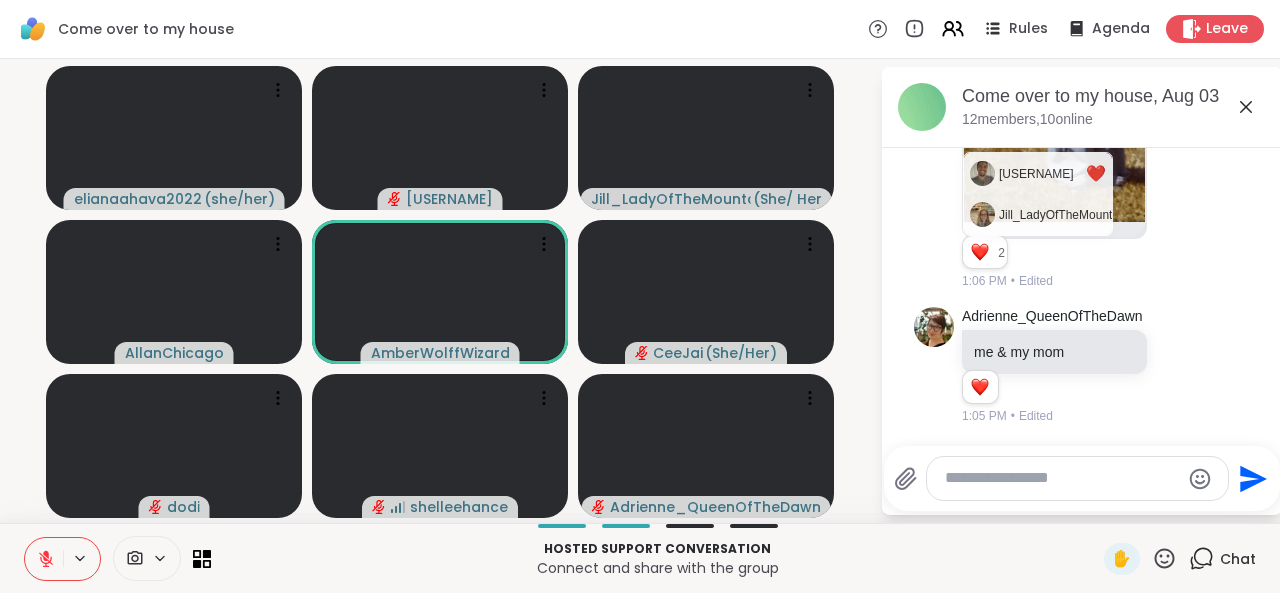 scroll, scrollTop: 7054, scrollLeft: 0, axis: vertical 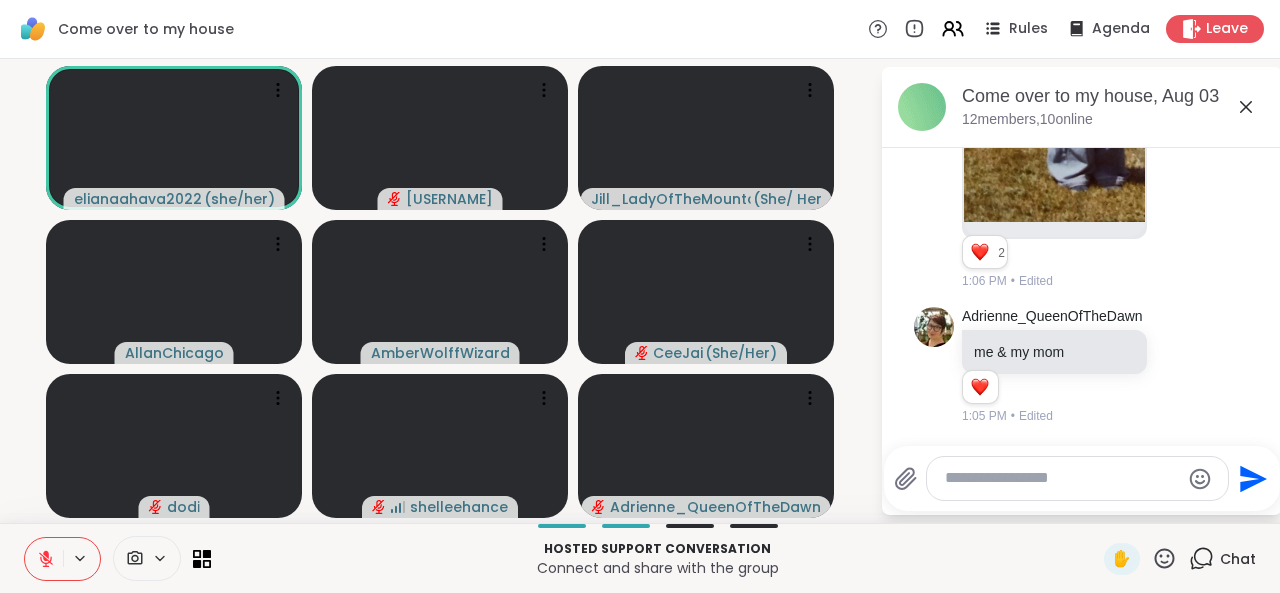 click on "Adrienne_QueenOfTheDawn   2 2 2 1:06 PM • Edited" at bounding box center (1084, 6) 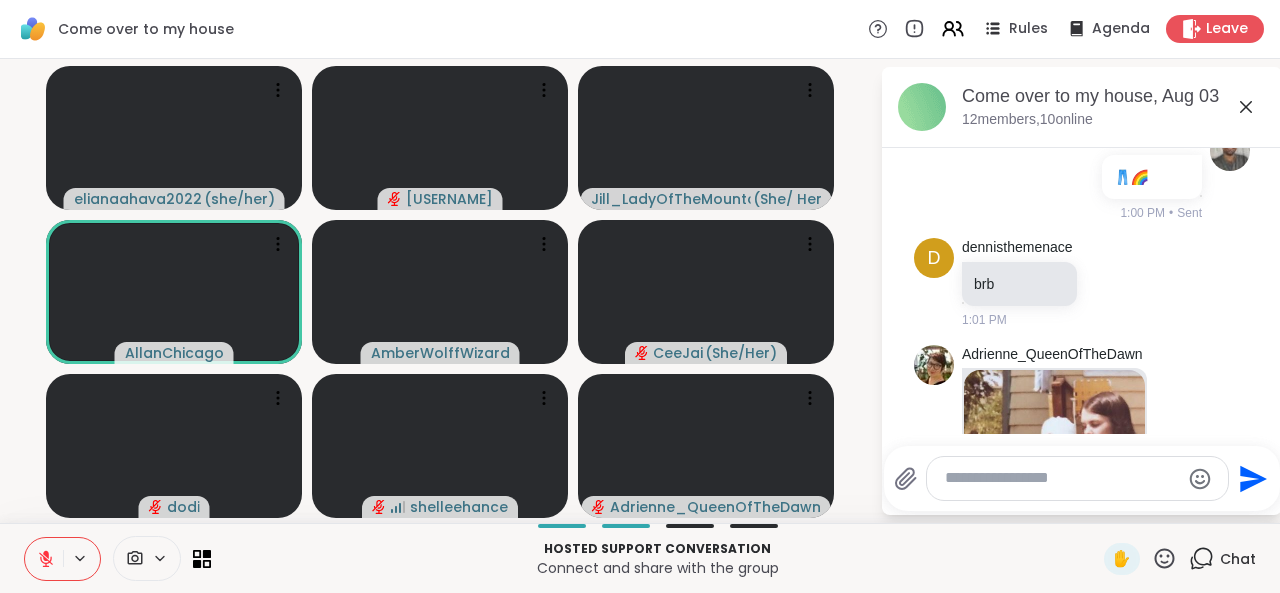 scroll, scrollTop: 6046, scrollLeft: 0, axis: vertical 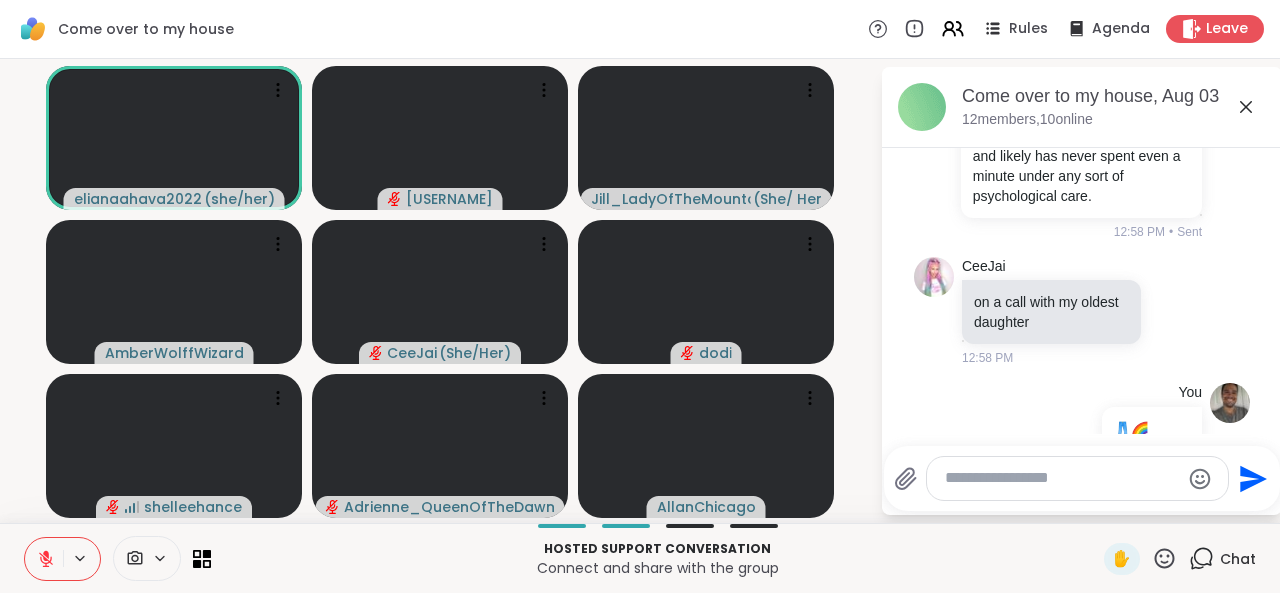 click 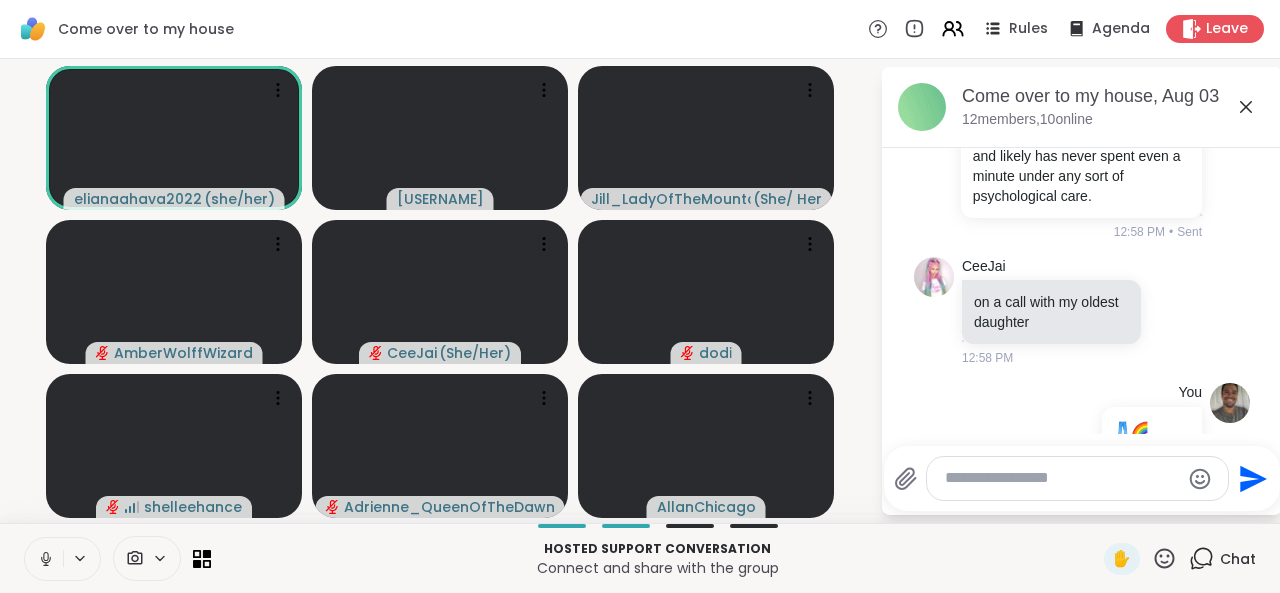click 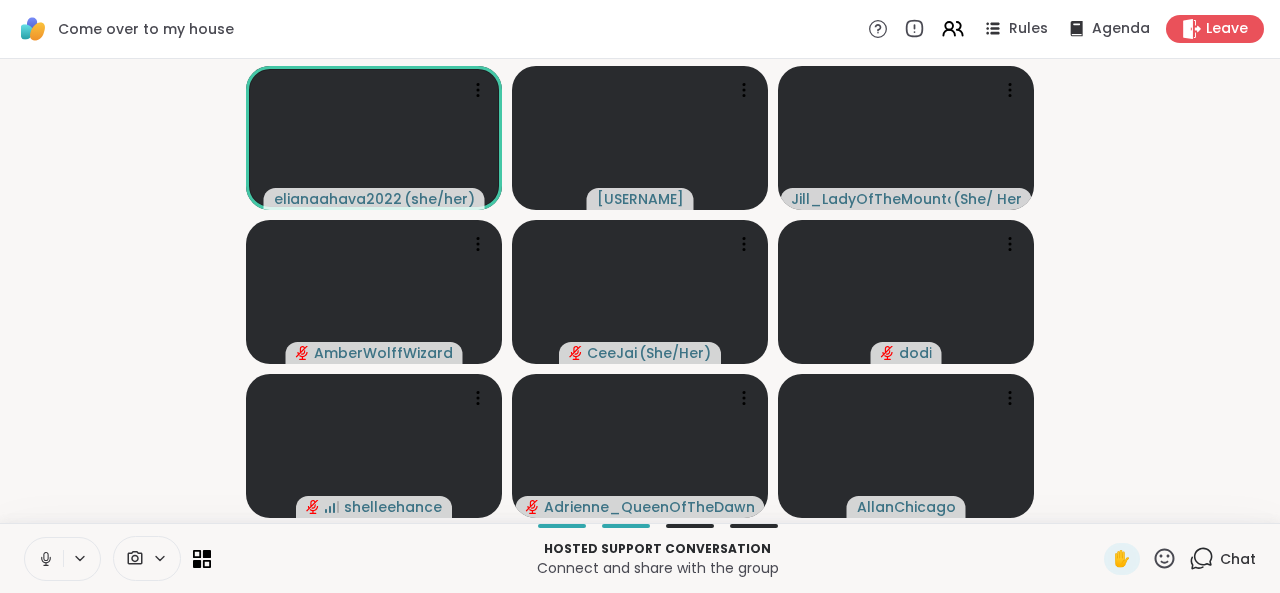 click at bounding box center [44, 559] 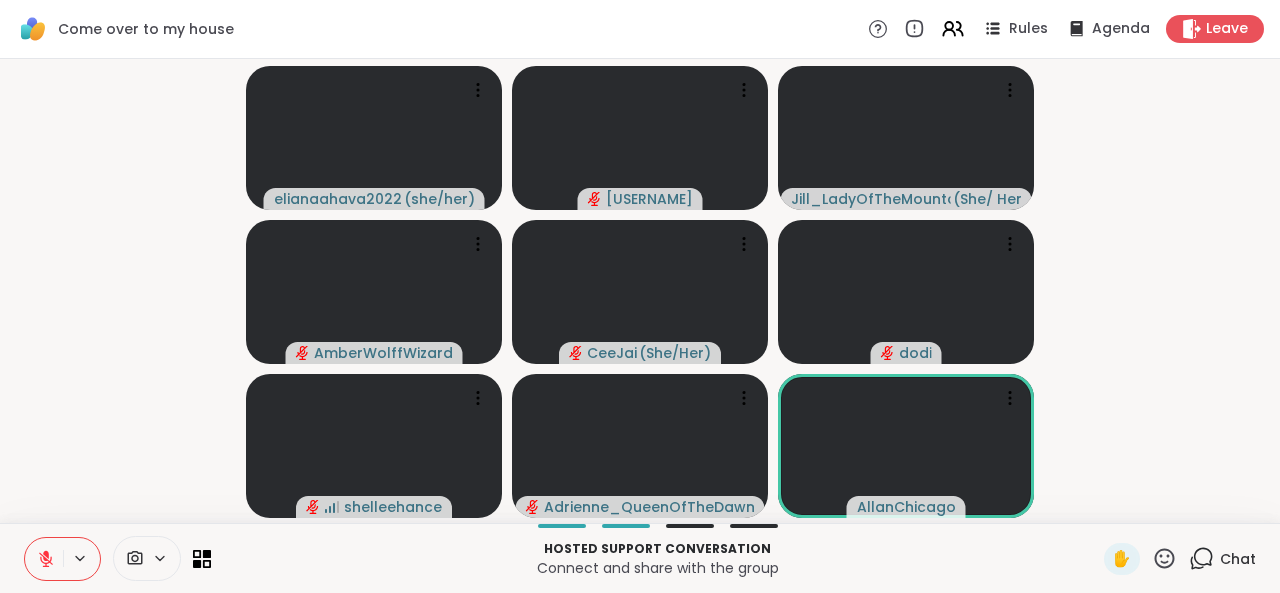 click at bounding box center (44, 559) 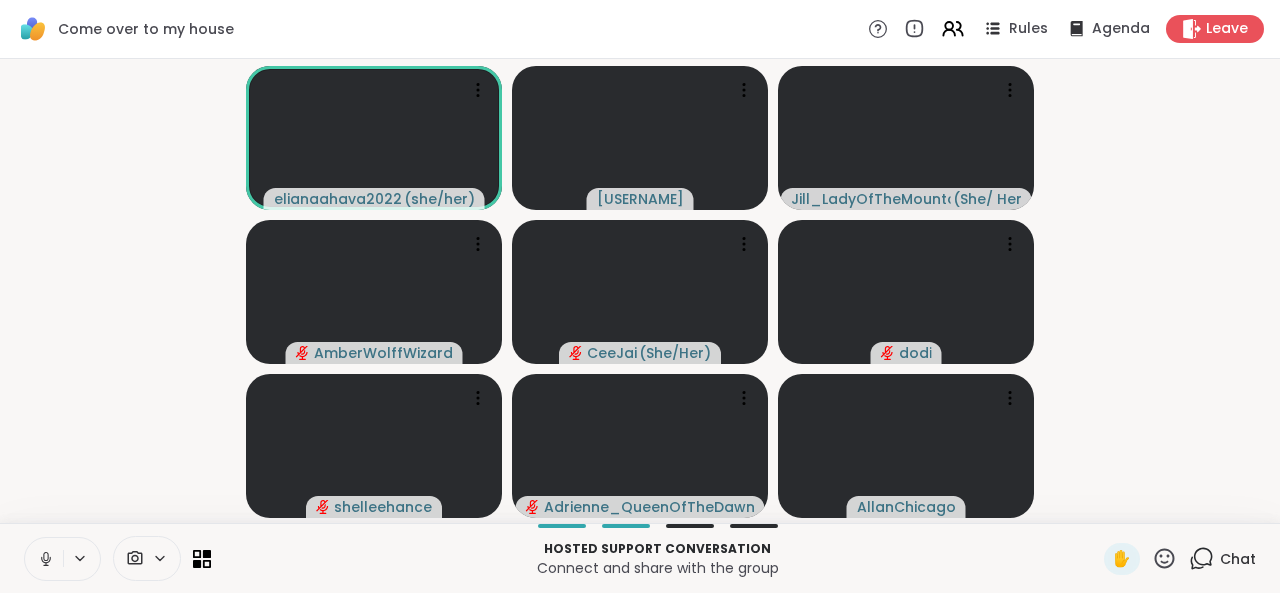 click 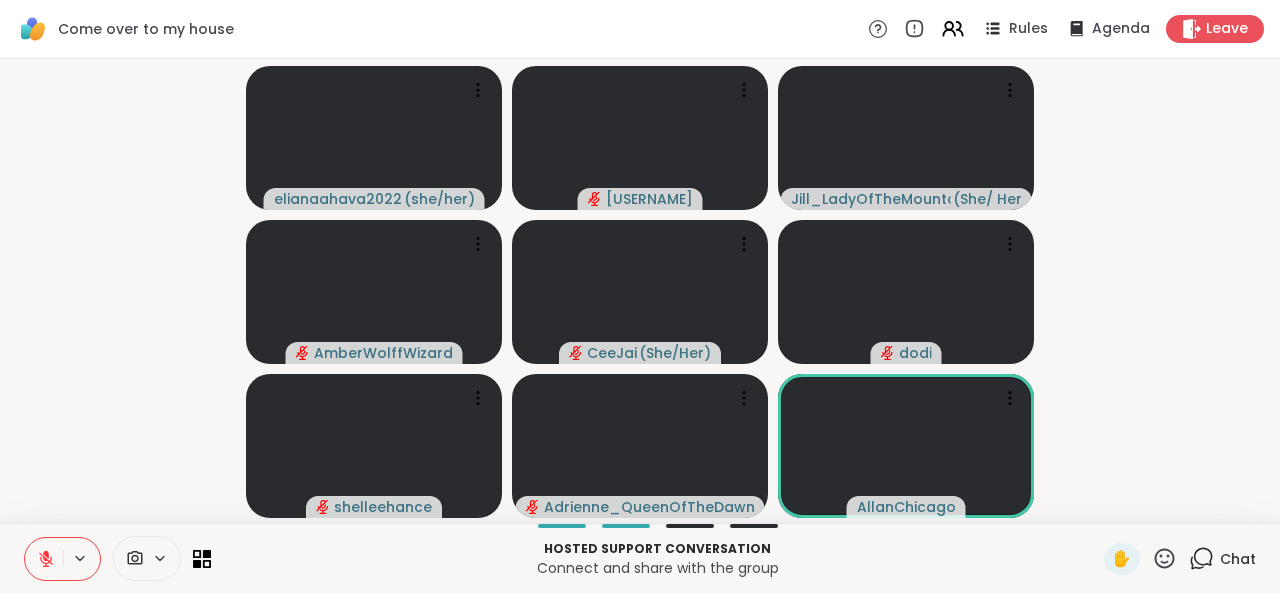click 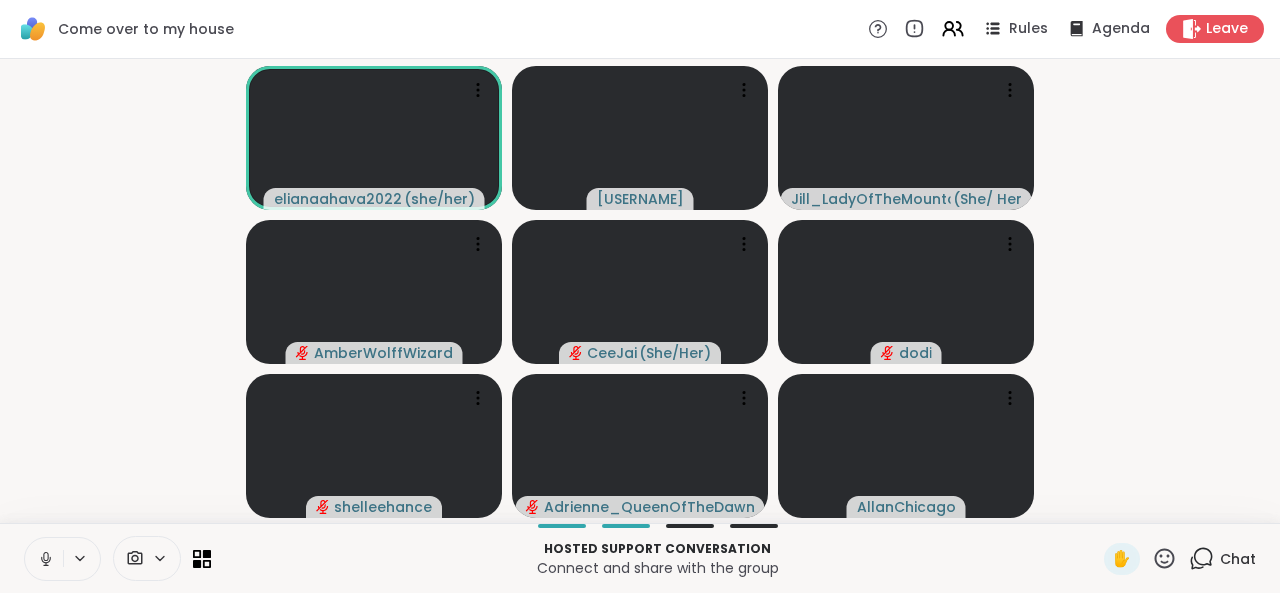 click 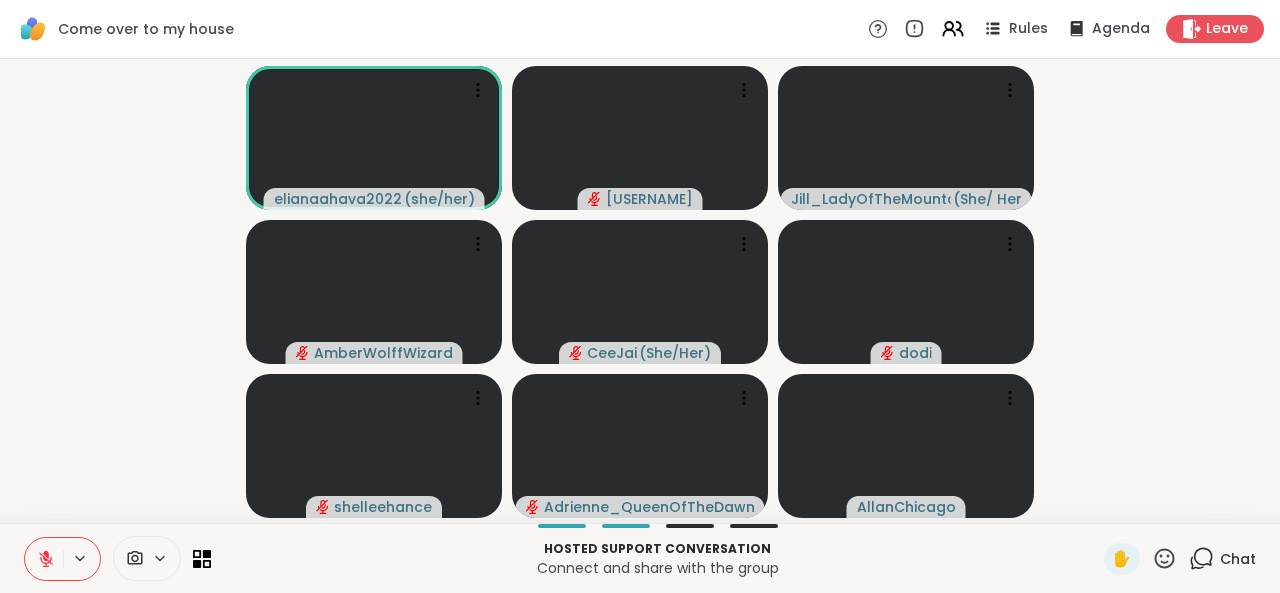 click 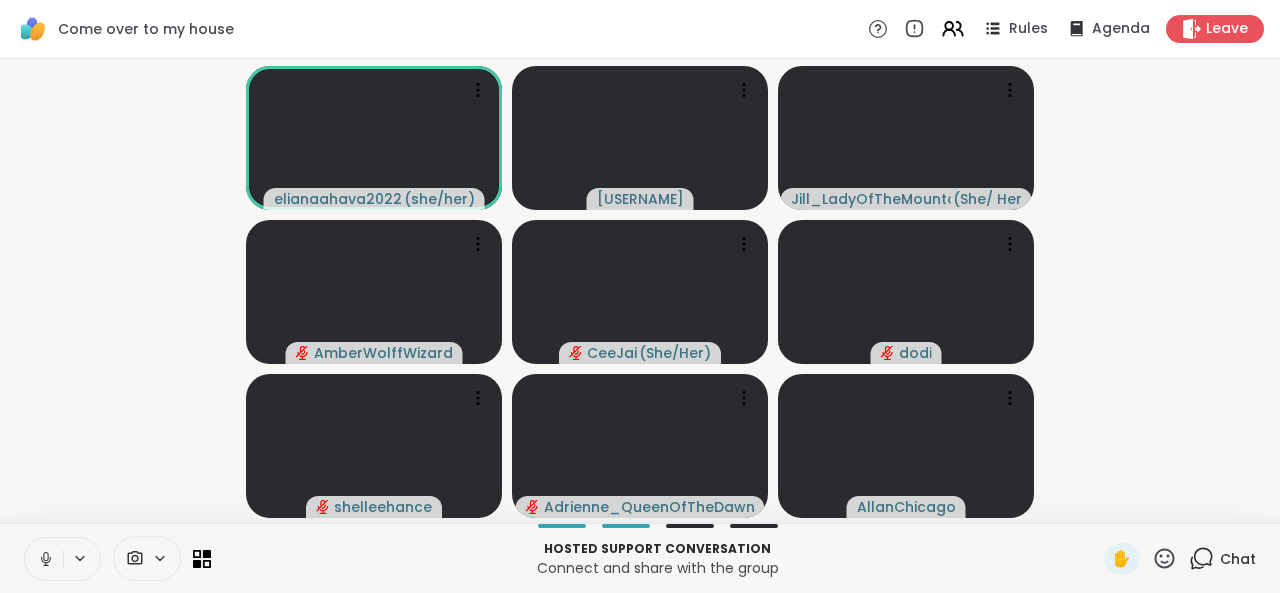 click 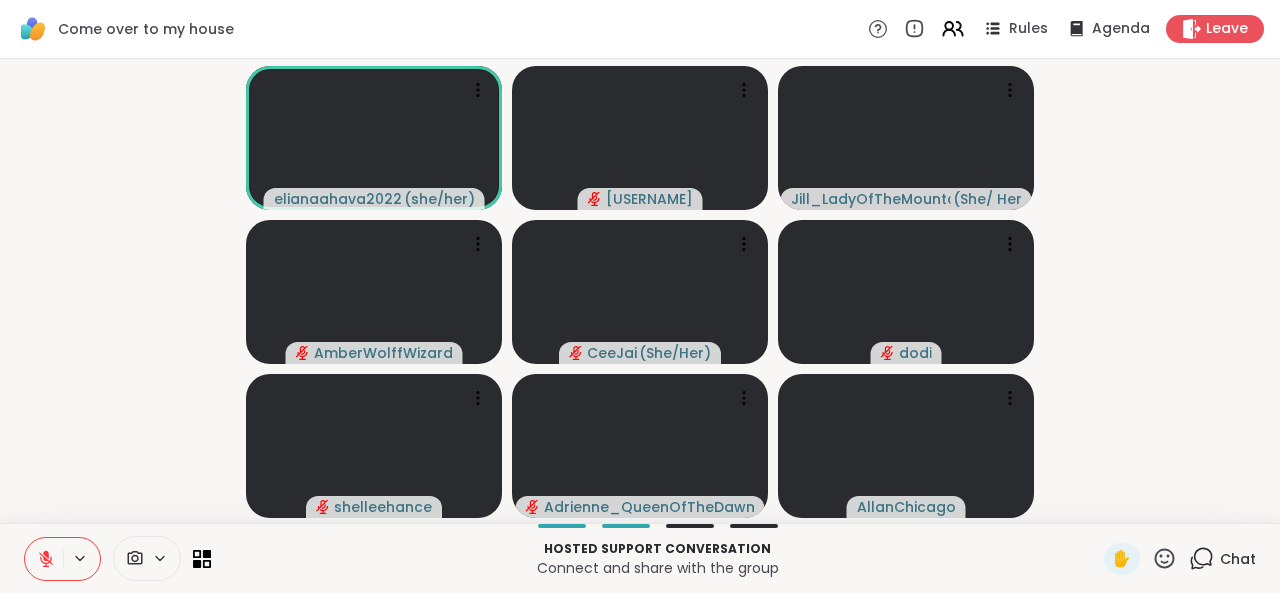 click 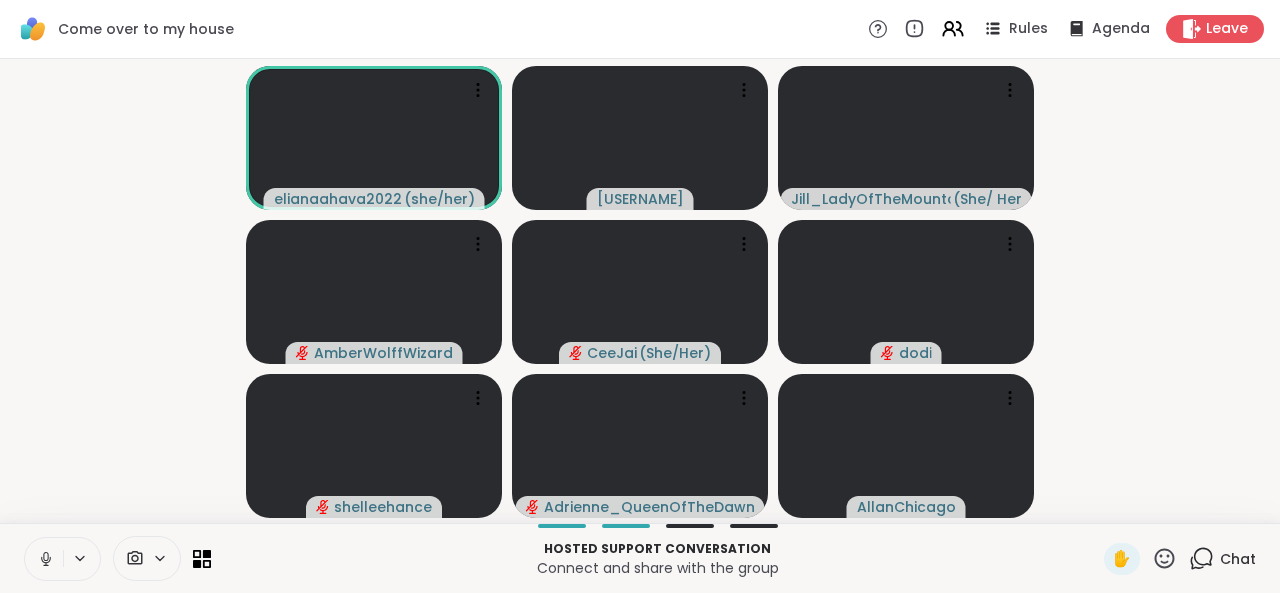 click at bounding box center [44, 559] 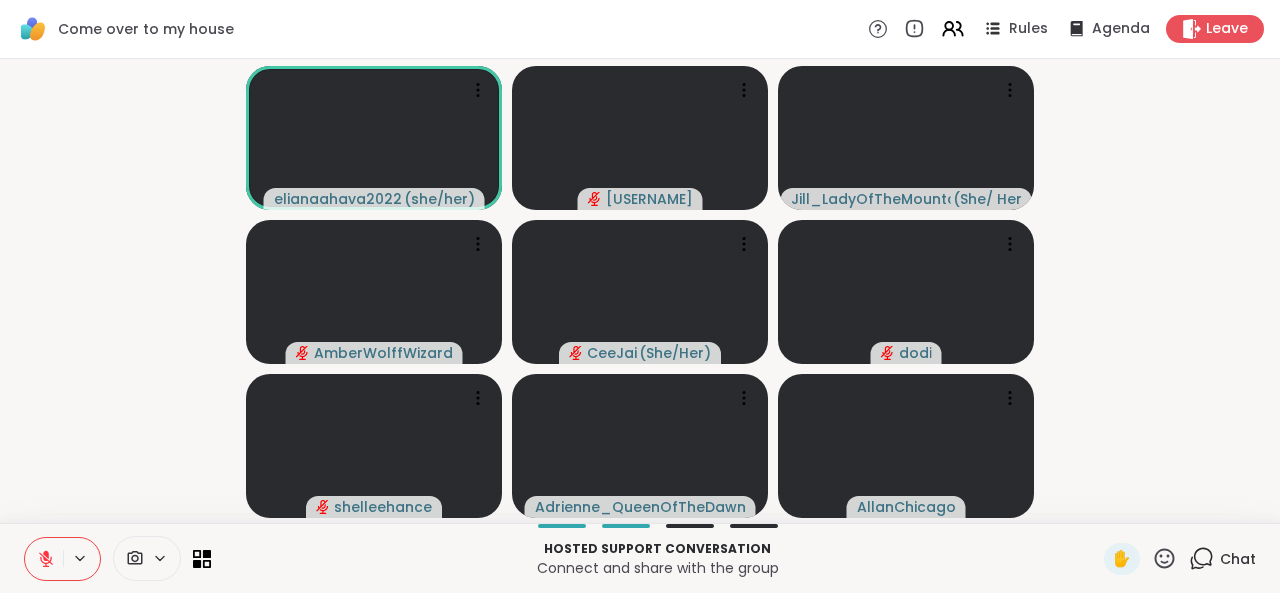 click 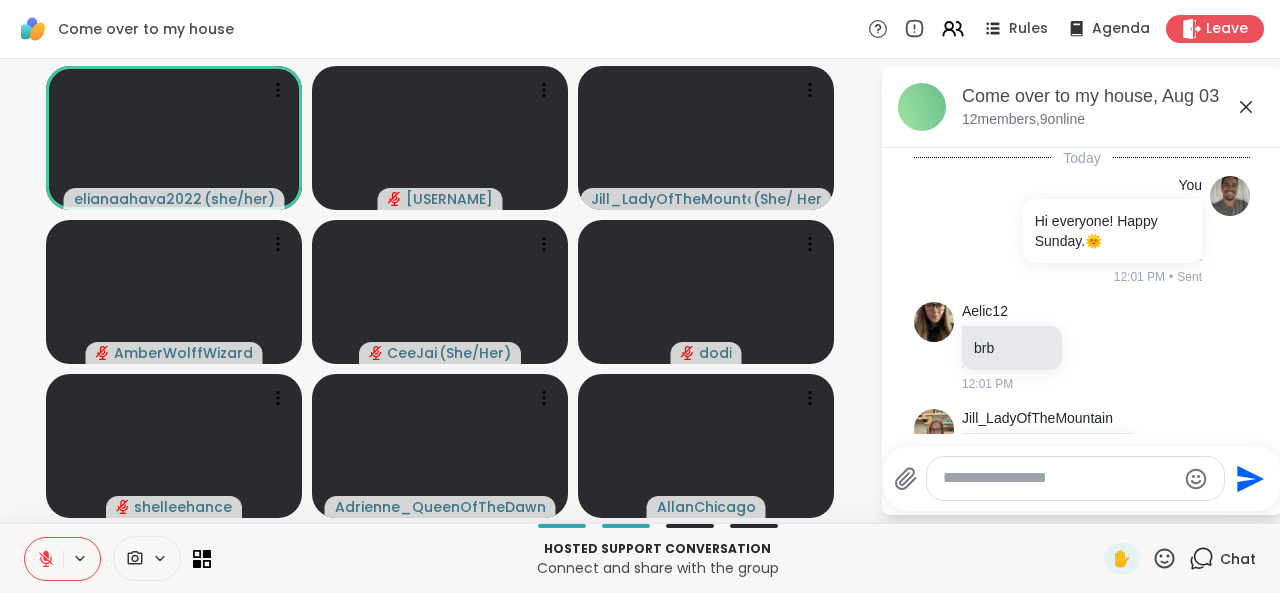 click at bounding box center [1059, 478] 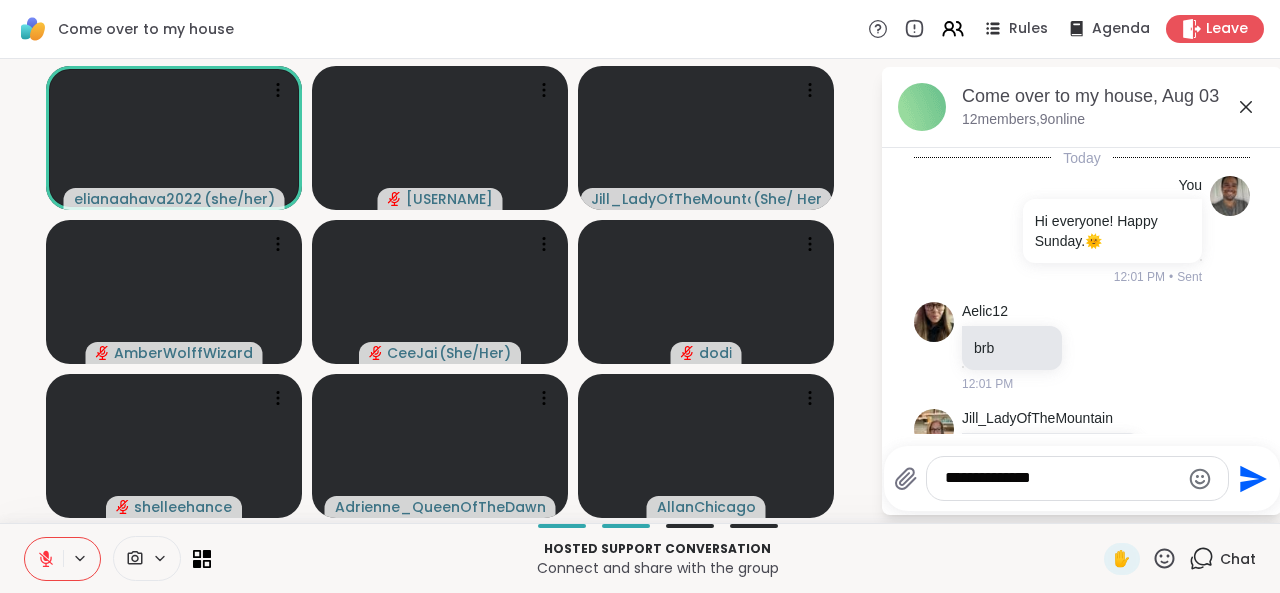 scroll, scrollTop: 7054, scrollLeft: 0, axis: vertical 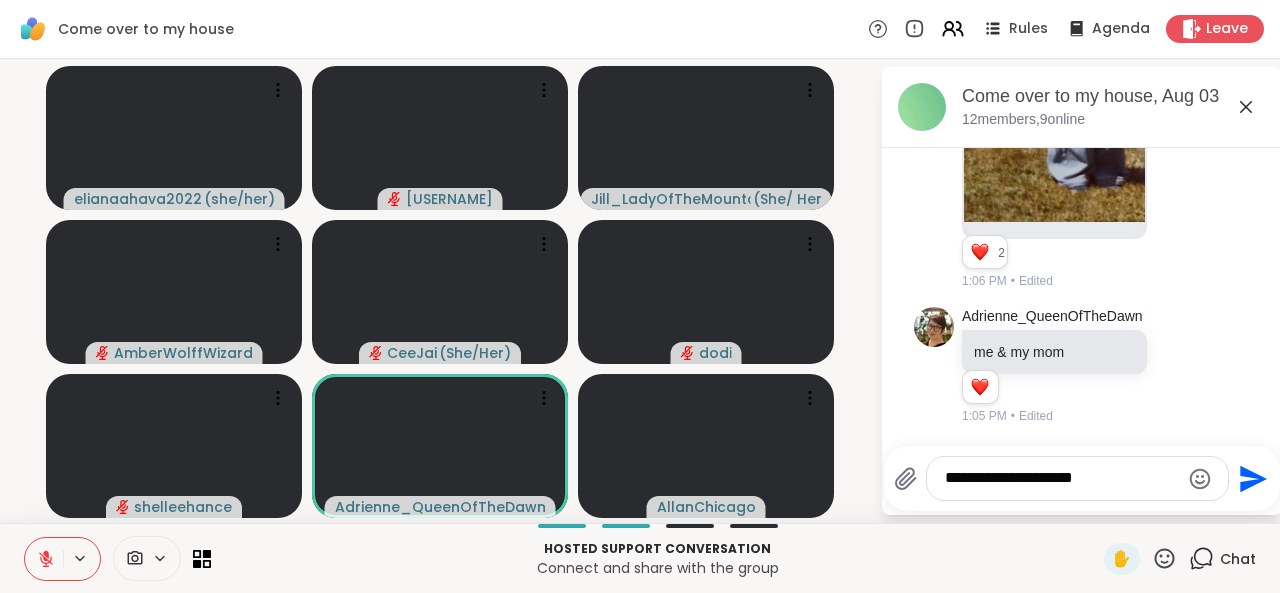type on "**********" 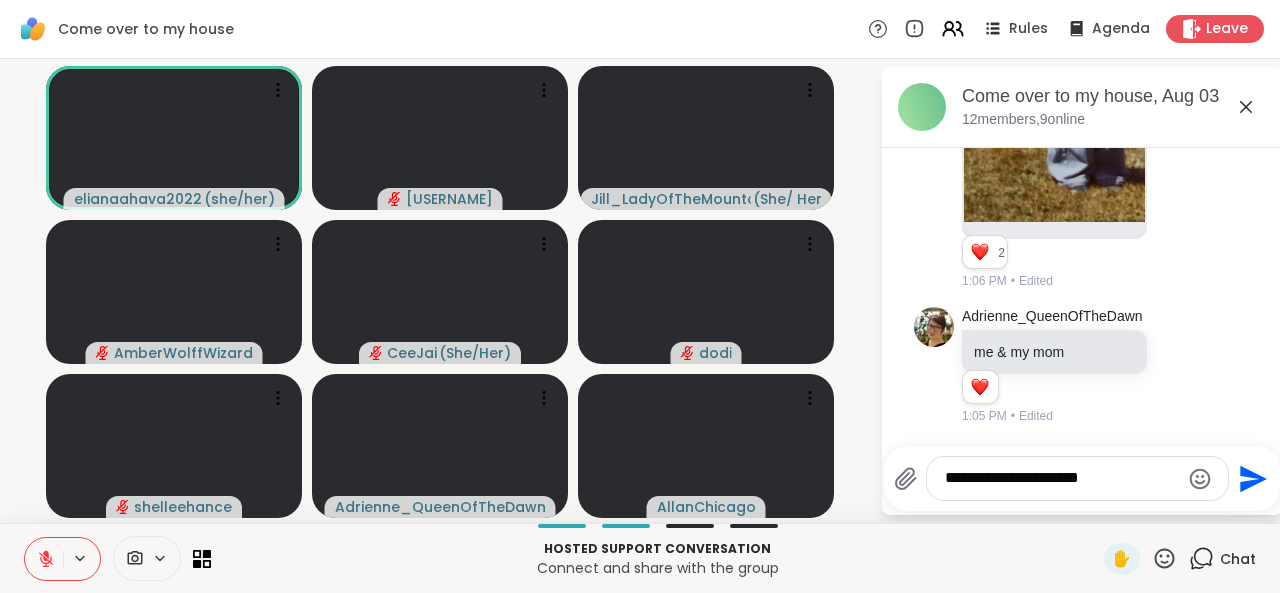 type 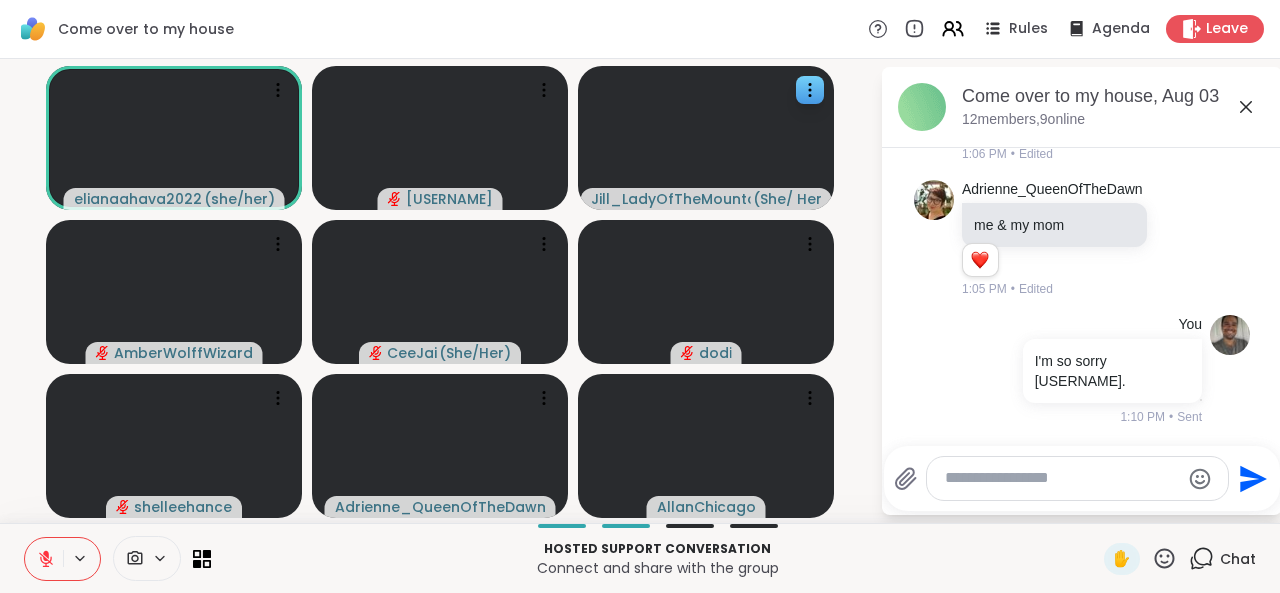 scroll, scrollTop: 7160, scrollLeft: 0, axis: vertical 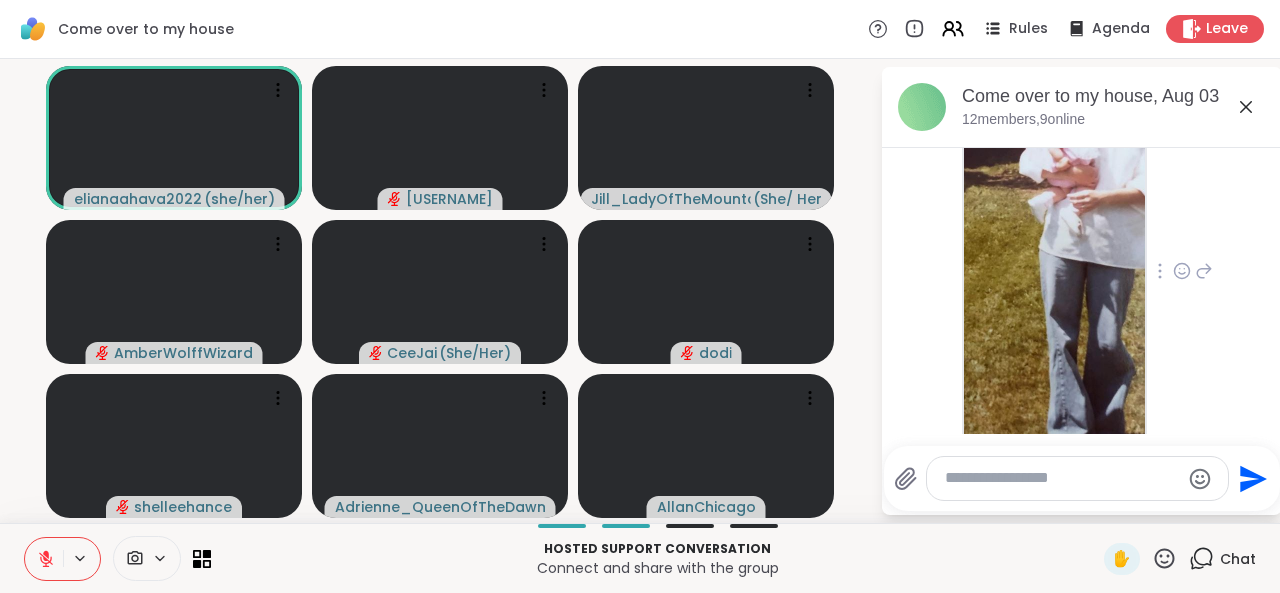 click at bounding box center (1054, 250) 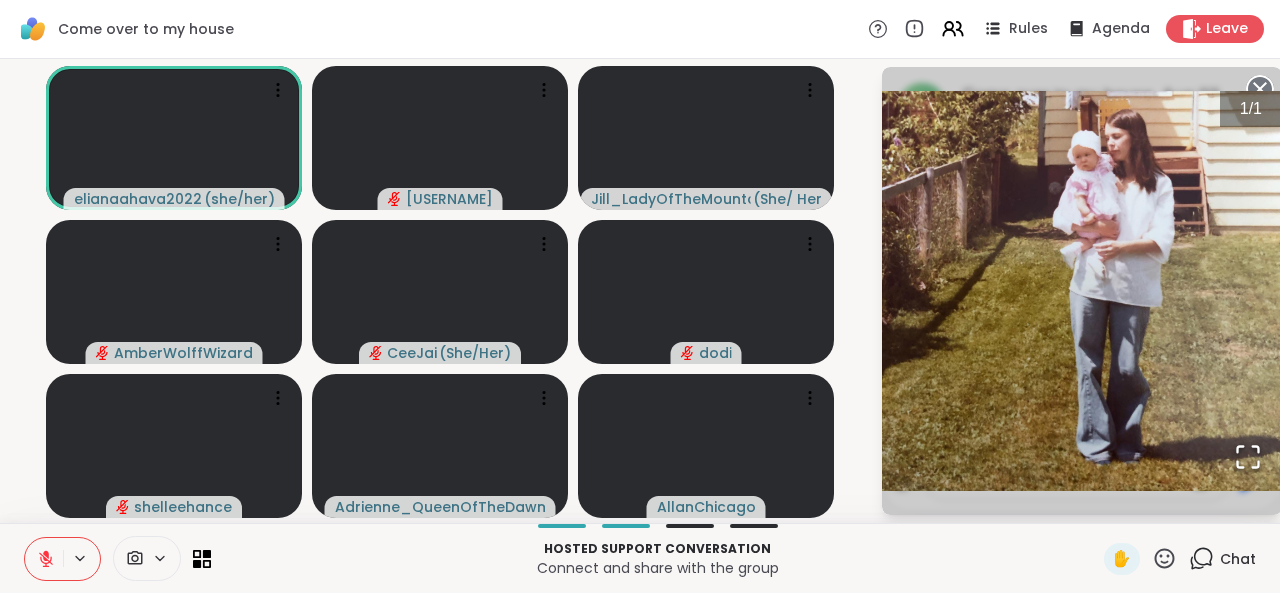 click at bounding box center [1082, 291] 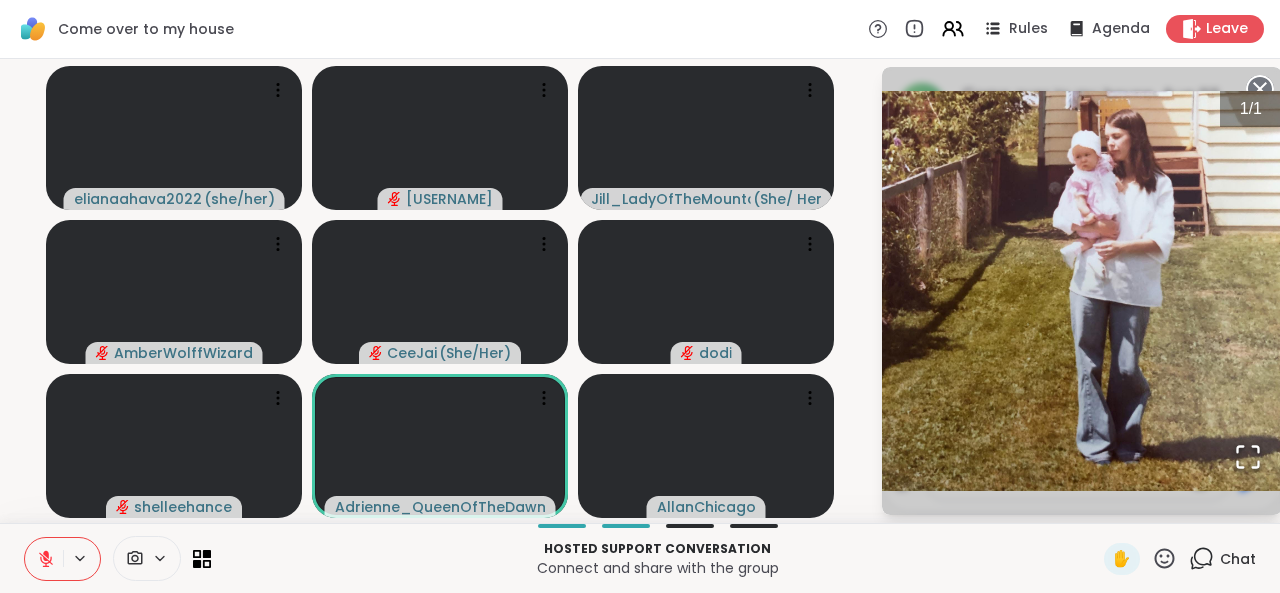 click 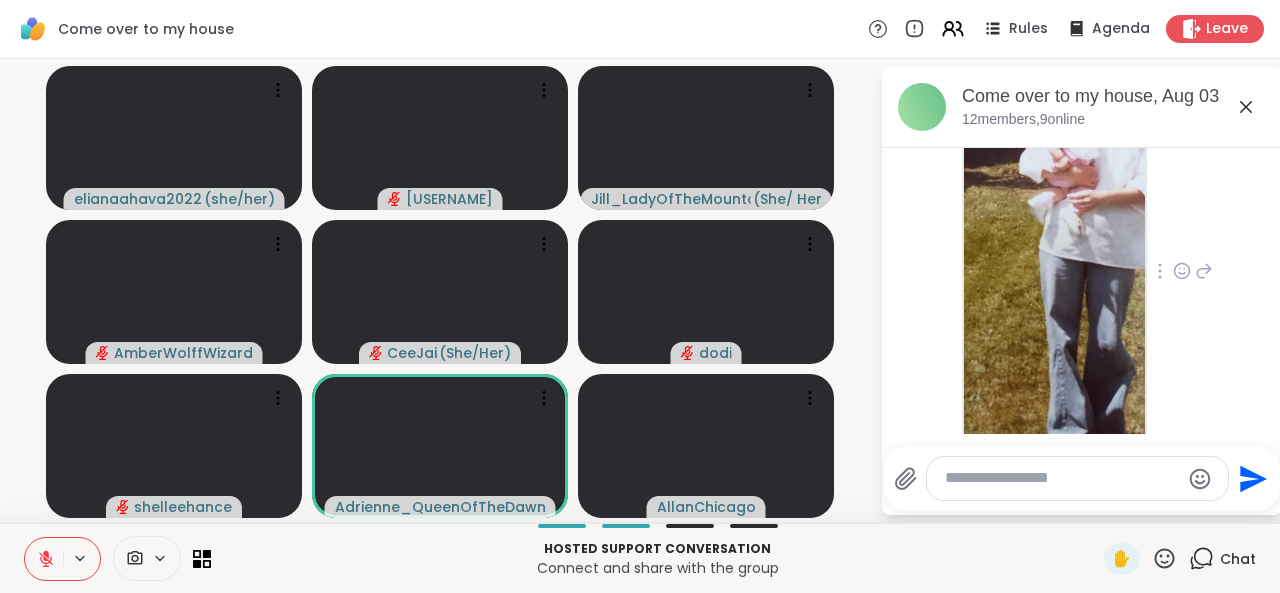 click 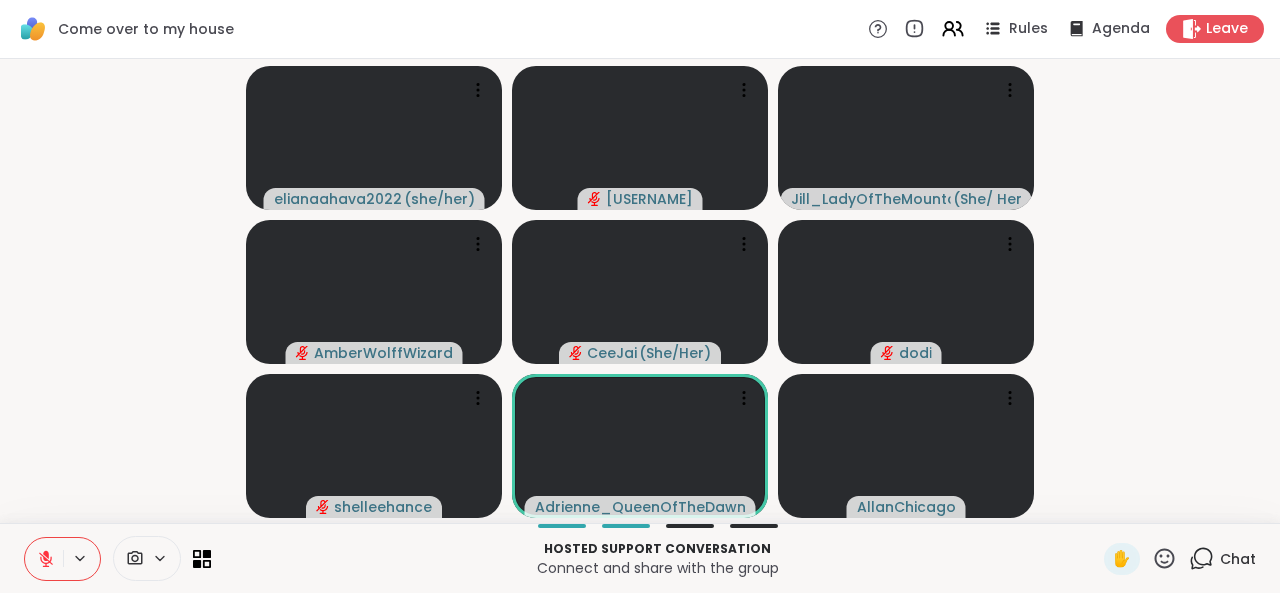 click 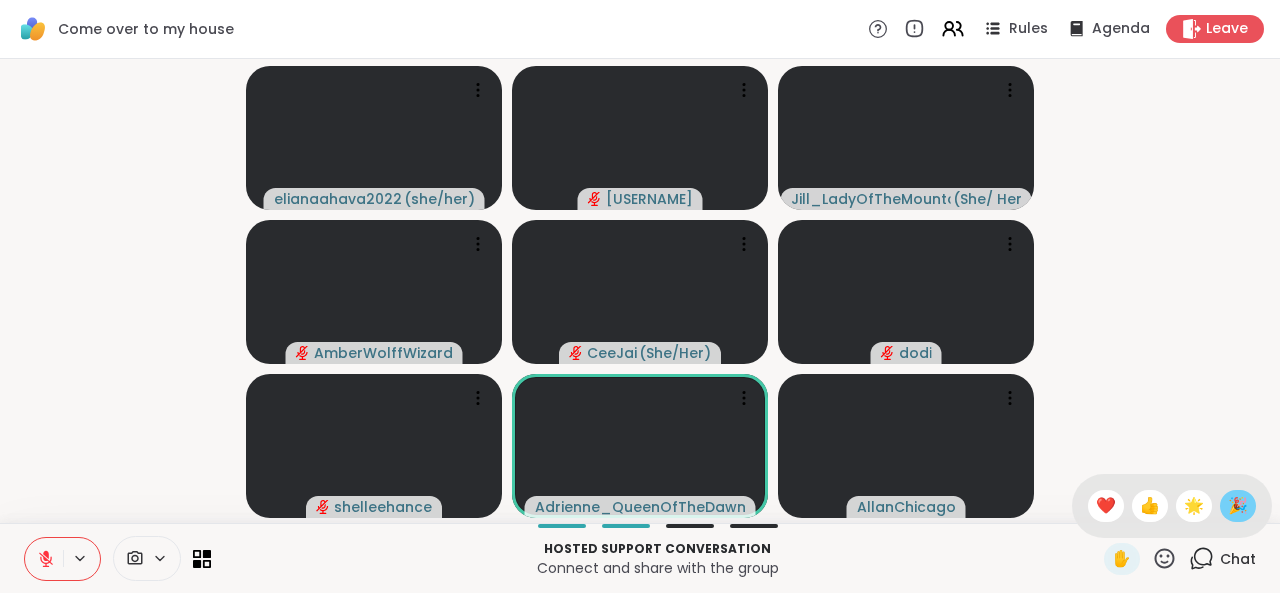 click on "🎉" at bounding box center [1238, 506] 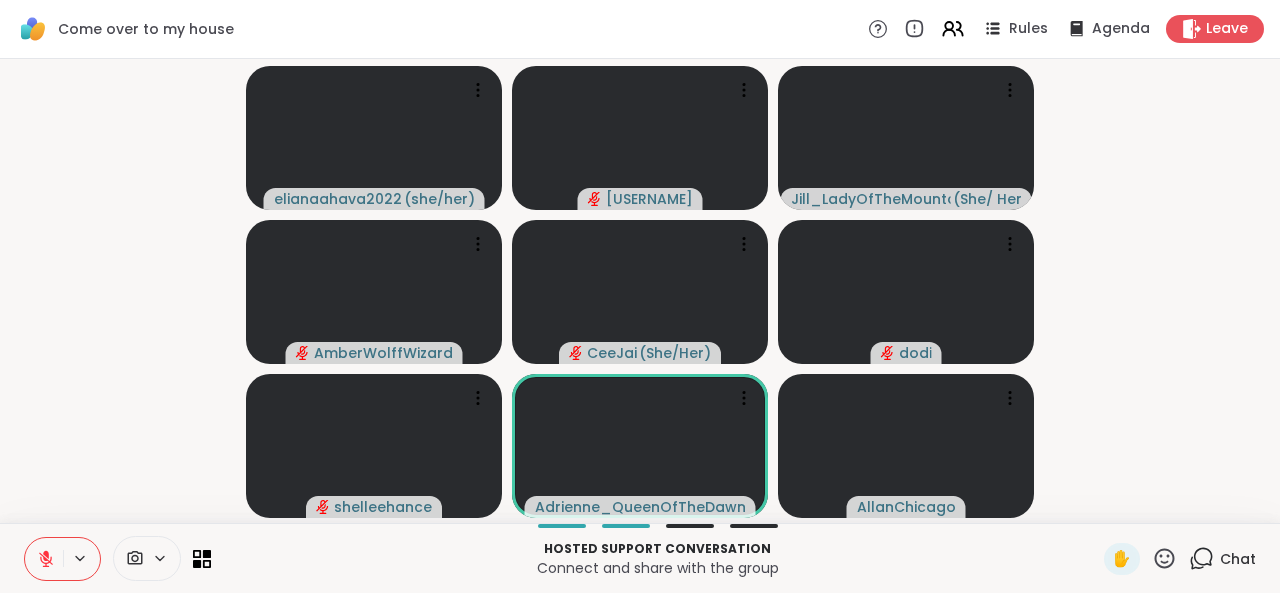 click 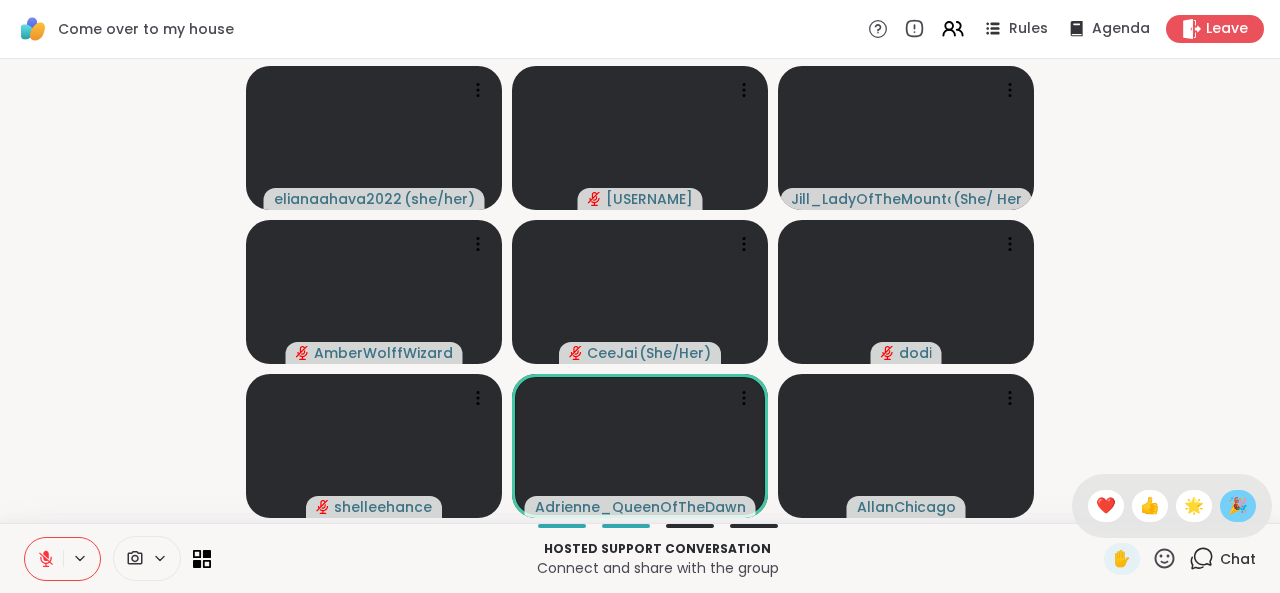 click on "🎉" at bounding box center [1238, 506] 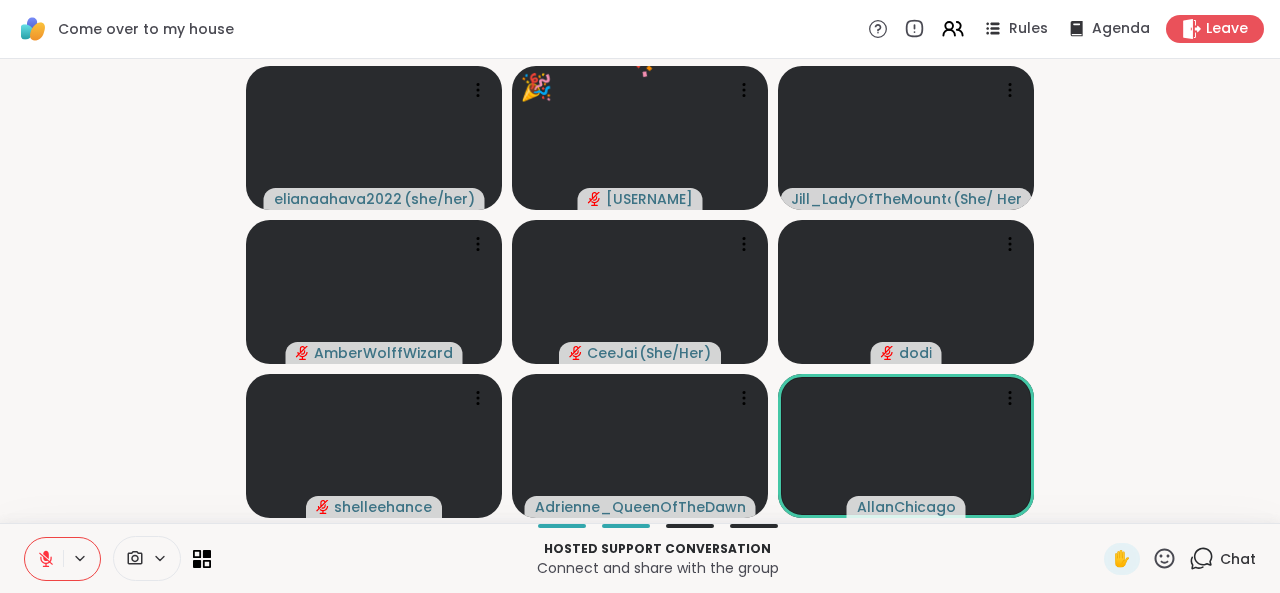 click 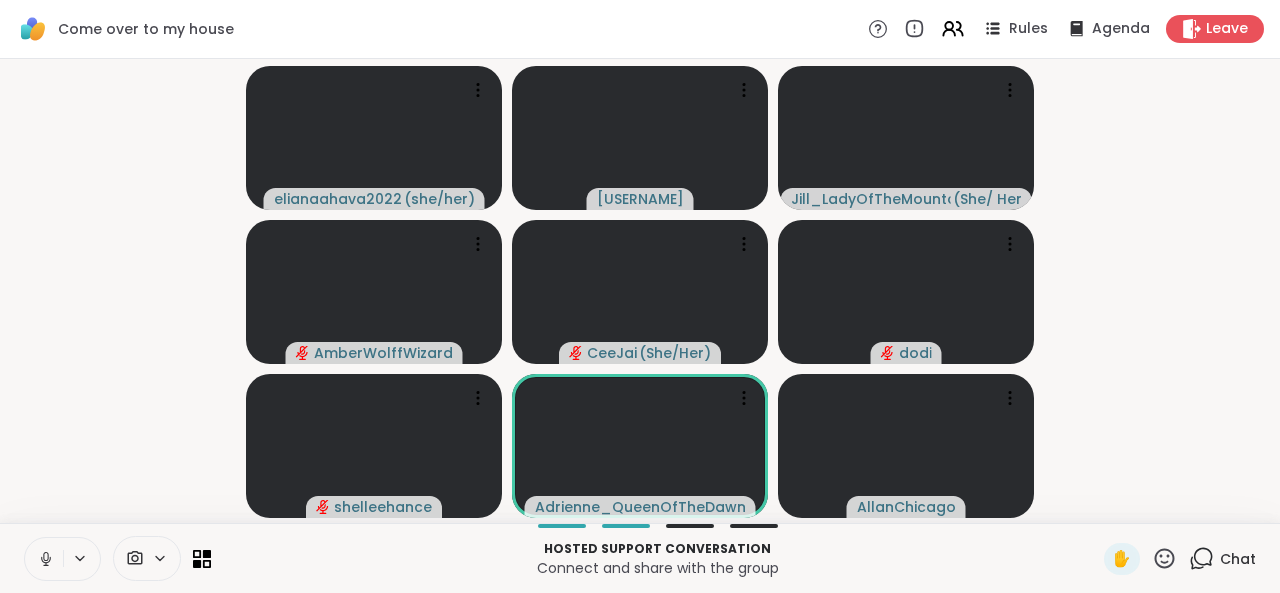 click 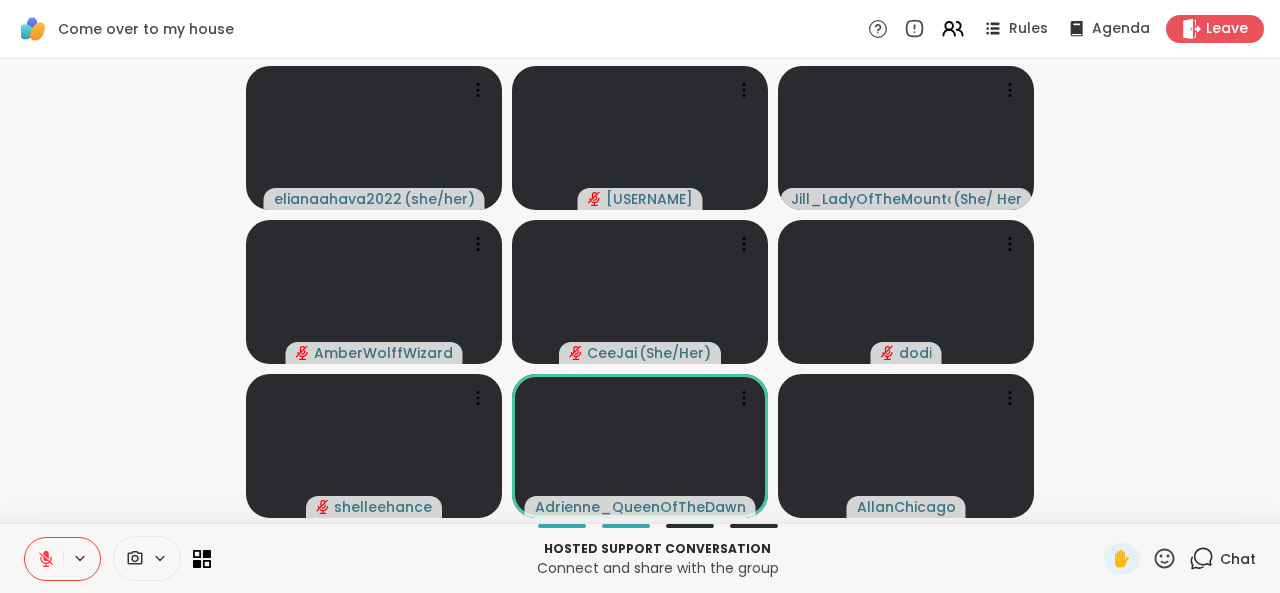 click 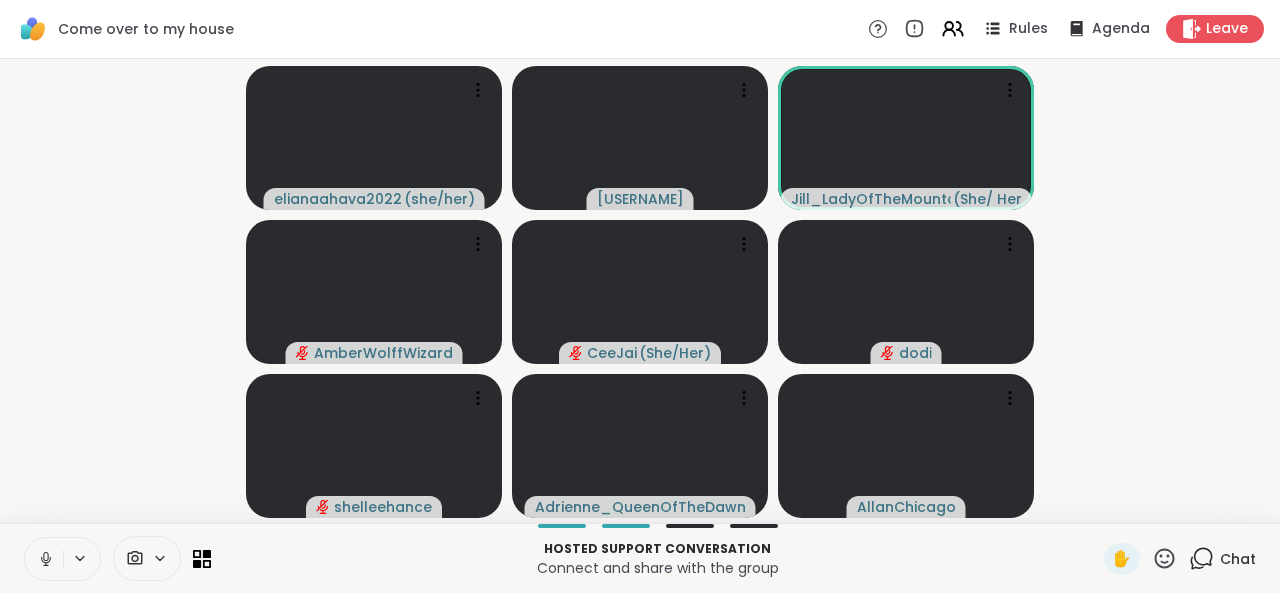 click 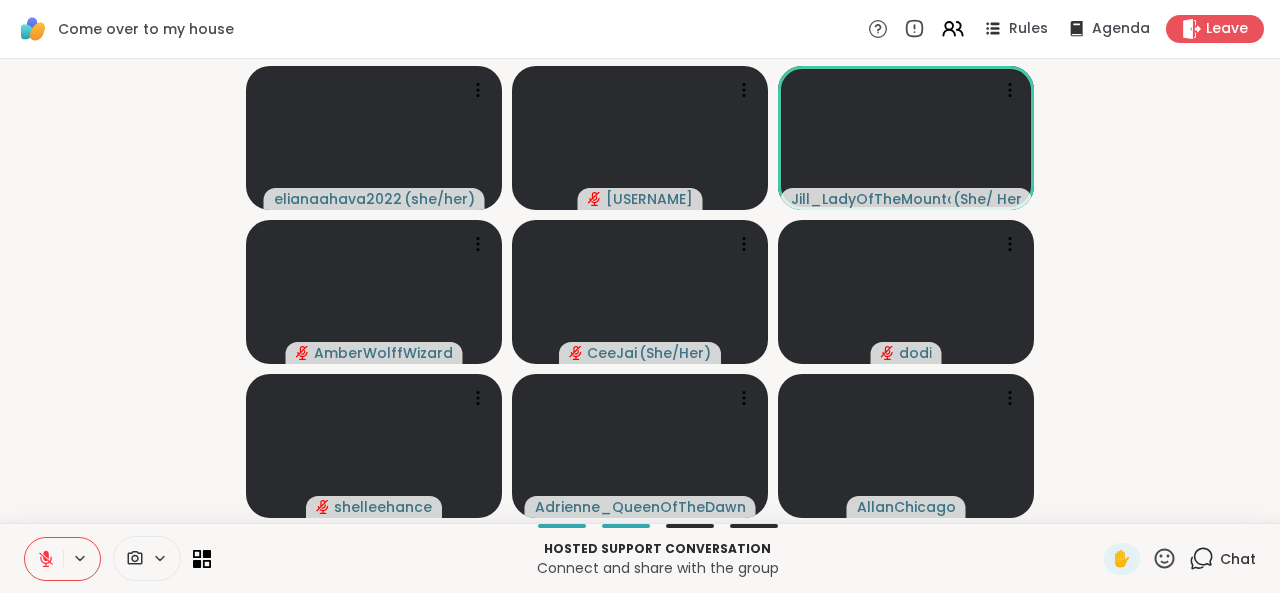 click 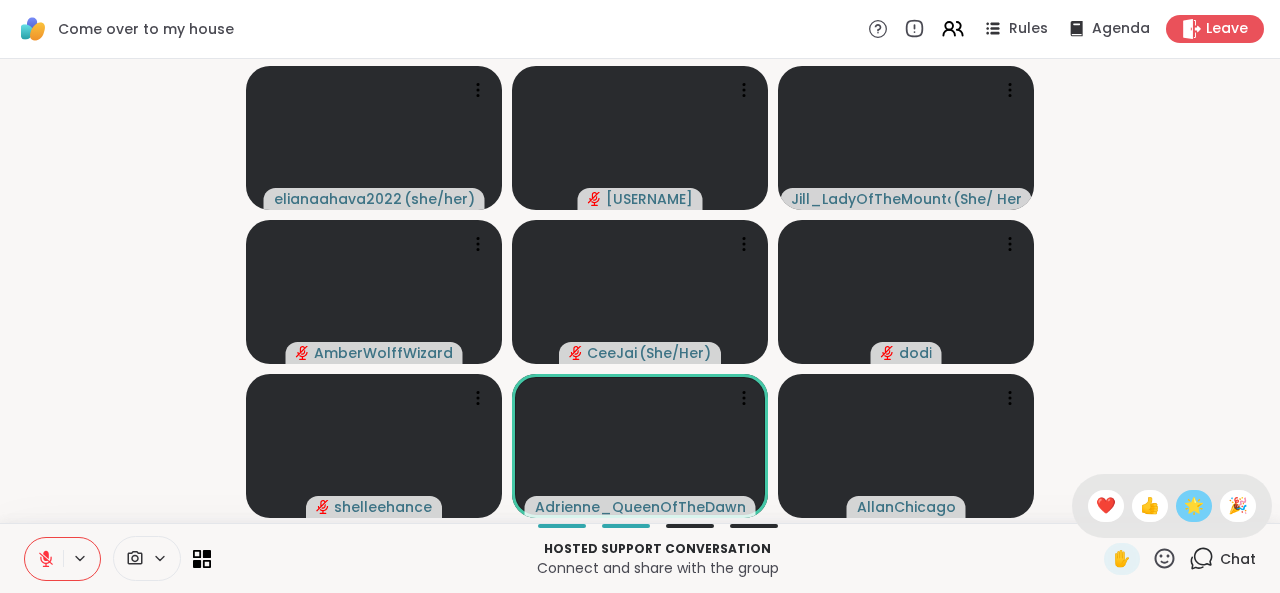 click on "🌟" at bounding box center [1194, 506] 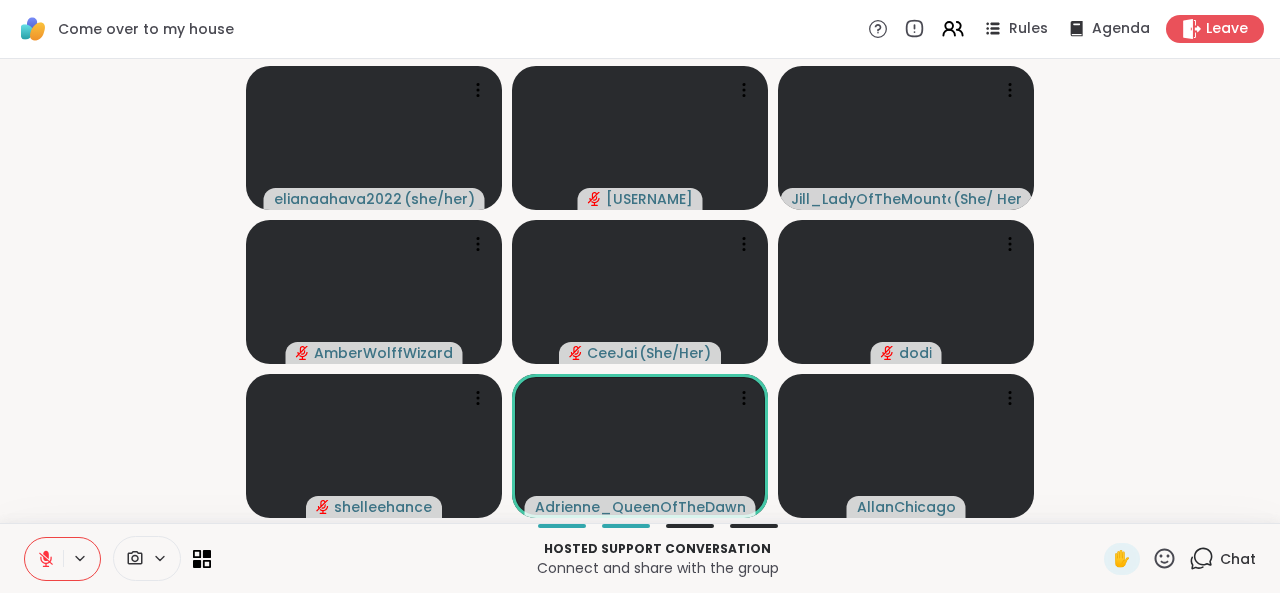 click on "elianaahava2022 ( she/her ) jeffreyjdelwiche Jill_LadyOfTheMountain ( She/ Her ) AmberWolffWizard CeeJai ( She/Her ) dodi shelleehance Adrienne_QueenOfTheDawn AllanChicago" at bounding box center [640, 291] 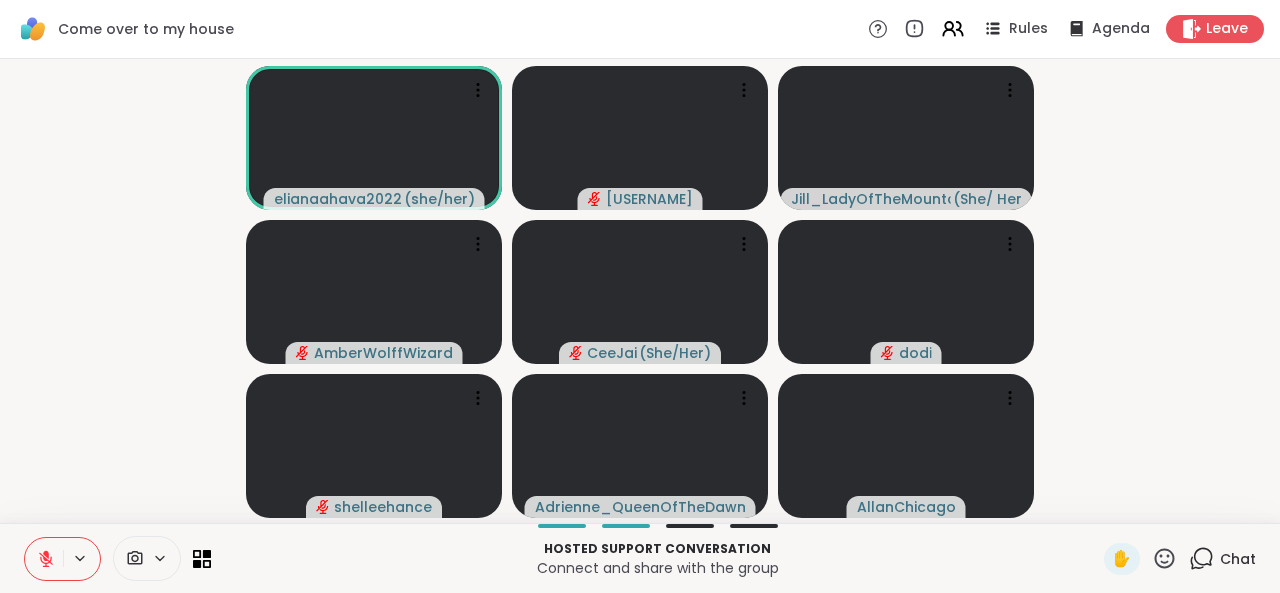 click on "Chat" at bounding box center [1238, 559] 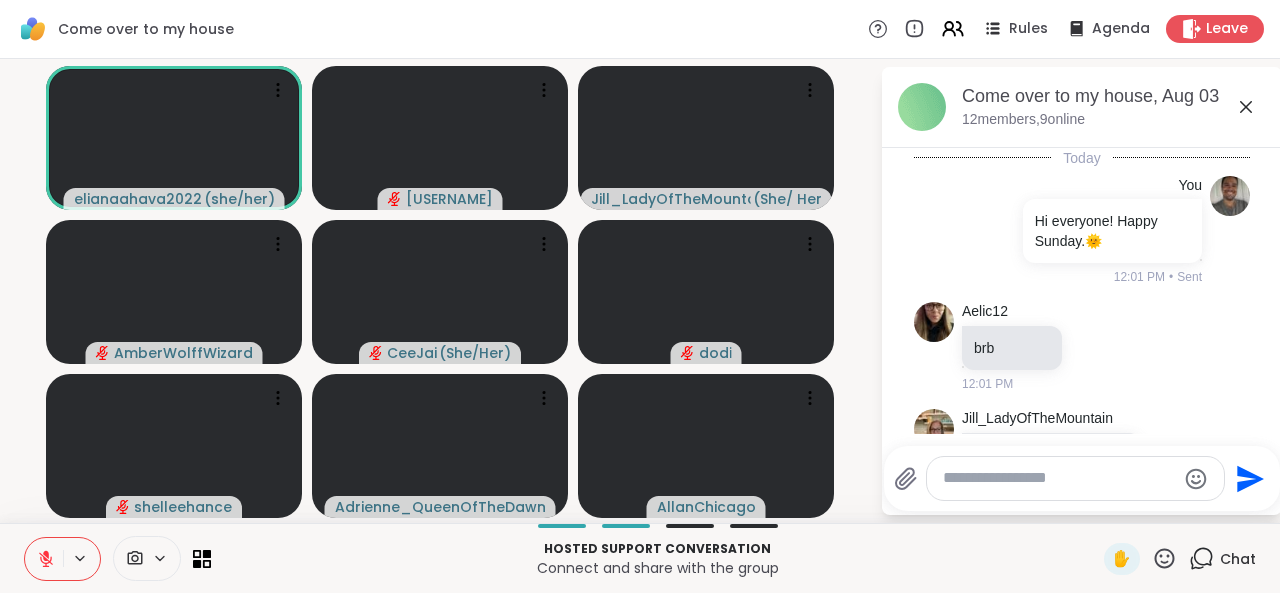 click at bounding box center [1059, 478] 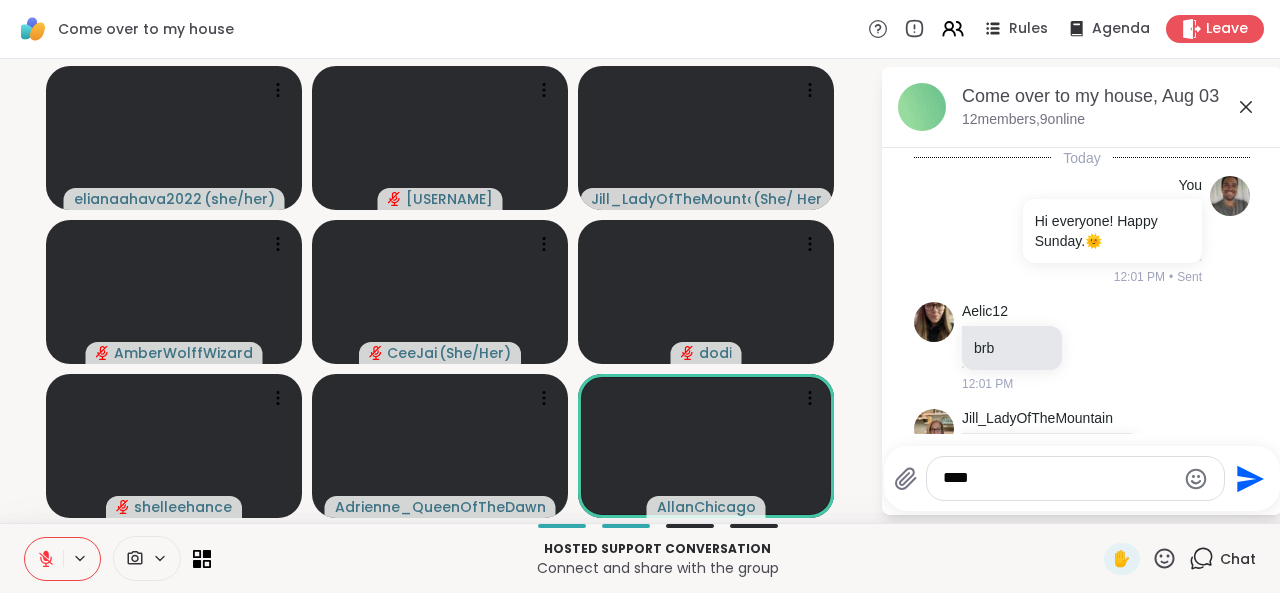 scroll, scrollTop: 7160, scrollLeft: 0, axis: vertical 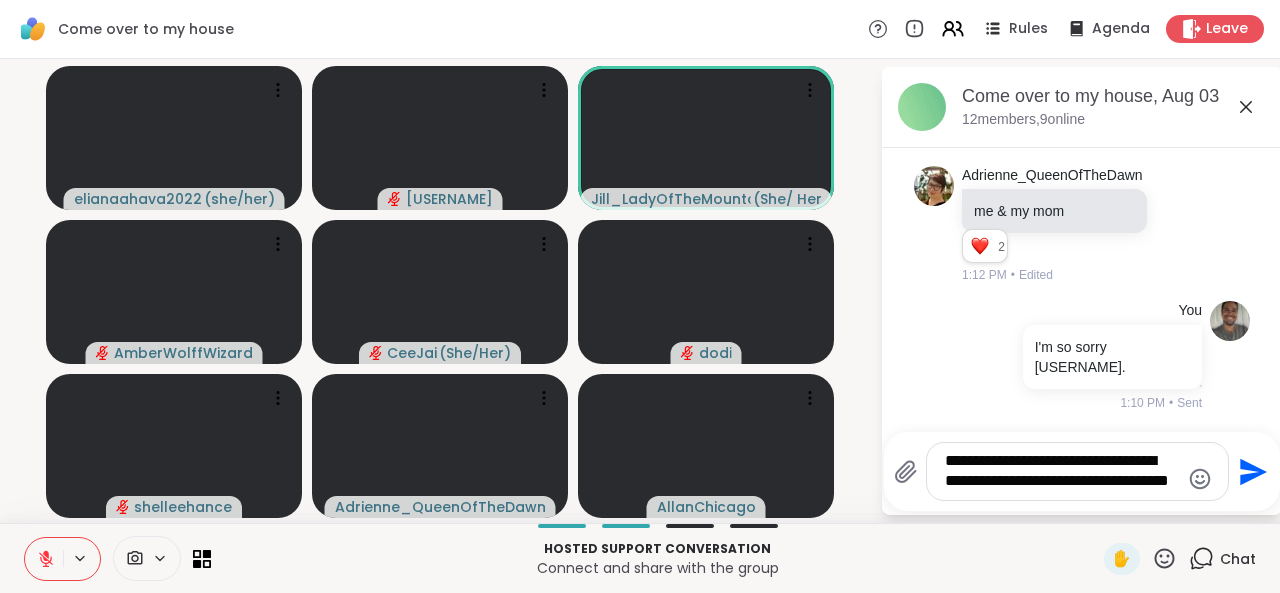 click on "**********" at bounding box center [1062, 471] 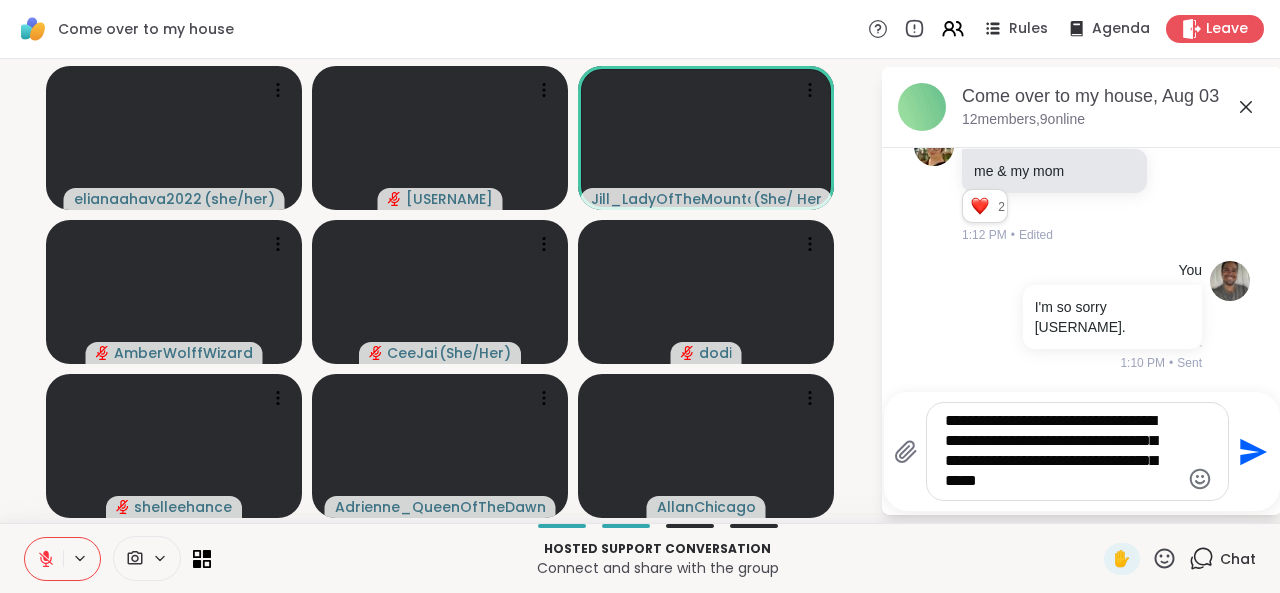 click on "**********" at bounding box center (1062, 451) 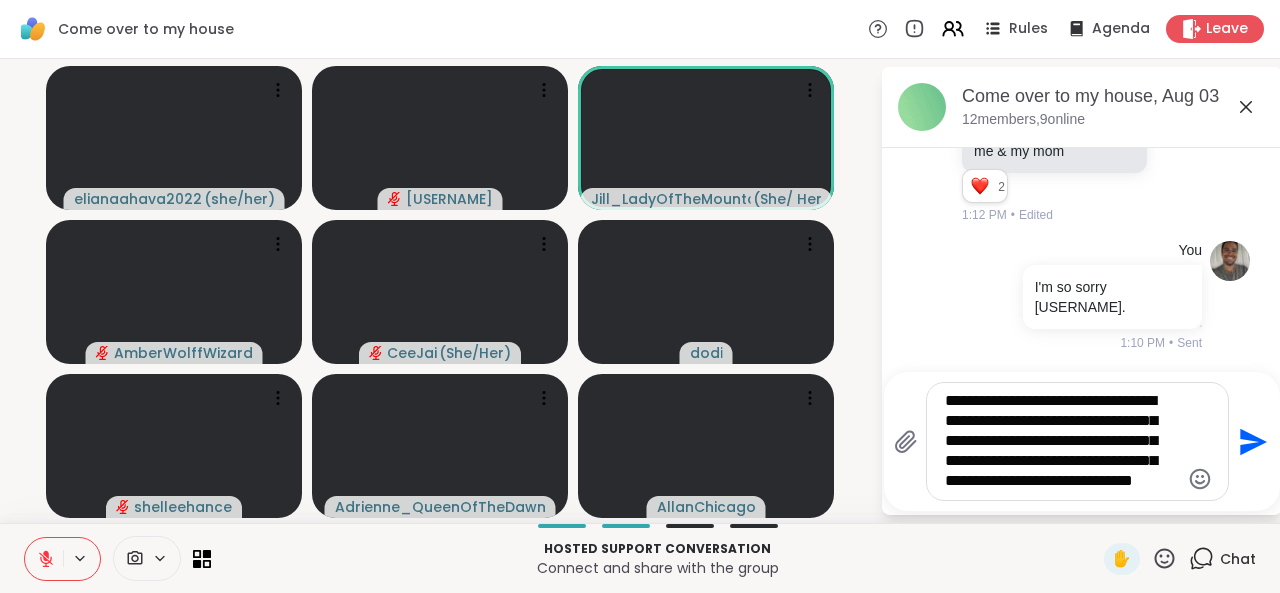 click on "**********" at bounding box center (1062, 441) 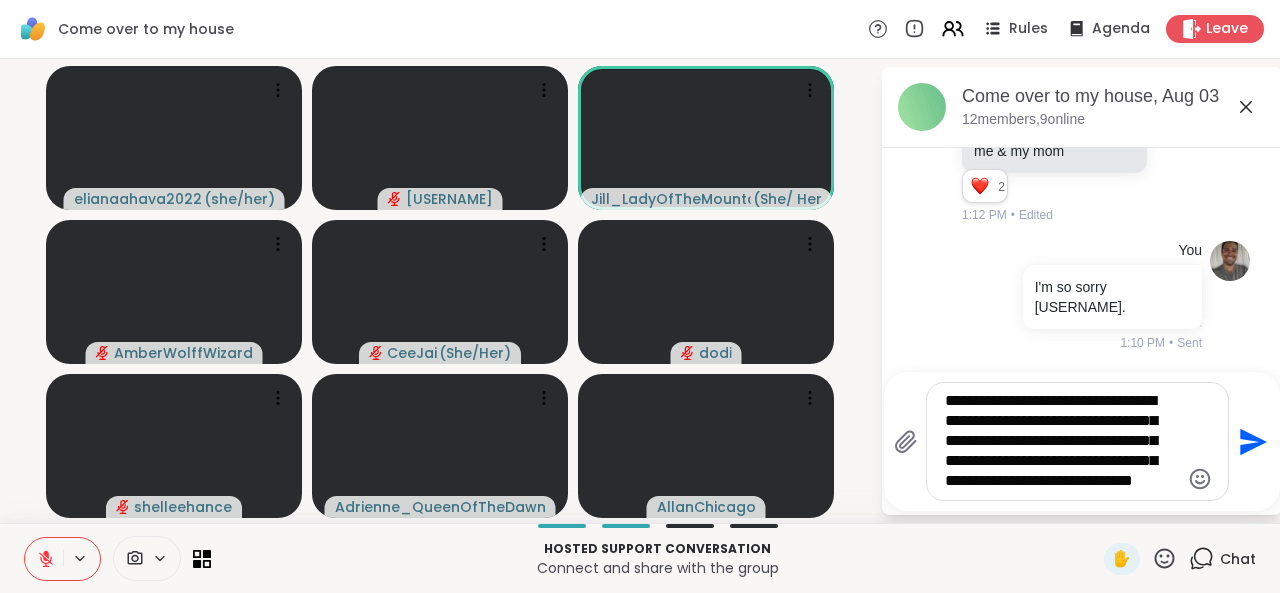 click on "**********" at bounding box center [1062, 441] 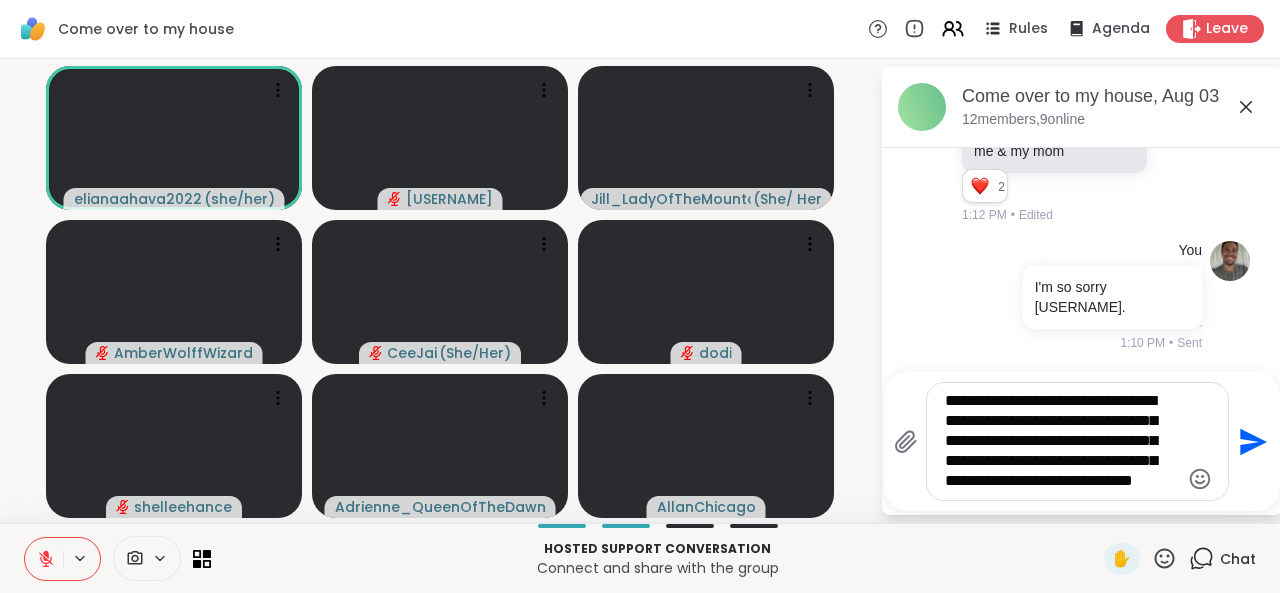 click on "**********" at bounding box center [1077, 441] 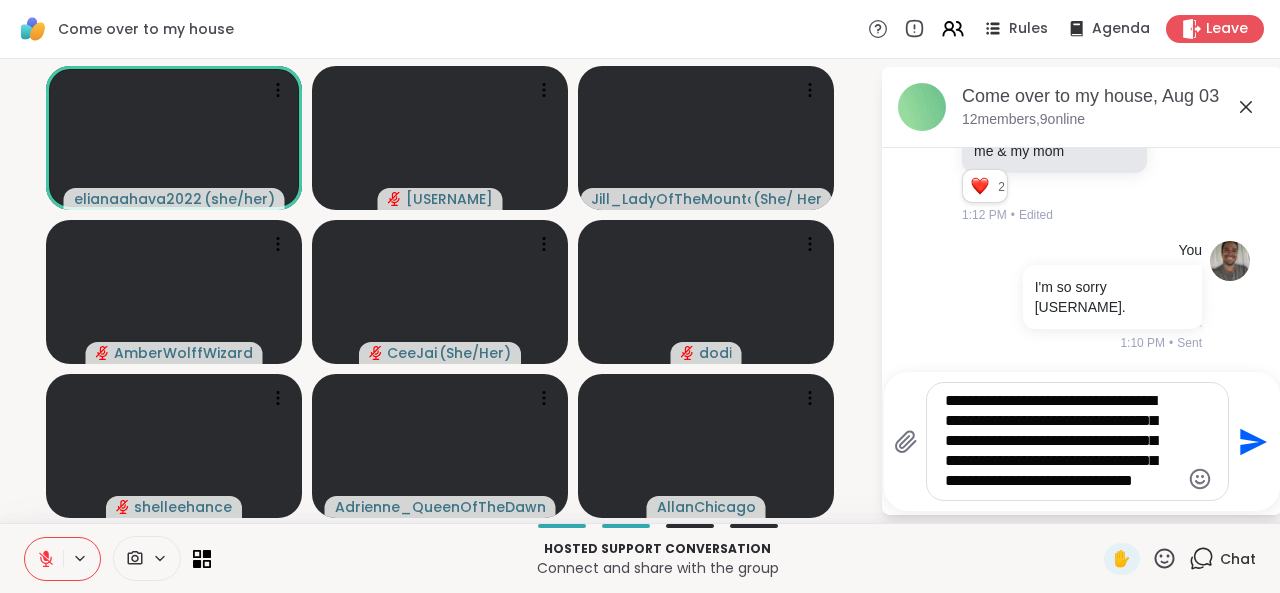 click on "**********" at bounding box center (1062, 441) 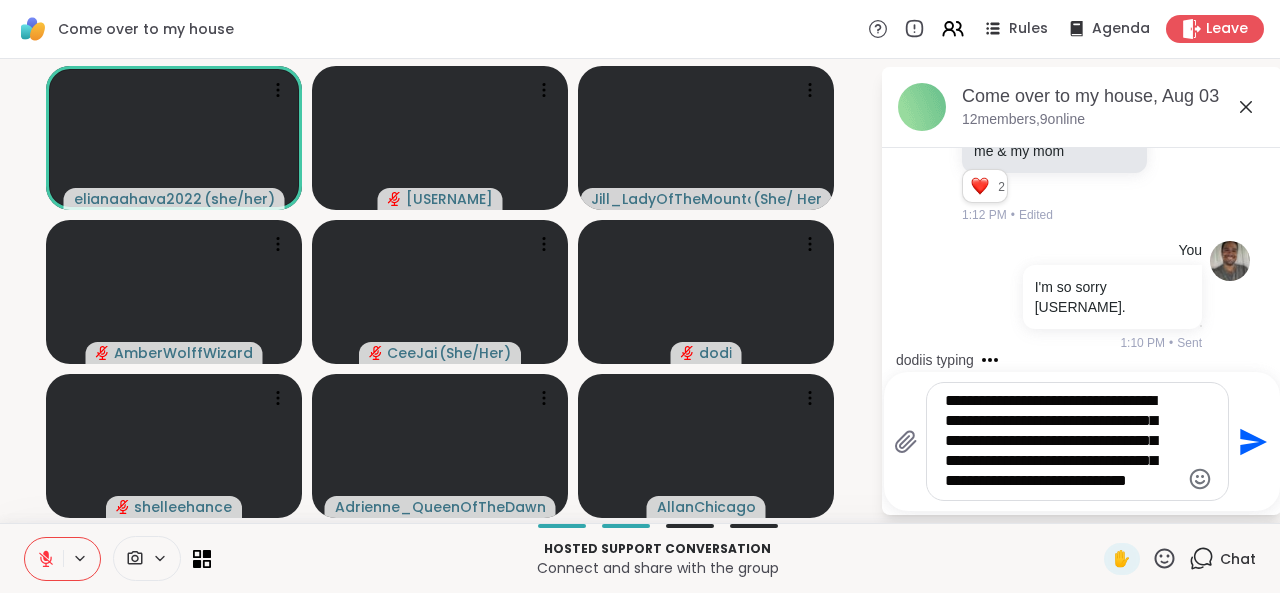 type on "**********" 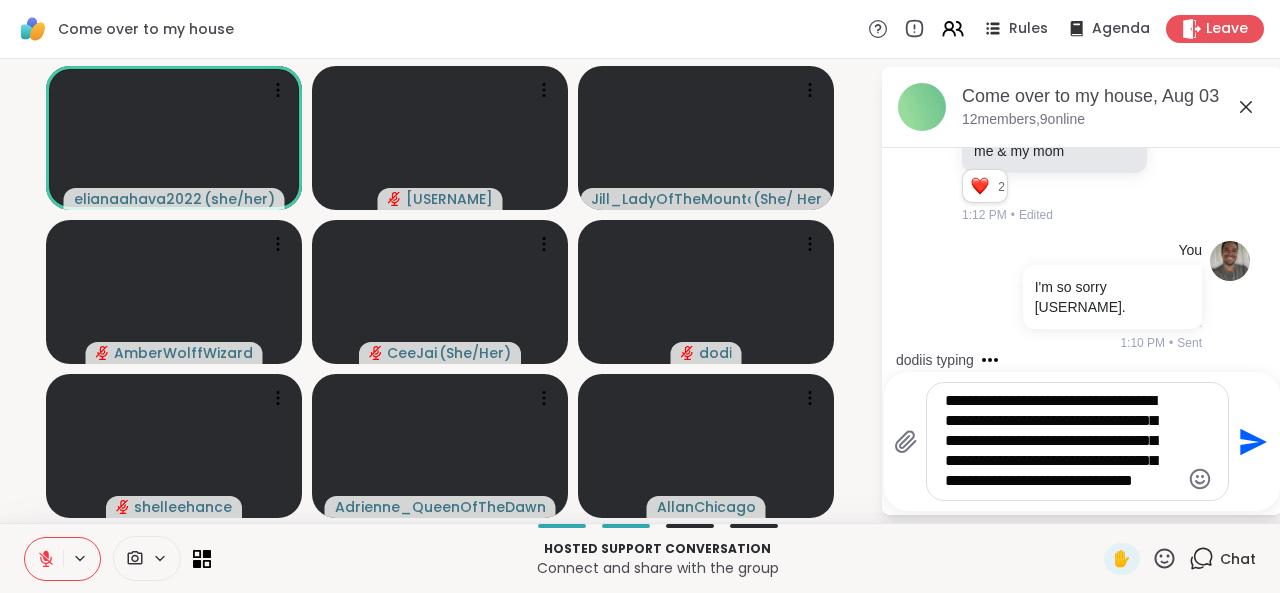 click on "**********" at bounding box center (1062, 441) 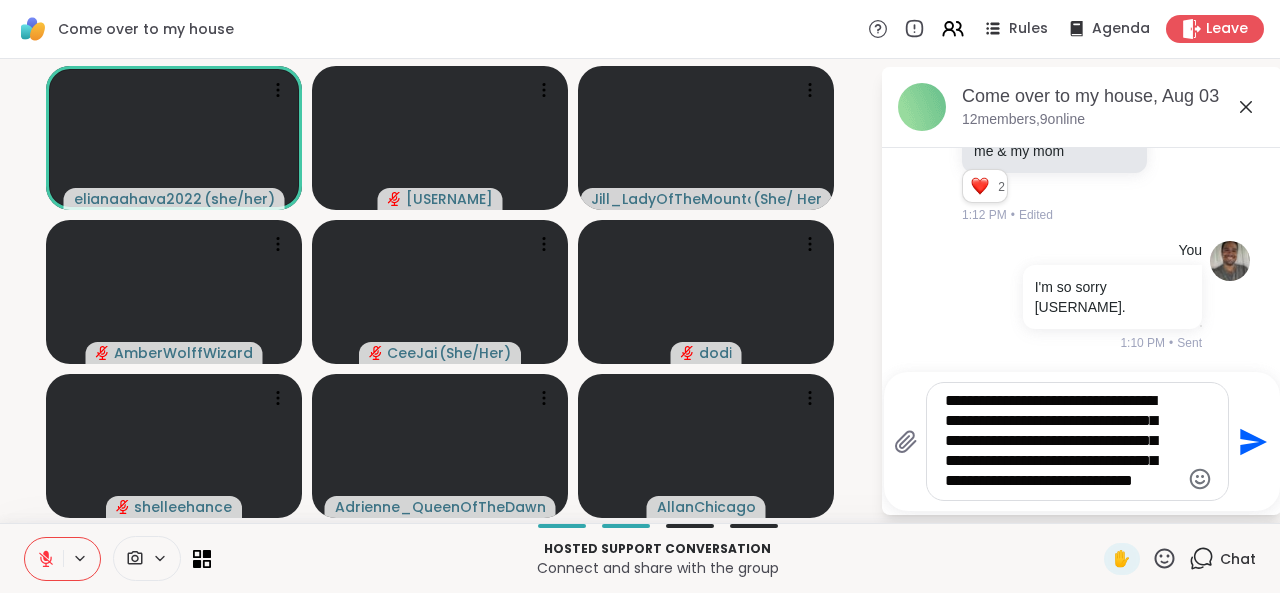 type 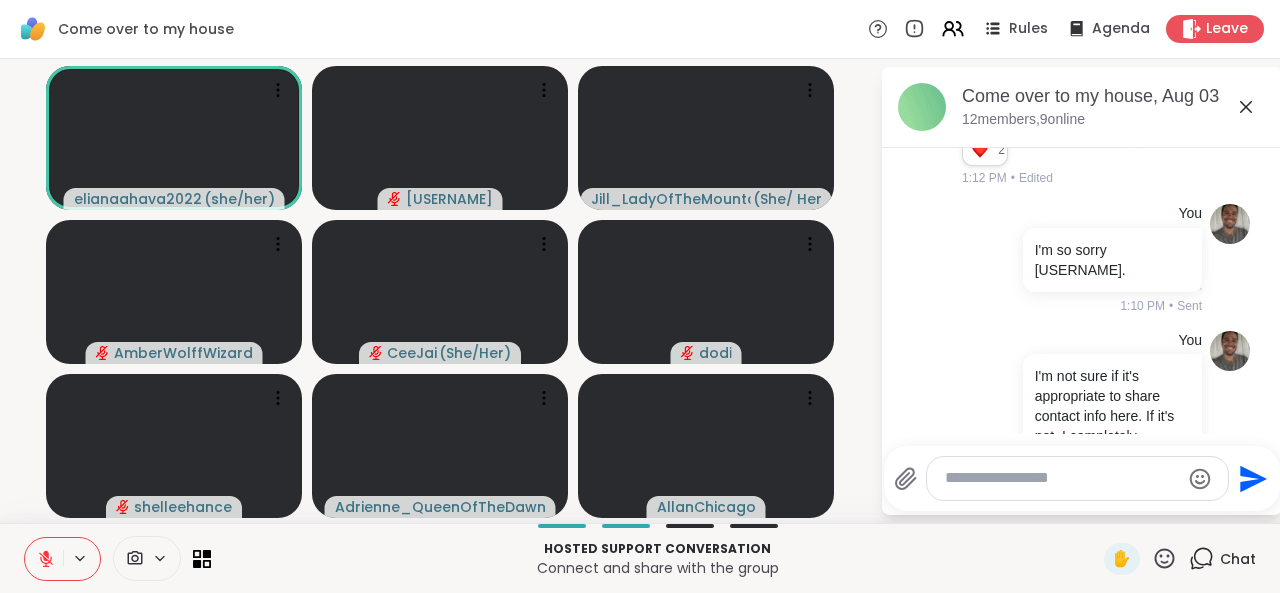 scroll, scrollTop: 7406, scrollLeft: 0, axis: vertical 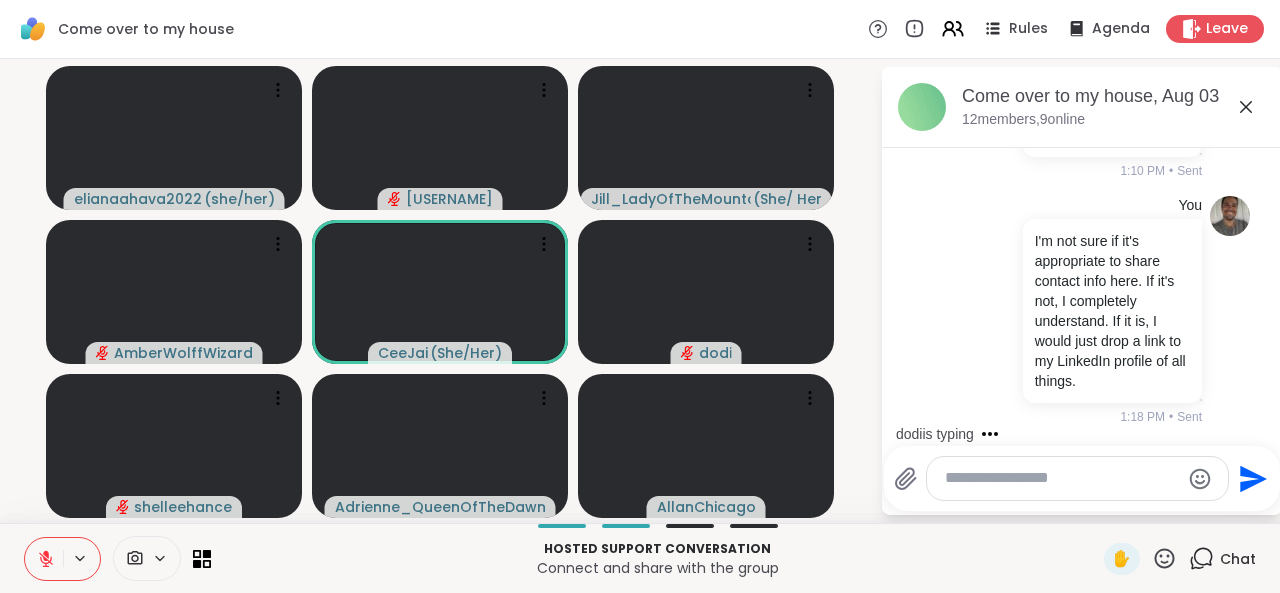 click 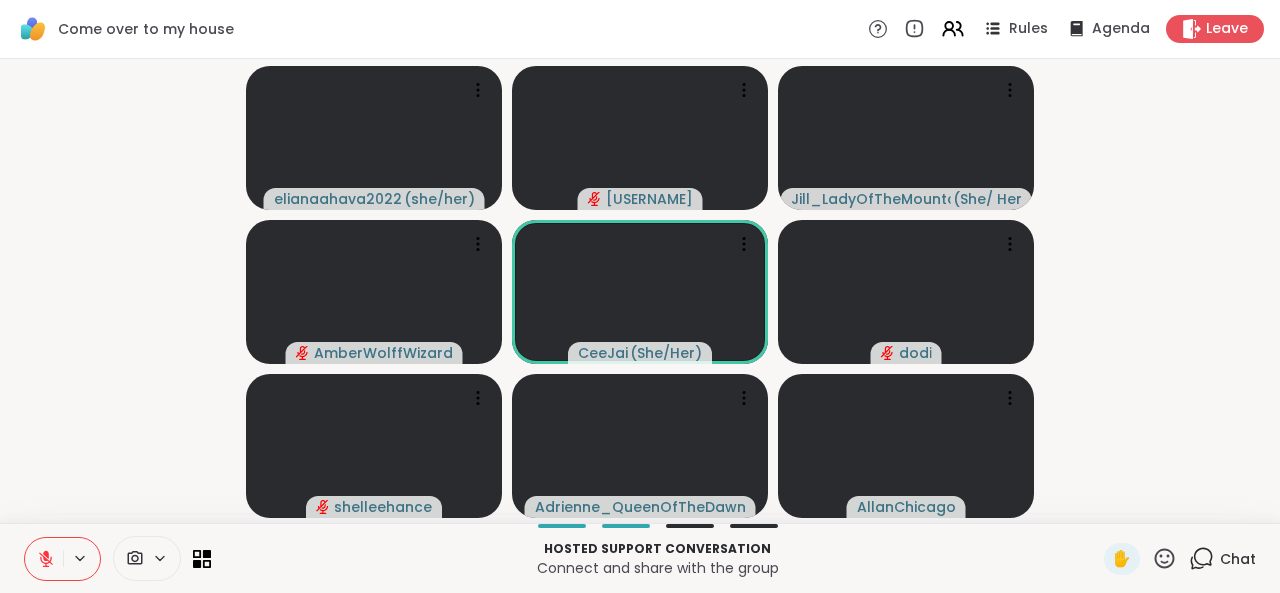 click on "Chat" at bounding box center (1222, 559) 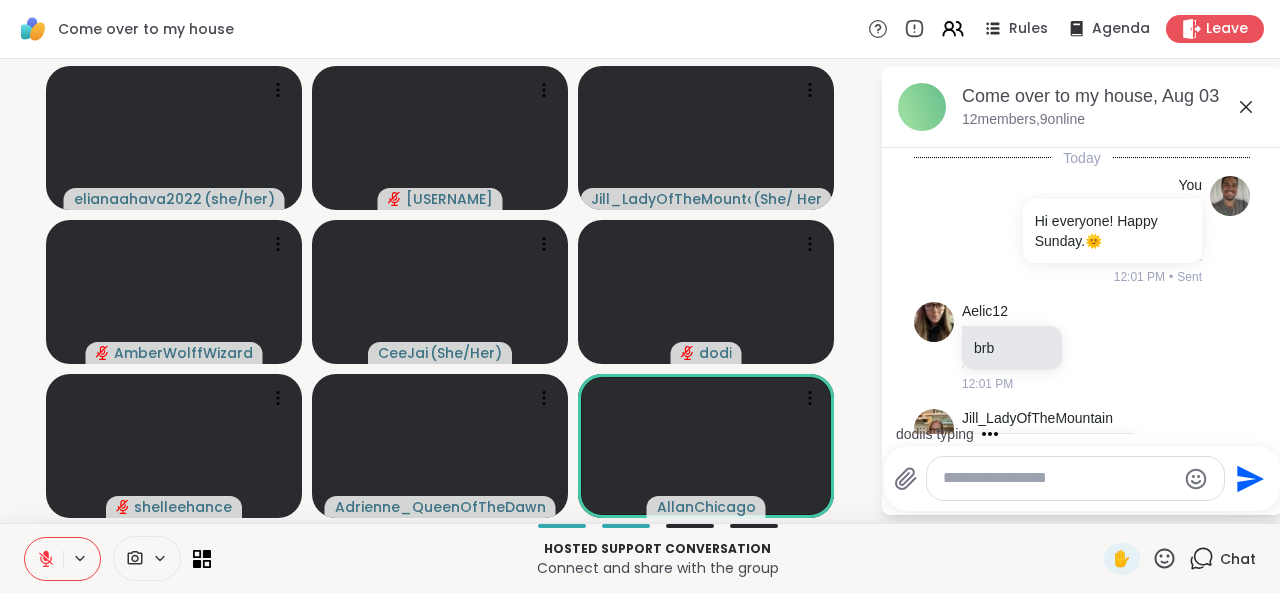 scroll, scrollTop: 7406, scrollLeft: 0, axis: vertical 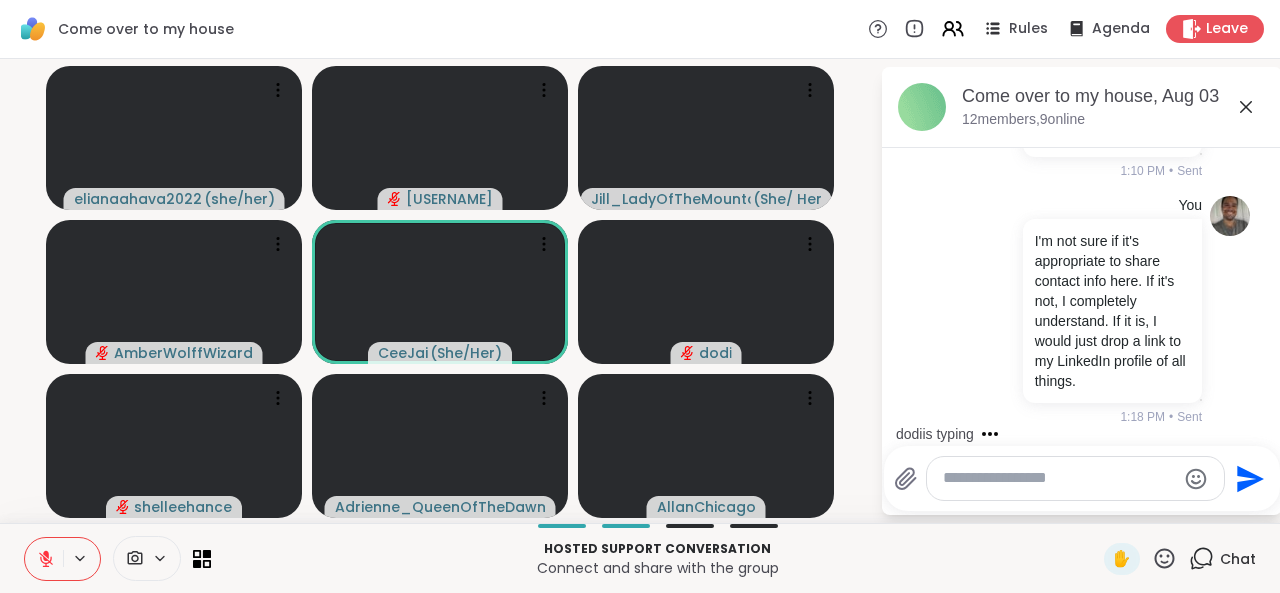 click 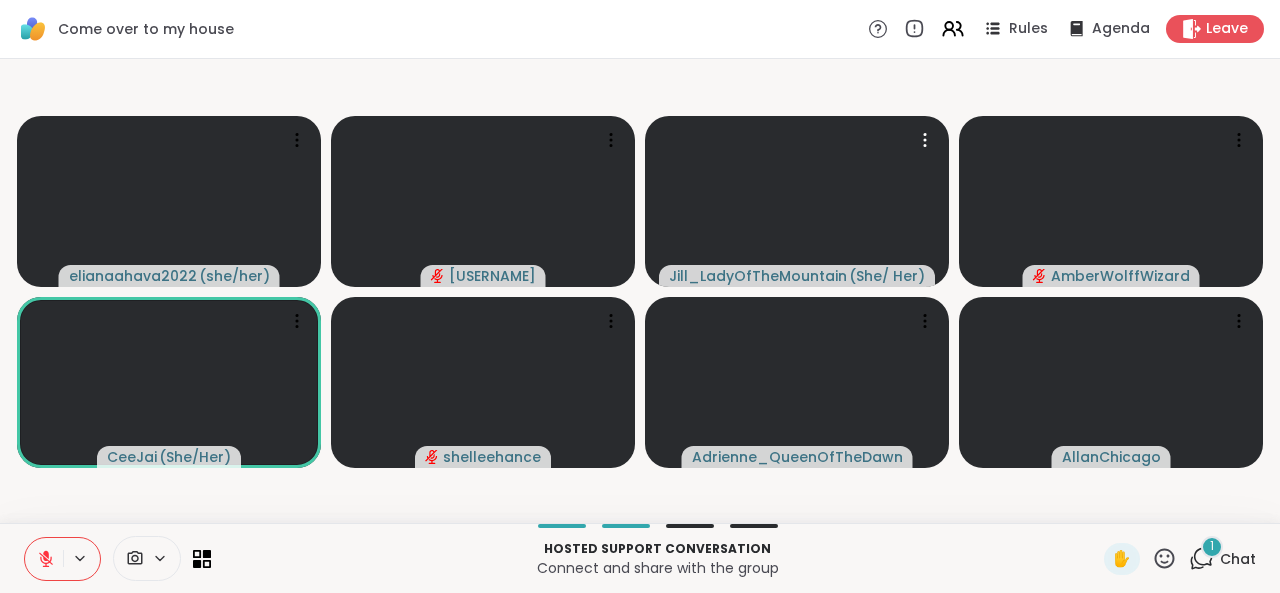 click on "Chat" at bounding box center (1238, 559) 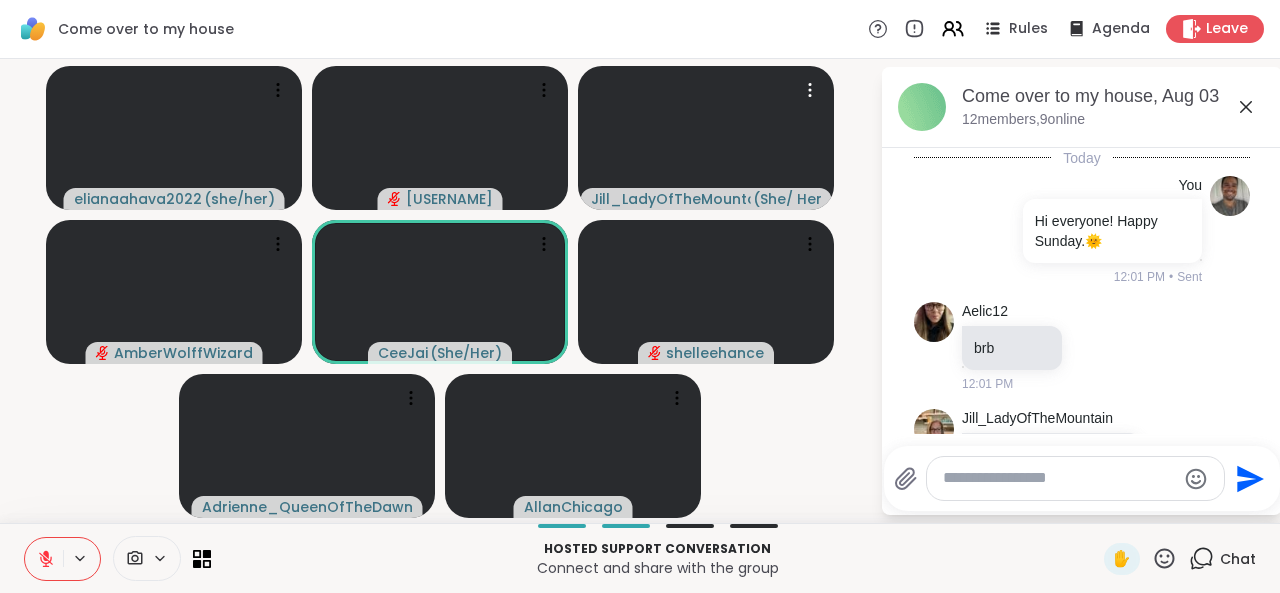 scroll, scrollTop: 7740, scrollLeft: 0, axis: vertical 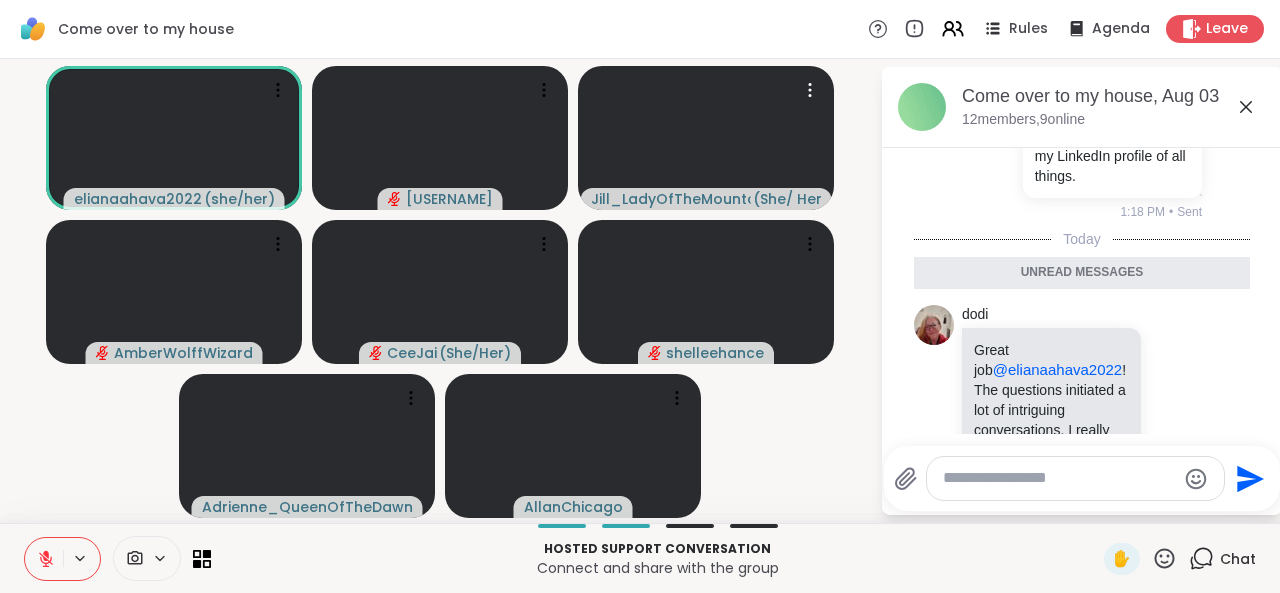 click at bounding box center [1059, 478] 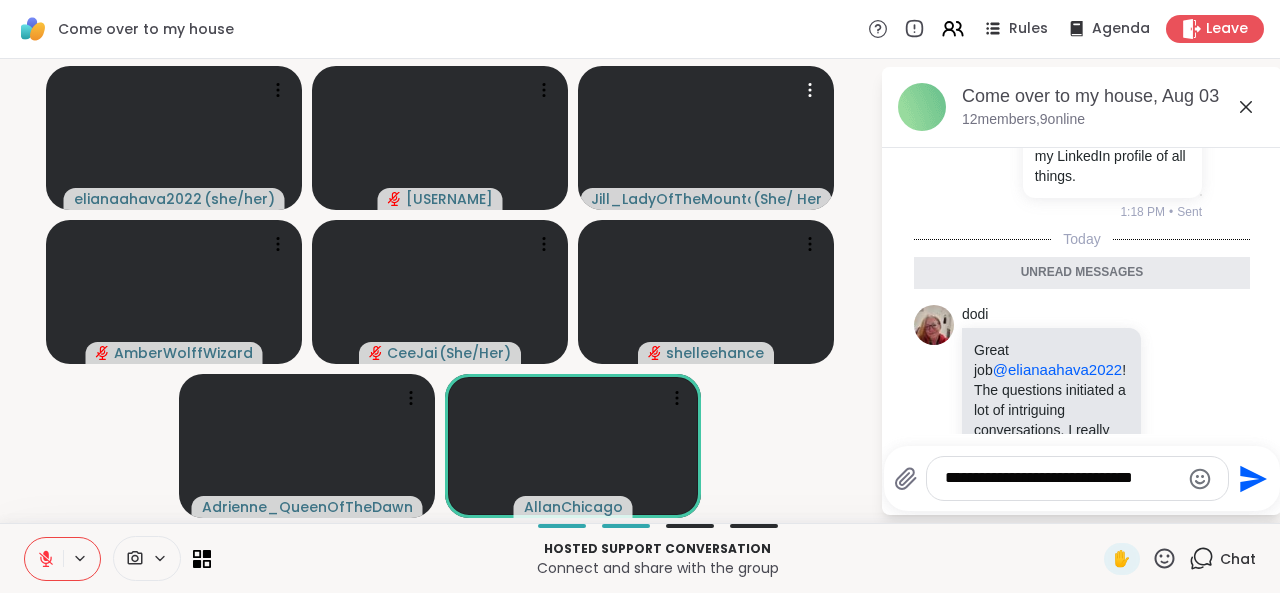 click 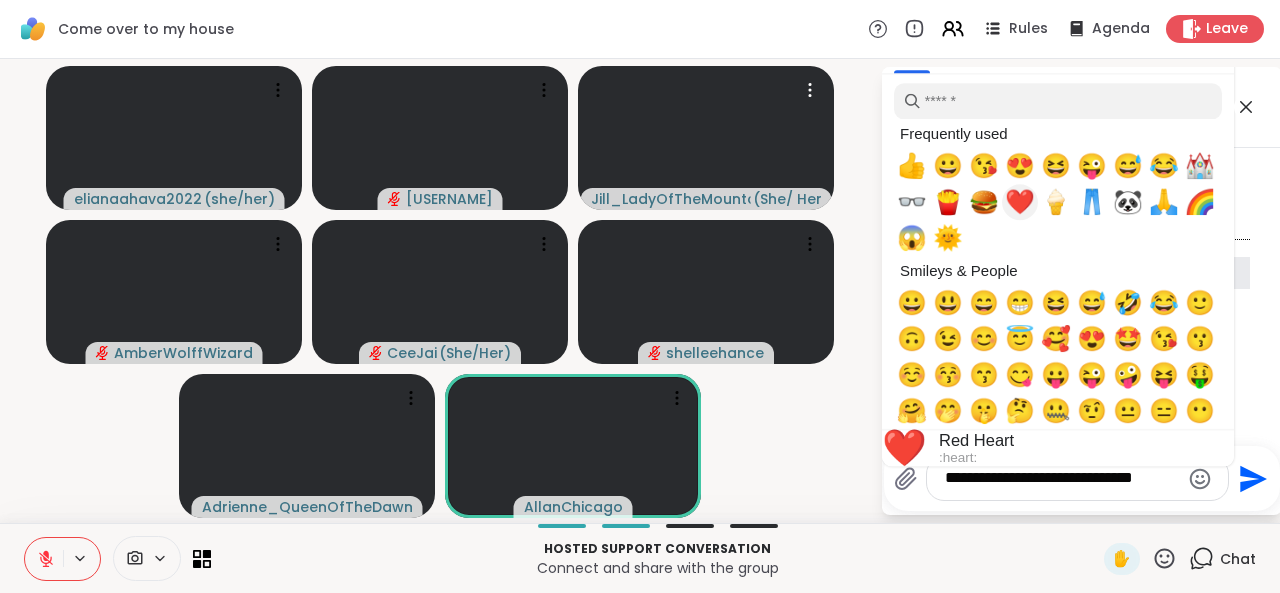 click on "❤️" at bounding box center [1020, 202] 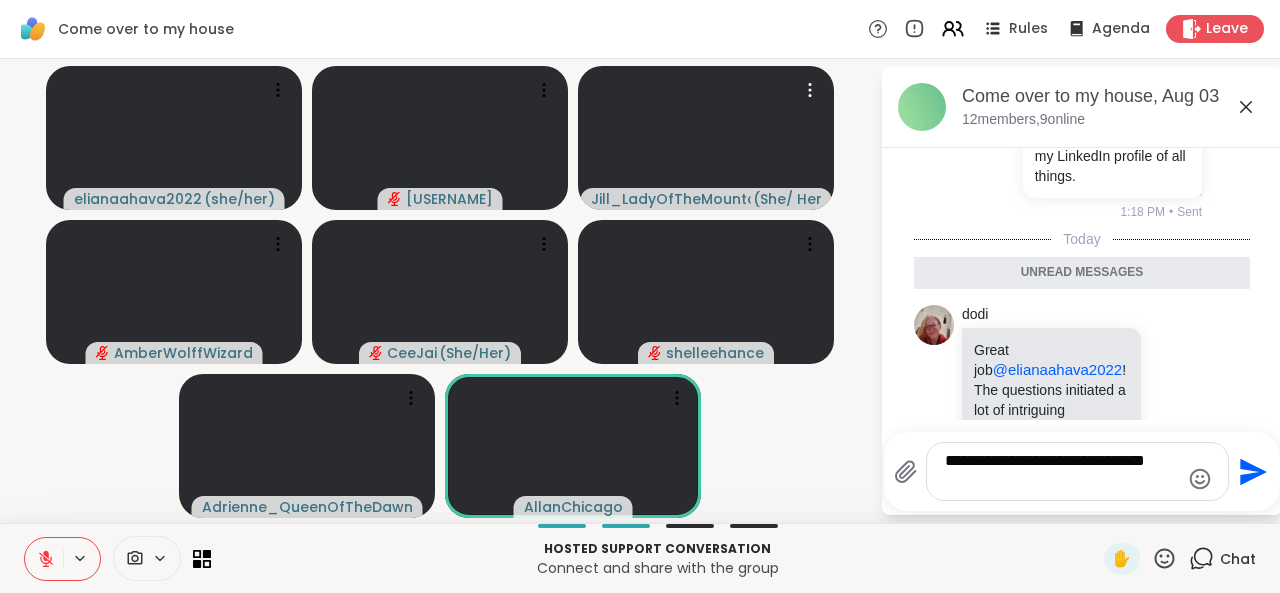 click on "**********" at bounding box center (1077, 471) 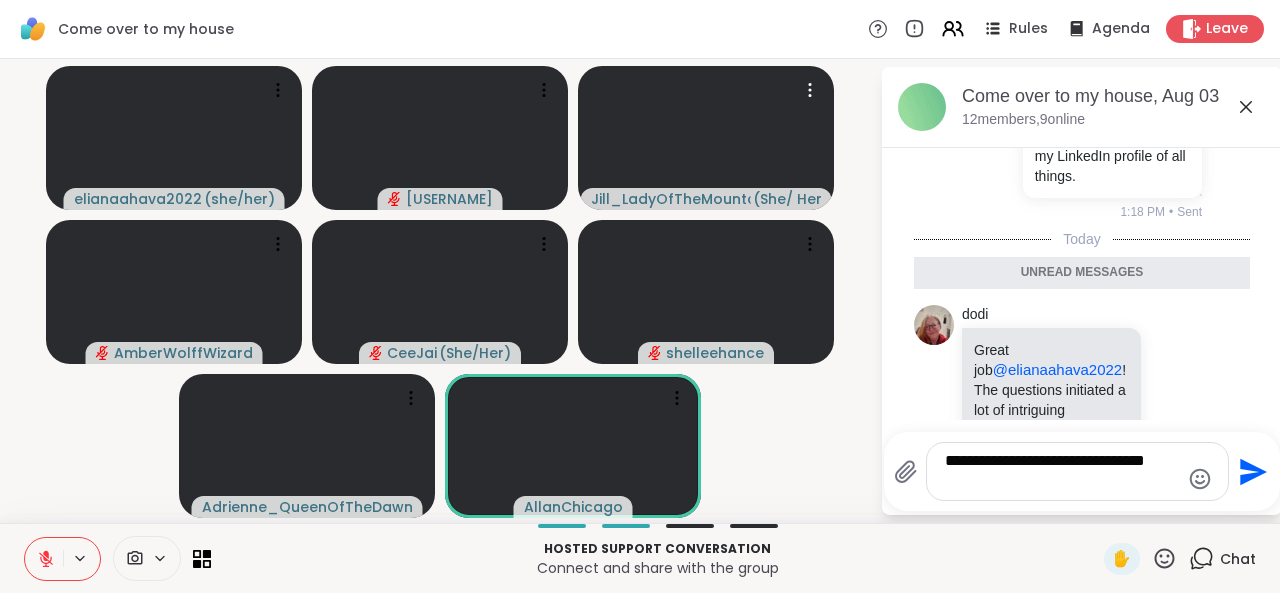 click on "**********" at bounding box center (1062, 471) 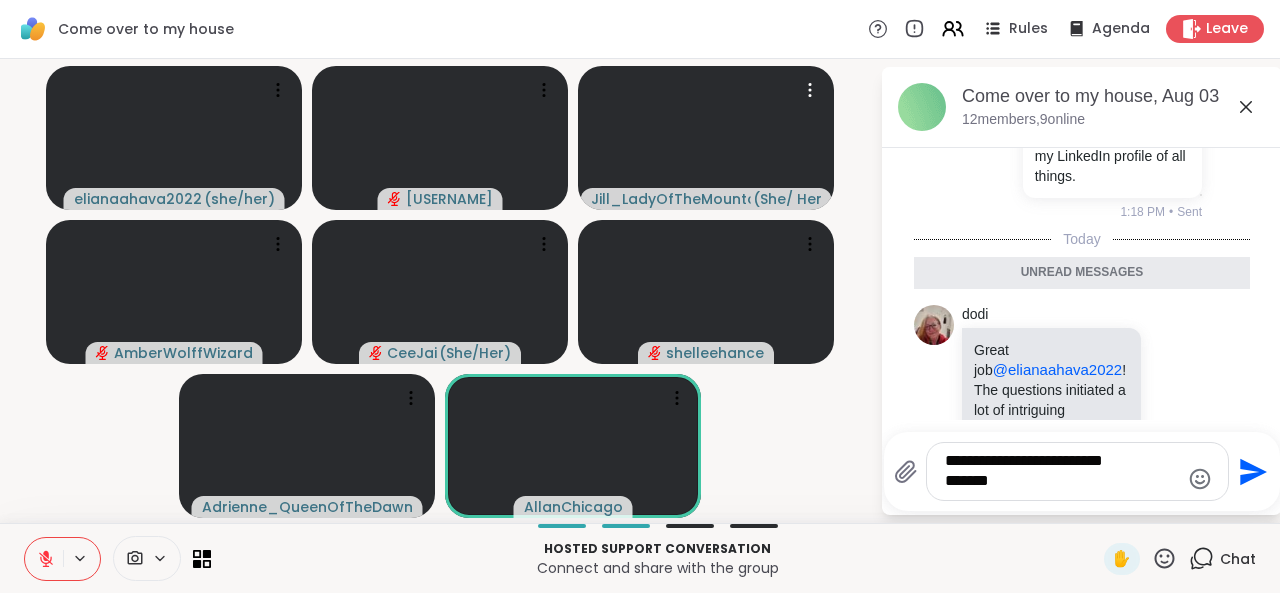 click on "**********" at bounding box center [1062, 471] 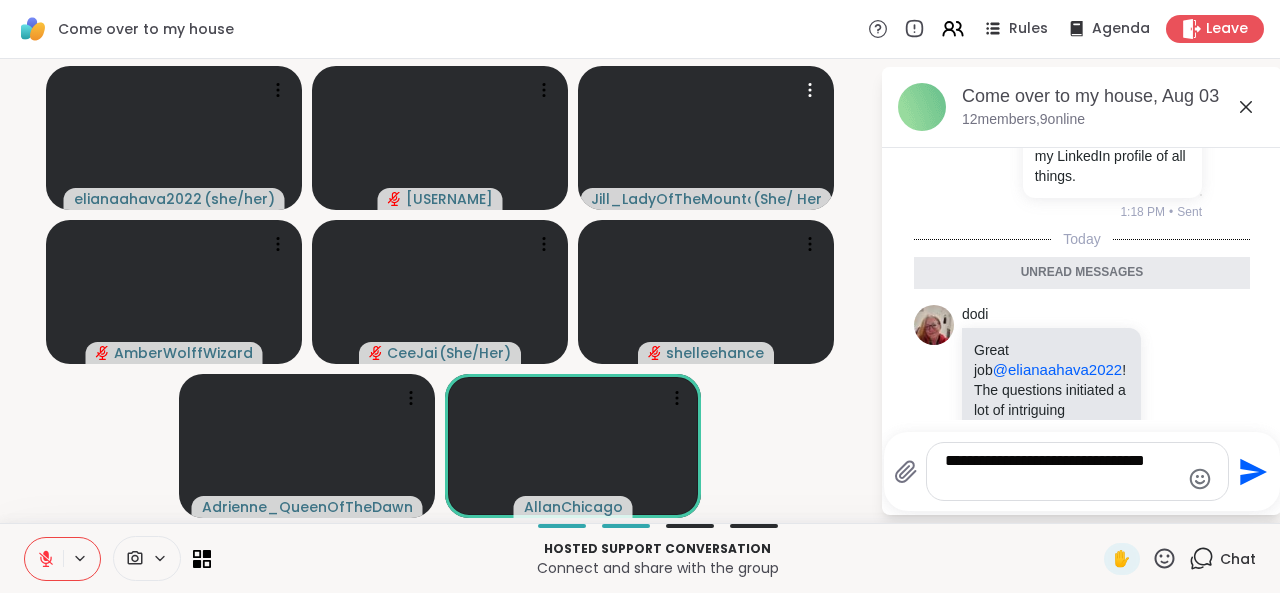 type 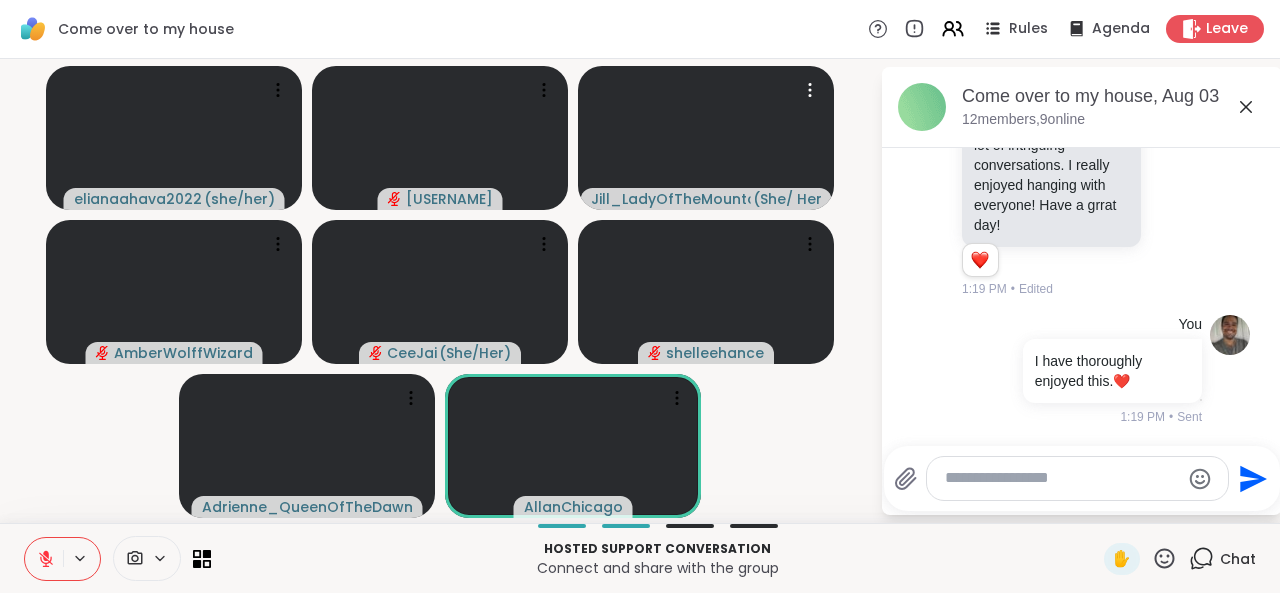 scroll, scrollTop: 7846, scrollLeft: 0, axis: vertical 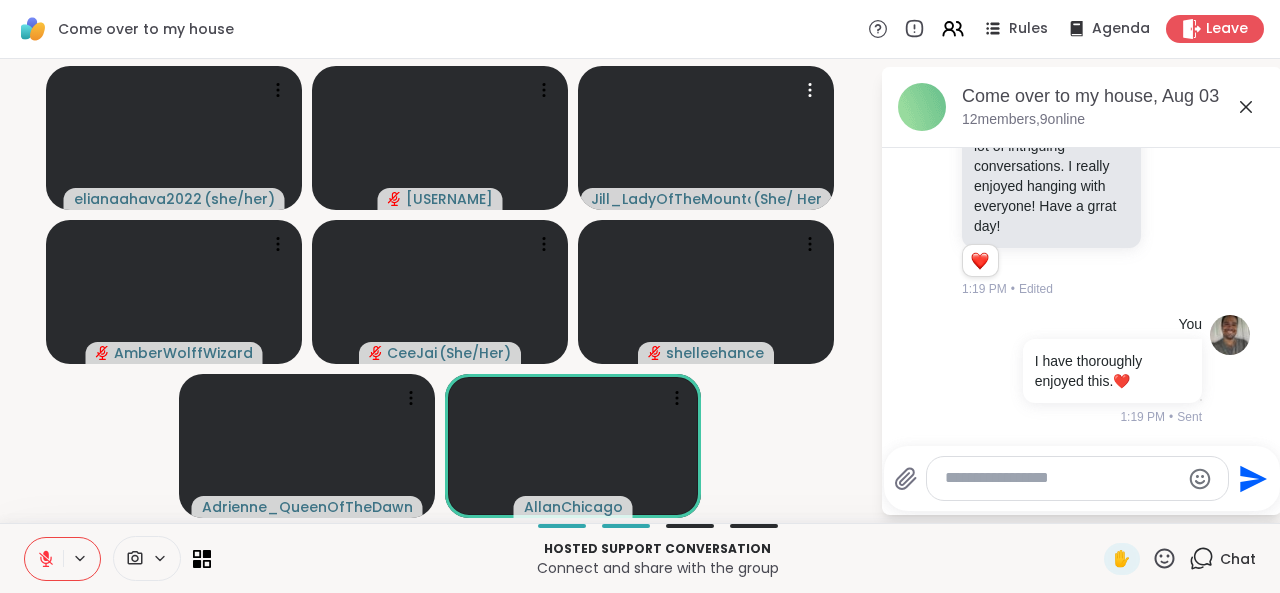click on "Today You Hi everyone! Happy Sunday. 🌞 12:01 PM • Sent Aelic12 brb 12:01 PM Jill_LadyOfTheMountain My 18 yo daughter is in the room so I have the sound muted temporarily 12:03 PM Jill_LadyOfTheMountain To respect and keep confidential what you all are saying 12:03 PM You ⛪ 12:05 PM • Sent Adrienne_QueenOfTheDawn Good for you Dodi!   2 2 2 12:19 PM • Edited dodi brb 12:07 PM AmberWolffWizard @Jill_LadyOfTheMountain  kitty cuddles time!   3 3 3 12:20 PM • Edited Jill_LadyOfTheMountain AmberWolffWizard @Jill_LadyOfTheMountain kitty cuddles time!  @Jill_LadyOfTheMountain  kitty cuddles time! Yes!   2 2 2 12:20 PM • Edited dodi Adrienne_QueenOfTheDawn Good for you Dodi! Good for you Dodi! THANK YOU!!!! You all have hhelped my SO much!!   2 2 2 12:20 PM • Edited Adrienne_QueenOfTheDawn Well you are in the right place   3 3 3 12:21 PM • Edited dodi WELCOME  @jeffreyjdelwiche  !!   2 2 2 12:23 PM • Edited You Thank you all. Great to be here. ❤️   1 1 12:22 PM • Edited CeeJai ❤️ 2" at bounding box center [1082, -3568] 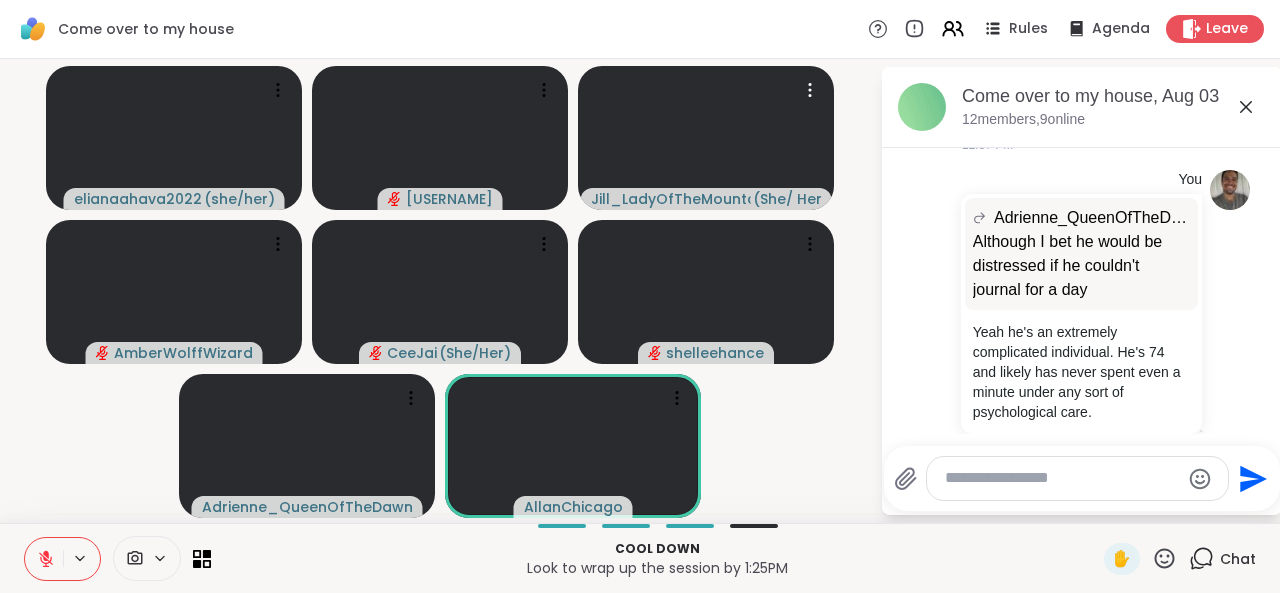 scroll, scrollTop: 5578, scrollLeft: 0, axis: vertical 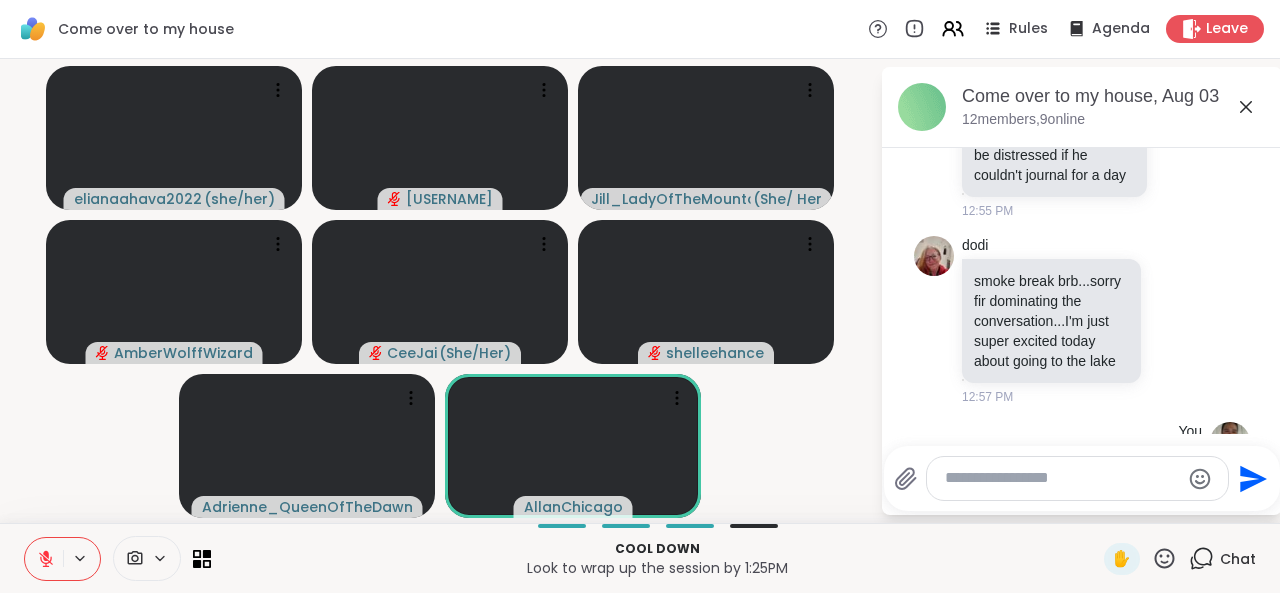 click 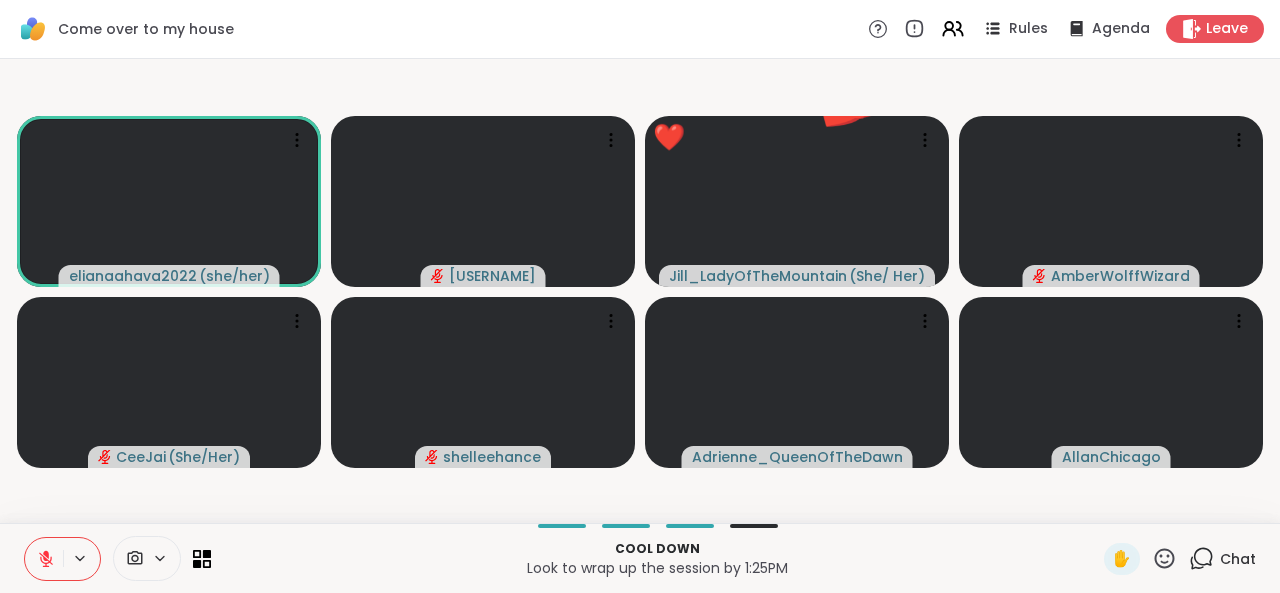 click 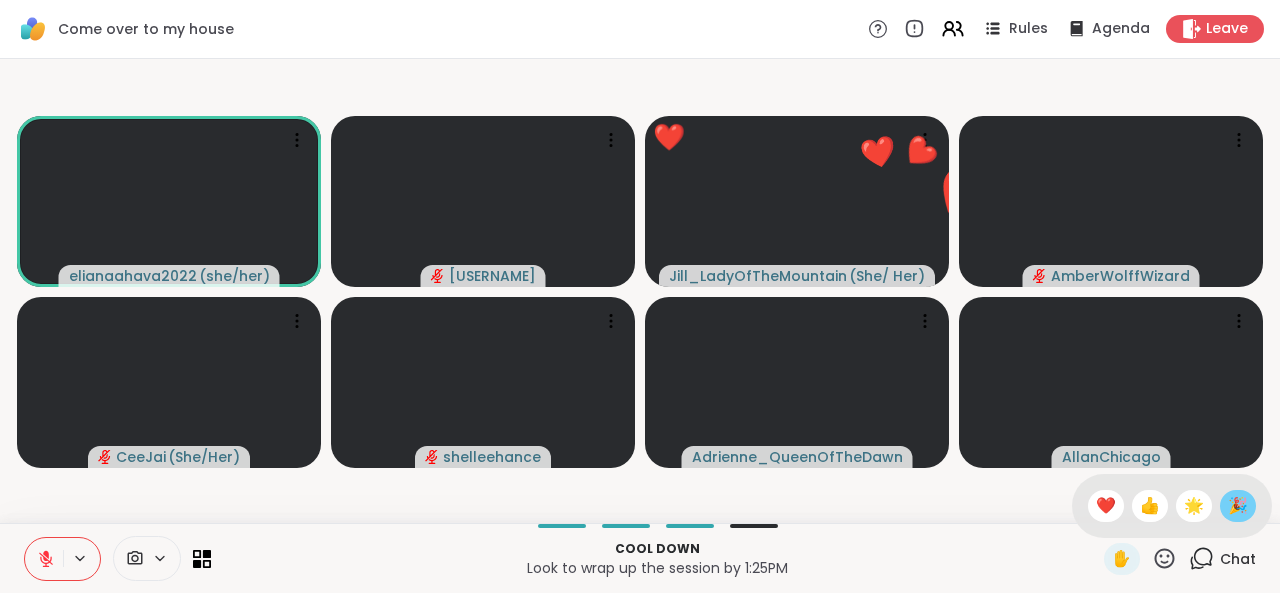 click on "🎉" at bounding box center [1238, 506] 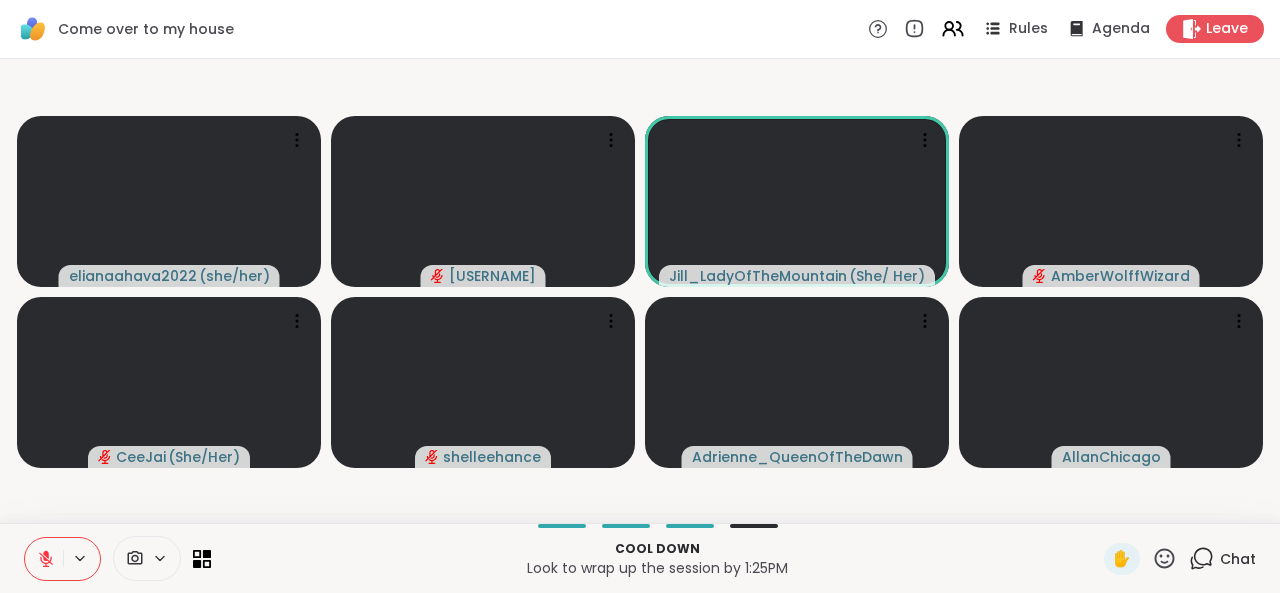 click 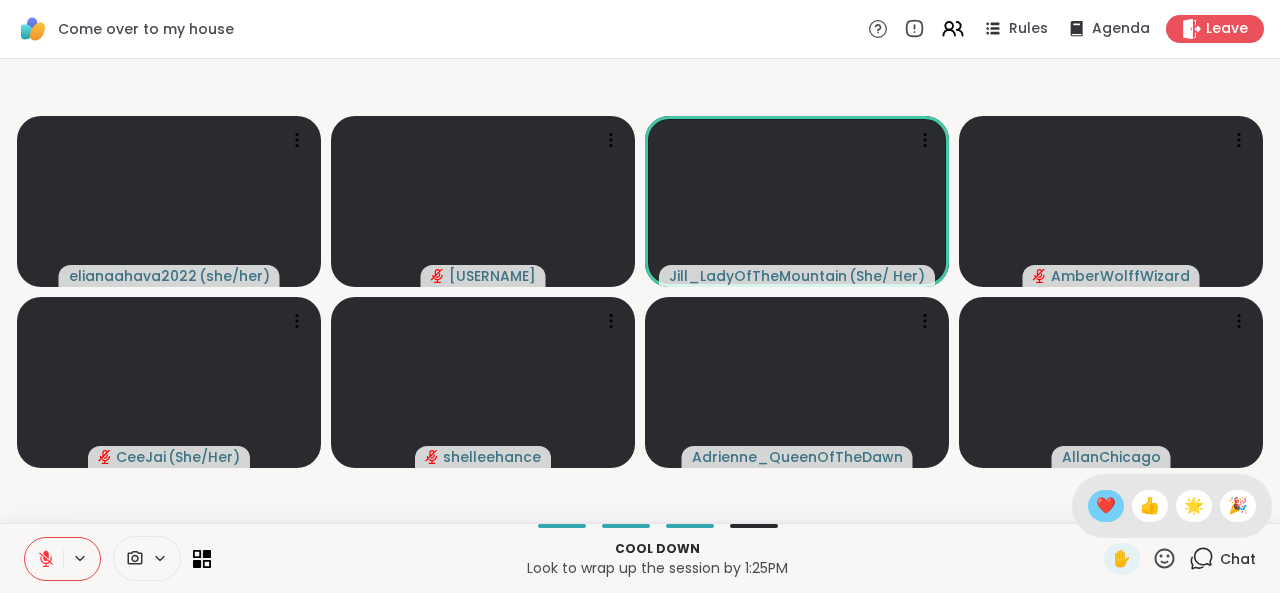click on "❤️" at bounding box center (1106, 506) 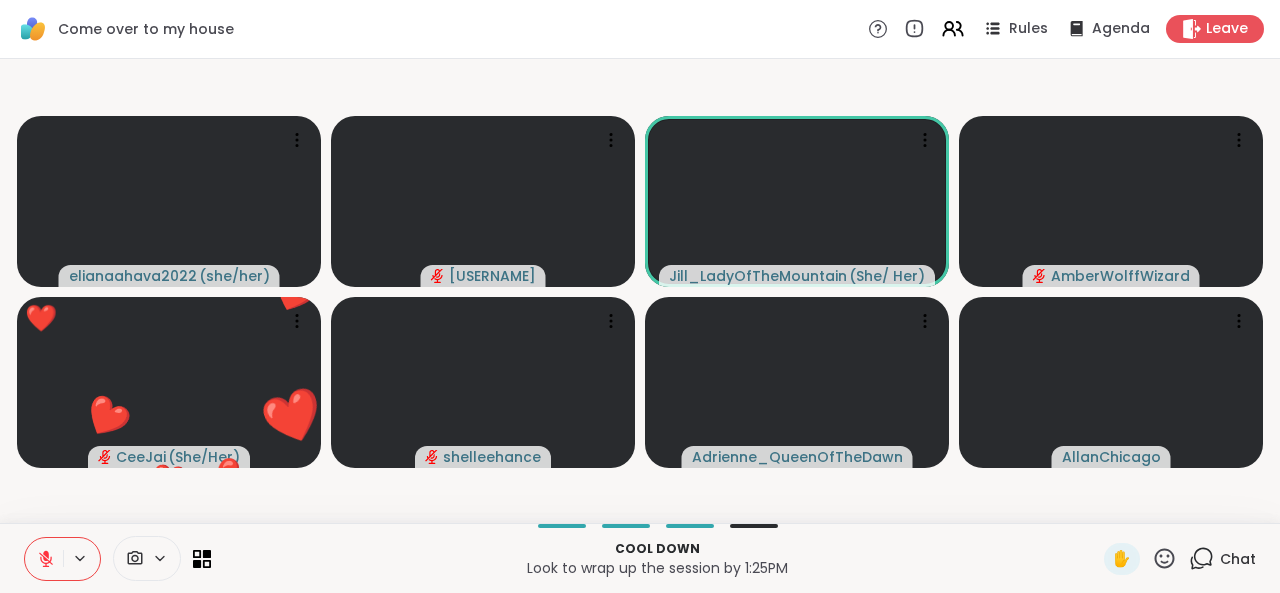 click on "Chat" at bounding box center [1222, 559] 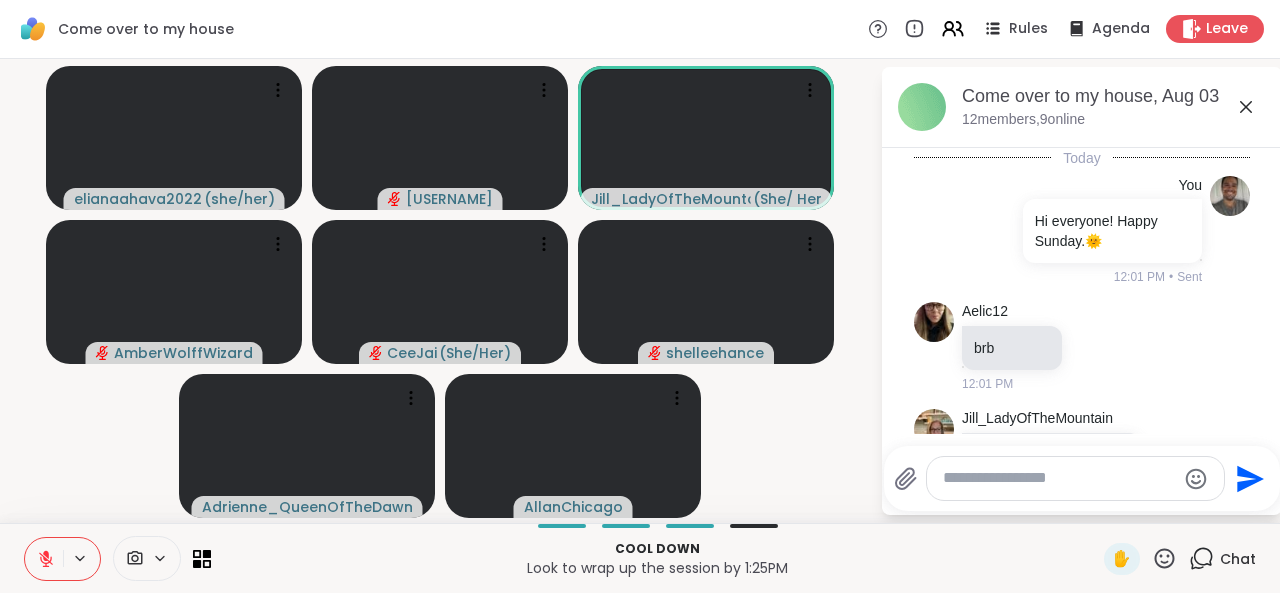scroll, scrollTop: 7855, scrollLeft: 0, axis: vertical 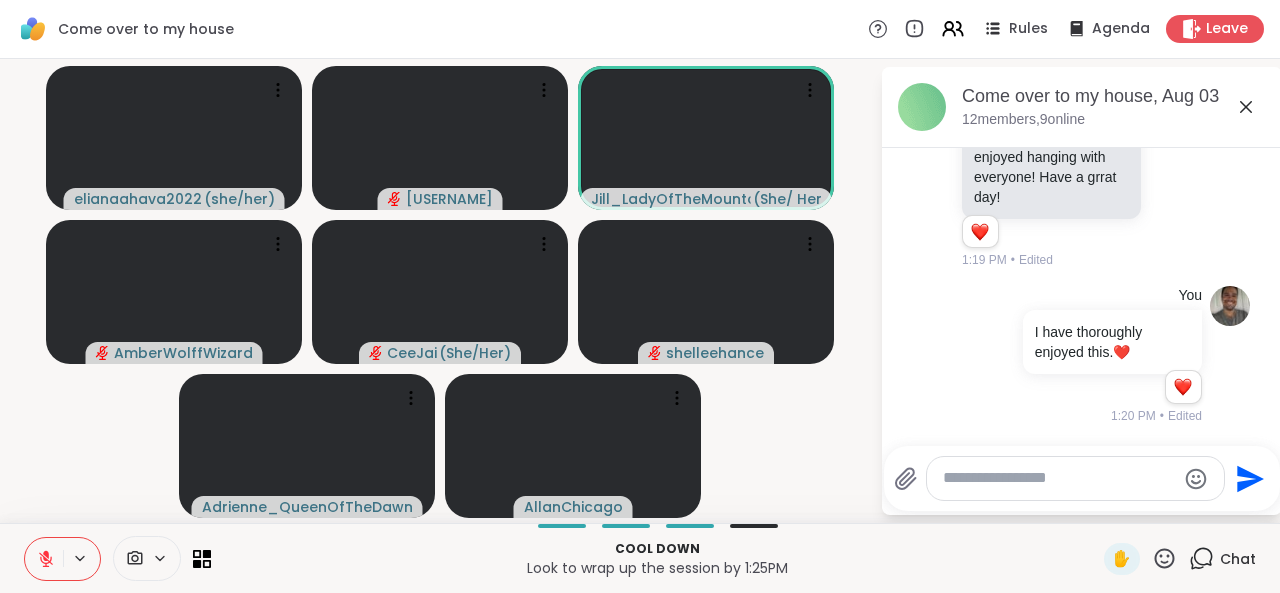 click on "Today You Hi everyone! Happy Sunday. 🌞 12:01 PM • Sent Aelic12 brb 12:01 PM Jill_LadyOfTheMountain My 18 yo daughter is in the room so I have the sound muted temporarily 12:03 PM Jill_LadyOfTheMountain To respect and keep confidential what you all are saying 12:03 PM You ⛪ 12:05 PM • Sent Adrienne_QueenOfTheDawn Good for you Dodi!   2 2 2 12:19 PM • Edited dodi brb 12:07 PM AmberWolffWizard @Jill_LadyOfTheMountain  kitty cuddles time!   3 3 3 12:20 PM • Edited Jill_LadyOfTheMountain AmberWolffWizard @Jill_LadyOfTheMountain kitty cuddles time!  @Jill_LadyOfTheMountain  kitty cuddles time! Yes!   2 2 2 12:20 PM • Edited dodi Adrienne_QueenOfTheDawn Good for you Dodi! Good for you Dodi! THANK YOU!!!! You all have hhelped my SO much!!   2 2 2 12:20 PM • Edited Adrienne_QueenOfTheDawn Well you are in the right place   3 3 3 12:21 PM • Edited dodi WELCOME  @jeffreyjdelwiche  !!   2 2 2 12:23 PM • Edited You Thank you all. Great to be here. ❤️   1 1 12:22 PM • Edited CeeJai ❤️ 2" at bounding box center (1082, -3572) 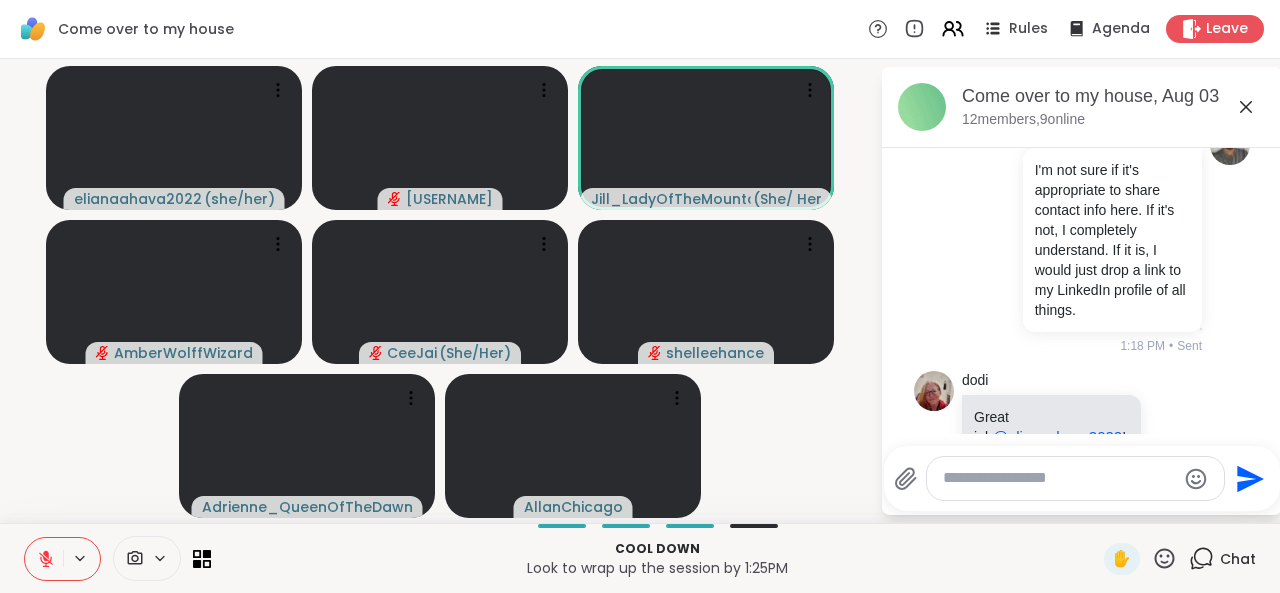 scroll, scrollTop: 7351, scrollLeft: 0, axis: vertical 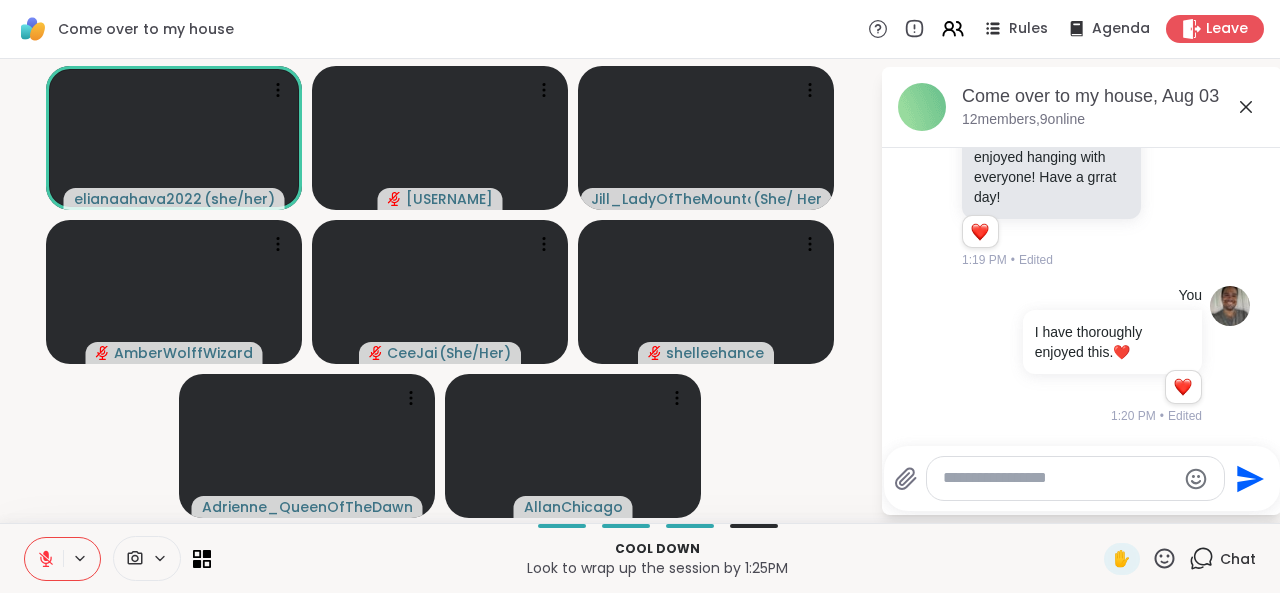 click 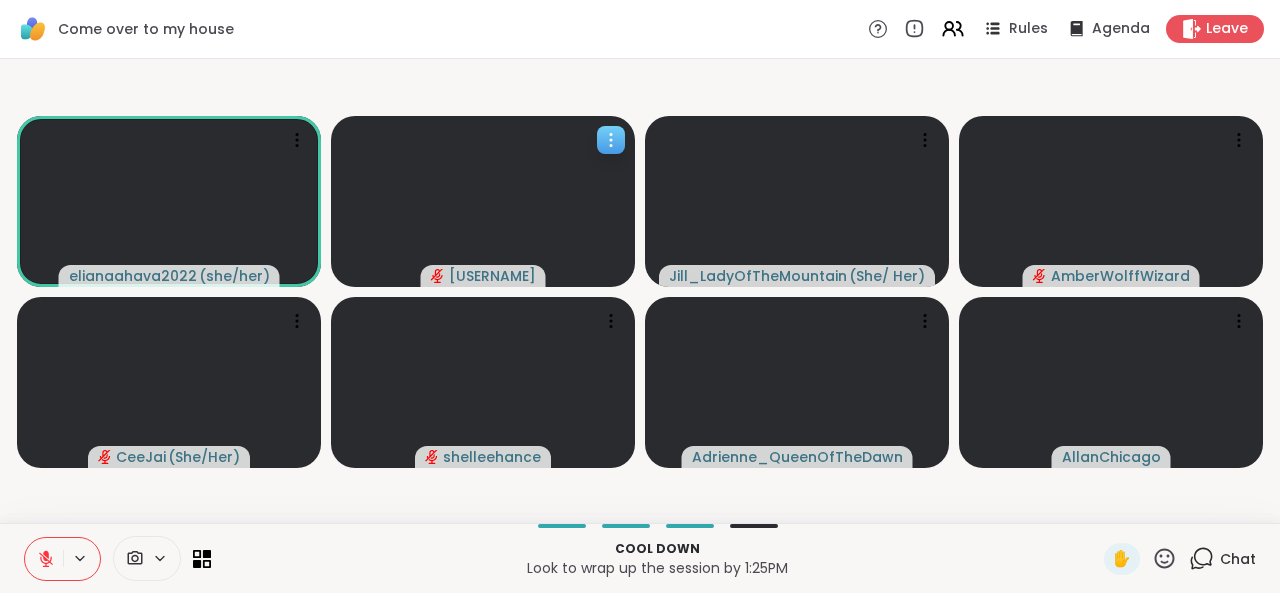 click 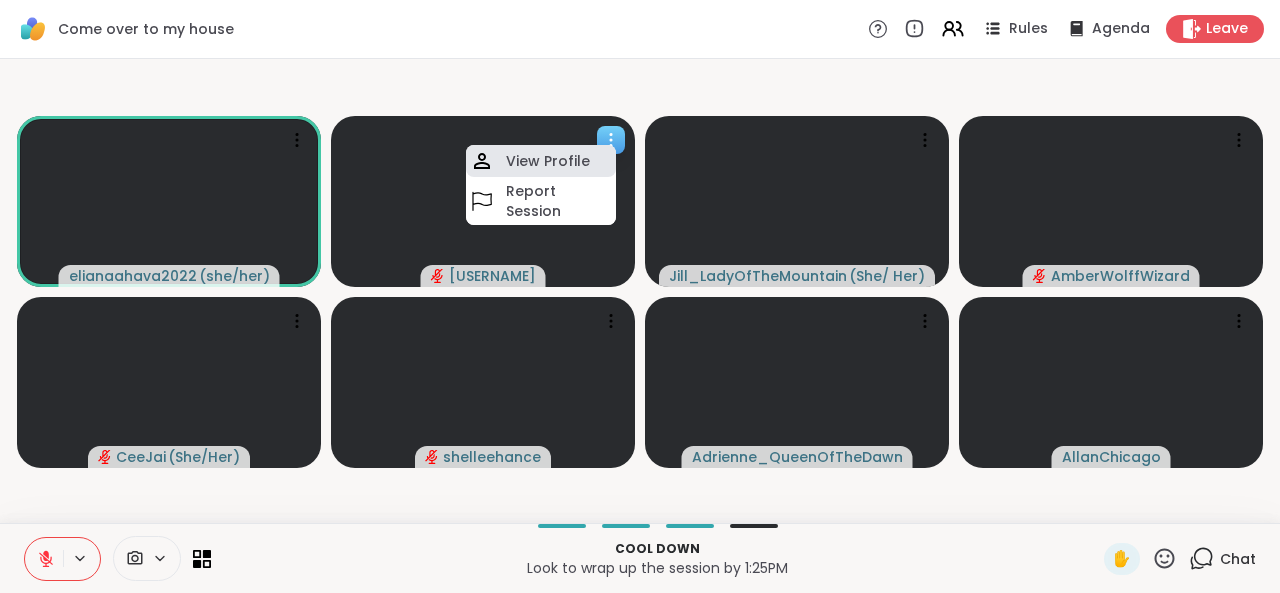 click on "View Profile" at bounding box center [548, 161] 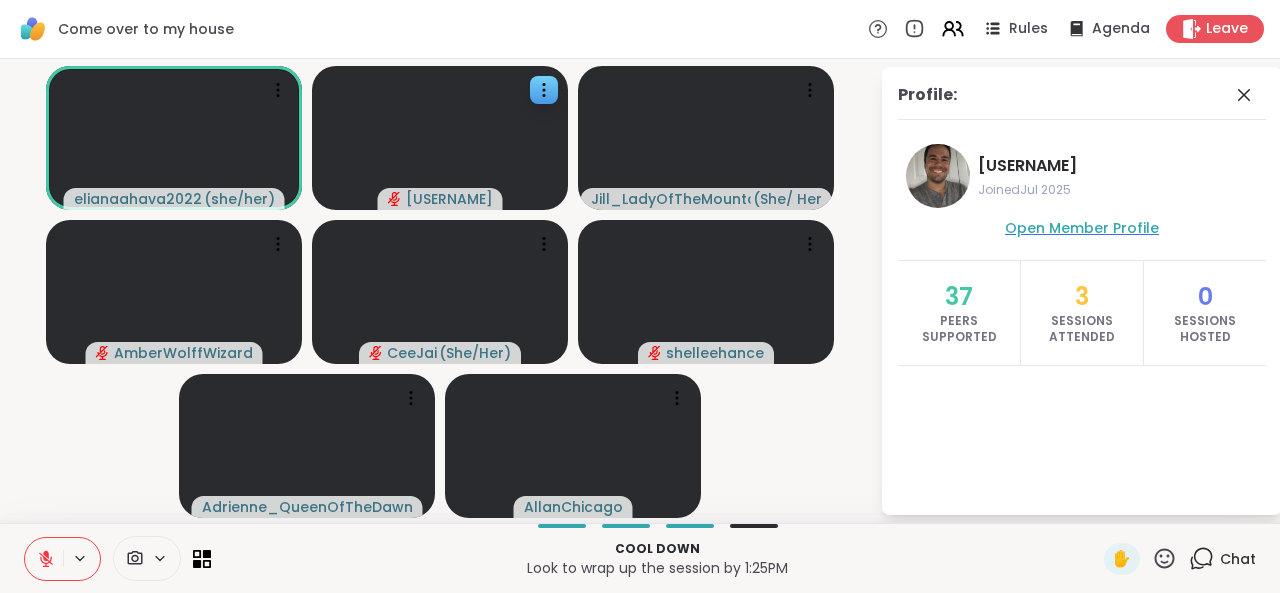 click on "Open Member Profile" at bounding box center [1082, 228] 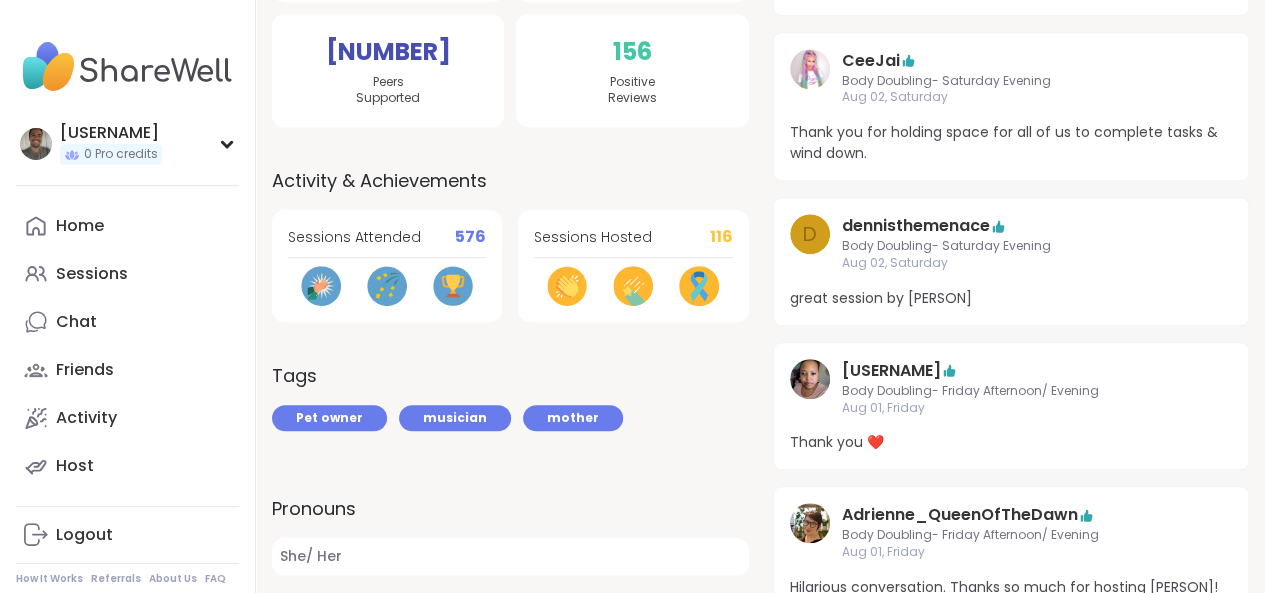 scroll, scrollTop: 518, scrollLeft: 0, axis: vertical 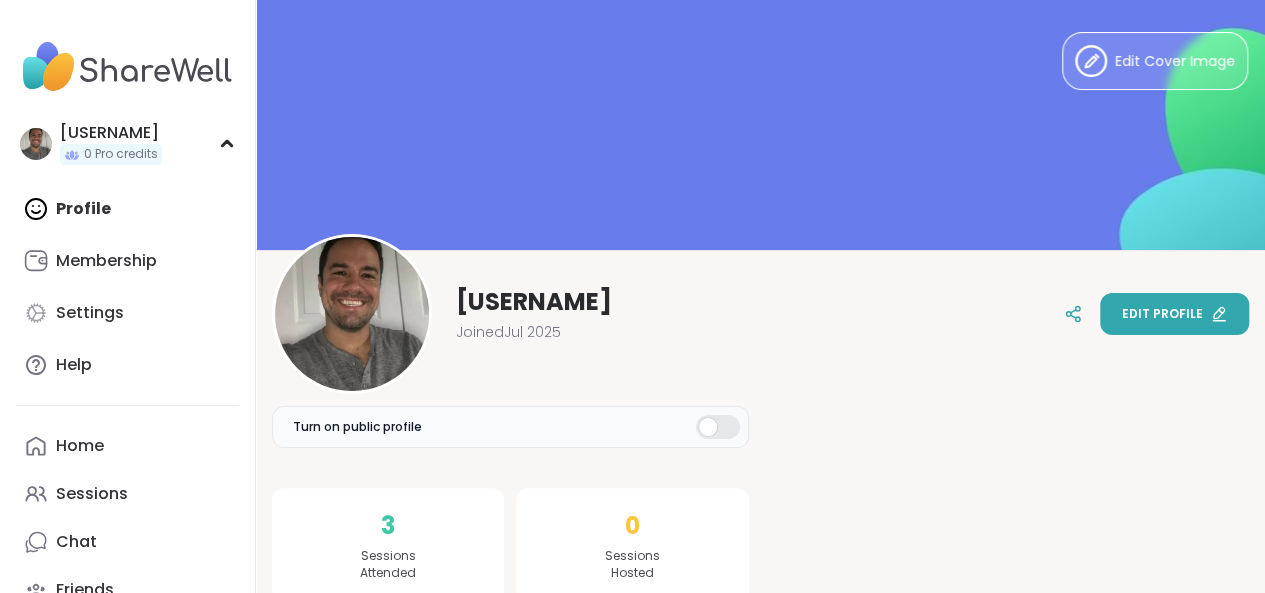 click on "Edit profile" at bounding box center (1162, 314) 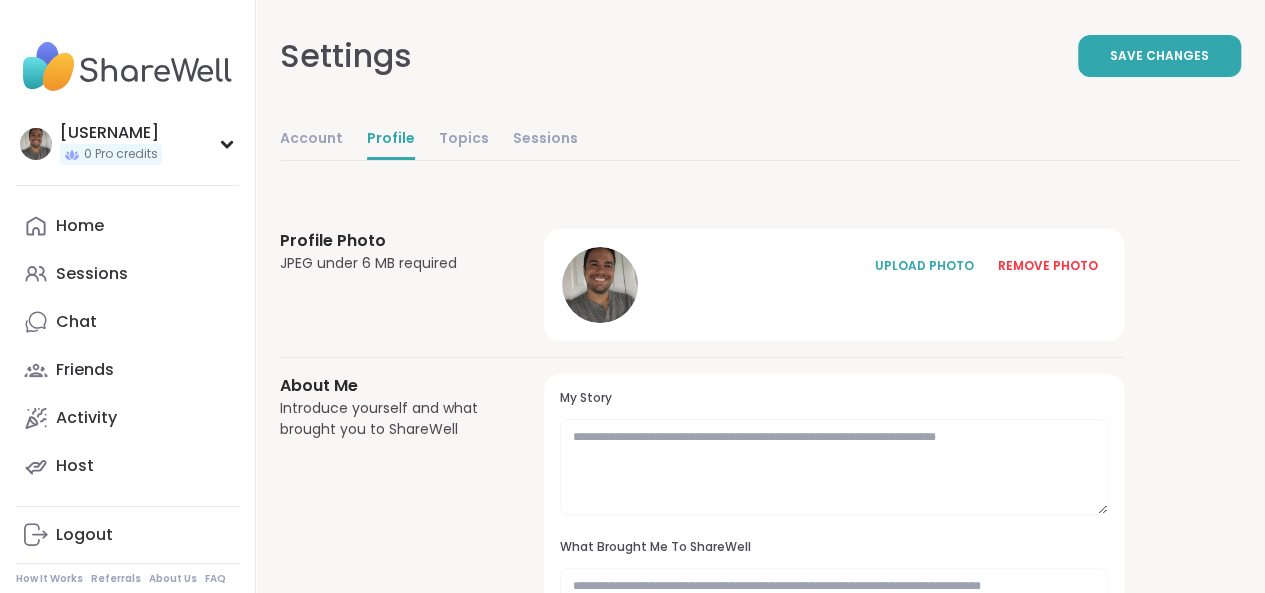 scroll, scrollTop: 518, scrollLeft: 0, axis: vertical 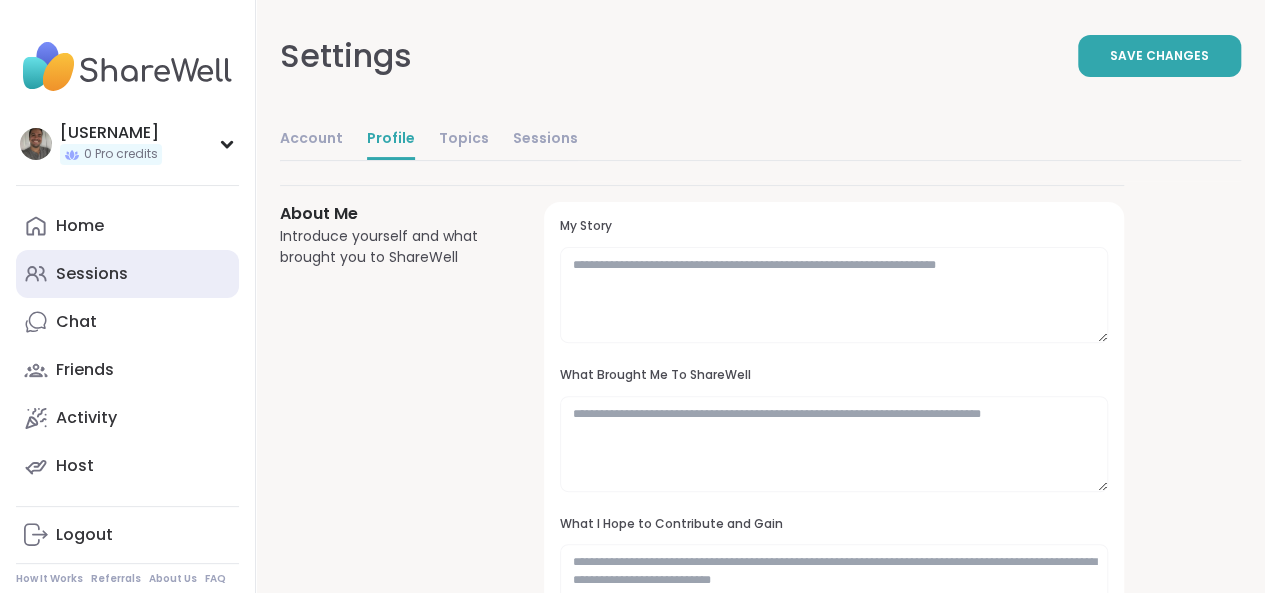 click on "Sessions" at bounding box center (92, 274) 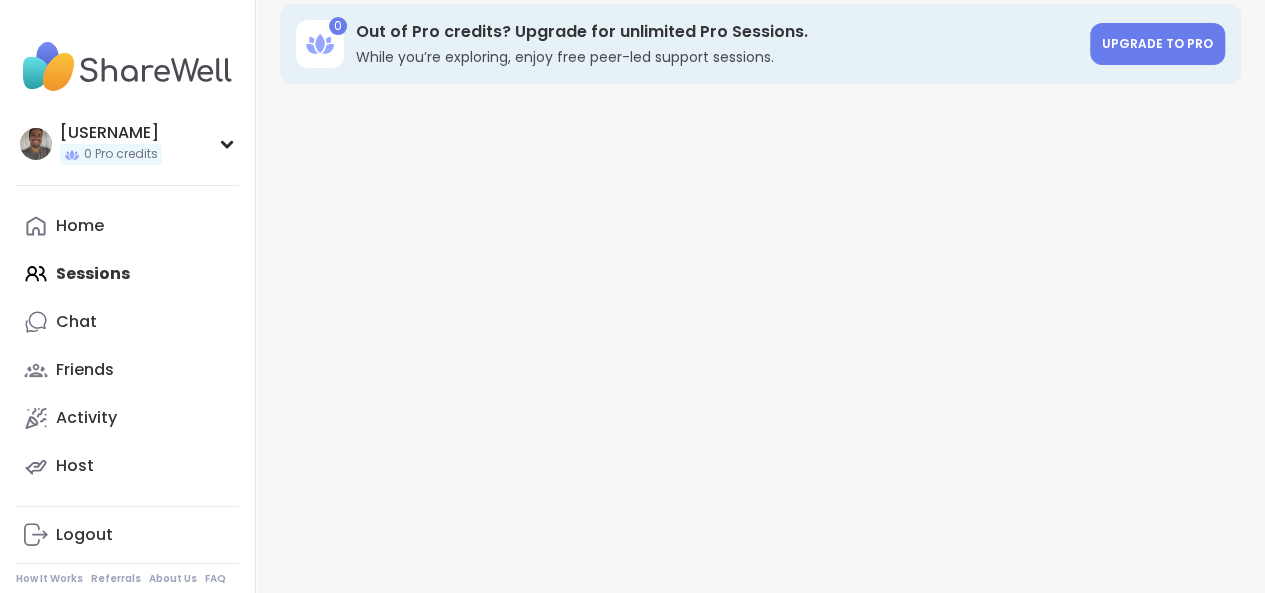 scroll, scrollTop: 0, scrollLeft: 0, axis: both 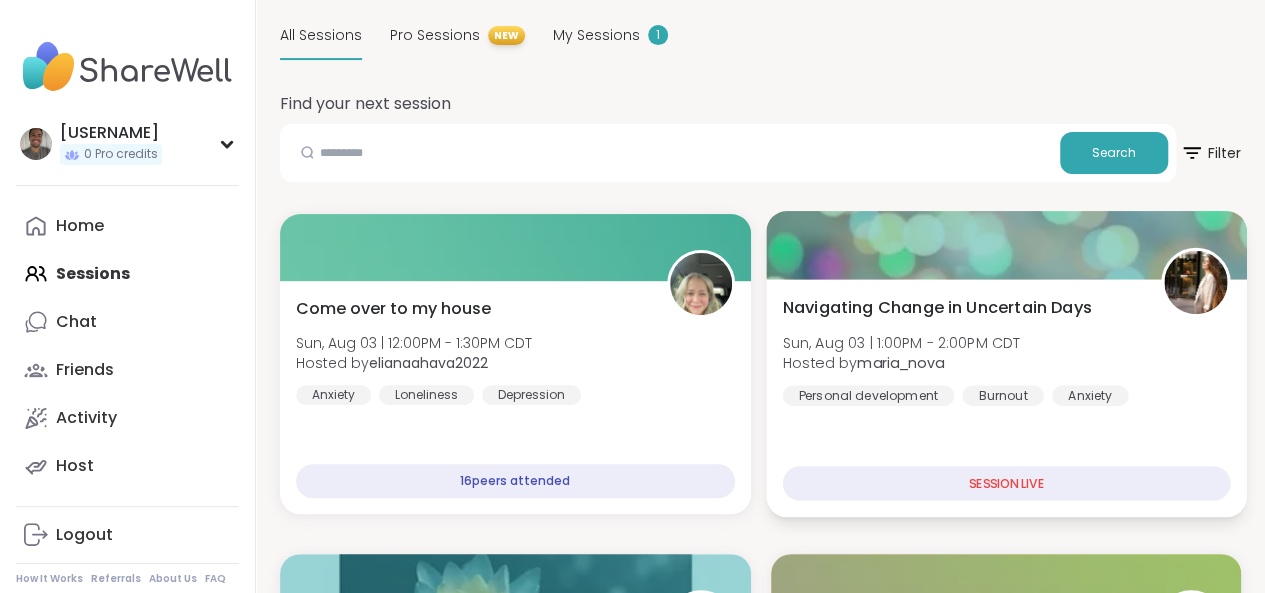 click on "SESSION LIVE" at bounding box center [1005, 483] 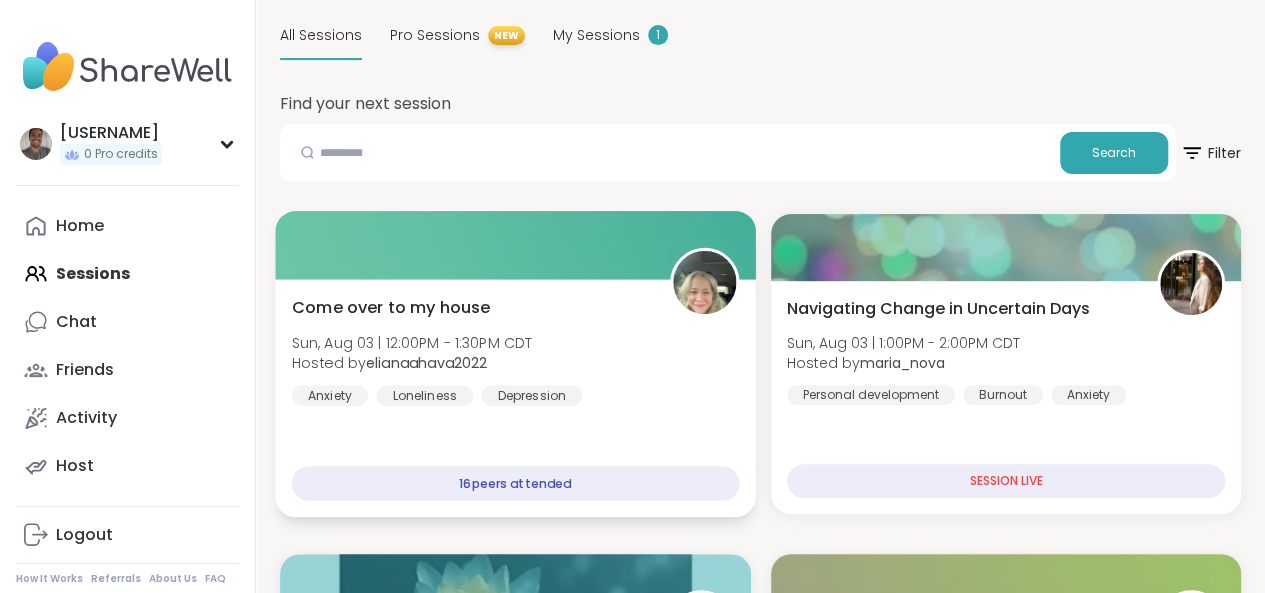 click on "16  peers attended" at bounding box center (515, 483) 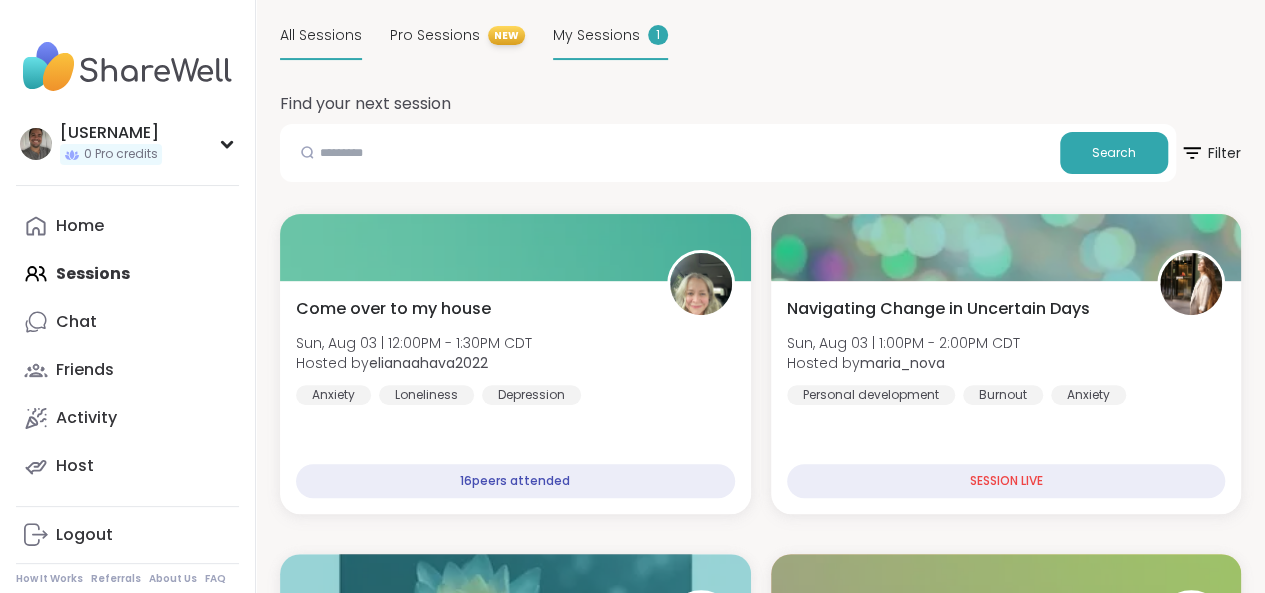 click on "My Sessions" at bounding box center (596, 35) 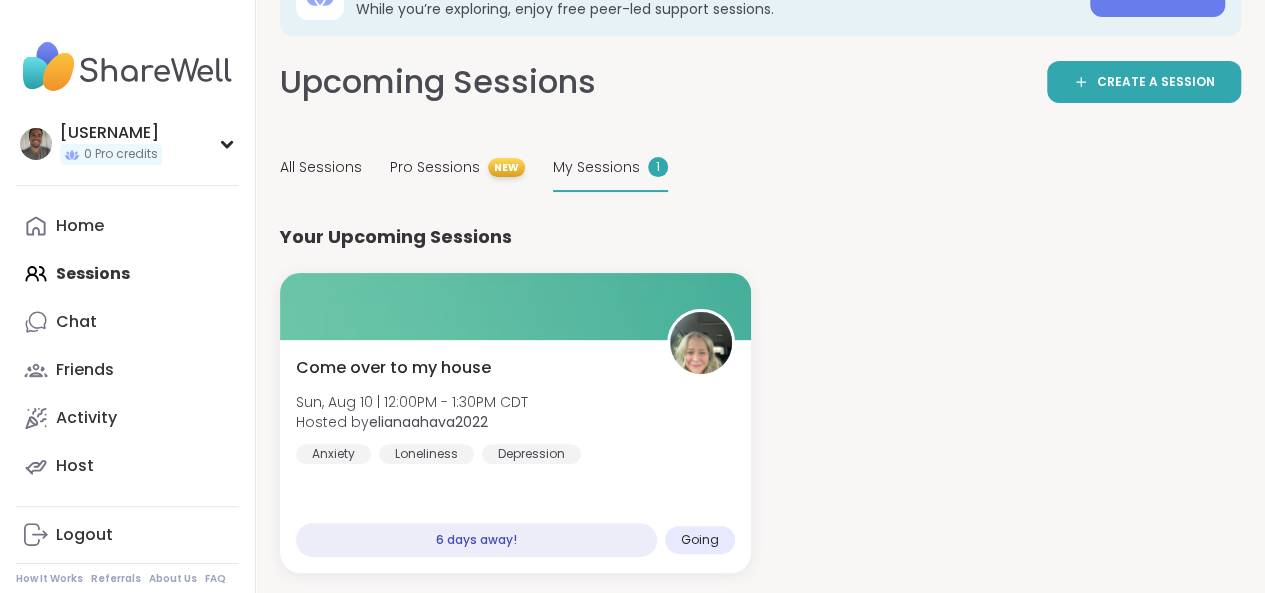 scroll, scrollTop: 68, scrollLeft: 0, axis: vertical 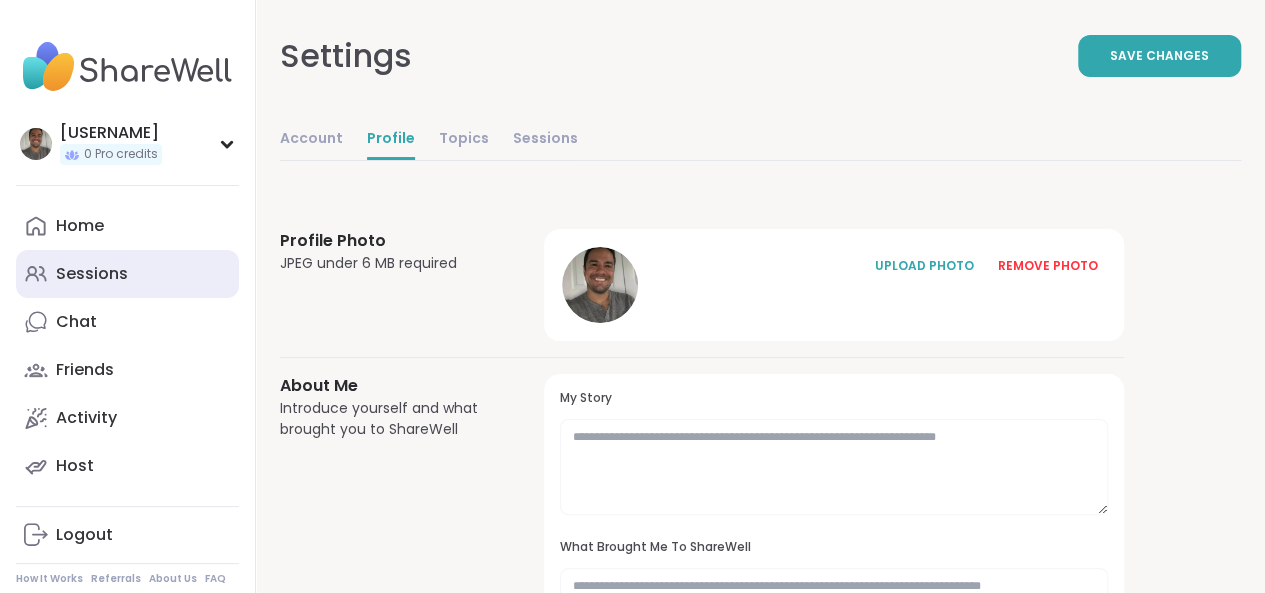click on "Sessions" at bounding box center [92, 274] 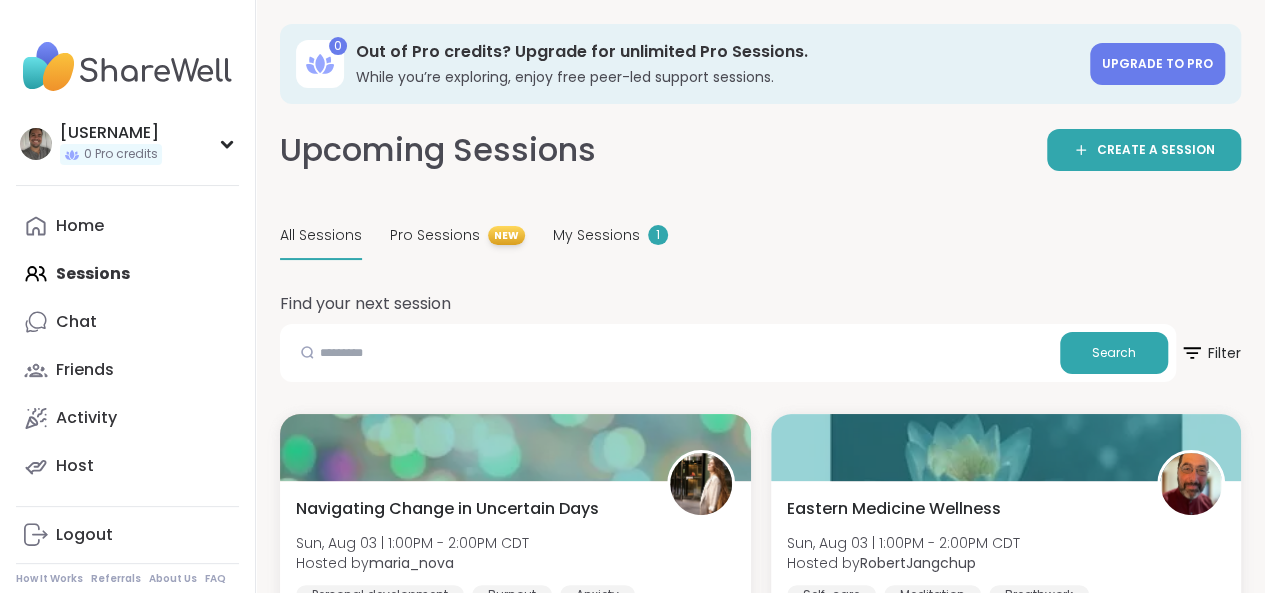 scroll, scrollTop: 518, scrollLeft: 0, axis: vertical 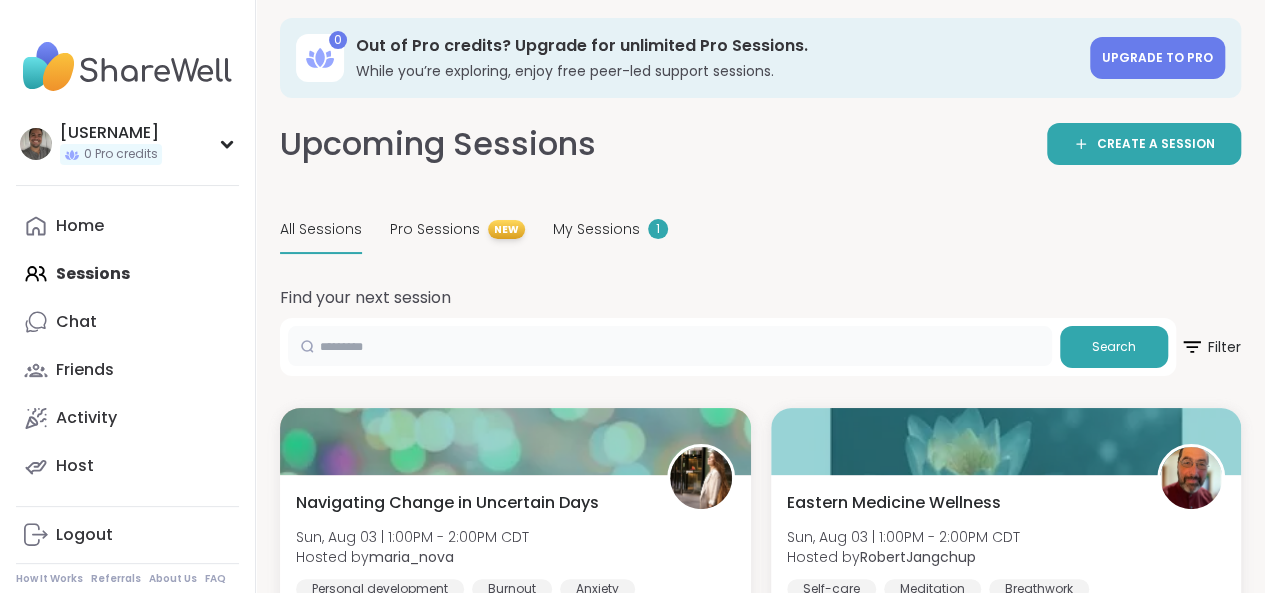 click at bounding box center [670, 346] 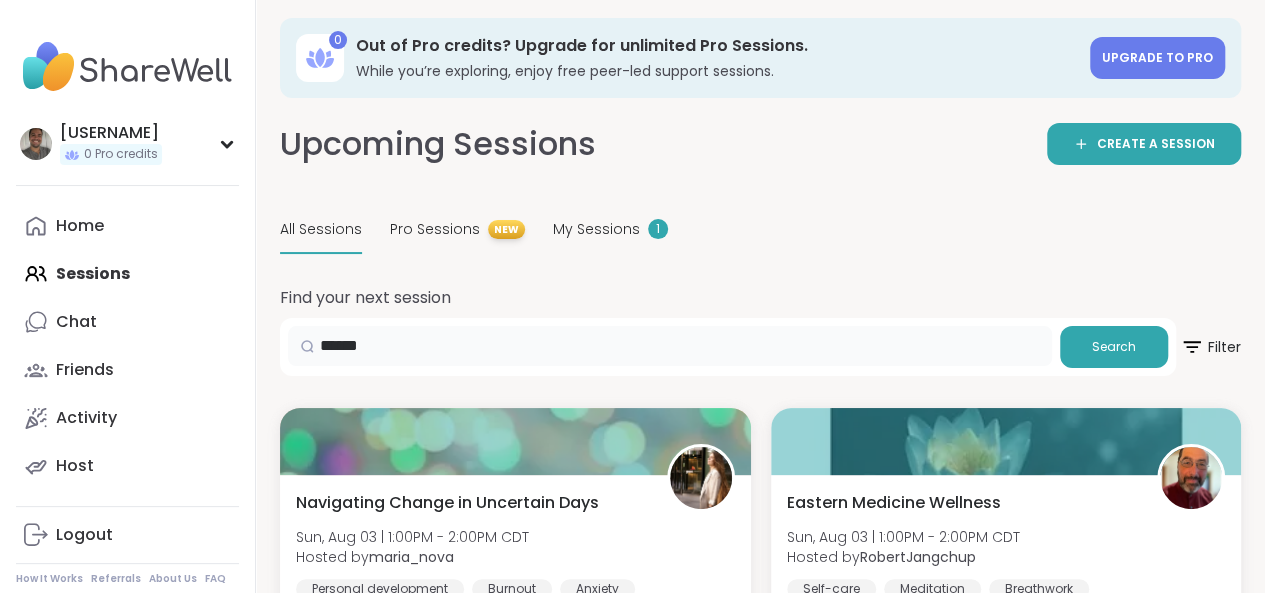 type on "******" 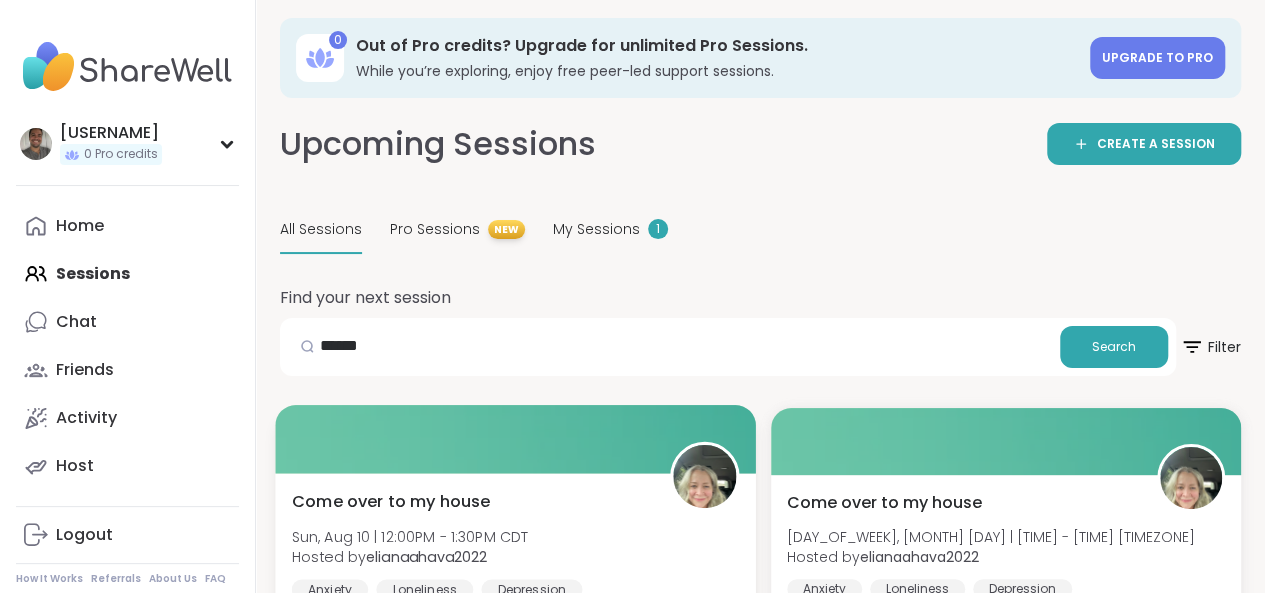 click on "Sun, Aug 10 | 12:00PM - 1:30PM CDT" at bounding box center (410, 536) 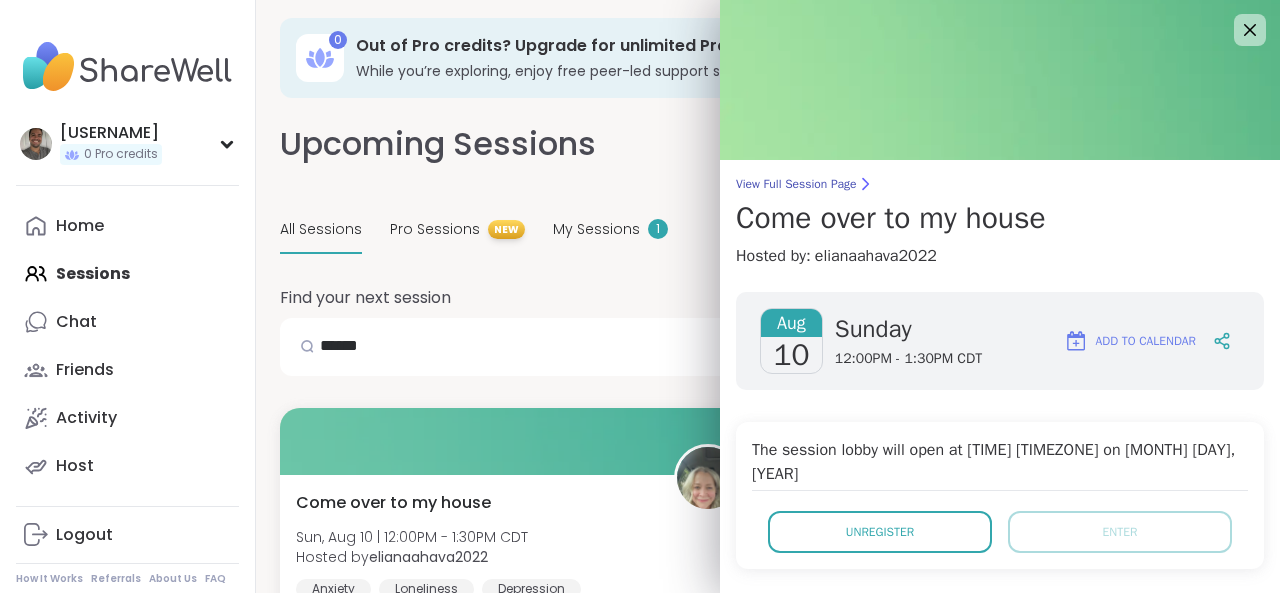 scroll, scrollTop: 518, scrollLeft: 0, axis: vertical 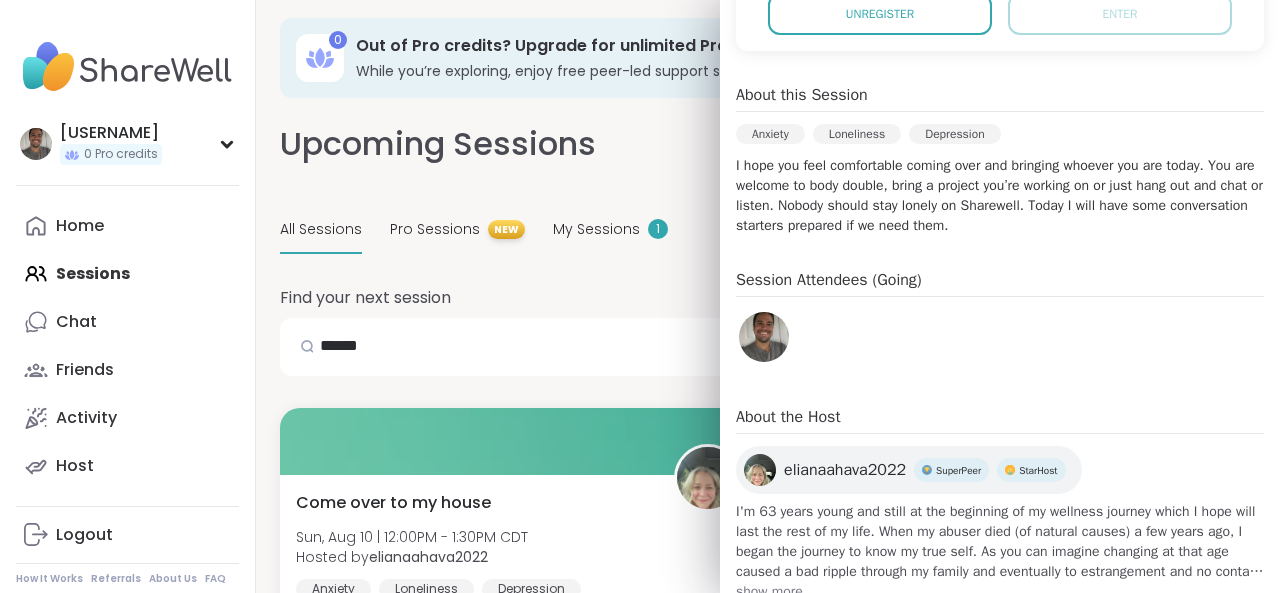 click on "elianaahava2022" at bounding box center (845, 470) 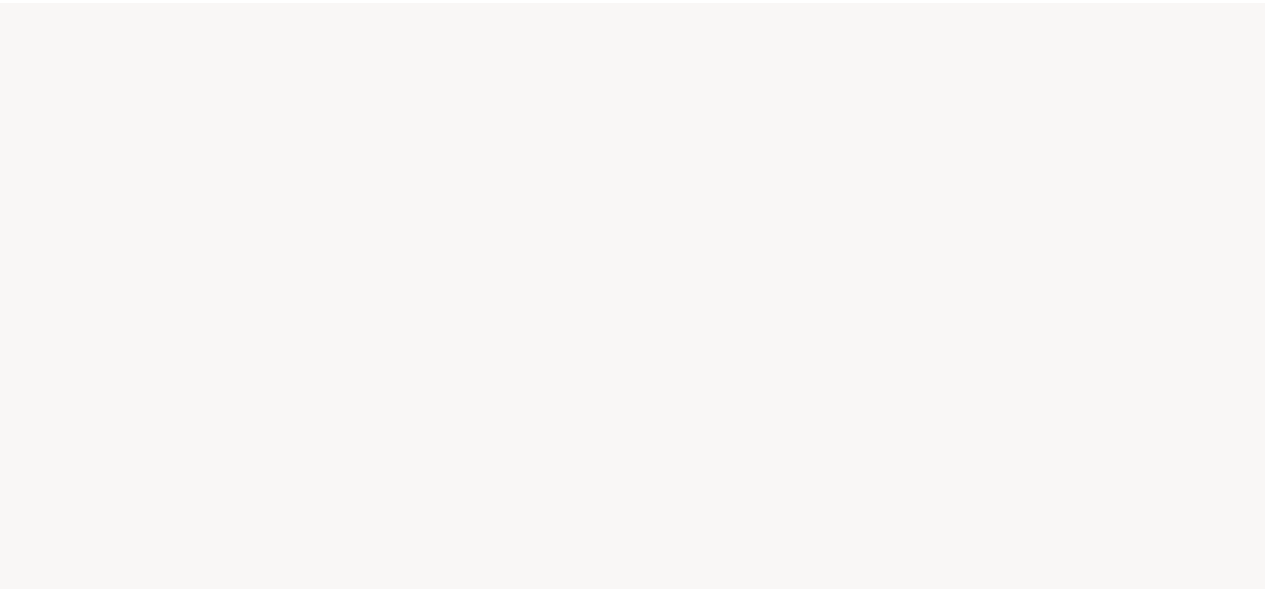 scroll, scrollTop: 0, scrollLeft: 0, axis: both 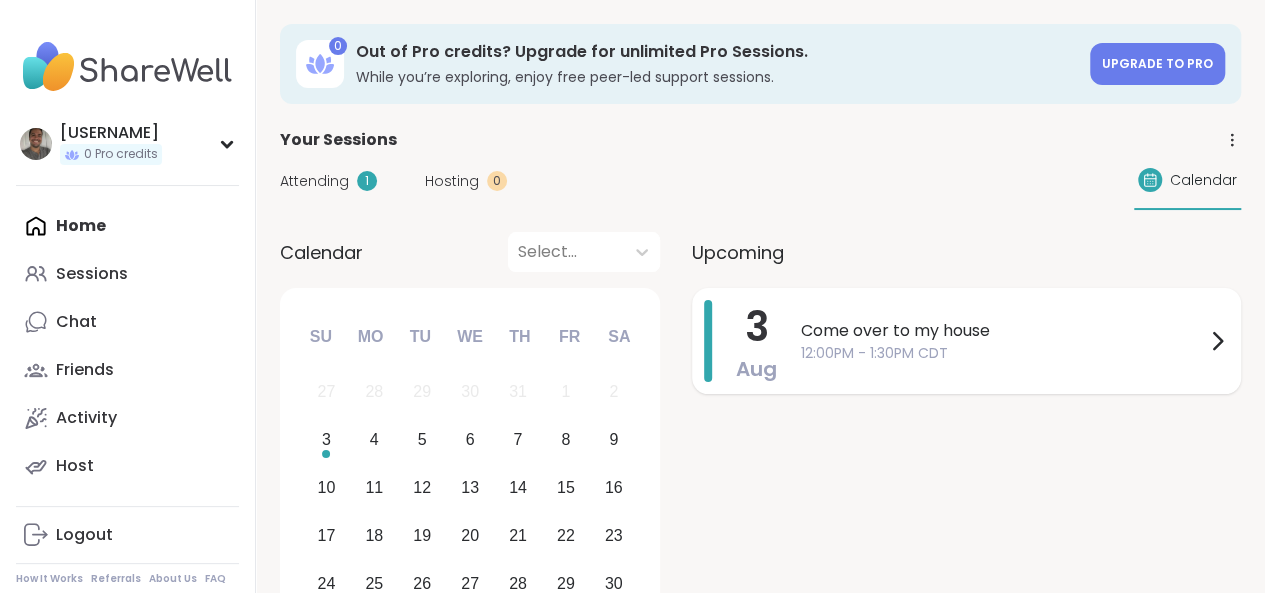 click on "Come over to my house" at bounding box center (1003, 331) 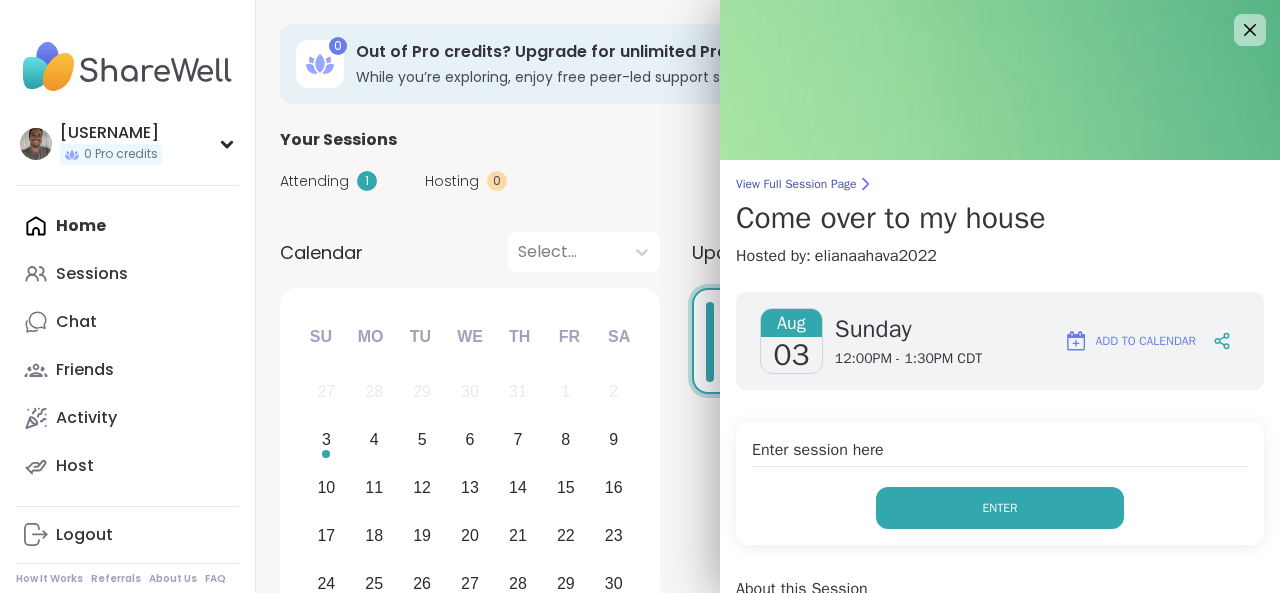 click on "Enter" at bounding box center (1000, 508) 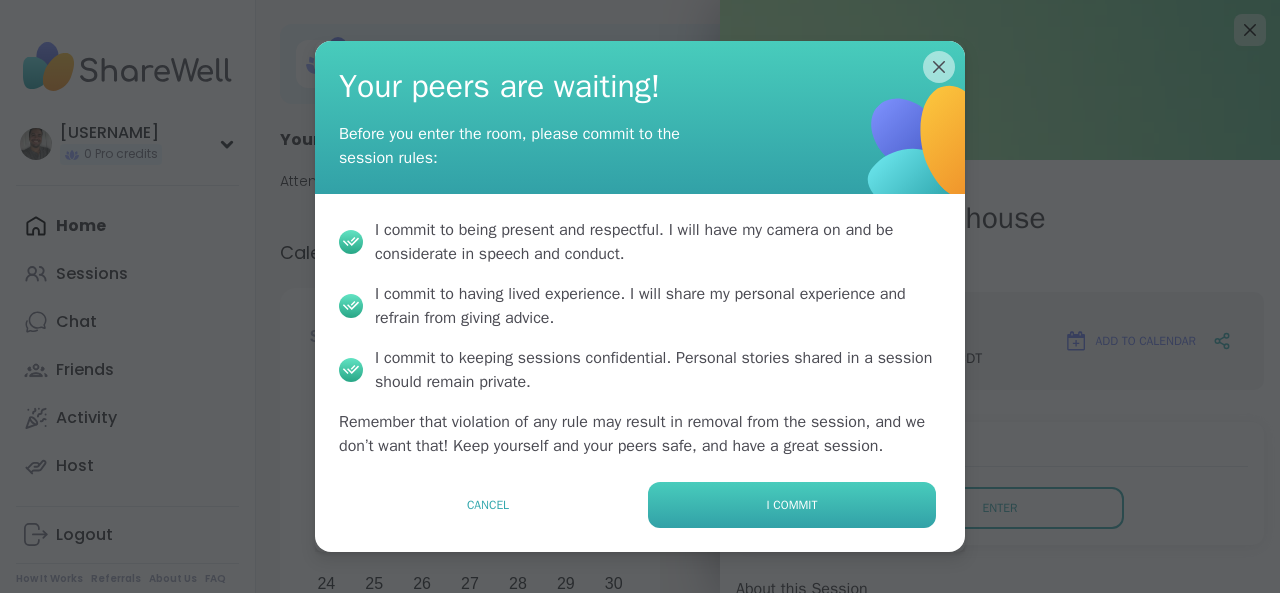 click on "I commit" at bounding box center [792, 505] 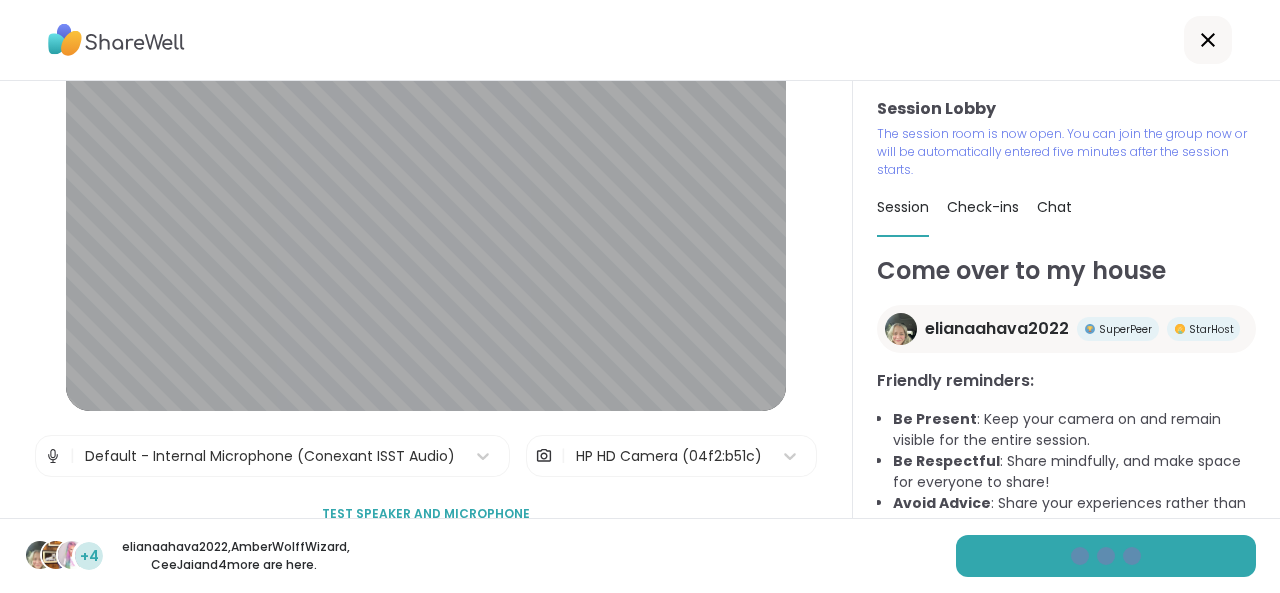 scroll, scrollTop: 134, scrollLeft: 0, axis: vertical 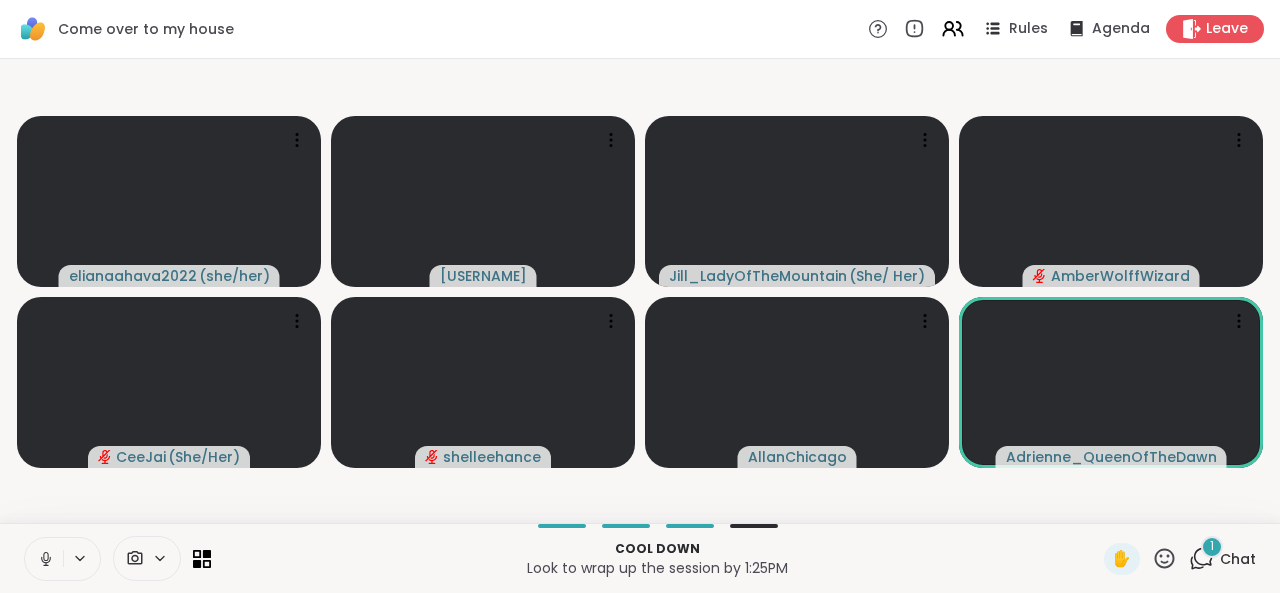 click on "Chat" at bounding box center (1238, 559) 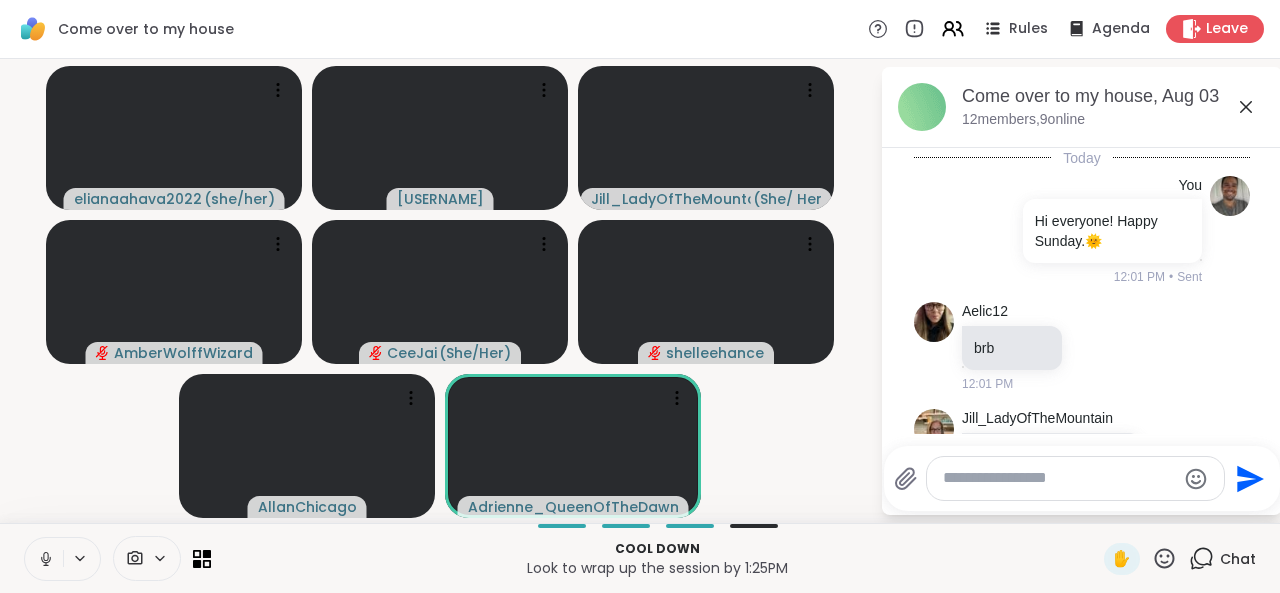 scroll, scrollTop: 8245, scrollLeft: 0, axis: vertical 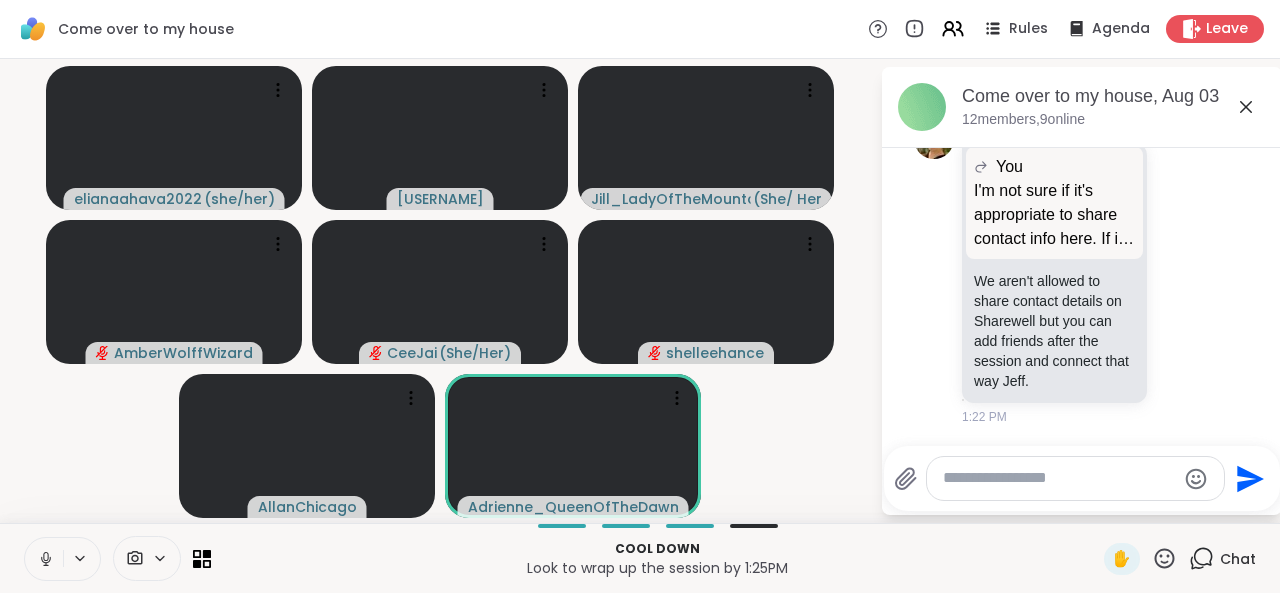 click at bounding box center [44, 559] 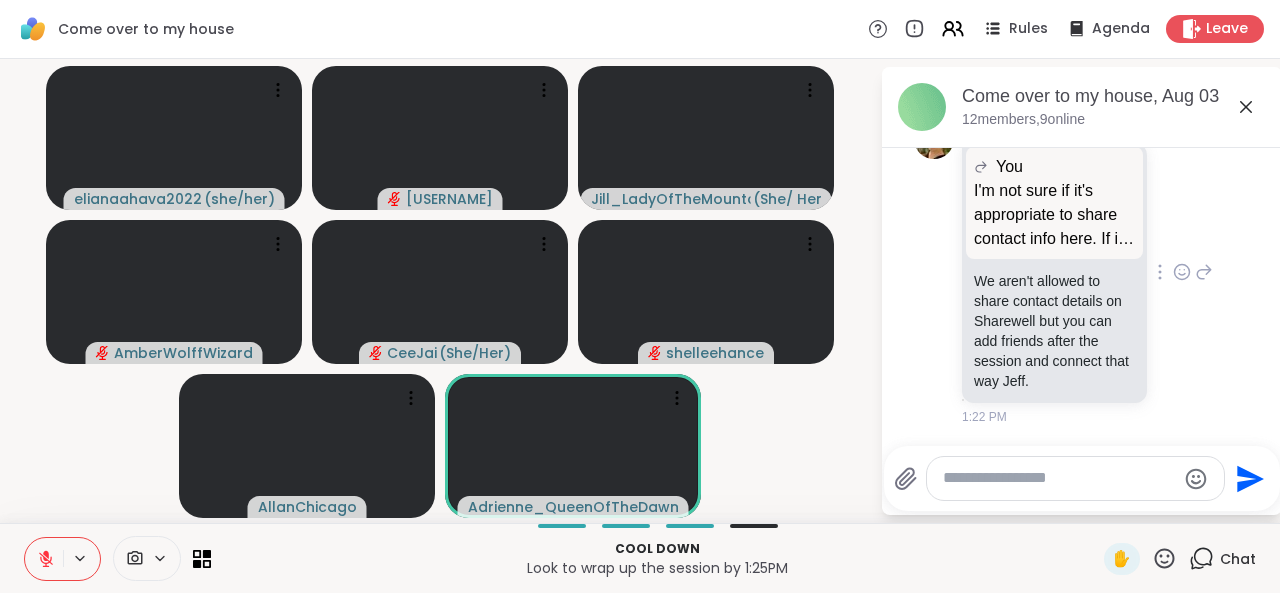 click 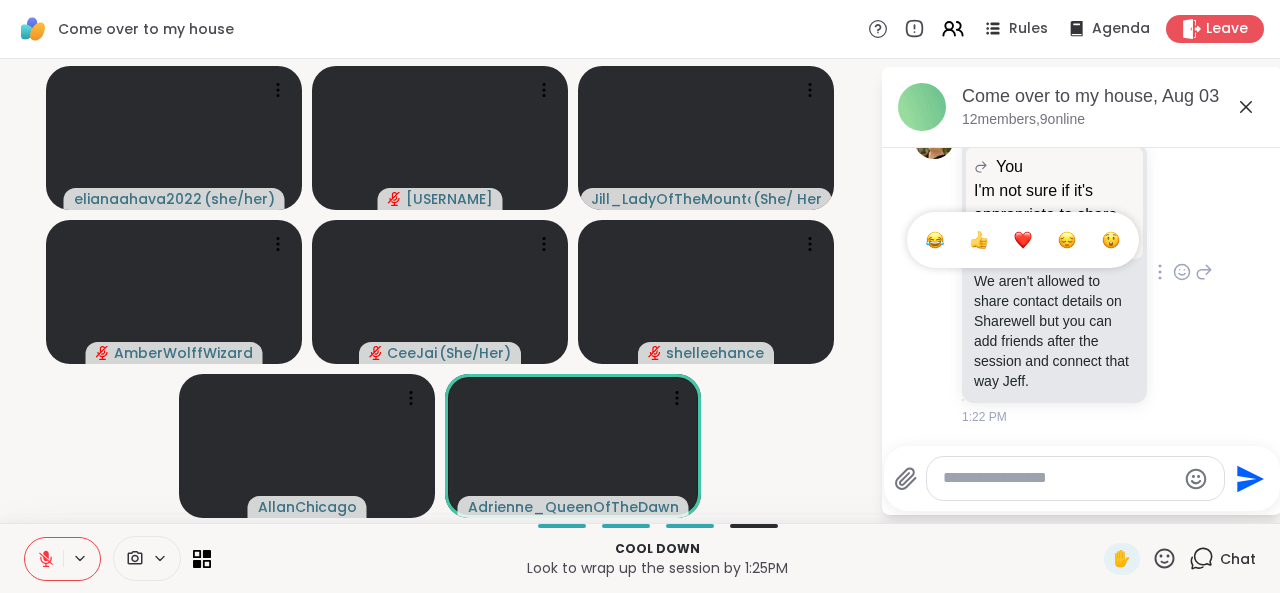click at bounding box center (979, 240) 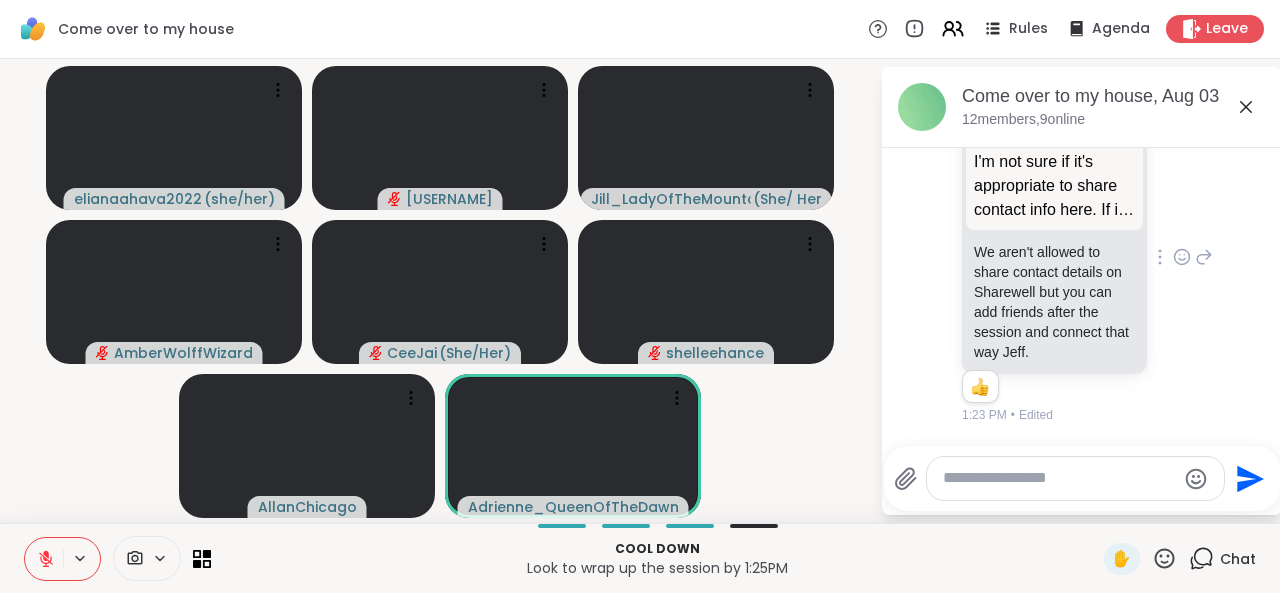 scroll, scrollTop: 8273, scrollLeft: 0, axis: vertical 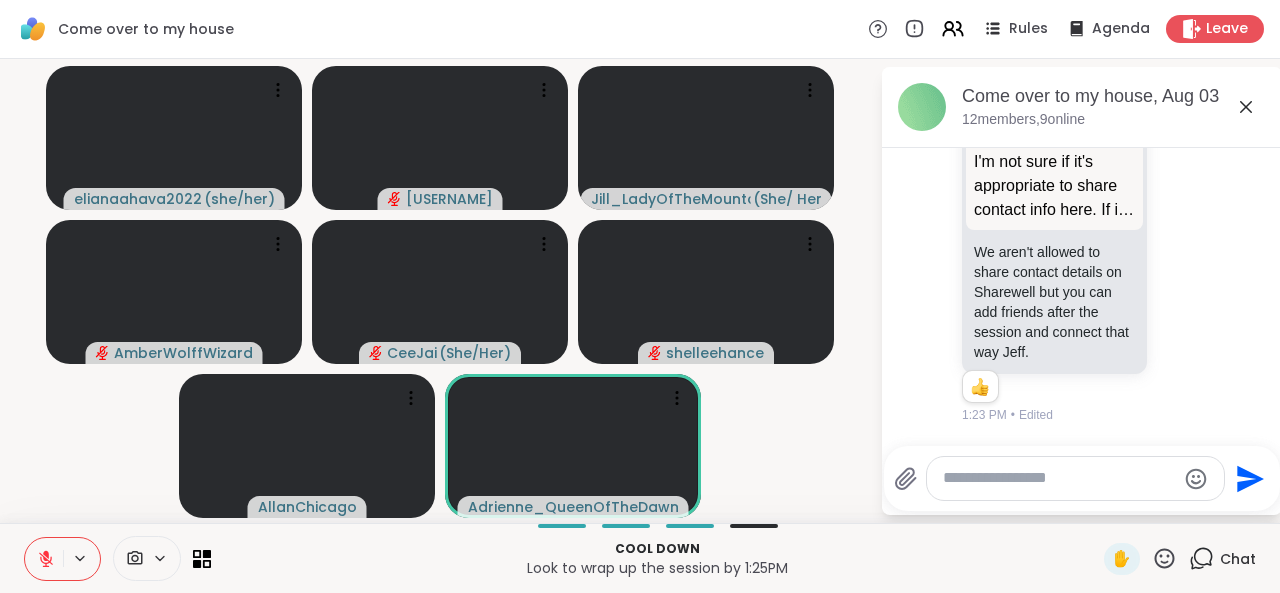 click 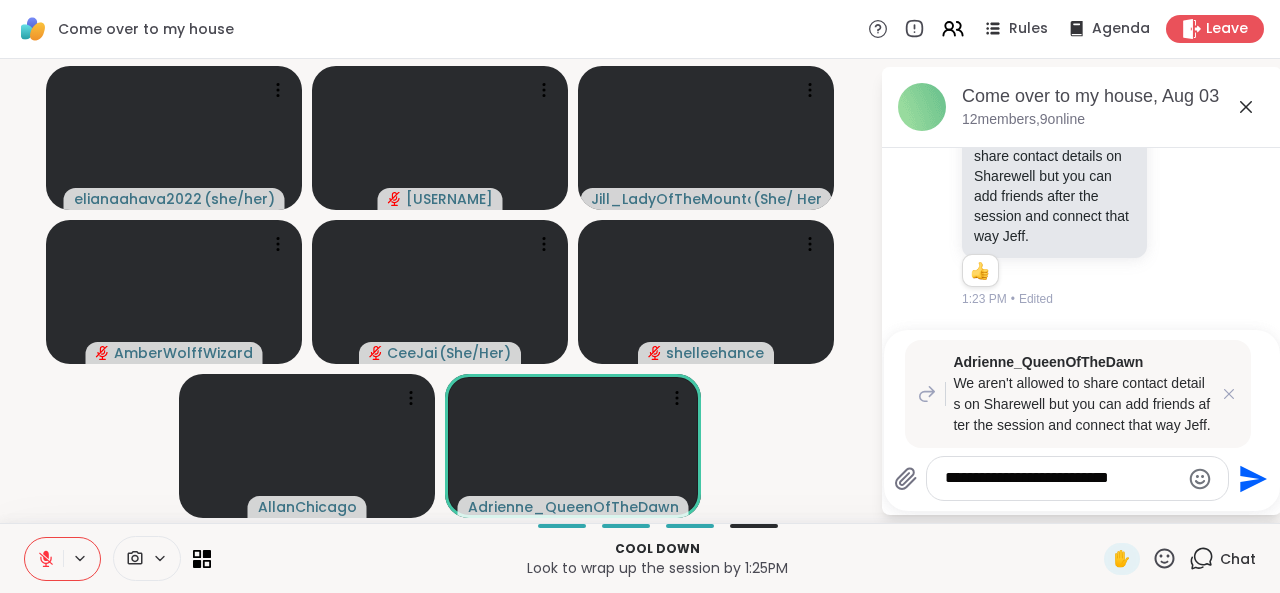 type on "**********" 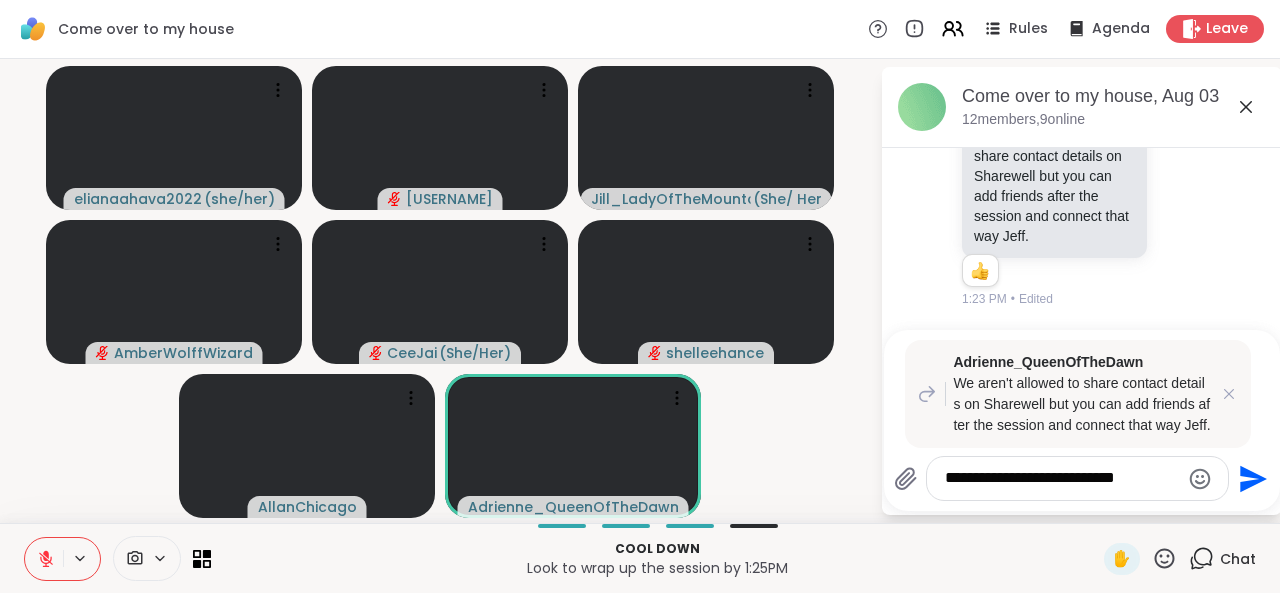 type 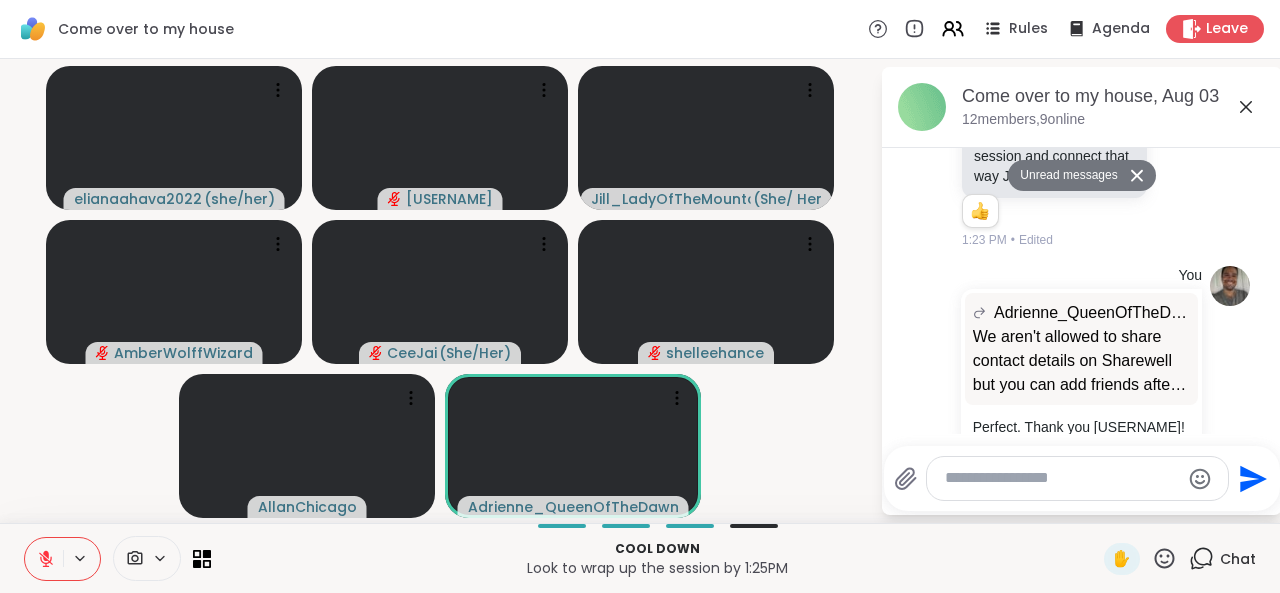 scroll, scrollTop: 8448, scrollLeft: 0, axis: vertical 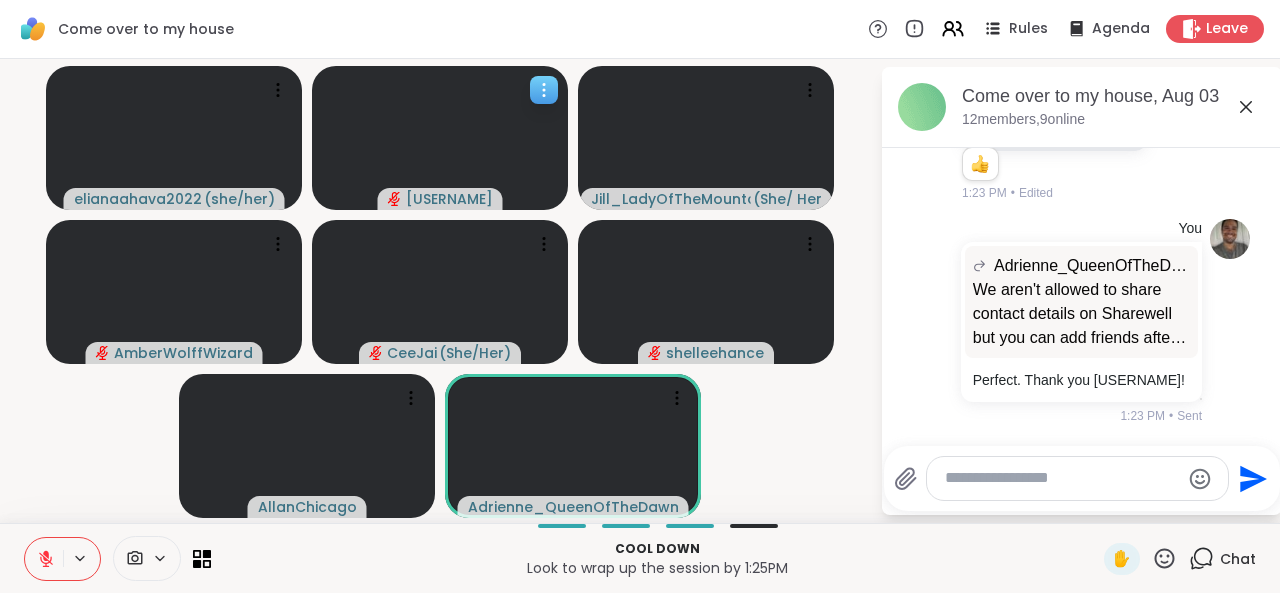 click 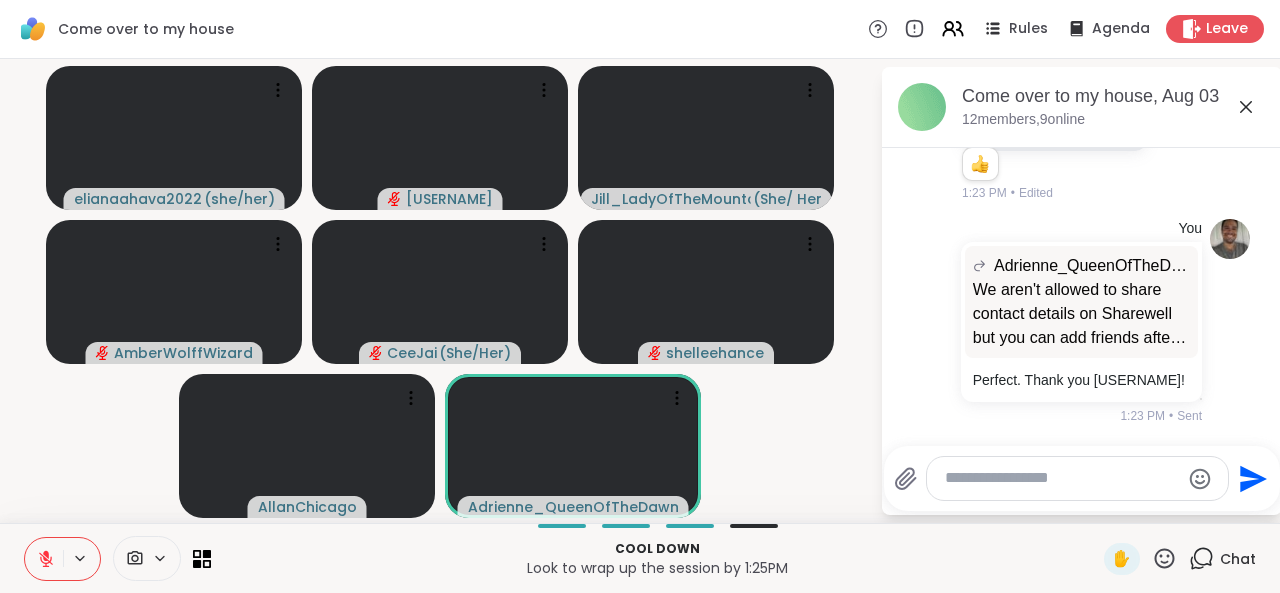 click 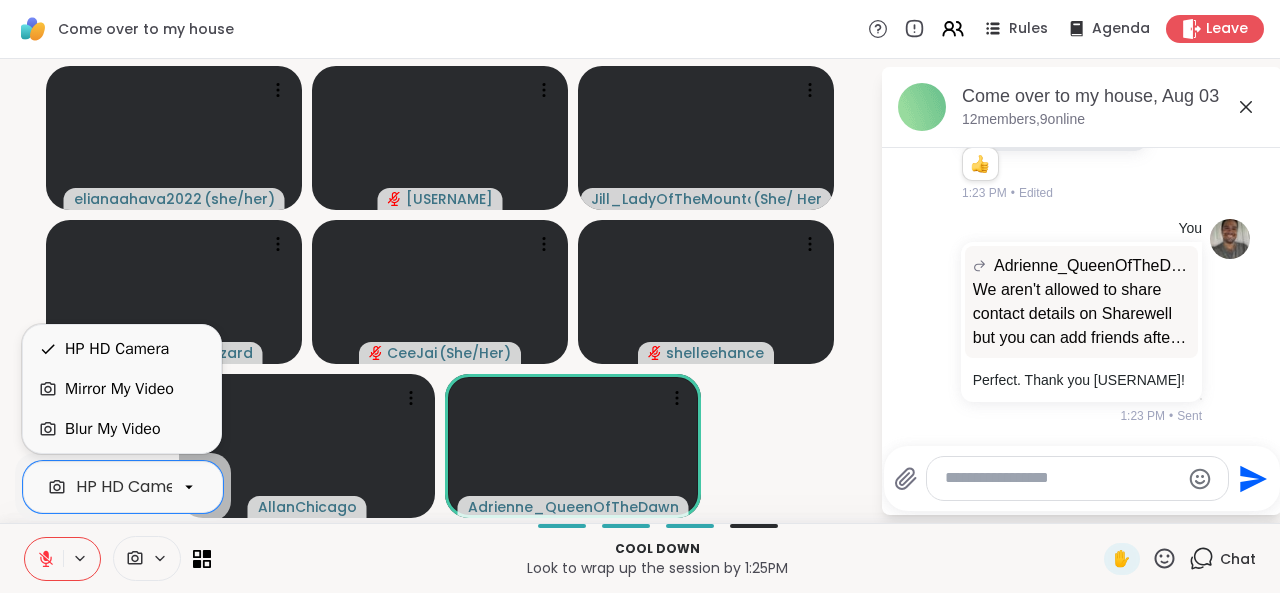click 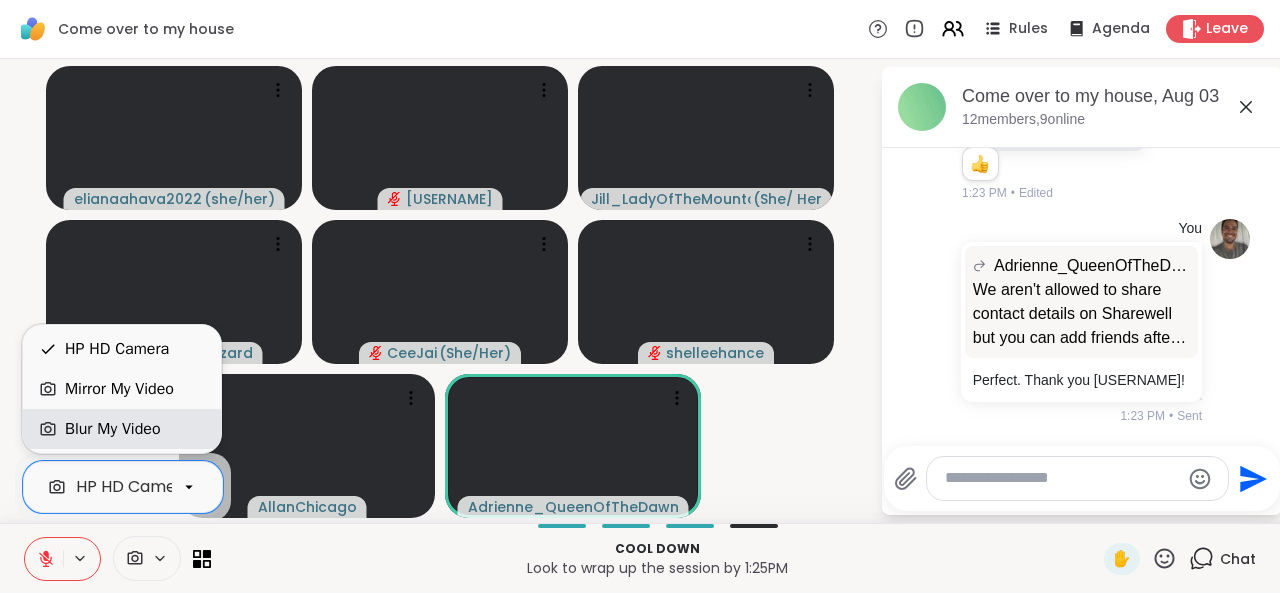 click on "Blur My Video" at bounding box center [113, 429] 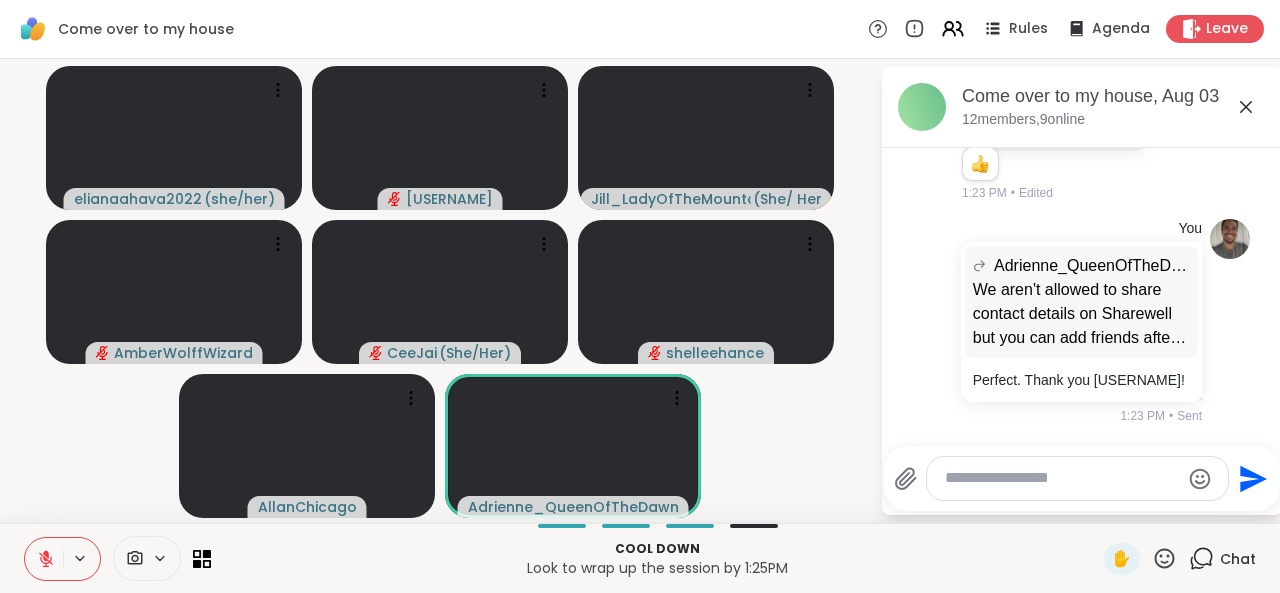 click 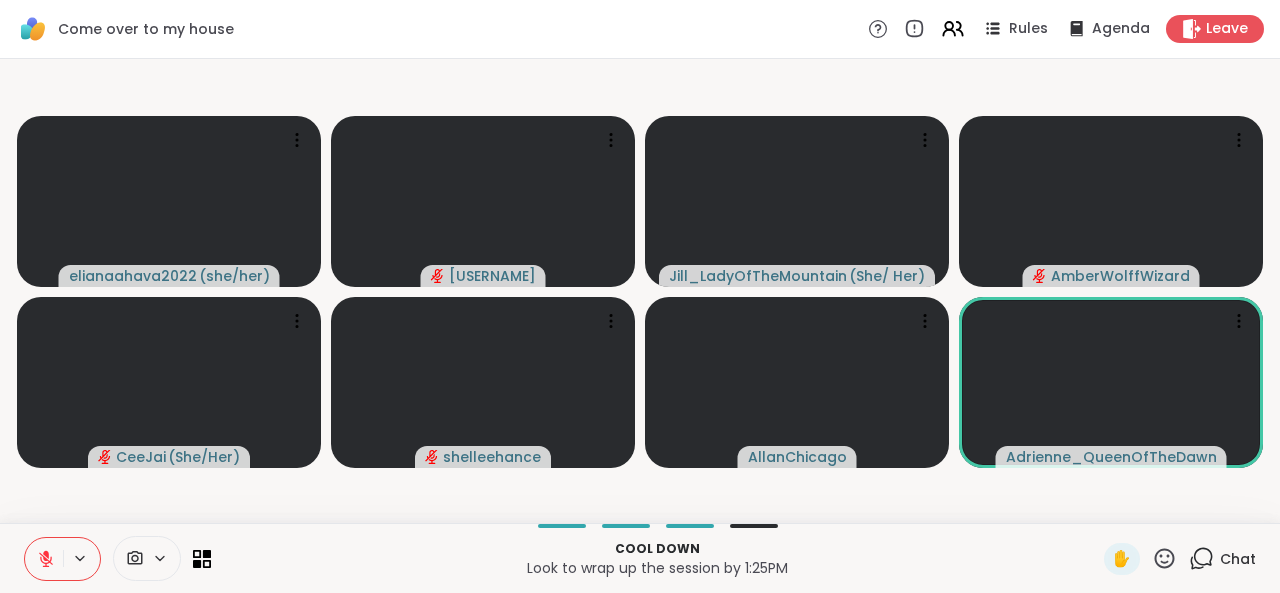 click 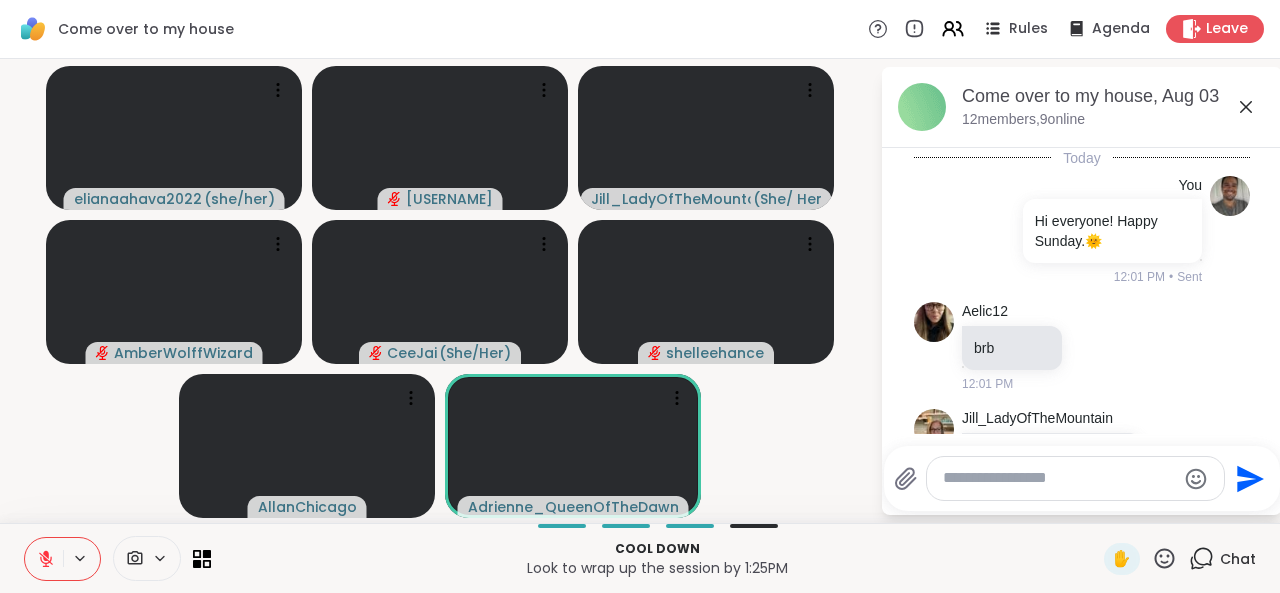 click at bounding box center (1075, 478) 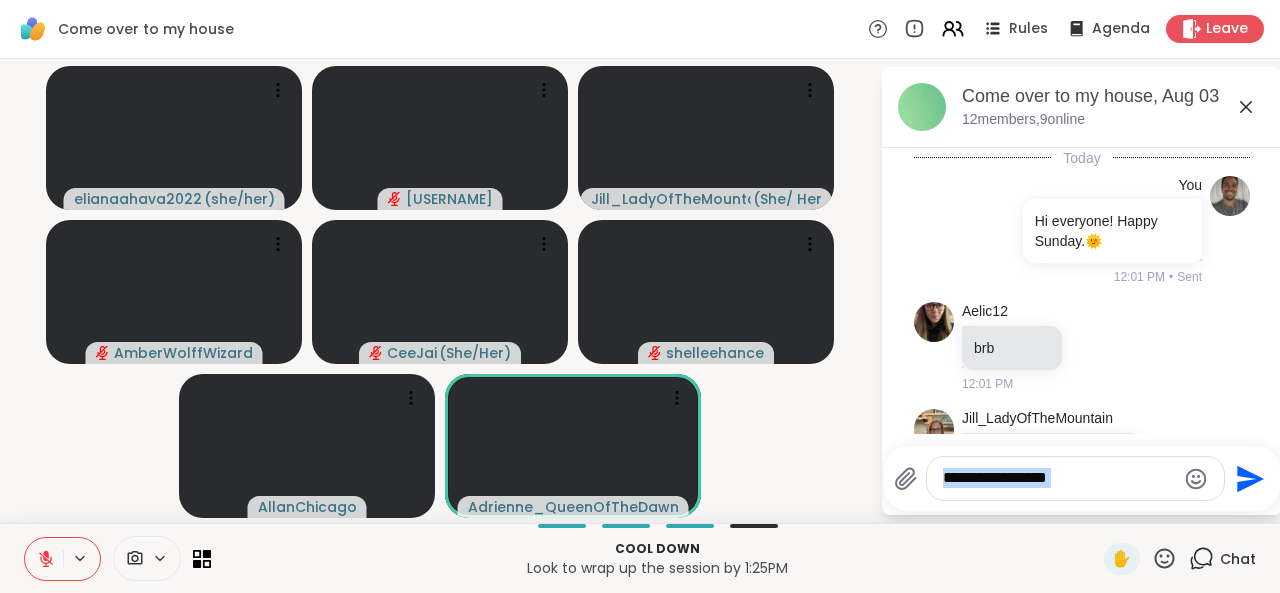 scroll, scrollTop: 8428, scrollLeft: 0, axis: vertical 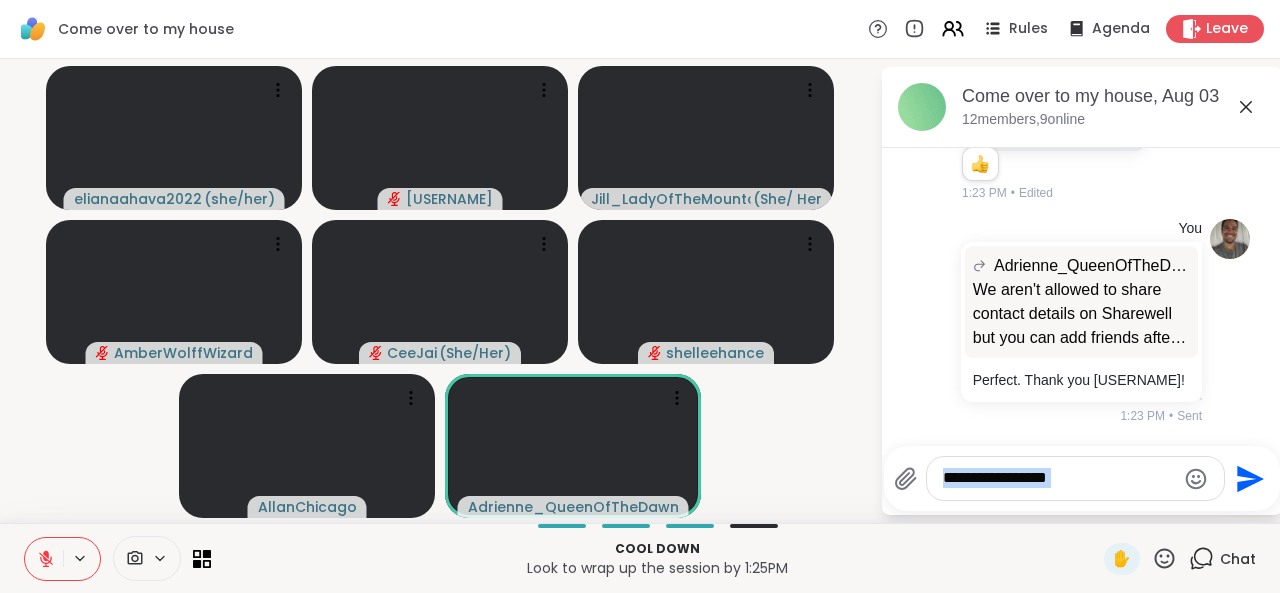 click at bounding box center (1059, 478) 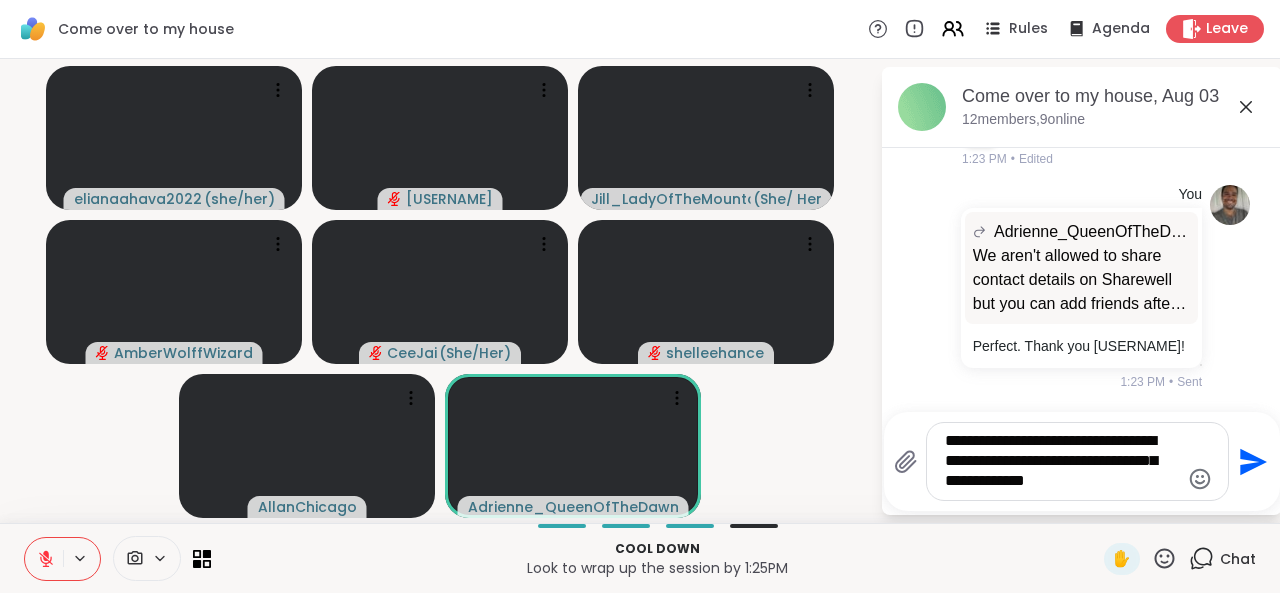 click on "**********" at bounding box center [1062, 461] 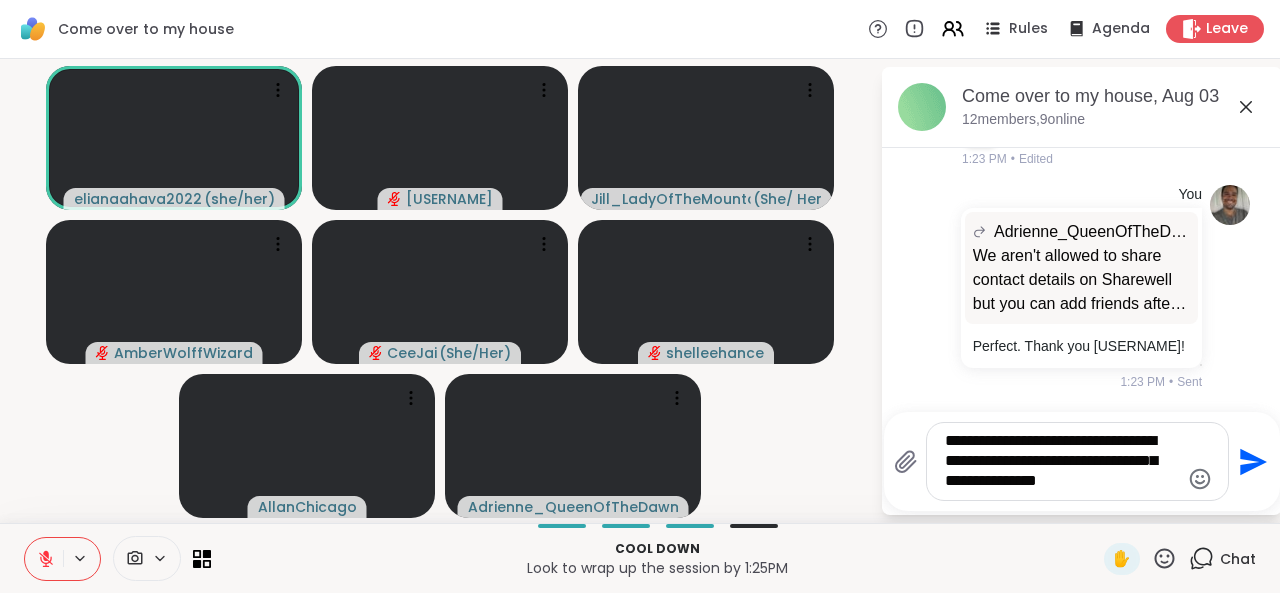 click on "**********" at bounding box center (1062, 461) 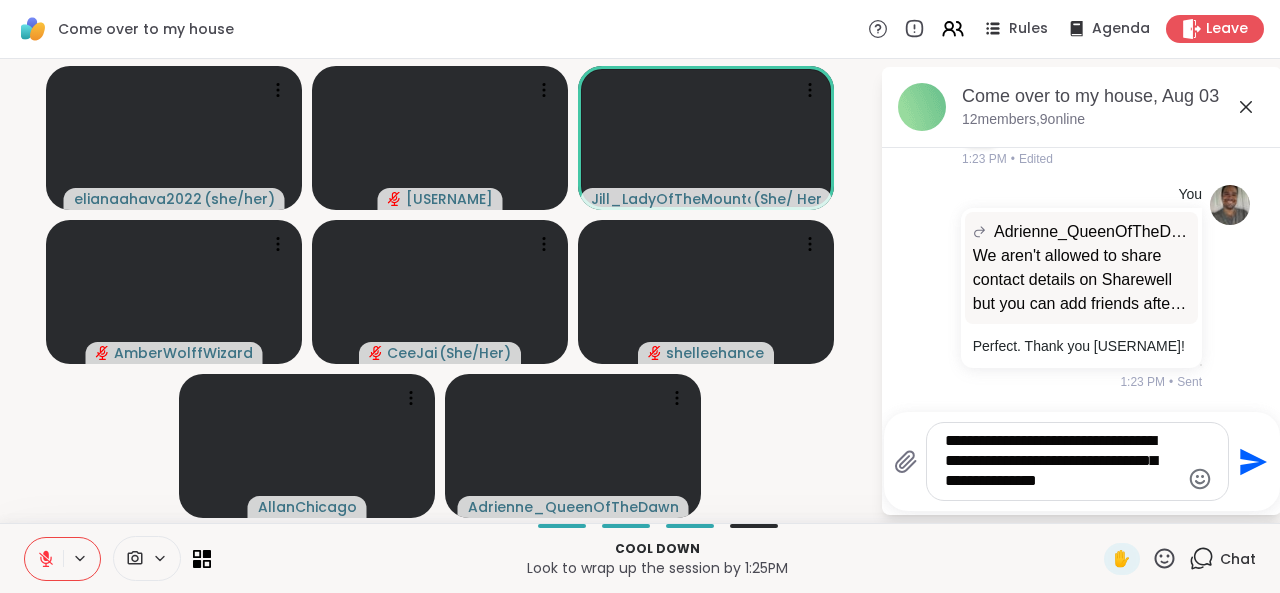 click 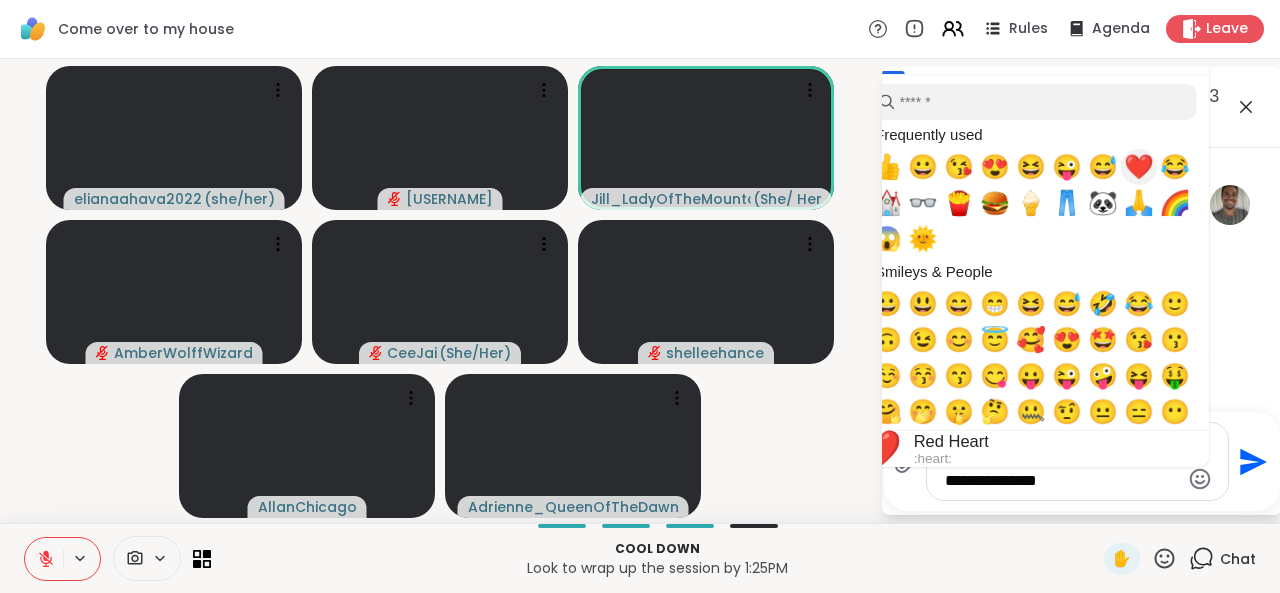 click on "❤️" at bounding box center [1139, 167] 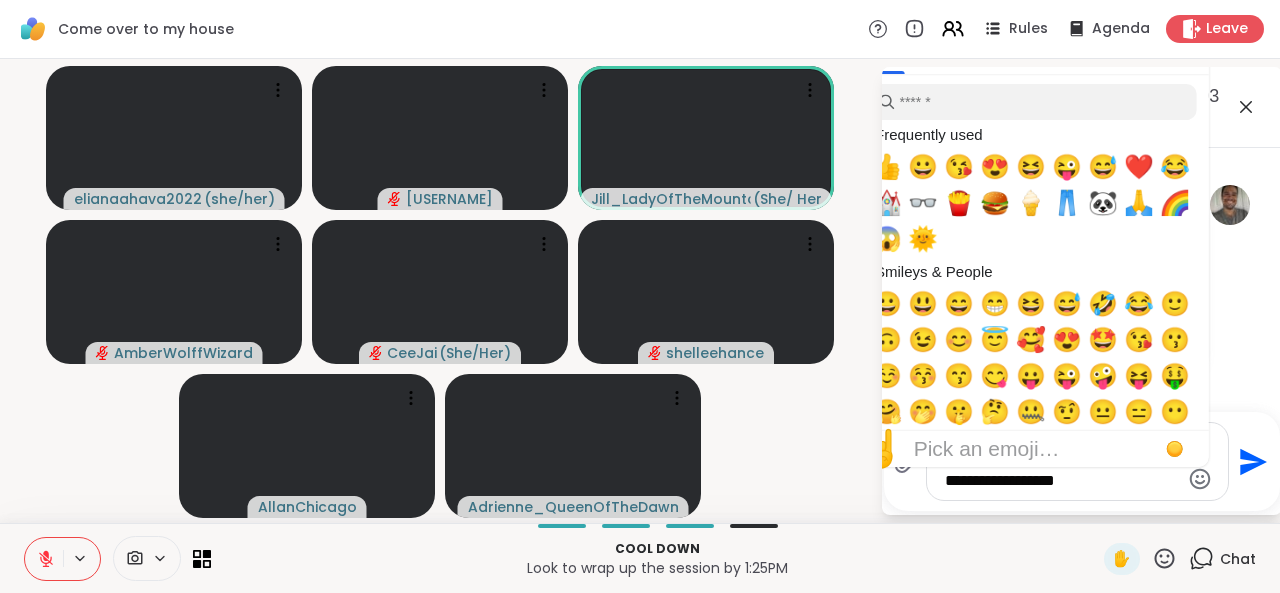 type on "**********" 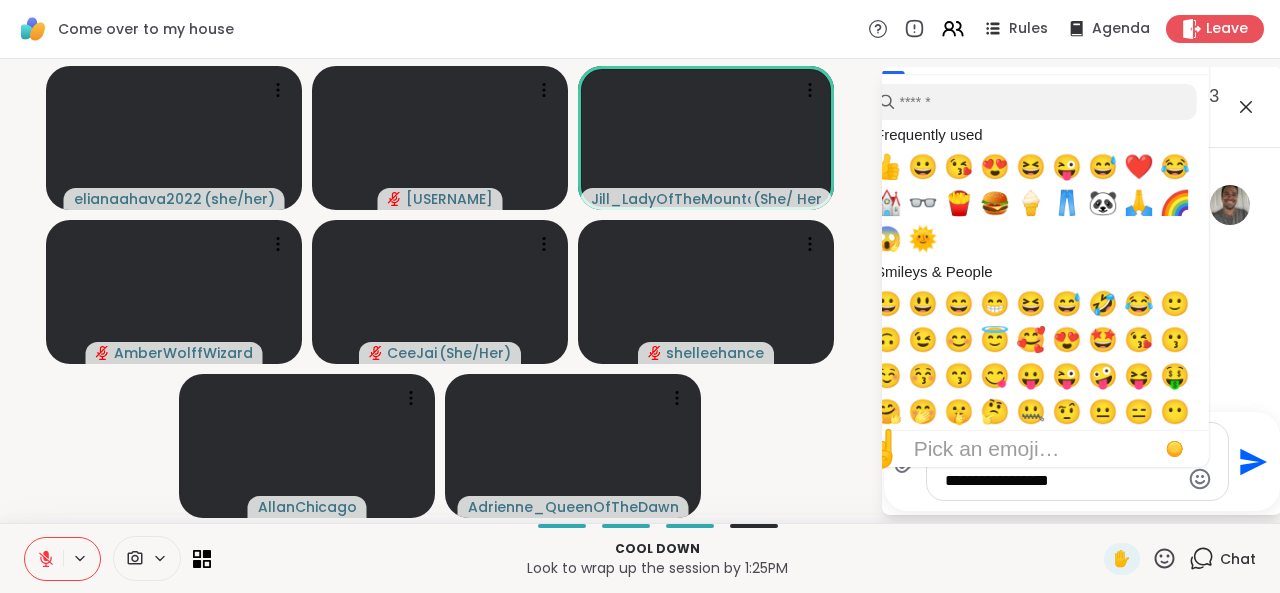 type 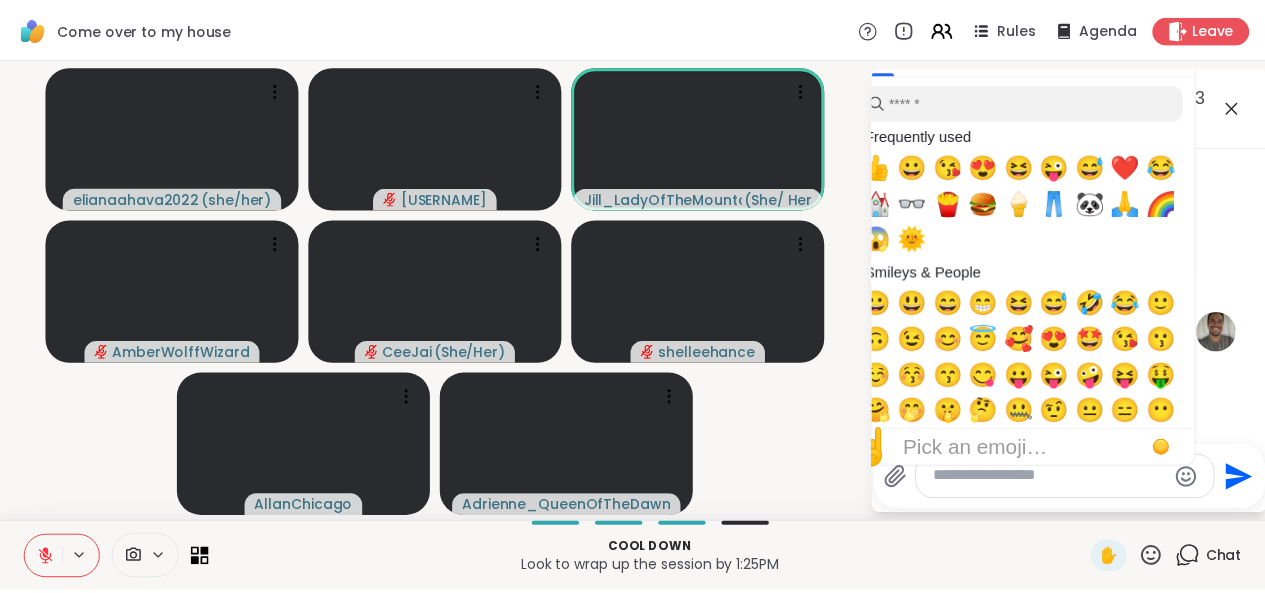 scroll, scrollTop: 8614, scrollLeft: 0, axis: vertical 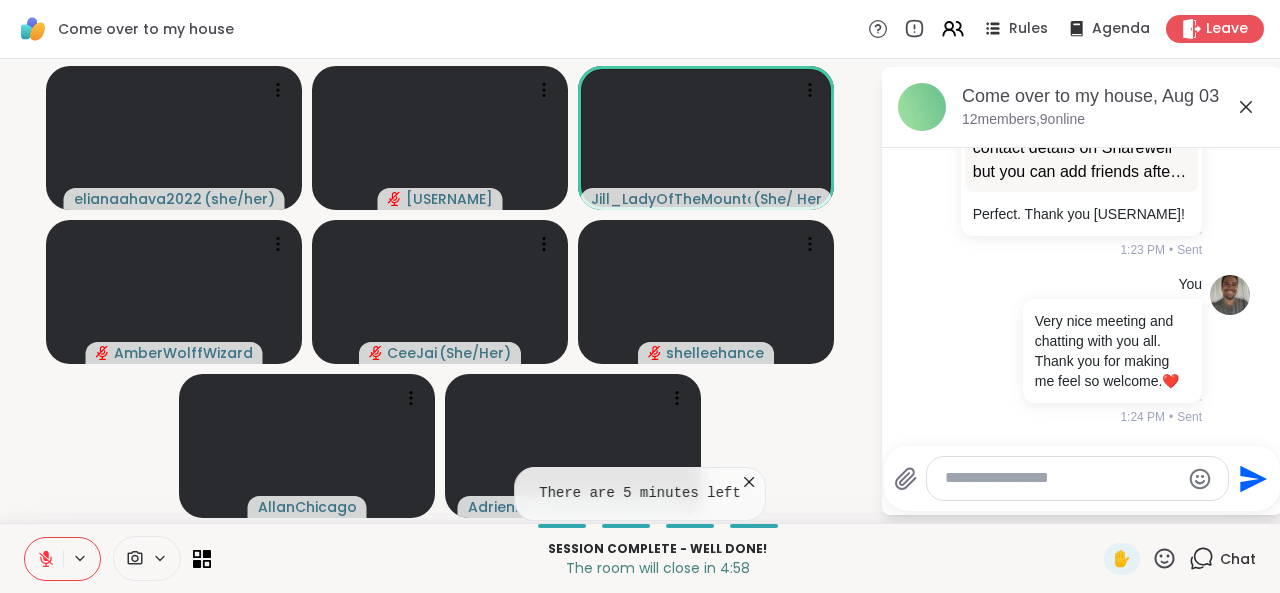 click on "You Adrienne_QueenOfTheDawn We aren't allowed to share contact details on Sharewell but you can add friends after the session and connect that way Jeff. We aren't allowed to share contact details on Sharewell but you can add friends after the session and connect that way Jeff. Perfect. Thank you Adrienne! 1:23 PM • Sent" at bounding box center (1082, 156) 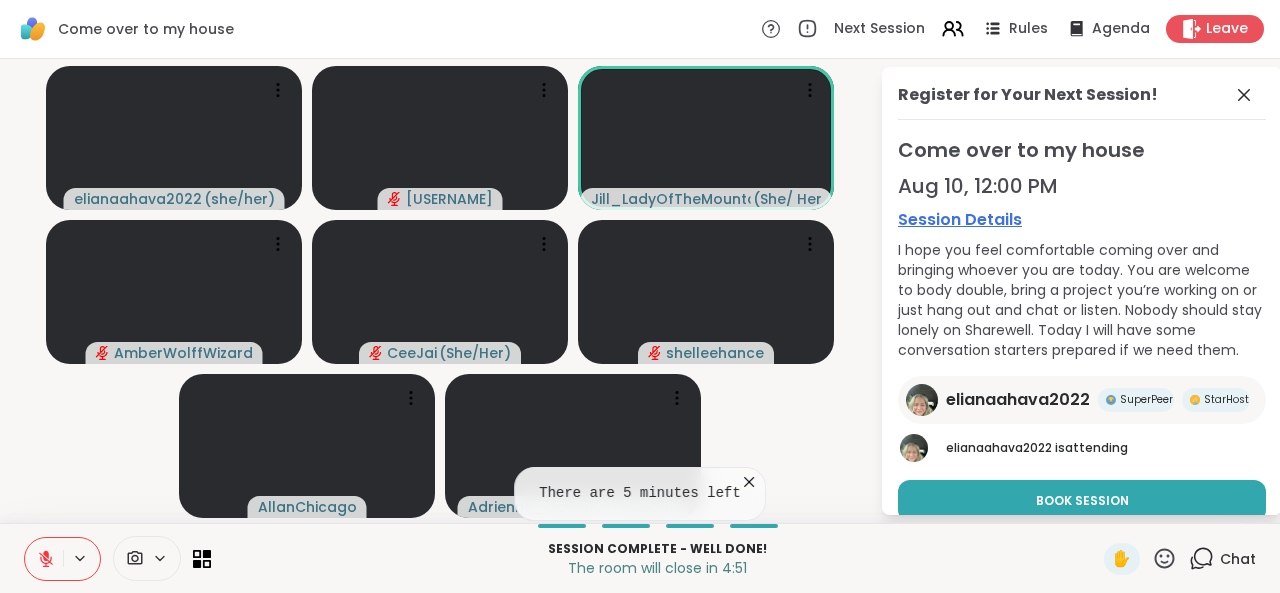 click 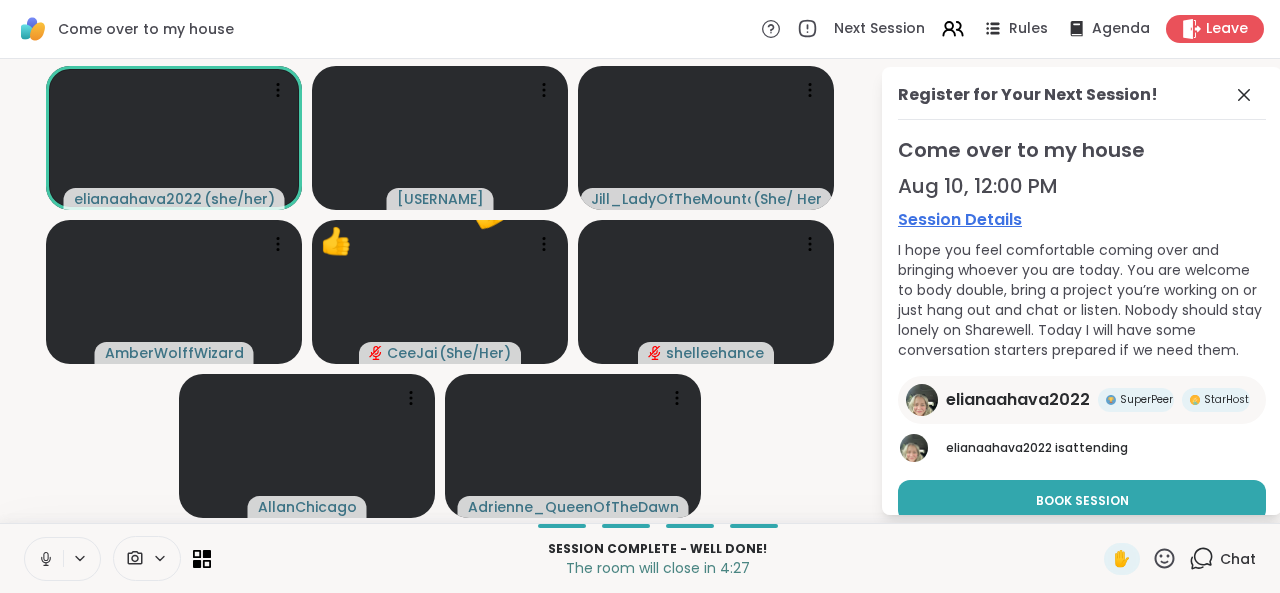 click 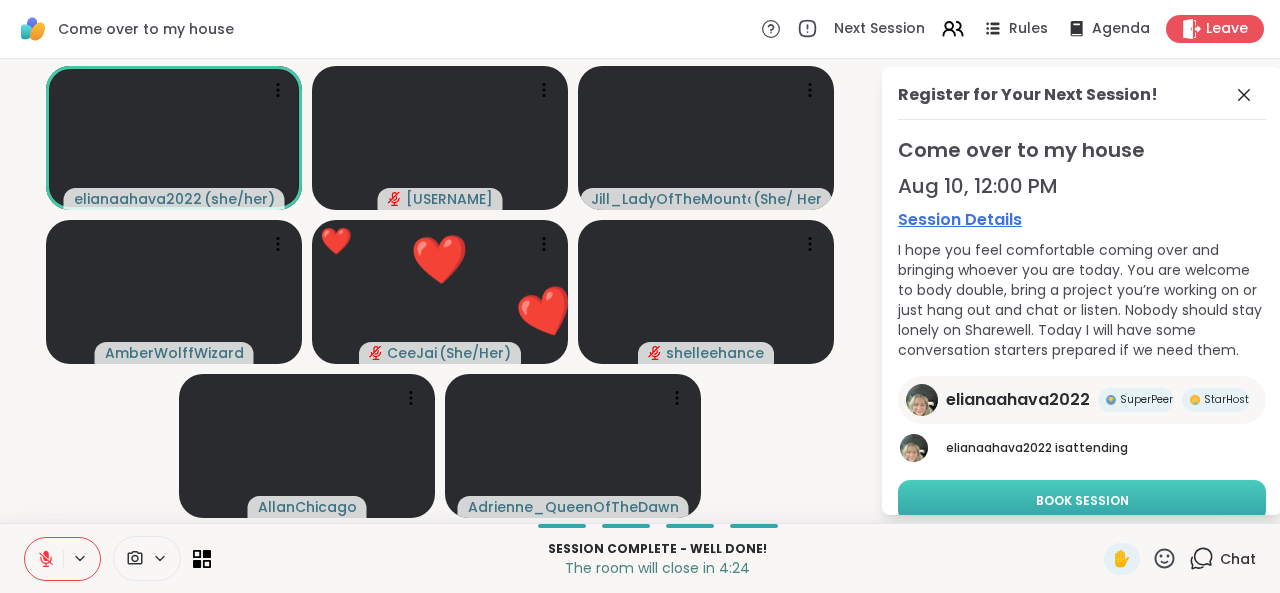 click on "Book Session" at bounding box center (1082, 501) 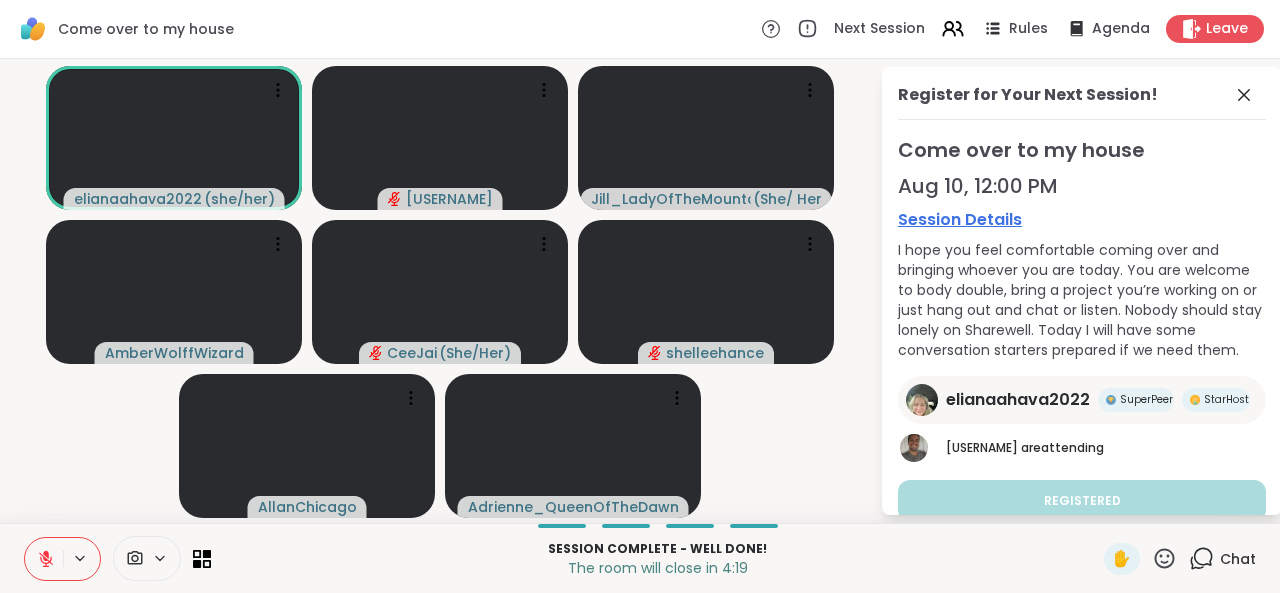 click on "Come over to my house Next Session Rules Agenda Leave elianaahava2022 ( she/her ) jeffreyjdelwiche Jill_LadyOfTheMountain ( She/ Her ) AmberWolffWizard CeeJai ( She/Her ) shelleehance AllanChicago Adrienne_QueenOfTheDawn Register for Your Next Session! Come over to my house Aug 10, 12:00 PM Session Details I hope you feel comfortable coming over and bringing whoever you are today. You are welcome to body double, bring a project you’re working on or just hang out and chat or listen. Nobody should stay lonely on Sharewell. Today I will have some conversation starters prepared if we need them.  elianaahava2022 SuperPeer StarHost jeffreyjdelwiche   are  attending Registered Session Complete - well done! The room will close in 4:19 ✋ Chat ShareWell | Session Room *" at bounding box center [640, 296] 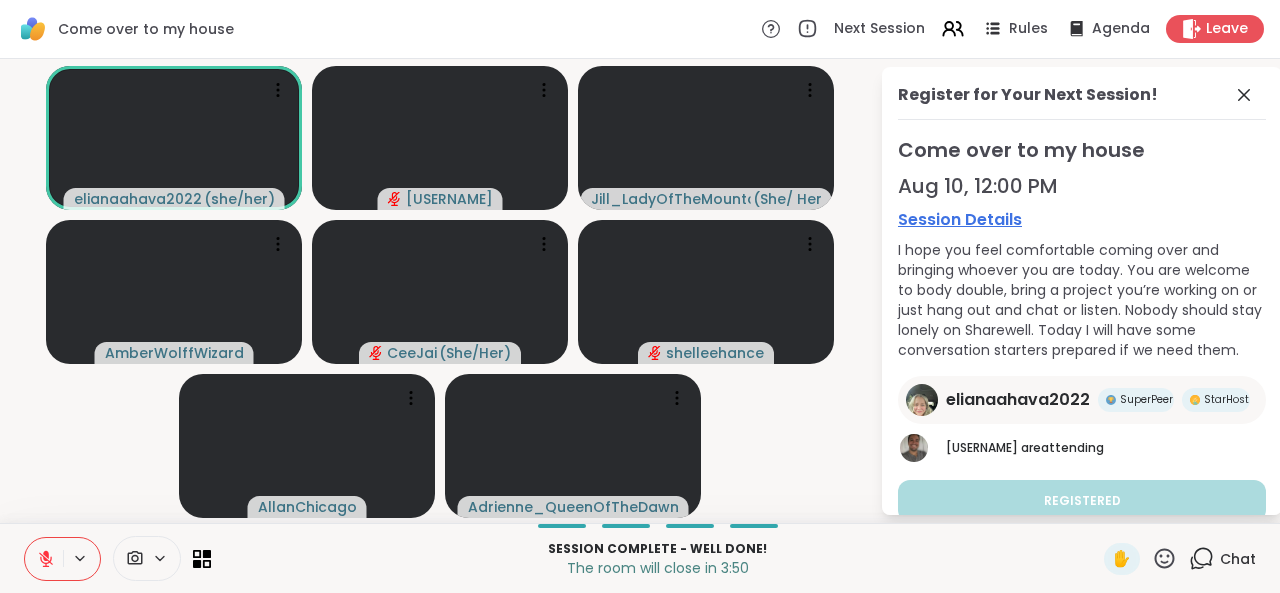 click 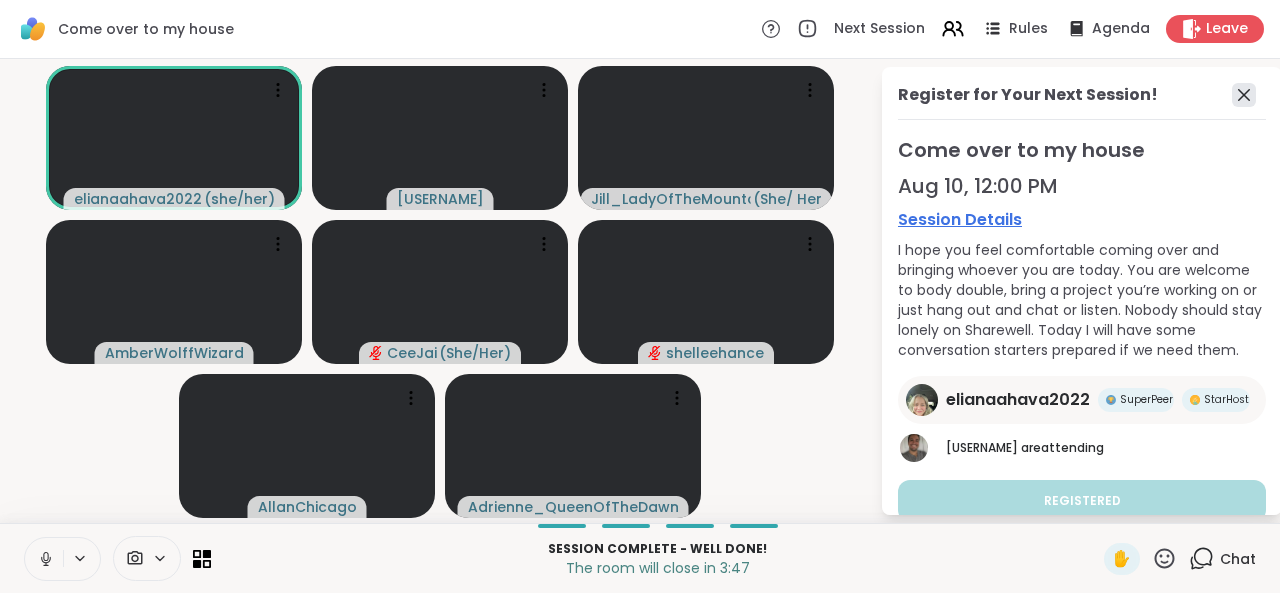 click 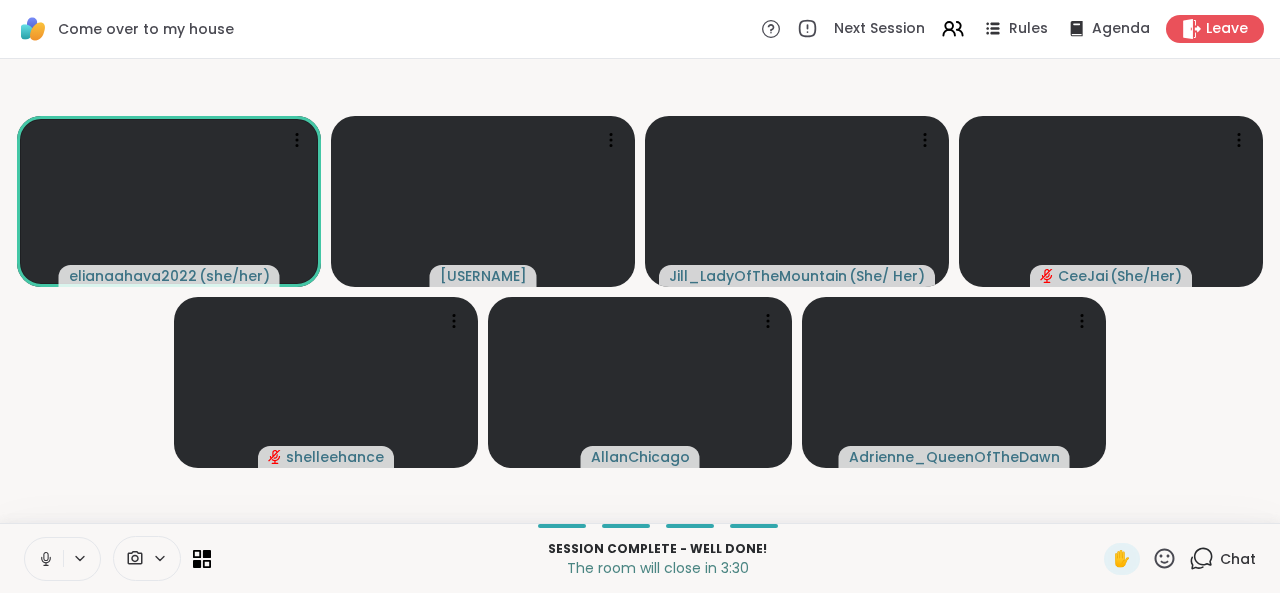 click on "Chat" at bounding box center (1238, 559) 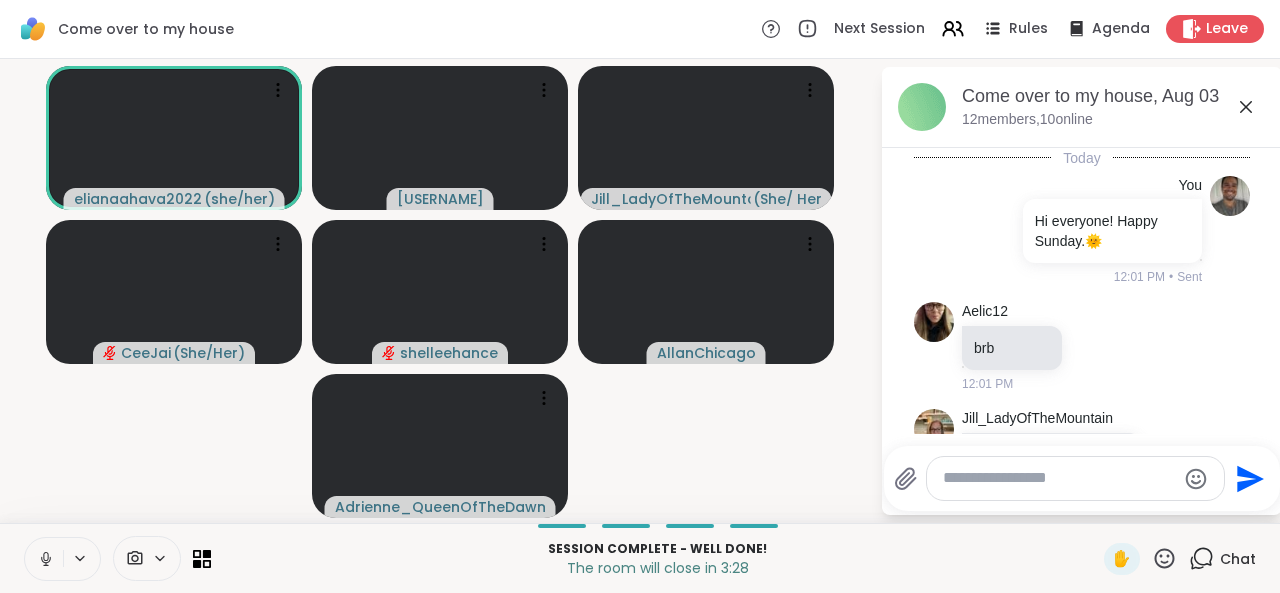 click 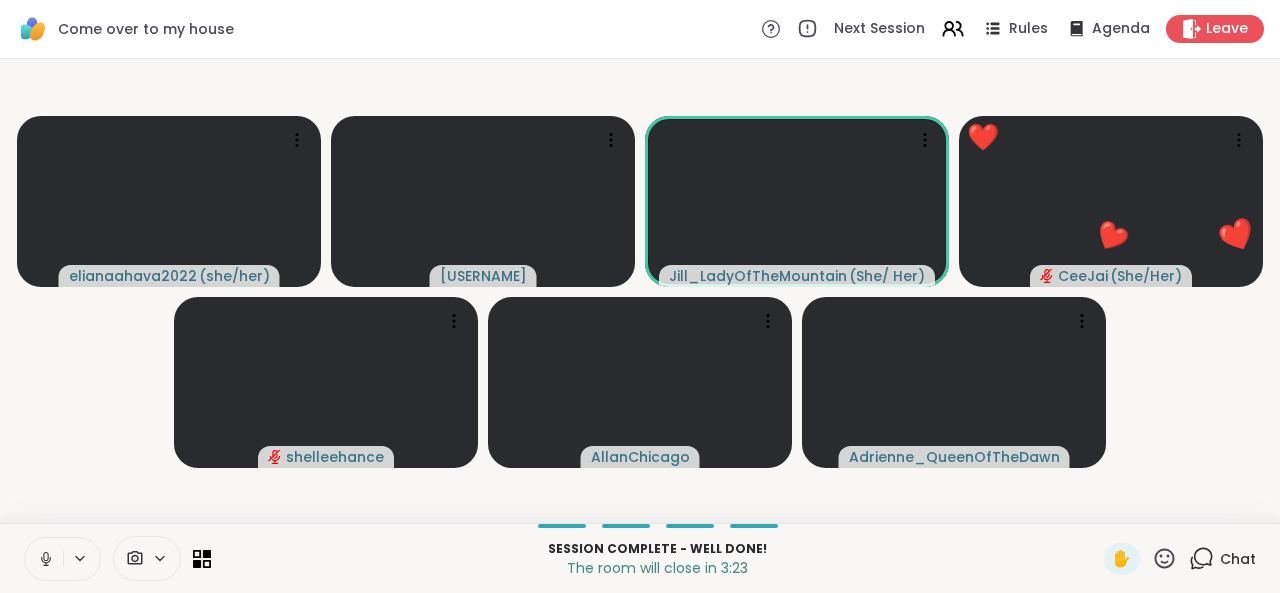 click 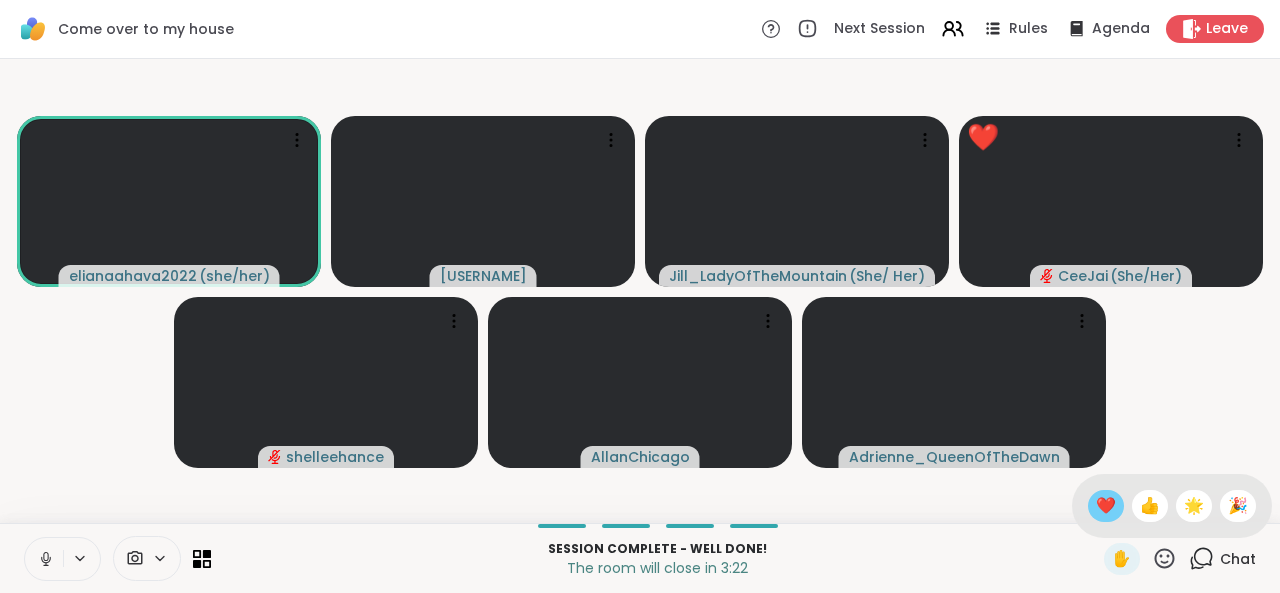 click on "❤️" at bounding box center (1106, 506) 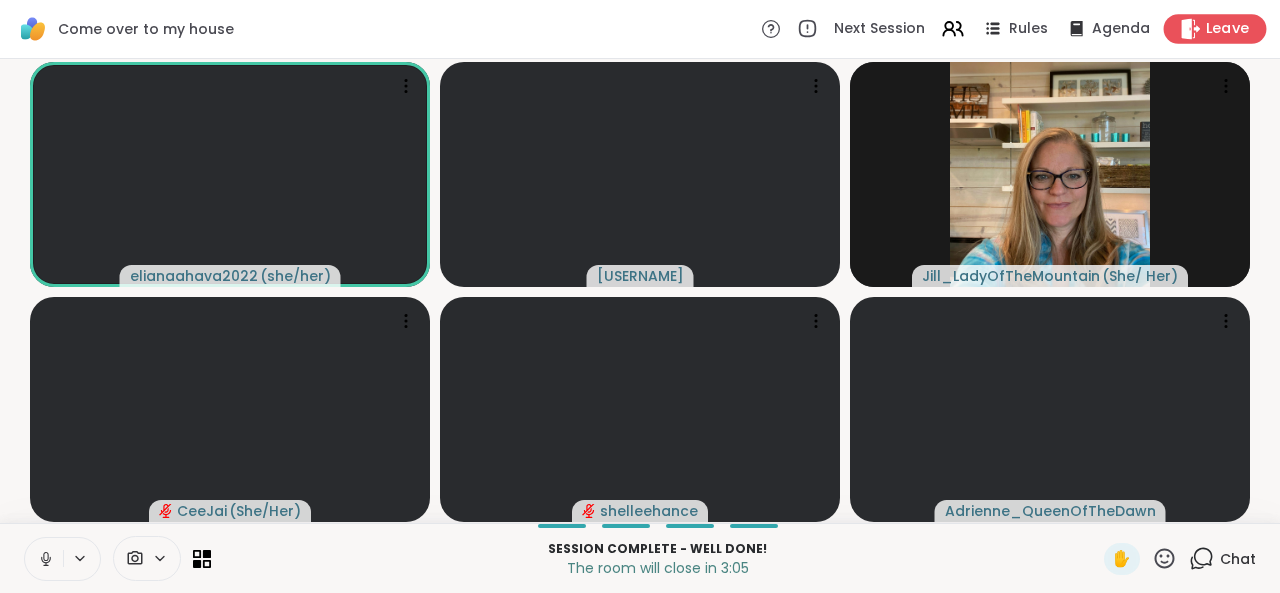 click on "Leave" at bounding box center (1228, 29) 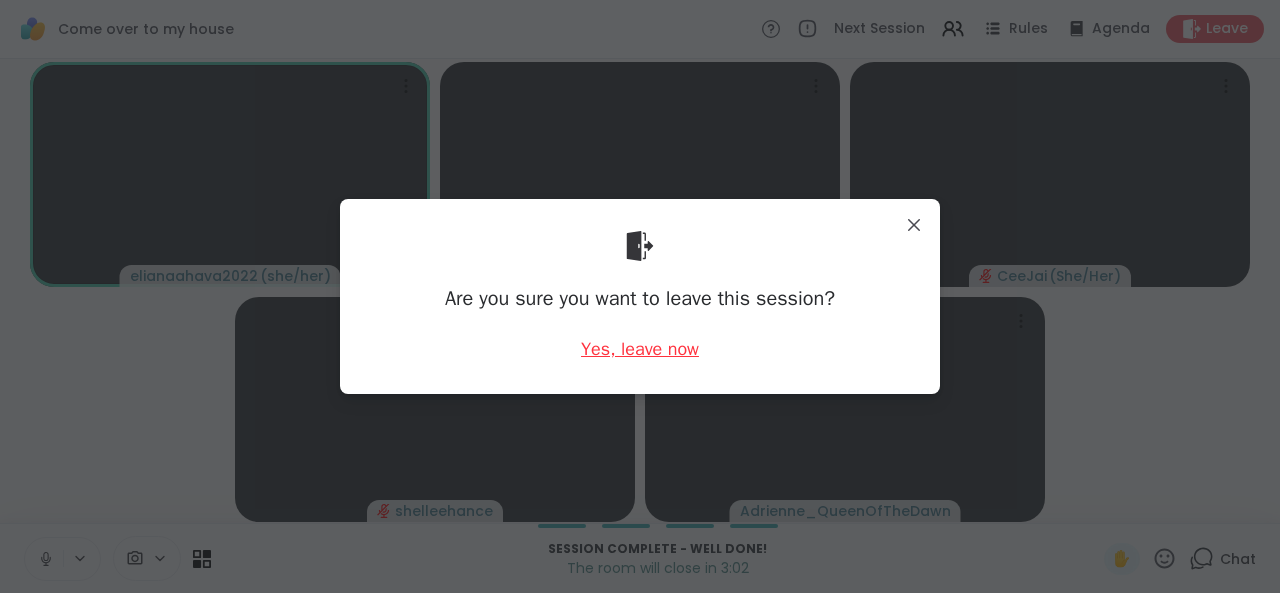 click on "Yes, leave now" at bounding box center (640, 349) 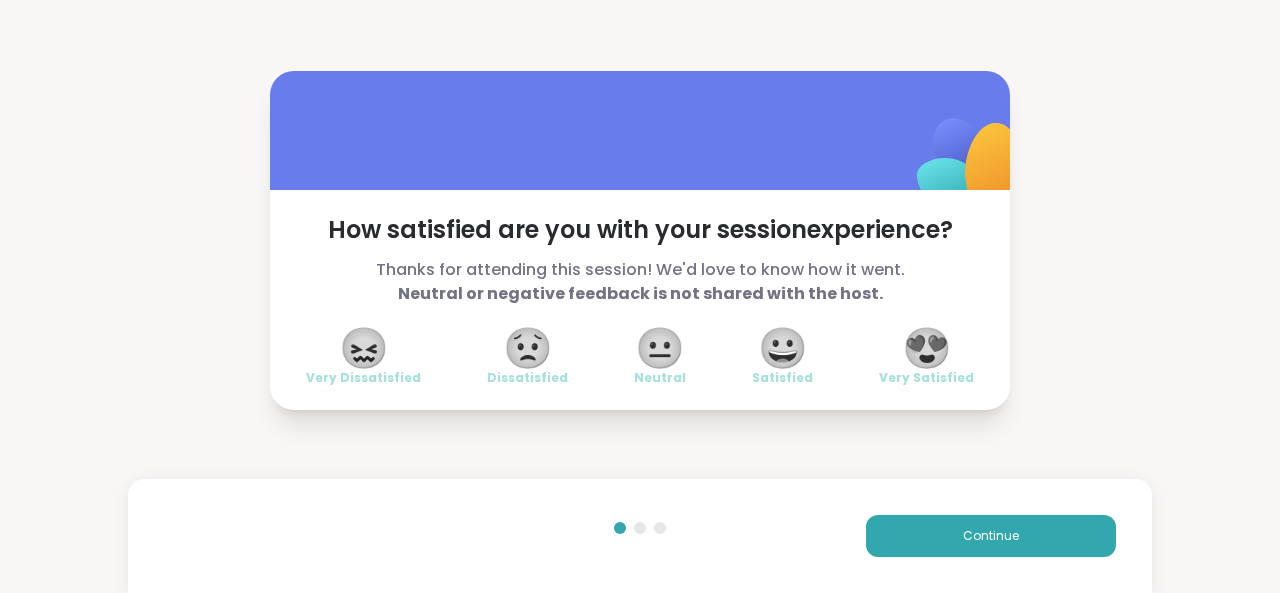 click on "😍" at bounding box center [927, 348] 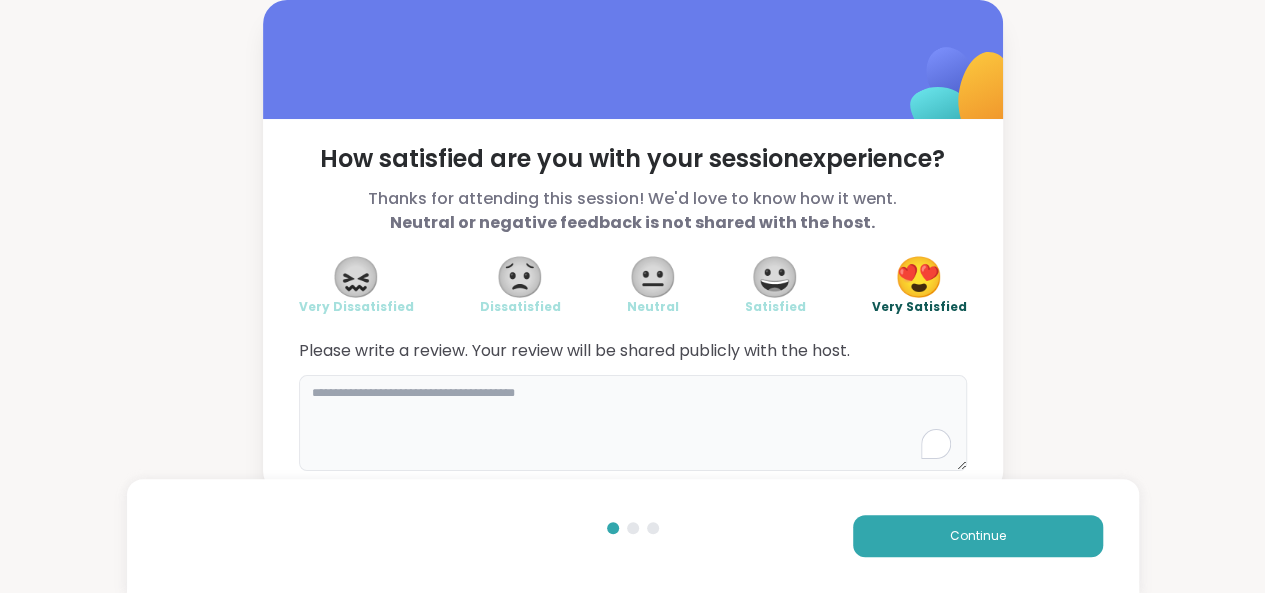click at bounding box center [633, 423] 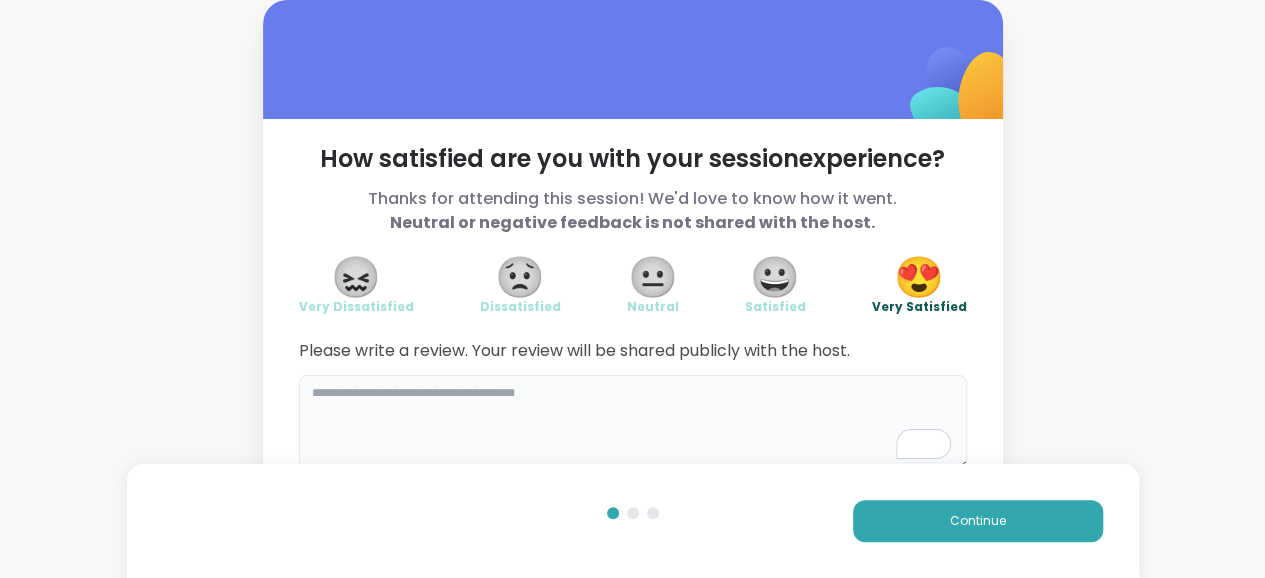 click at bounding box center (633, 423) 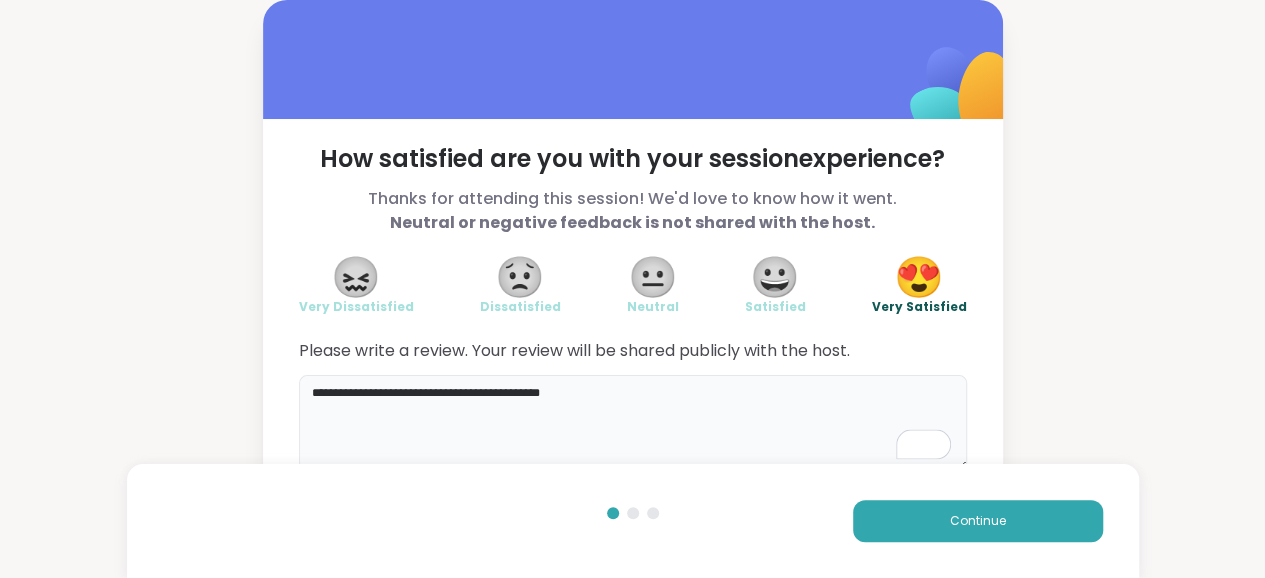 click on "**********" at bounding box center [633, 423] 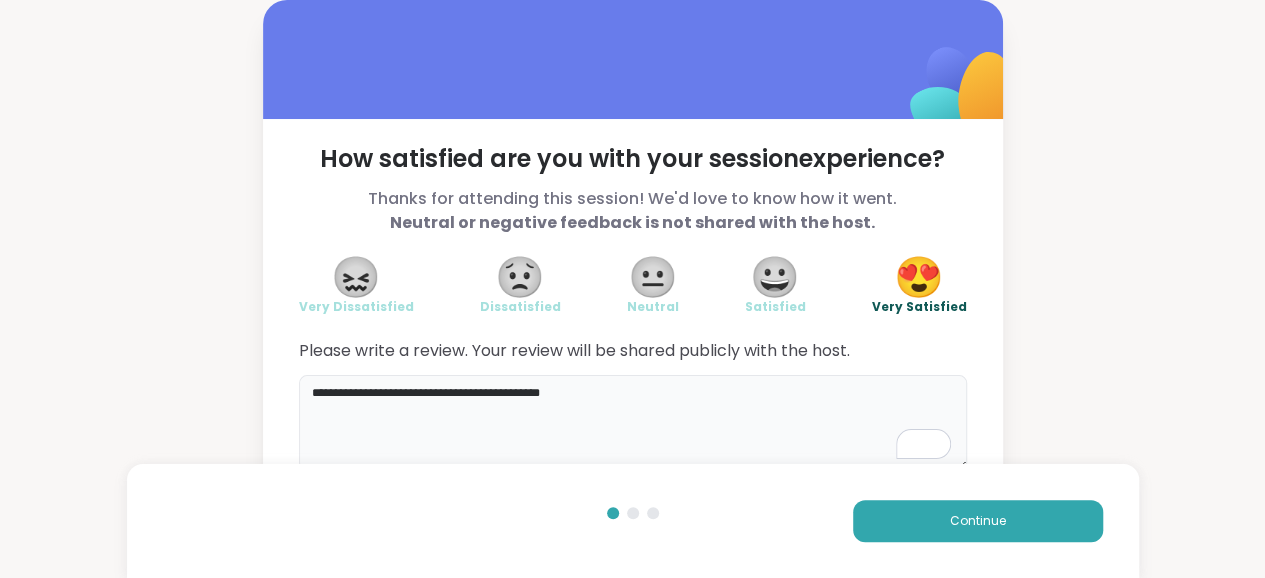 click on "**********" at bounding box center (633, 423) 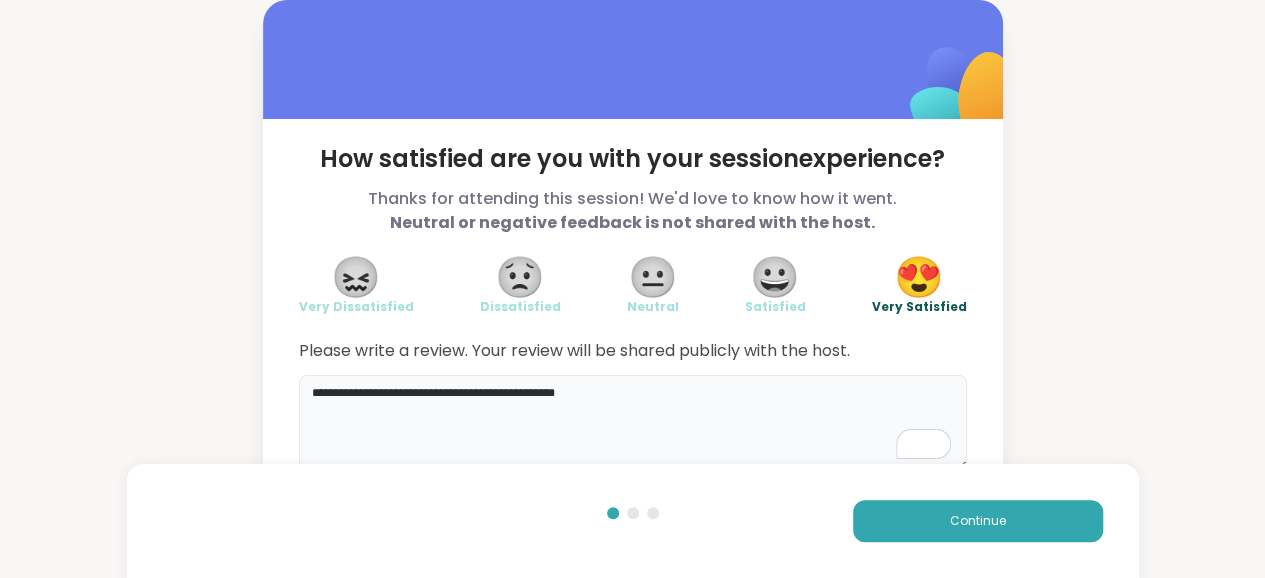 click on "**********" at bounding box center [633, 423] 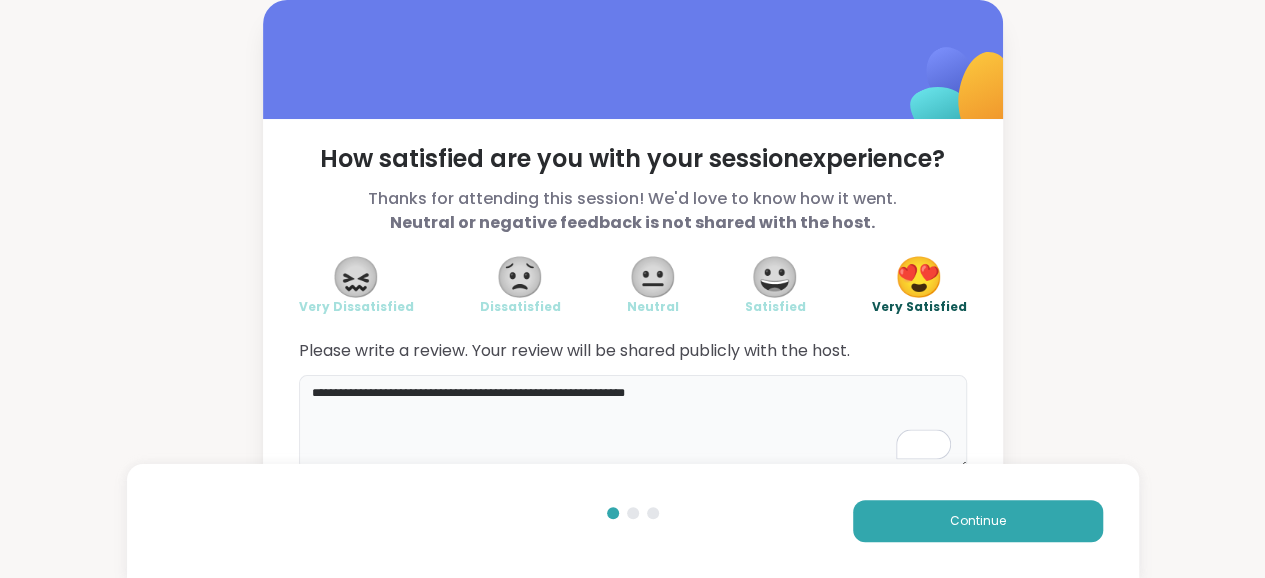 click on "**********" at bounding box center (633, 423) 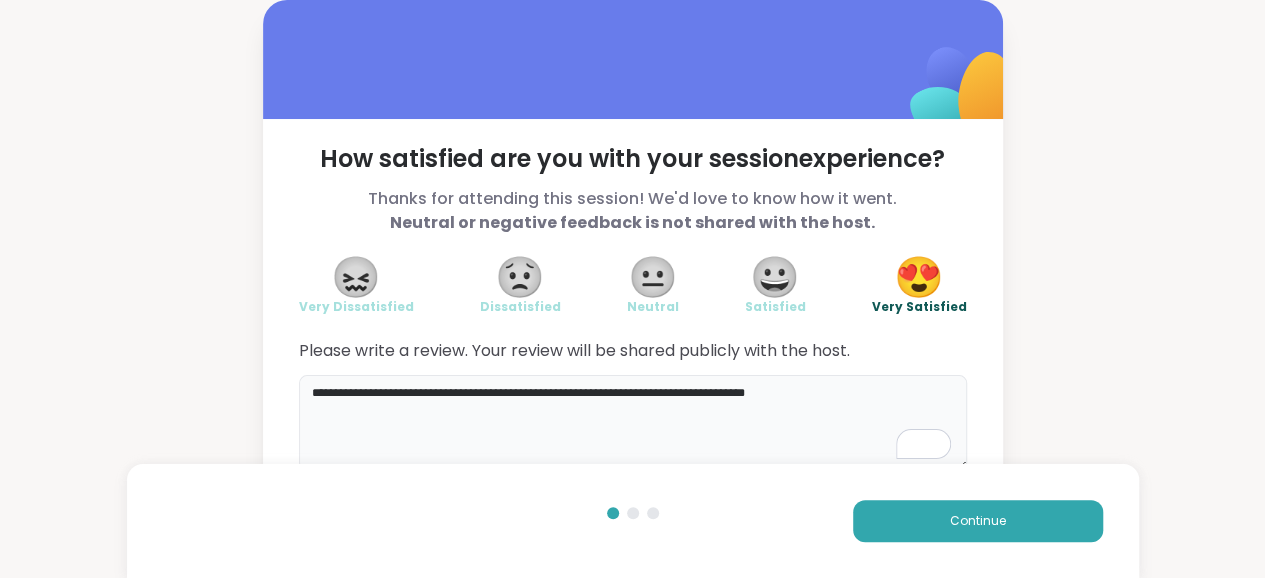 click on "**********" at bounding box center (633, 423) 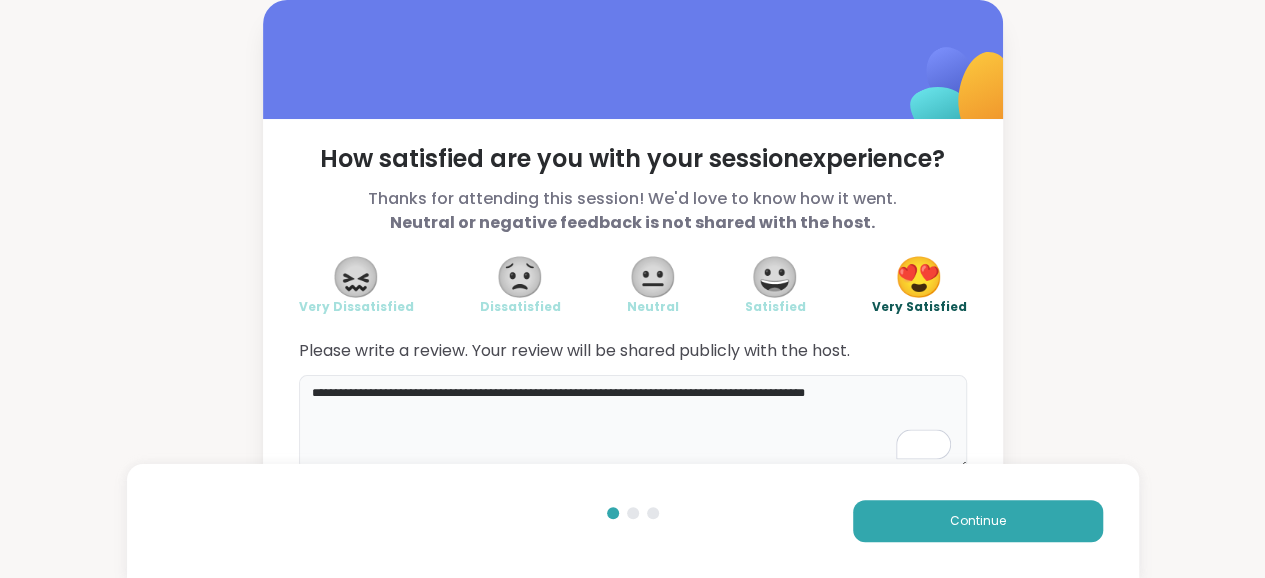 click on "**********" at bounding box center (633, 423) 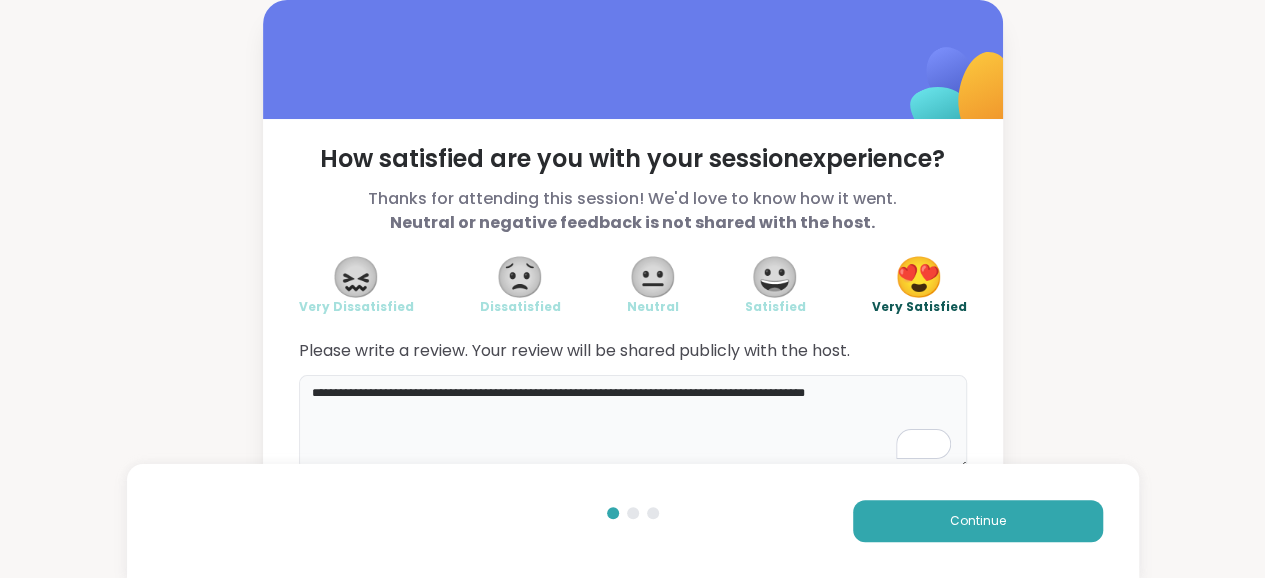 click on "**********" at bounding box center (633, 423) 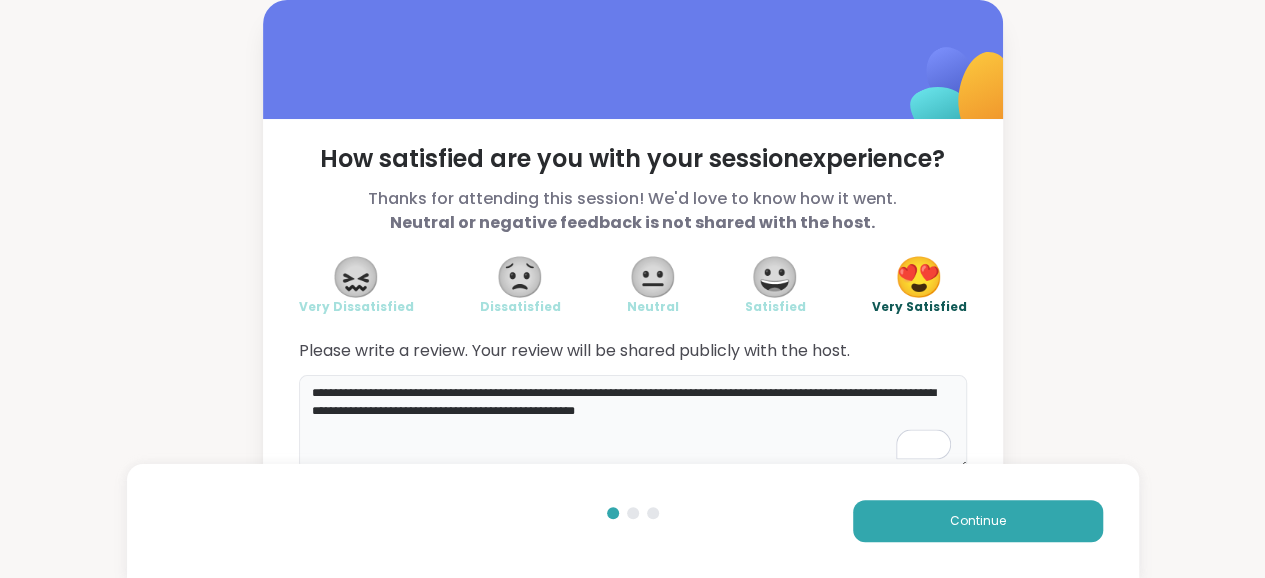 click on "**********" at bounding box center (633, 423) 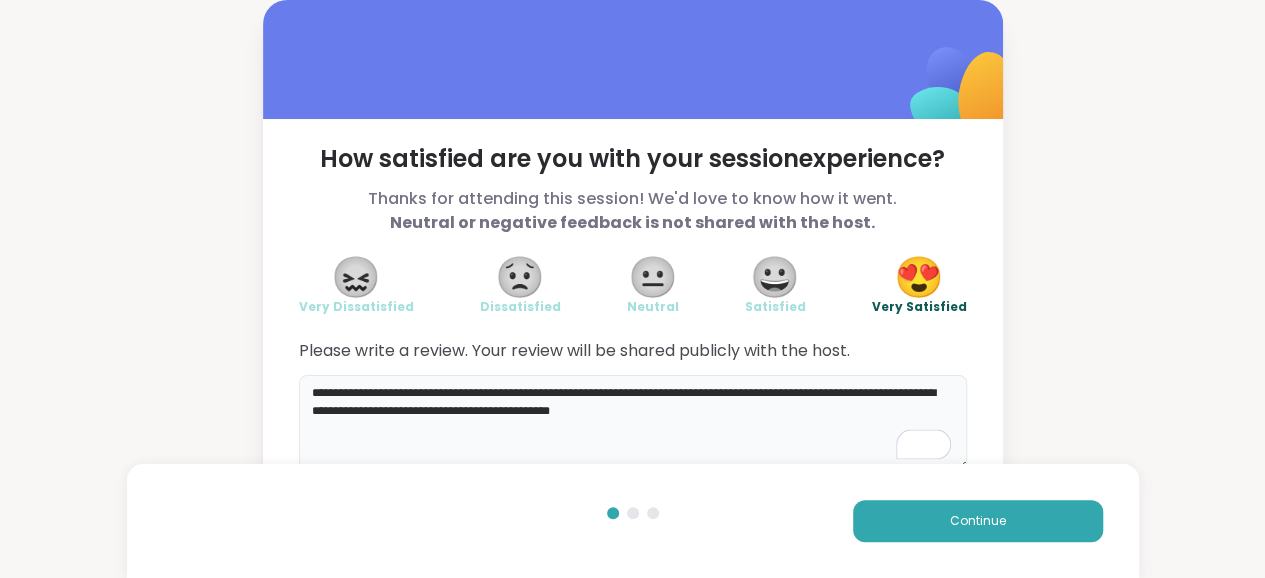 click on "**********" at bounding box center (633, 423) 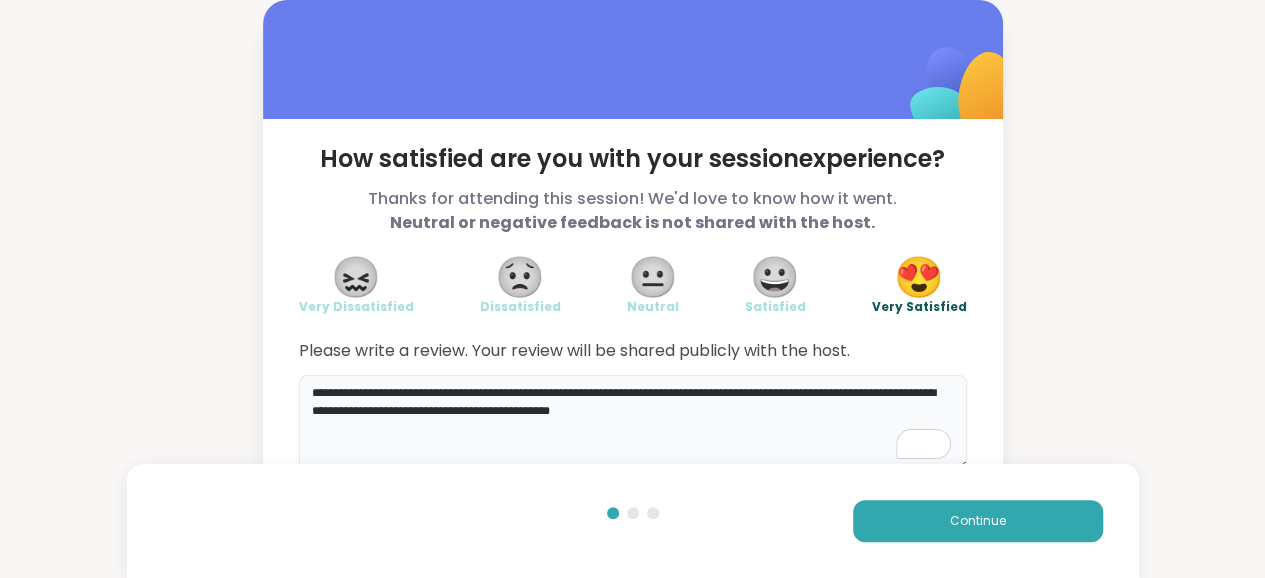 click on "**********" at bounding box center (633, 423) 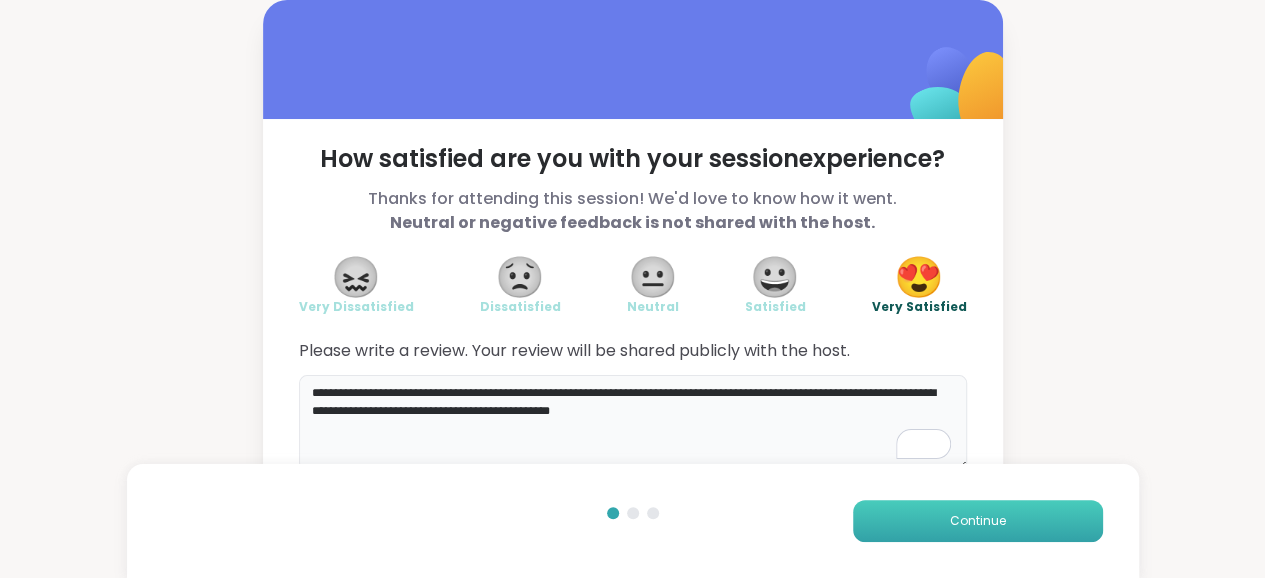 type on "**********" 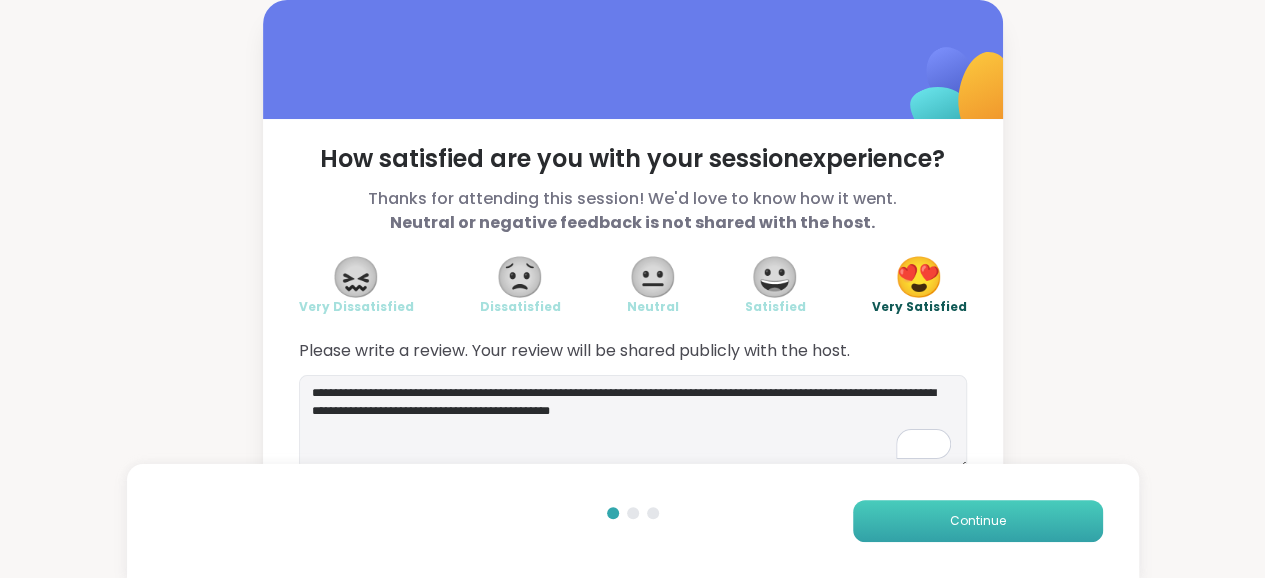 click on "Continue" at bounding box center (978, 521) 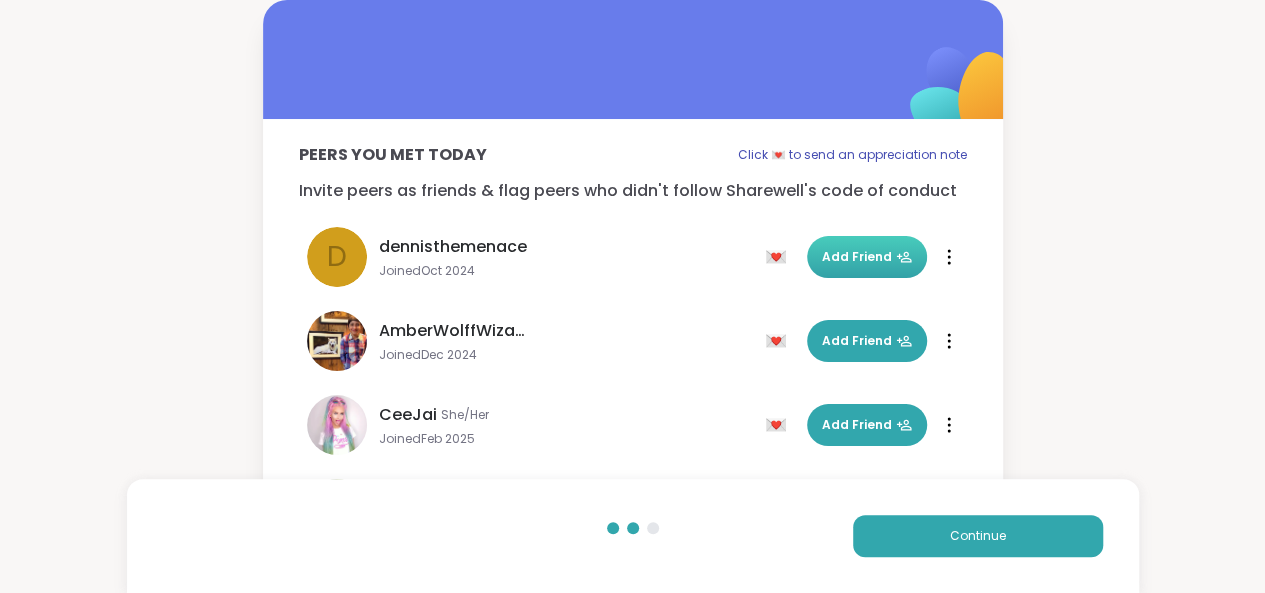 click on "Add Friend" at bounding box center [867, 257] 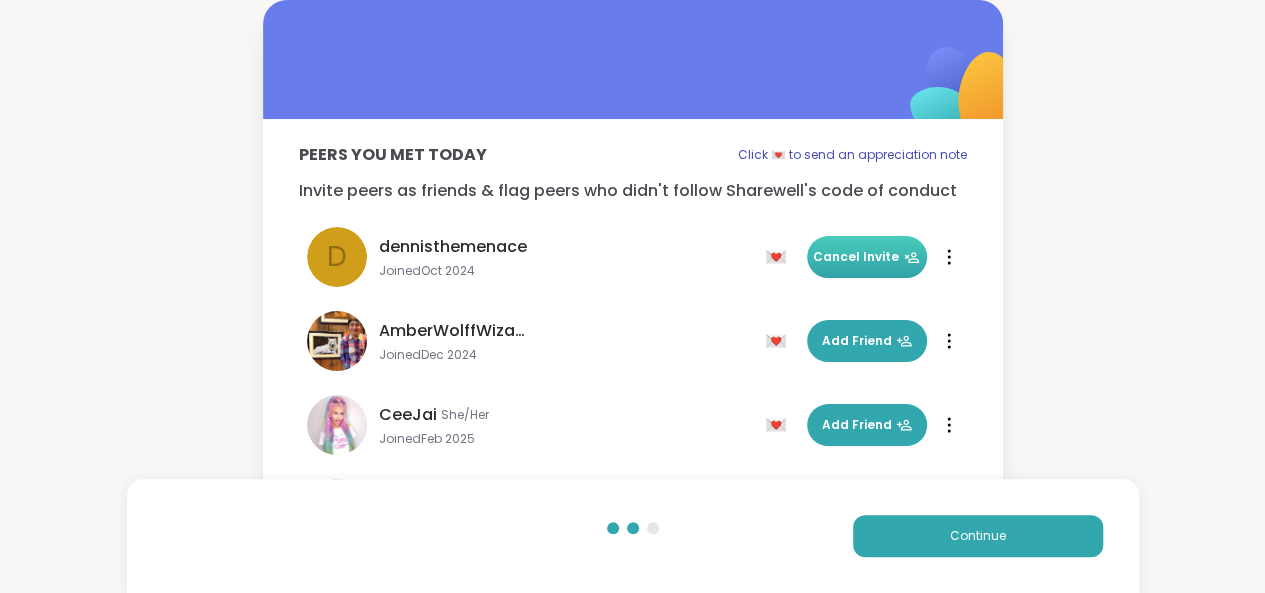 scroll, scrollTop: 314, scrollLeft: 0, axis: vertical 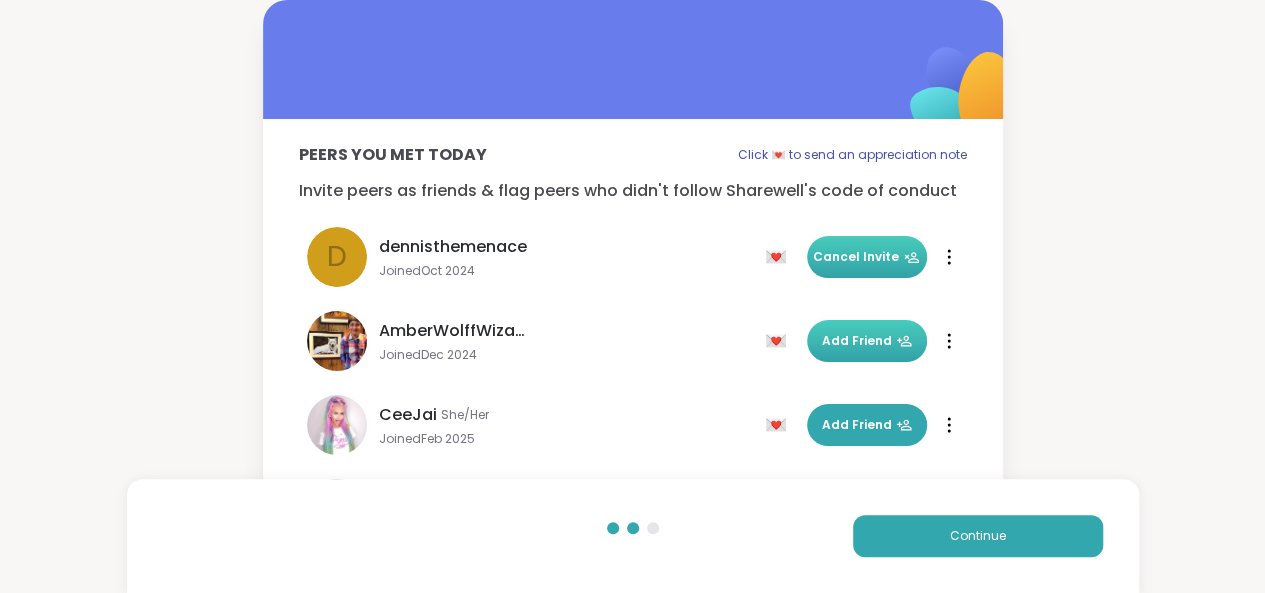 click on "Add Friend" at bounding box center [867, 341] 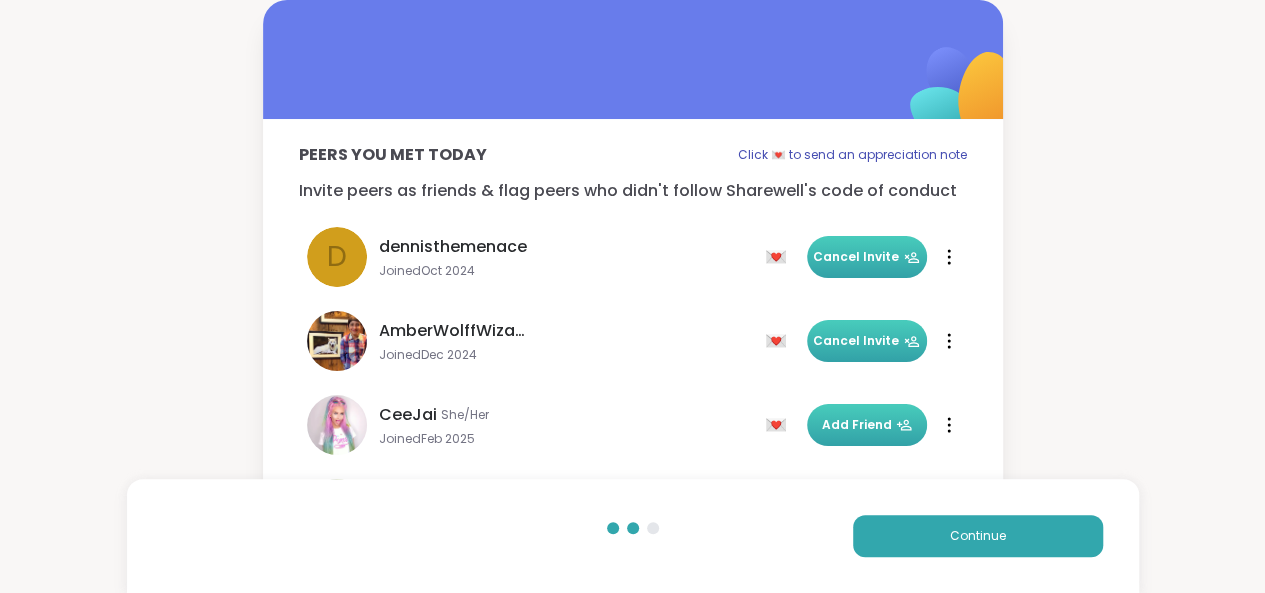 click on "Add Friend" at bounding box center [867, 425] 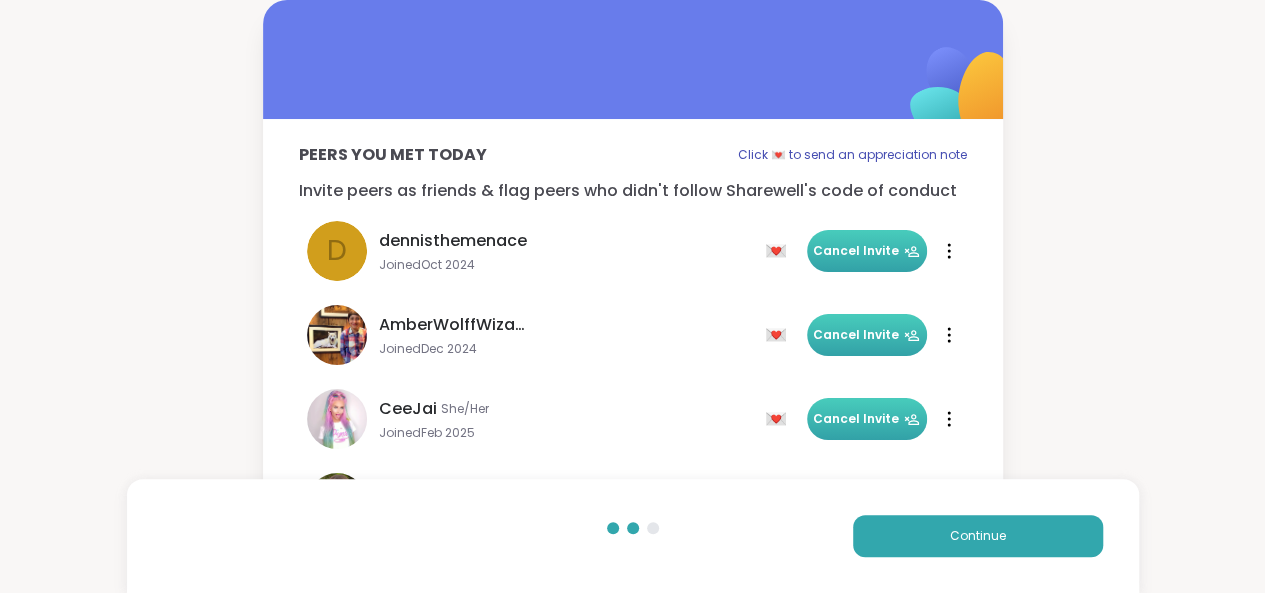 scroll, scrollTop: 0, scrollLeft: 0, axis: both 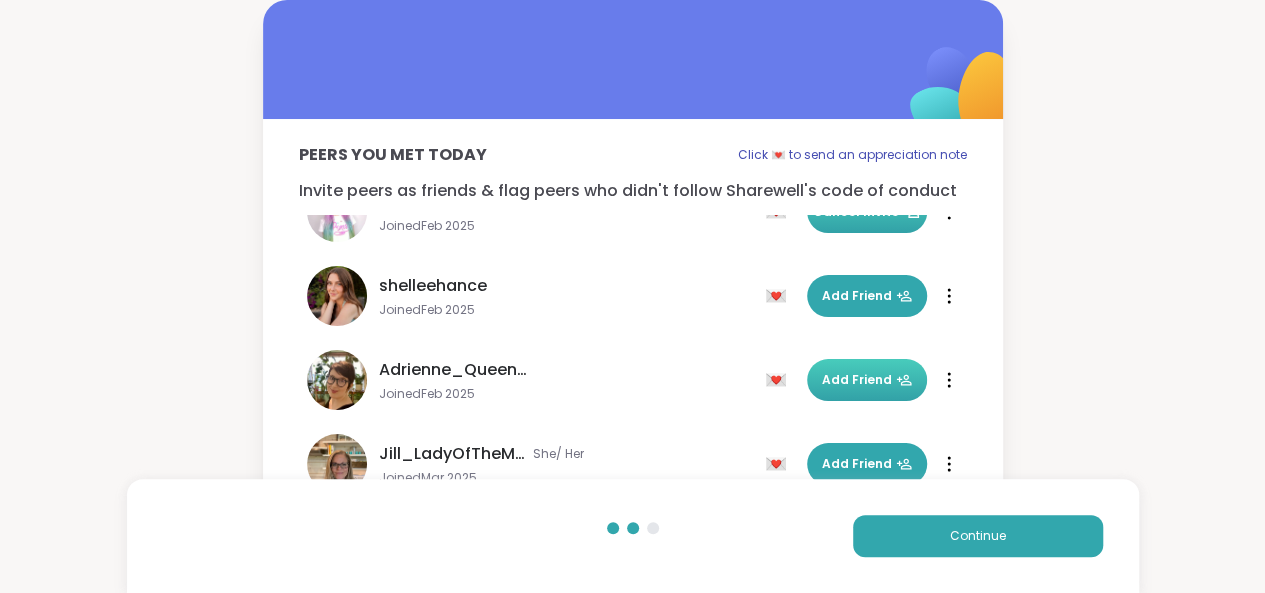 click on "Add Friend" at bounding box center [867, 380] 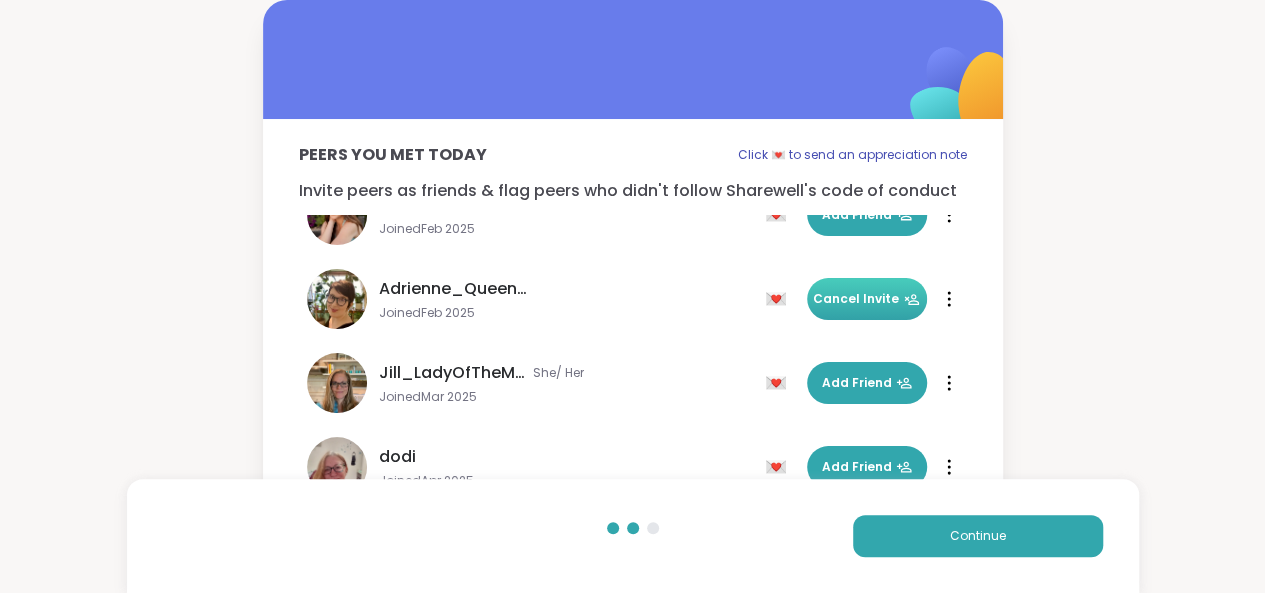 scroll, scrollTop: 297, scrollLeft: 0, axis: vertical 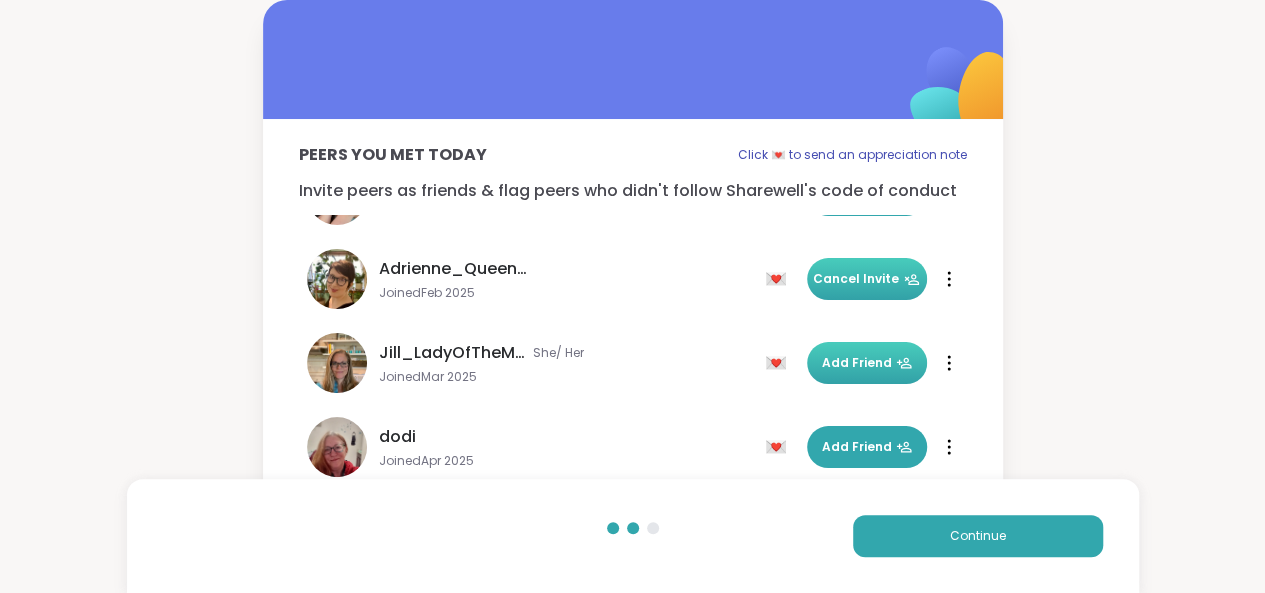 click on "Add Friend" at bounding box center [867, 363] 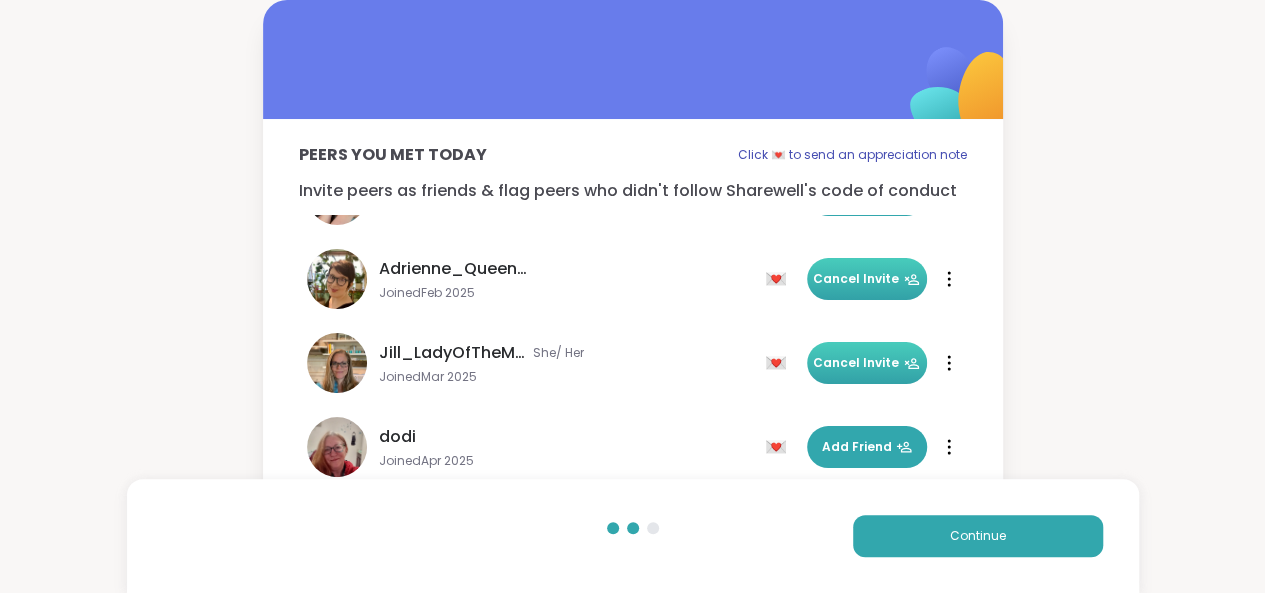 scroll, scrollTop: 0, scrollLeft: 0, axis: both 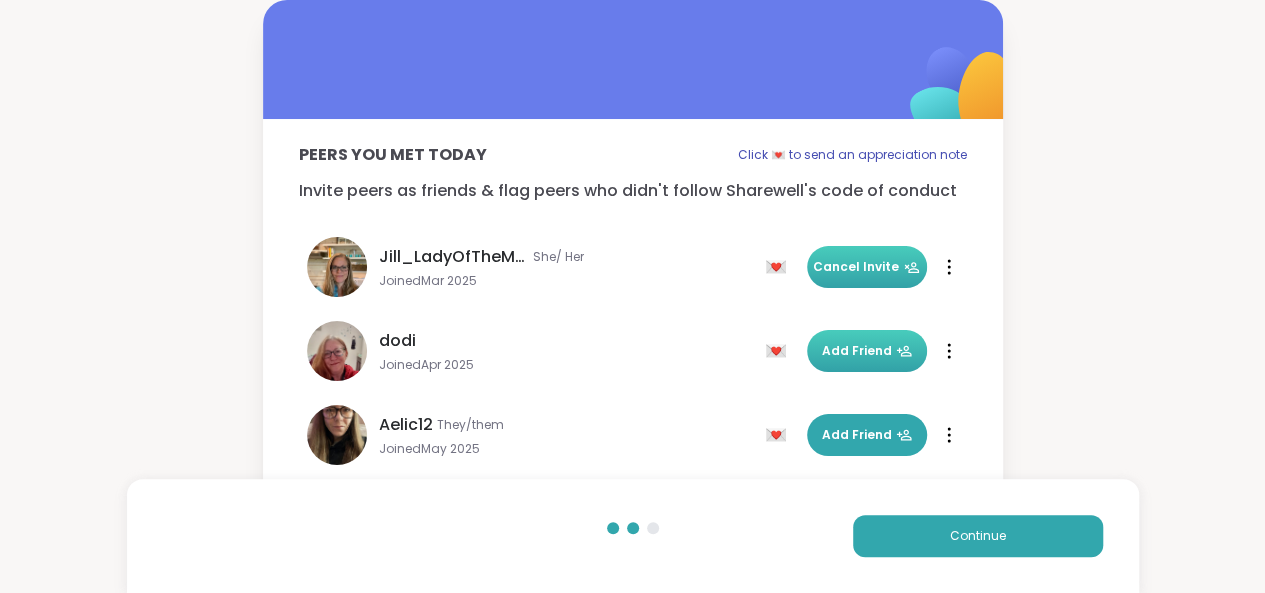 click on "Add Friend" at bounding box center [867, 351] 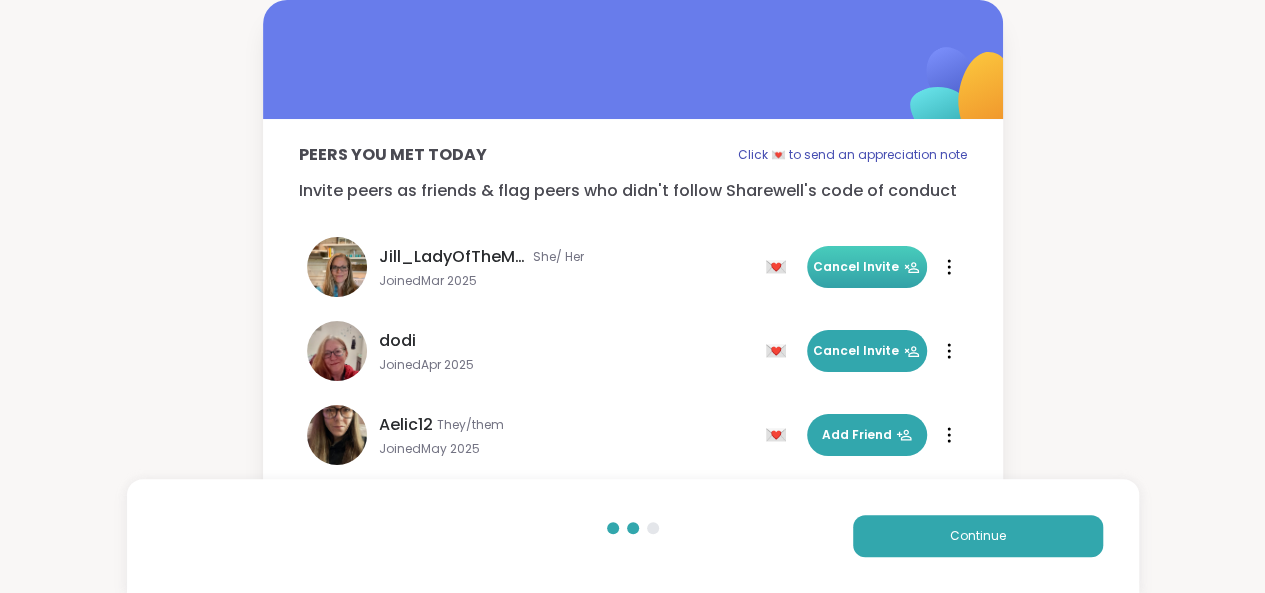 scroll, scrollTop: 480, scrollLeft: 0, axis: vertical 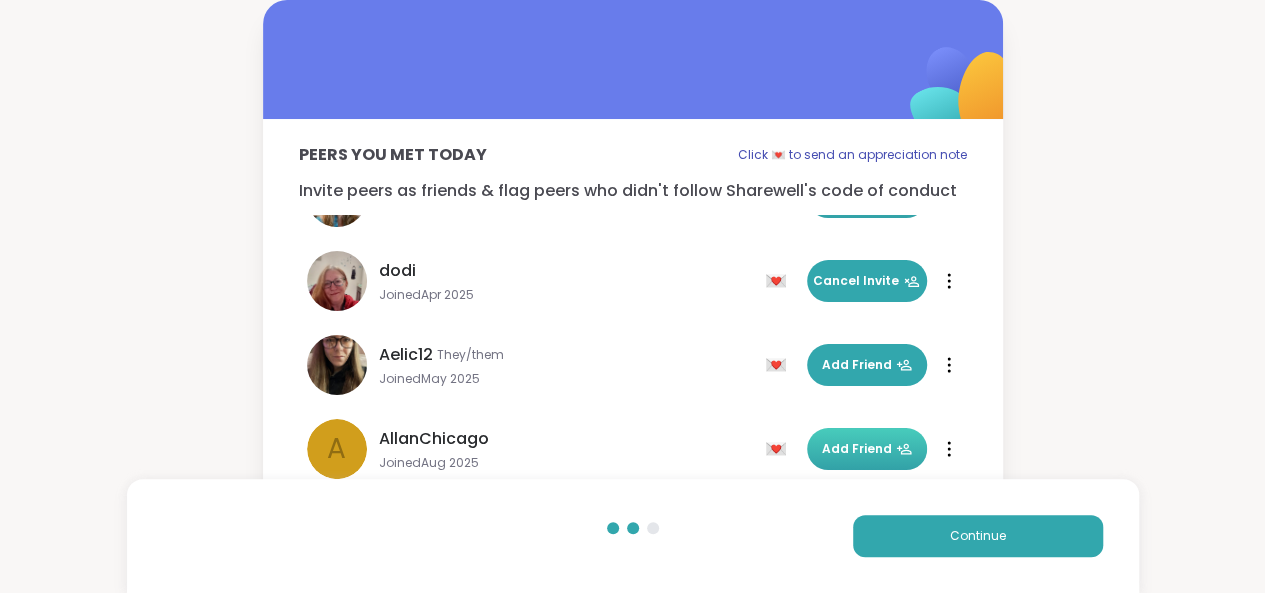 click on "Add Friend" at bounding box center [867, 449] 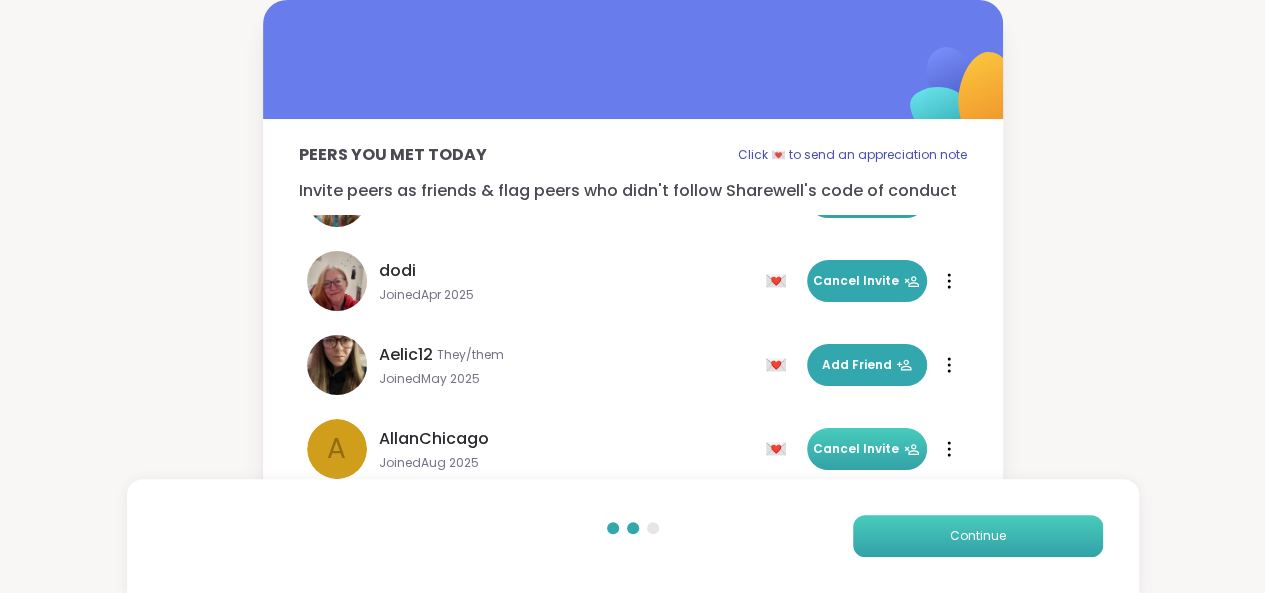 click on "Continue" at bounding box center [978, 536] 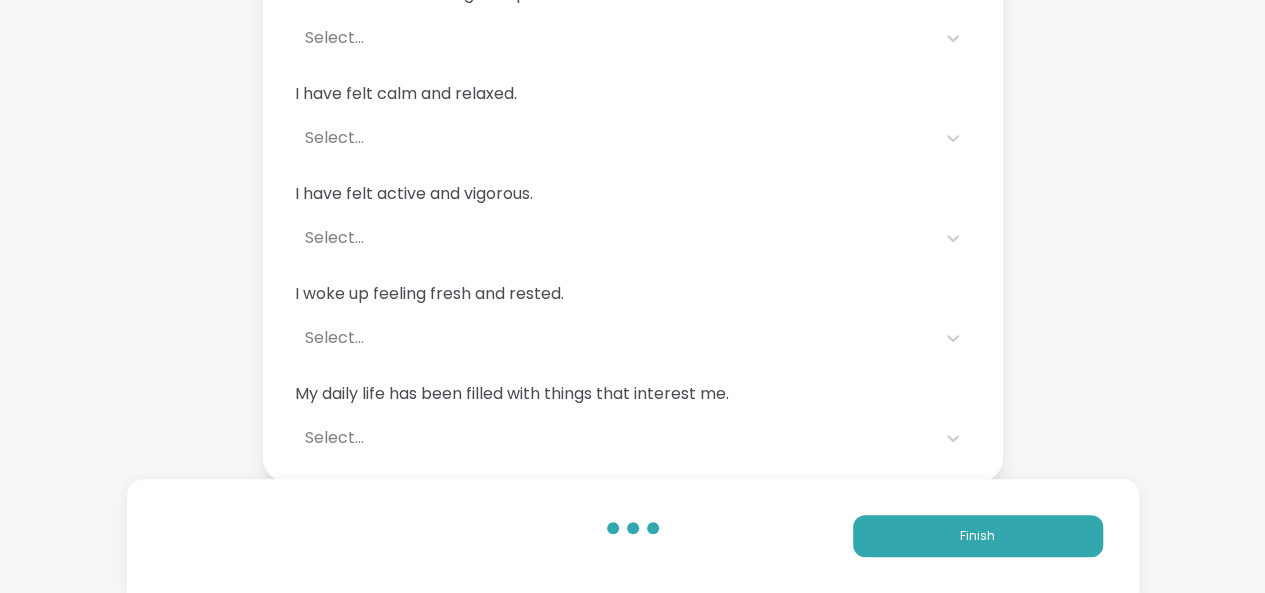 scroll, scrollTop: 244, scrollLeft: 0, axis: vertical 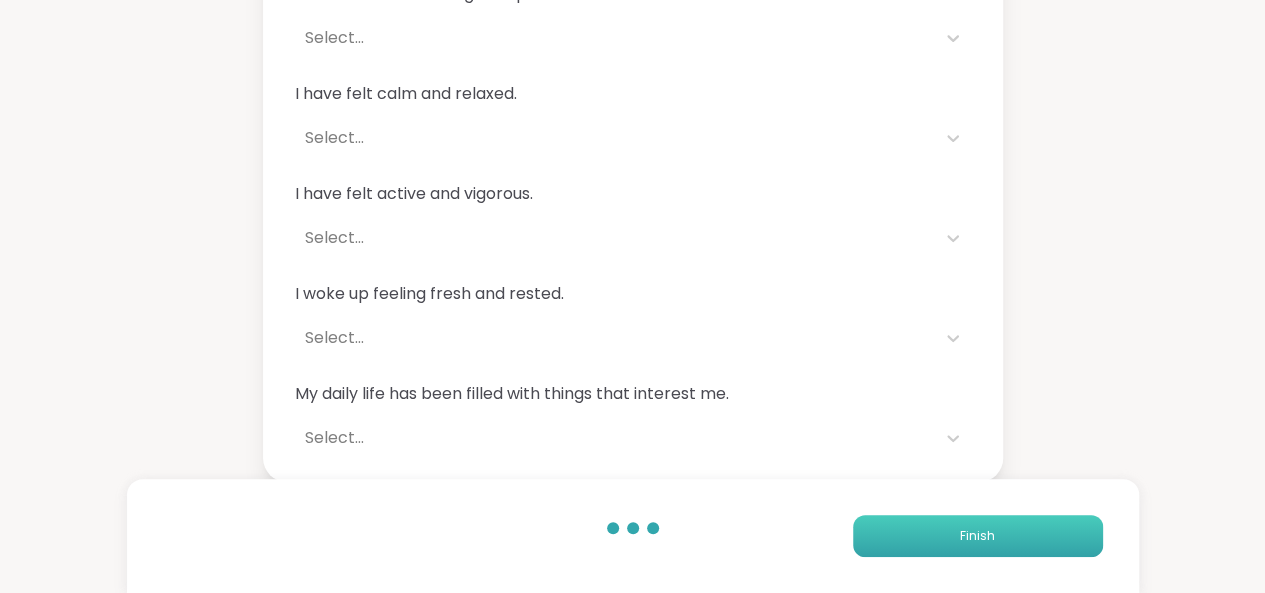 click on "Finish" at bounding box center (977, 536) 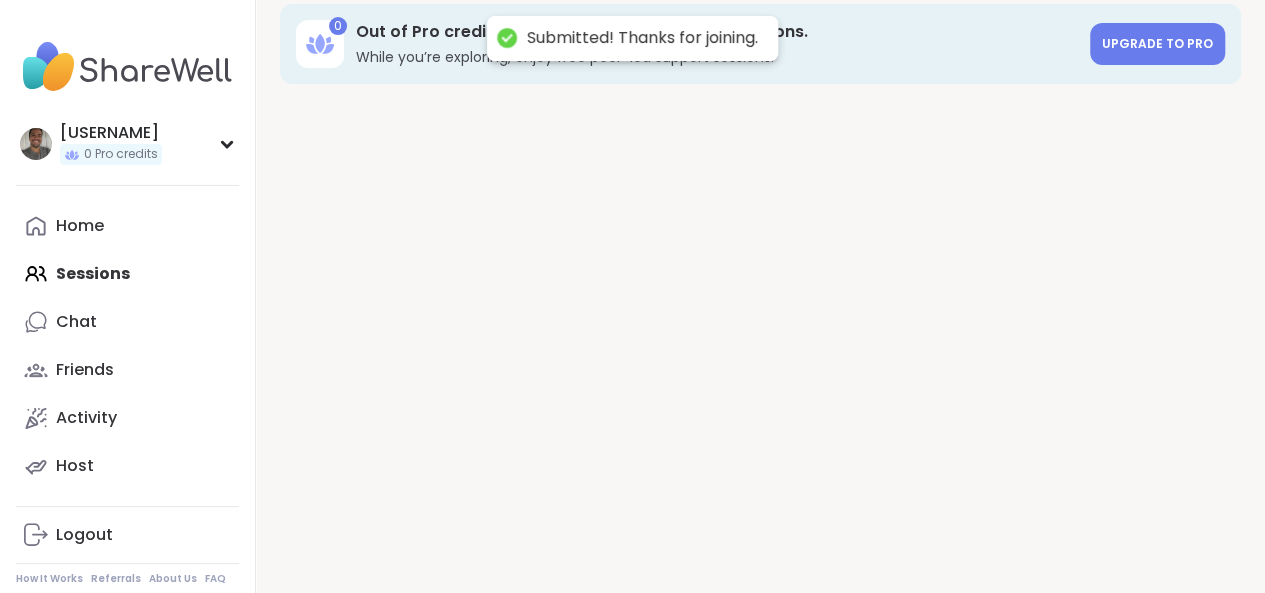scroll, scrollTop: 0, scrollLeft: 0, axis: both 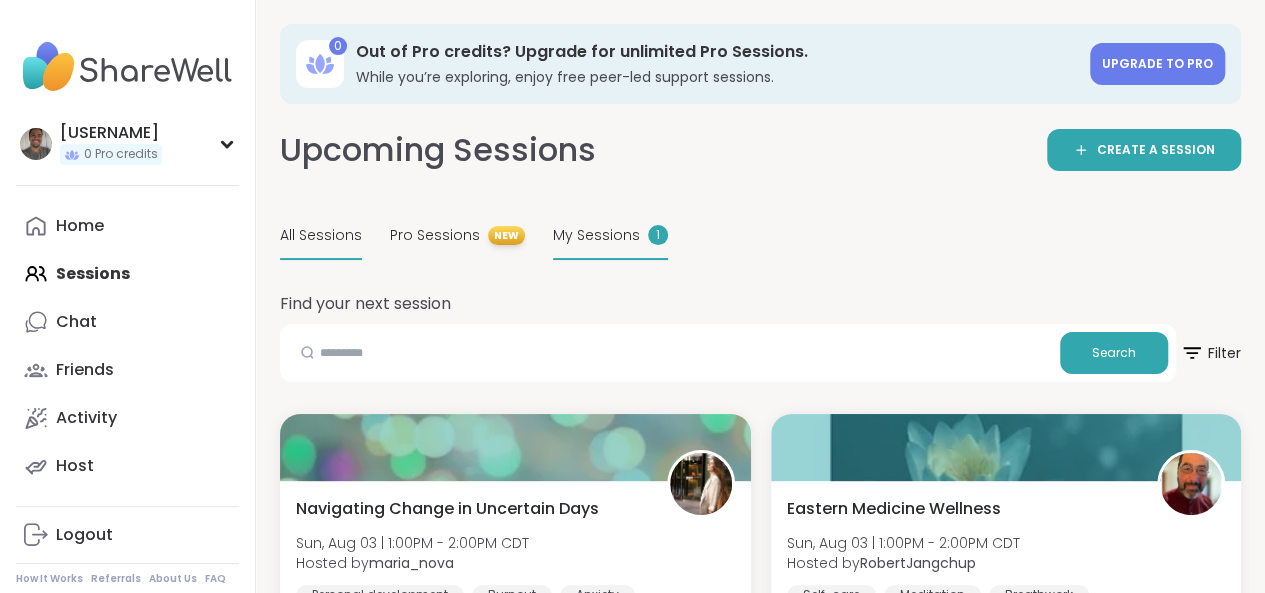 click on "My Sessions" at bounding box center [596, 235] 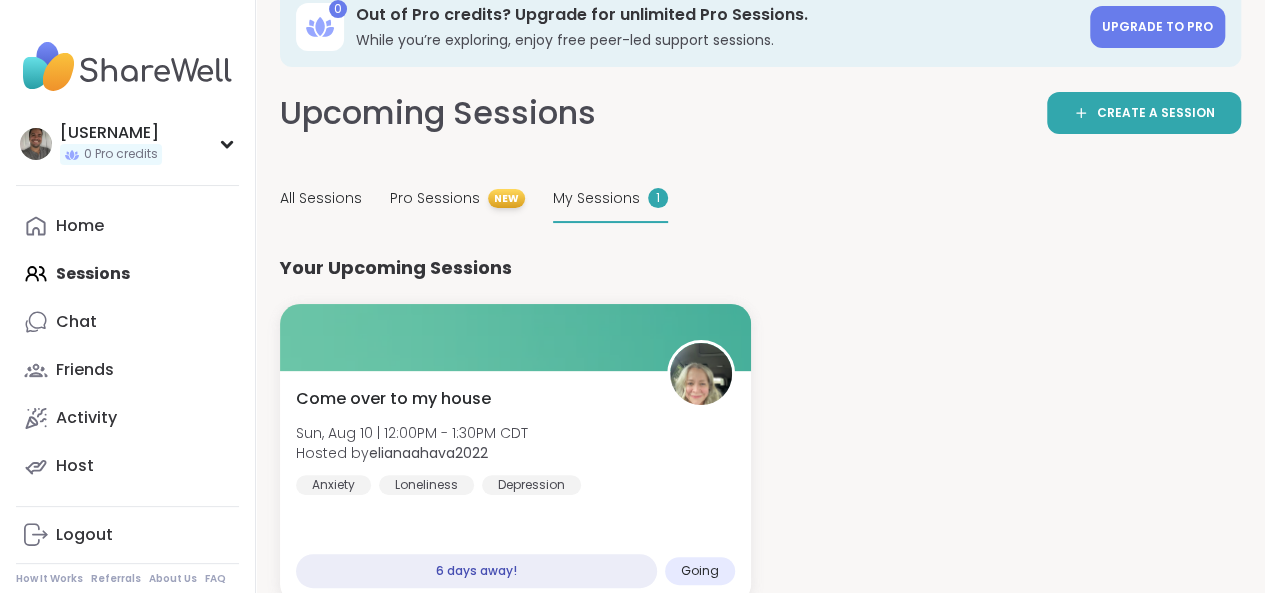 scroll, scrollTop: 68, scrollLeft: 0, axis: vertical 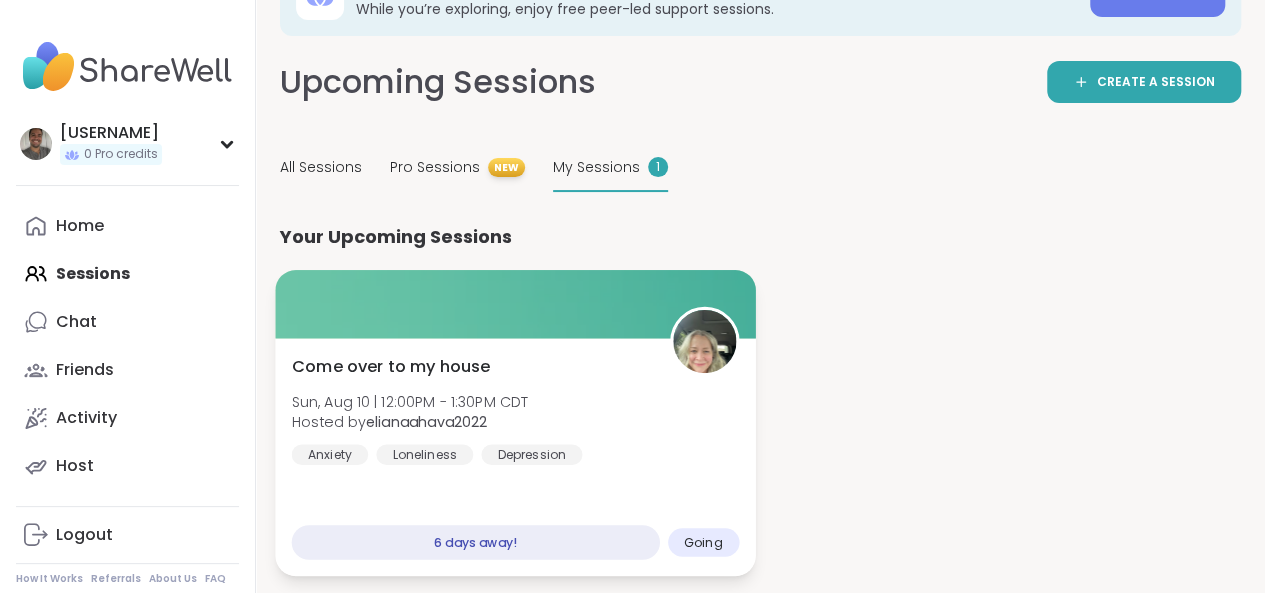 click on "6 days away!" at bounding box center (476, 542) 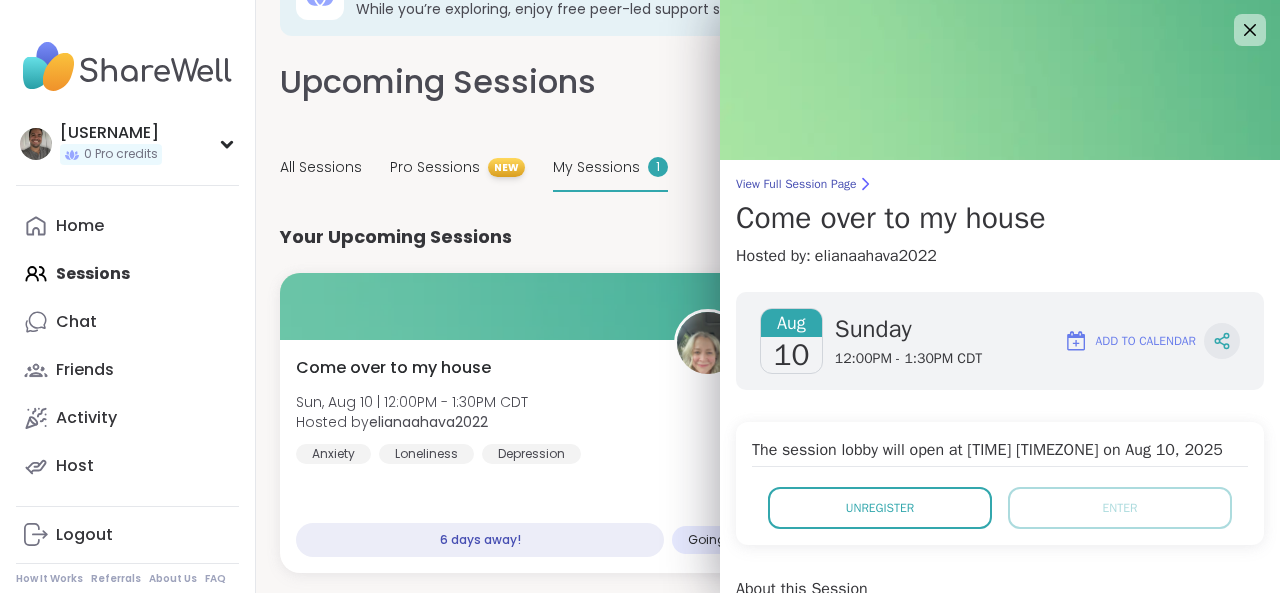 click 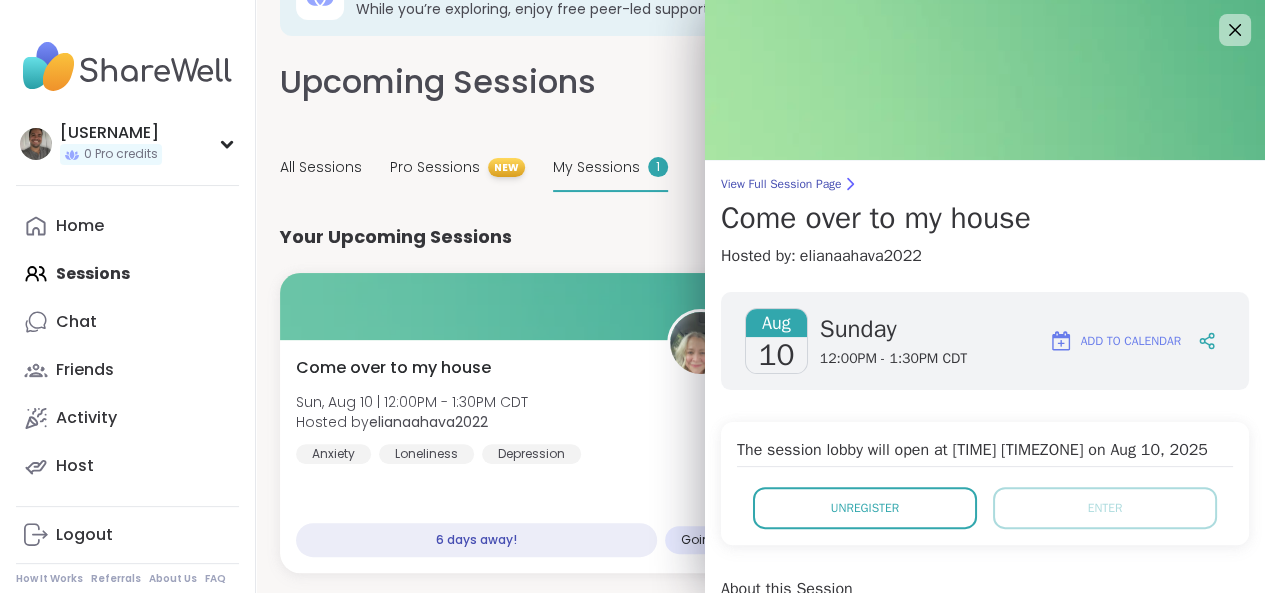 click on "Add to Calendar" at bounding box center [1131, 341] 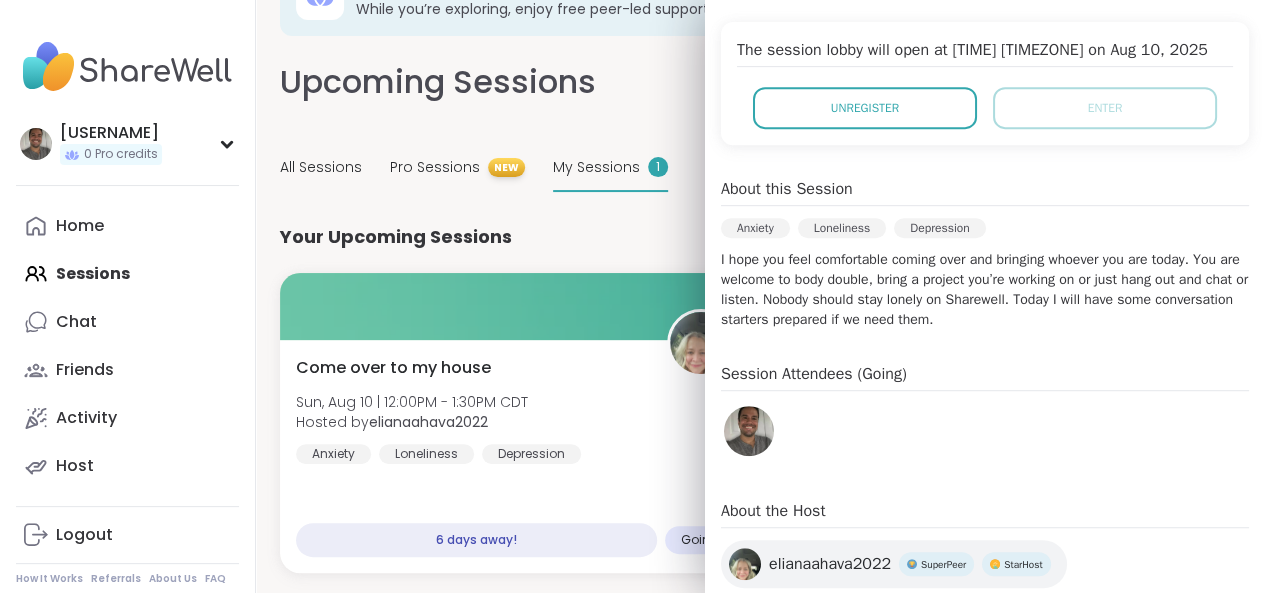 scroll, scrollTop: 287, scrollLeft: 0, axis: vertical 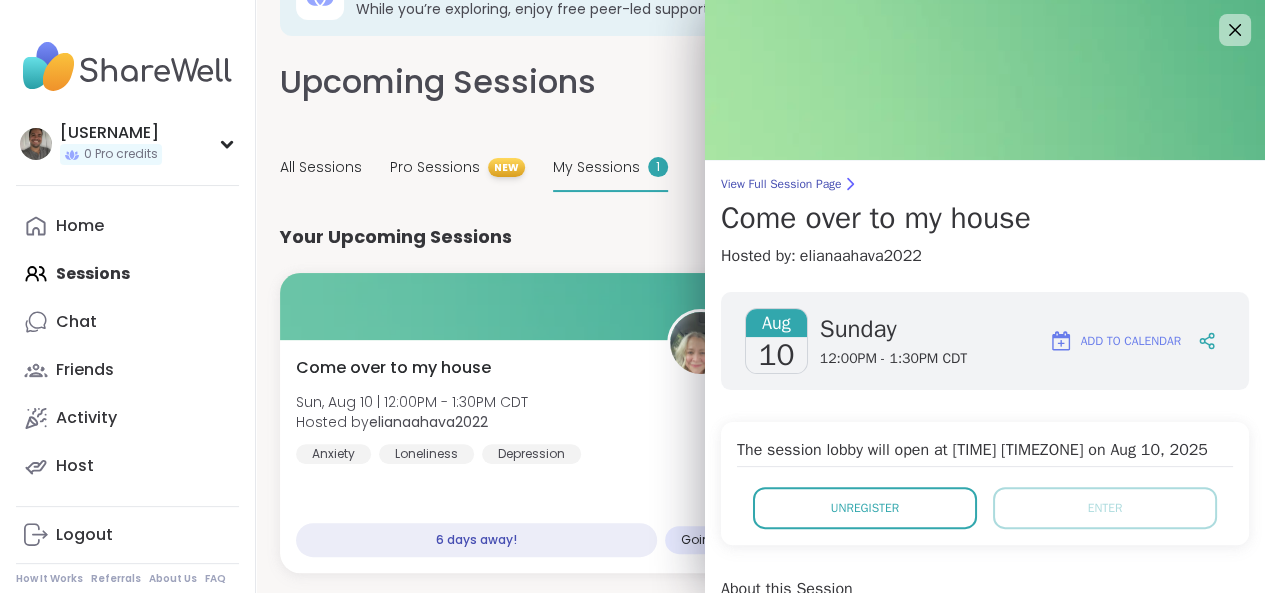 click on "Add to Calendar" at bounding box center (1131, 341) 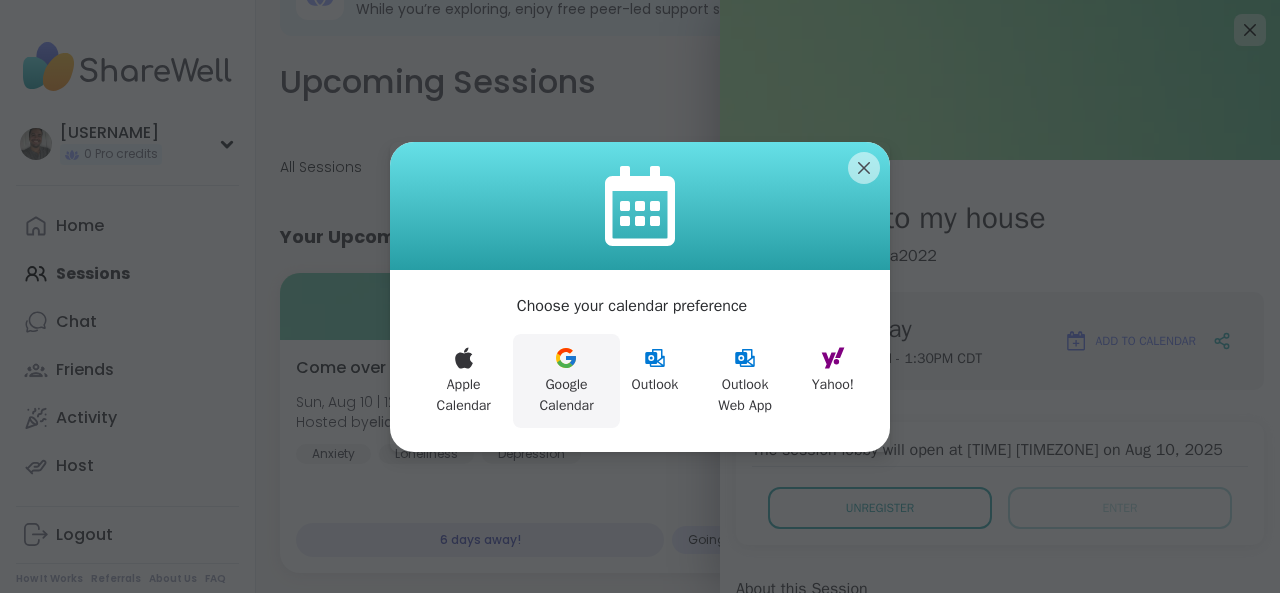click on "Google Calendar" at bounding box center (566, 381) 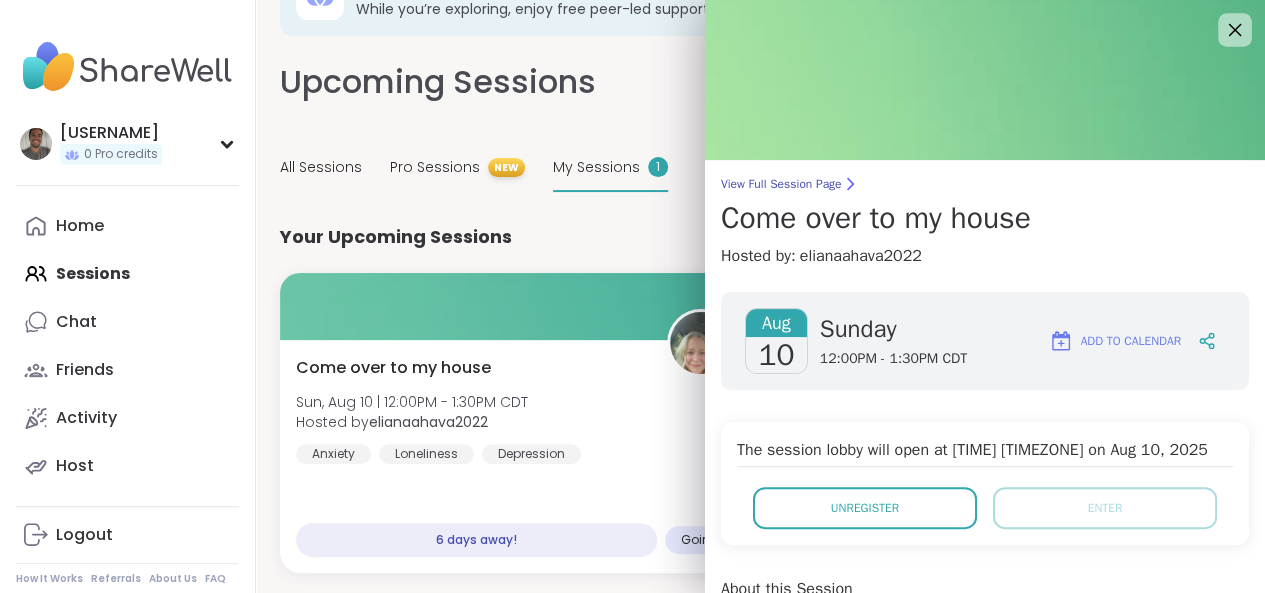 click 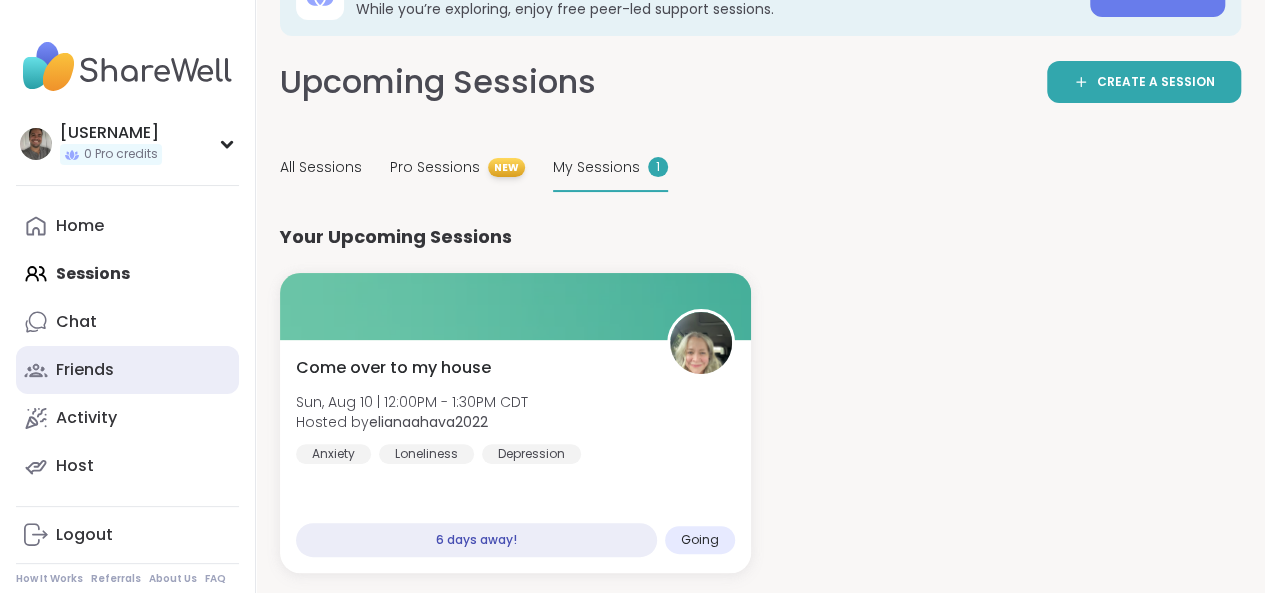 click on "Friends" at bounding box center [85, 370] 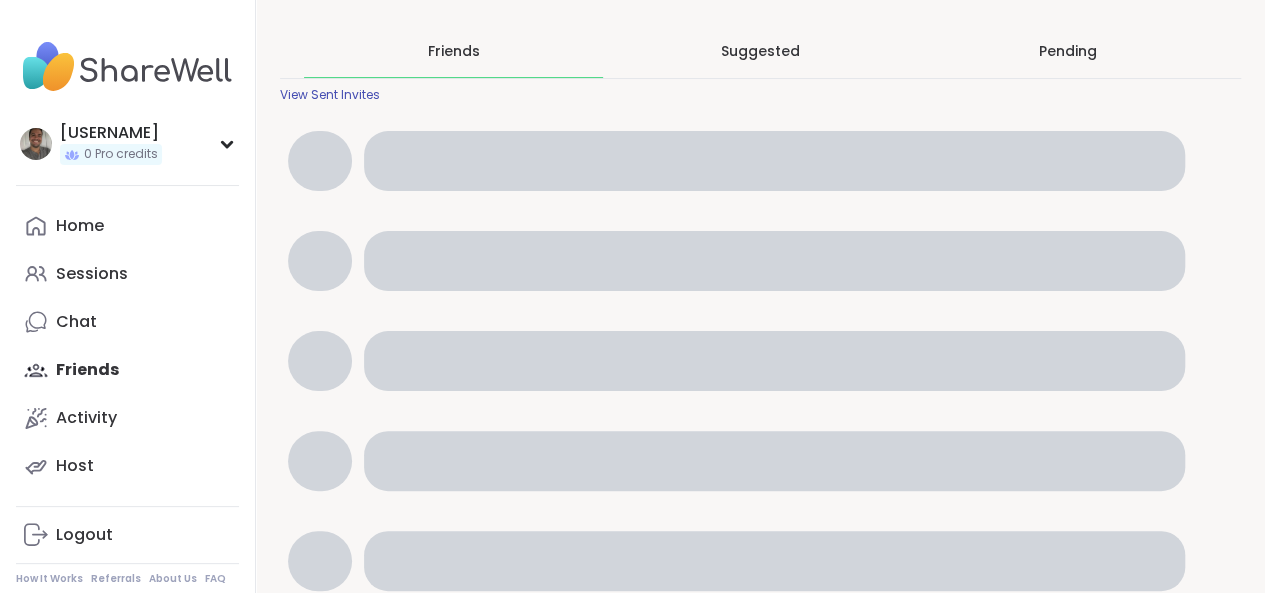 scroll, scrollTop: 0, scrollLeft: 0, axis: both 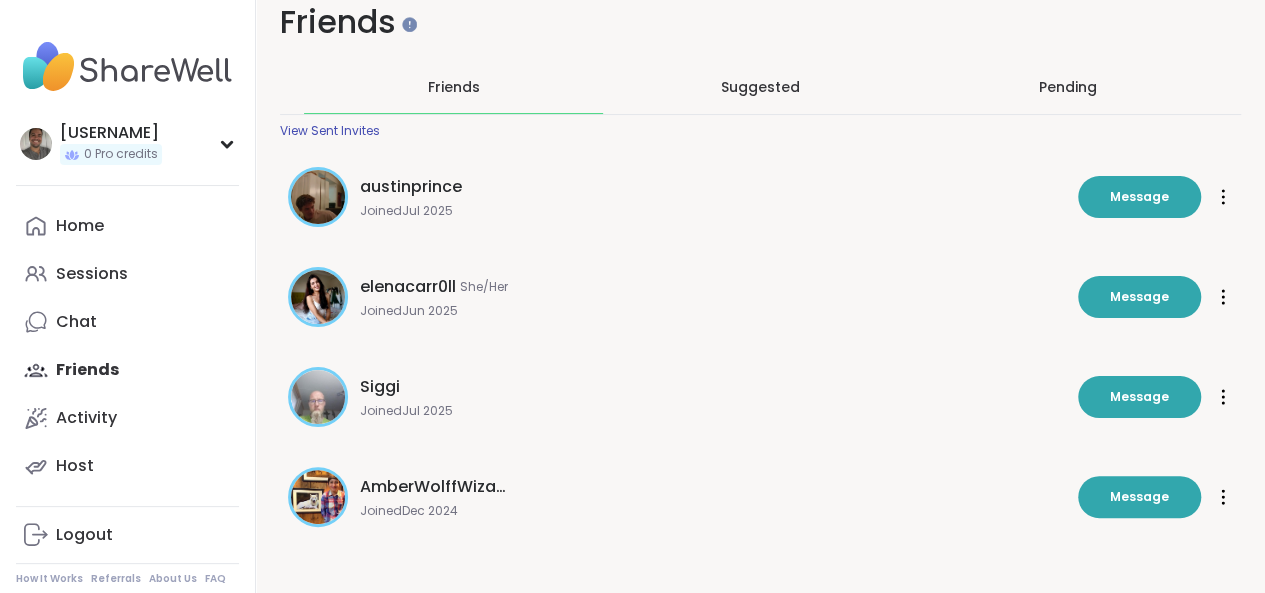 click on "Suggested" at bounding box center (760, 87) 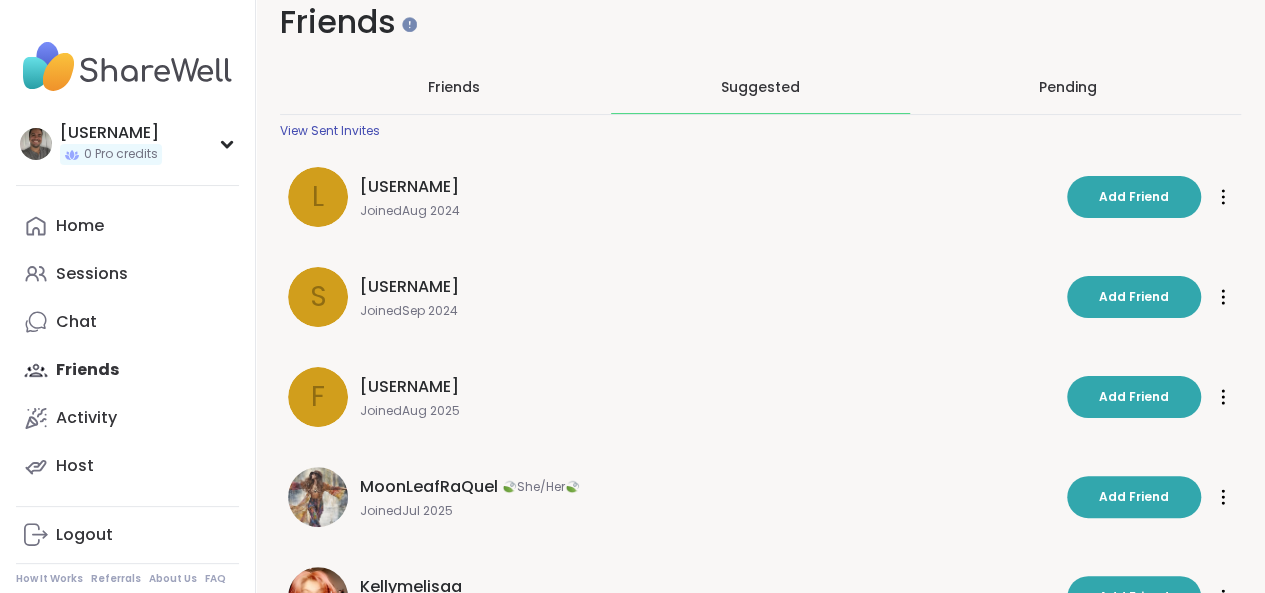 click on "Pending" at bounding box center [1067, 87] 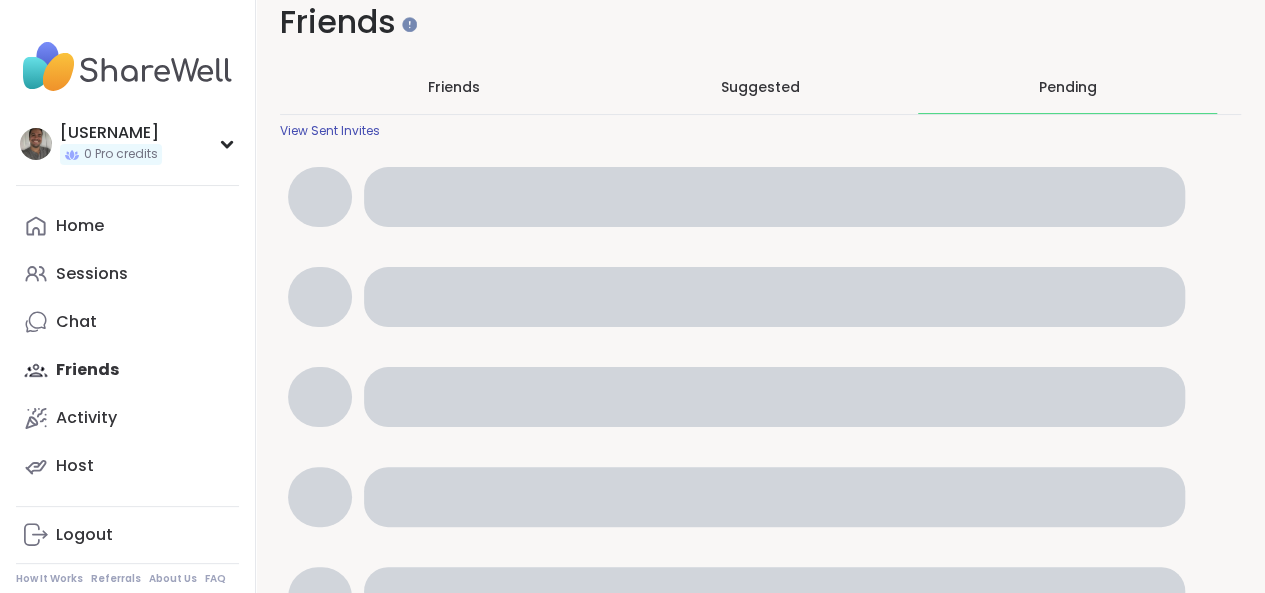 scroll, scrollTop: 0, scrollLeft: 0, axis: both 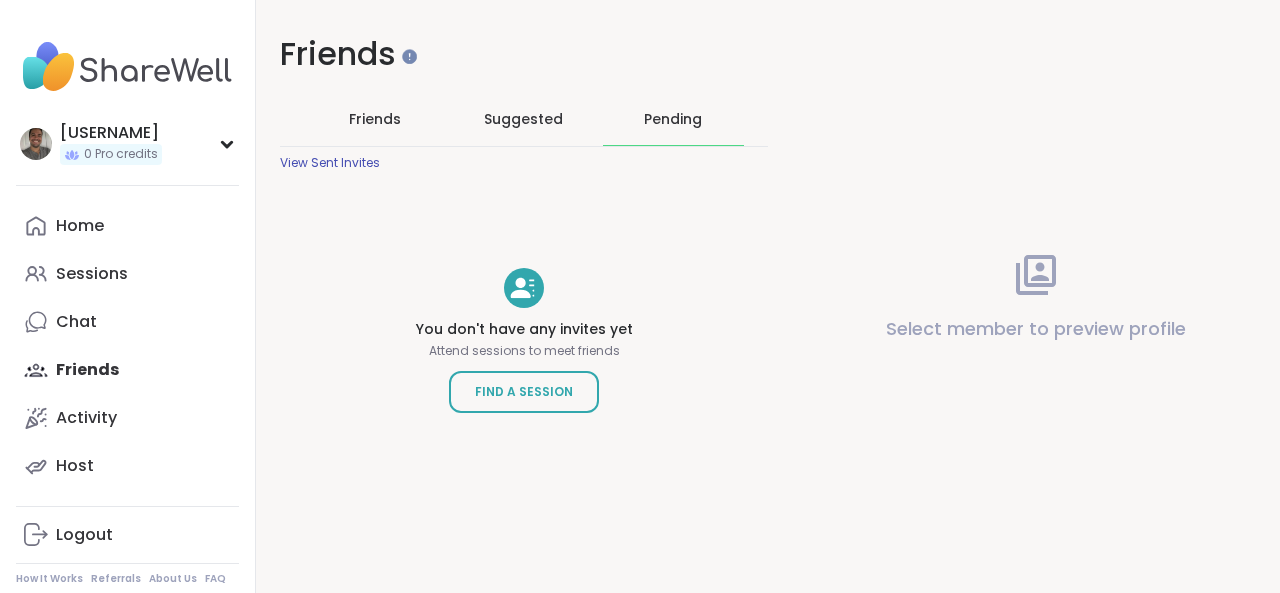 click on "Suggested" at bounding box center [523, 119] 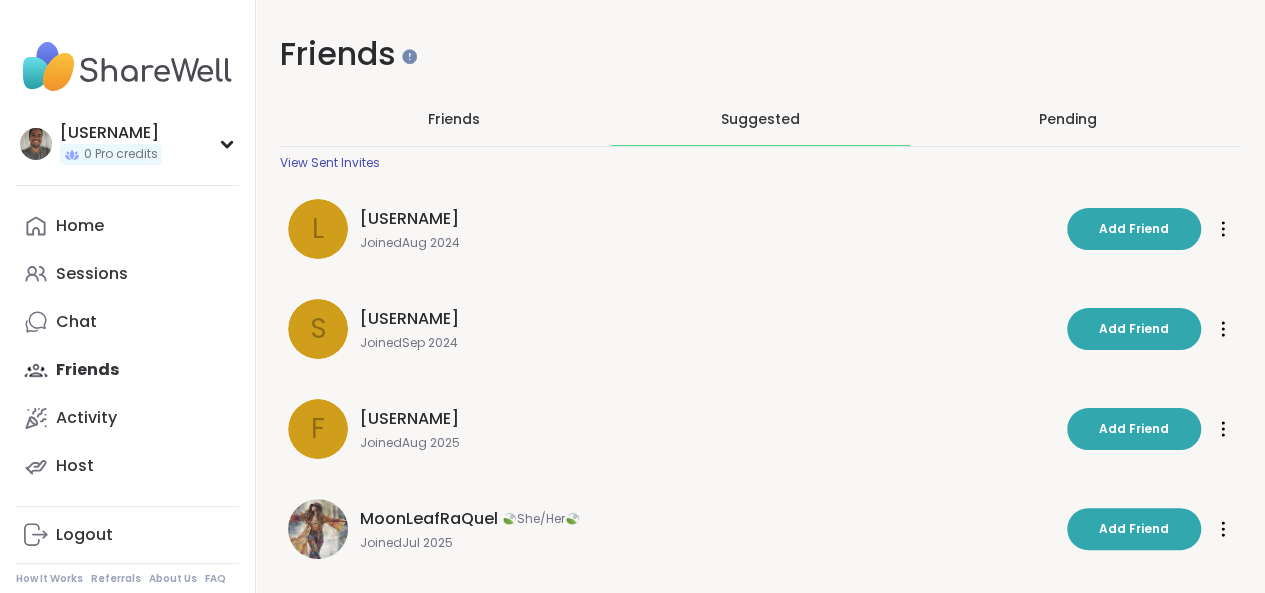 scroll, scrollTop: 518, scrollLeft: 0, axis: vertical 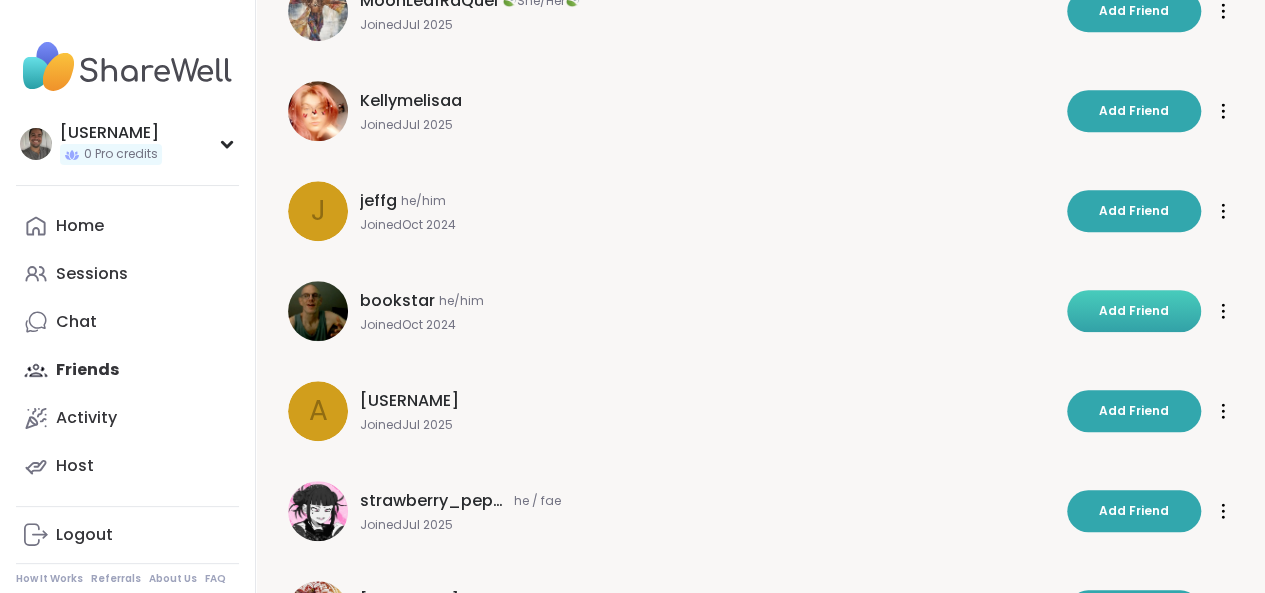 click on "Add Friend" at bounding box center (1134, 311) 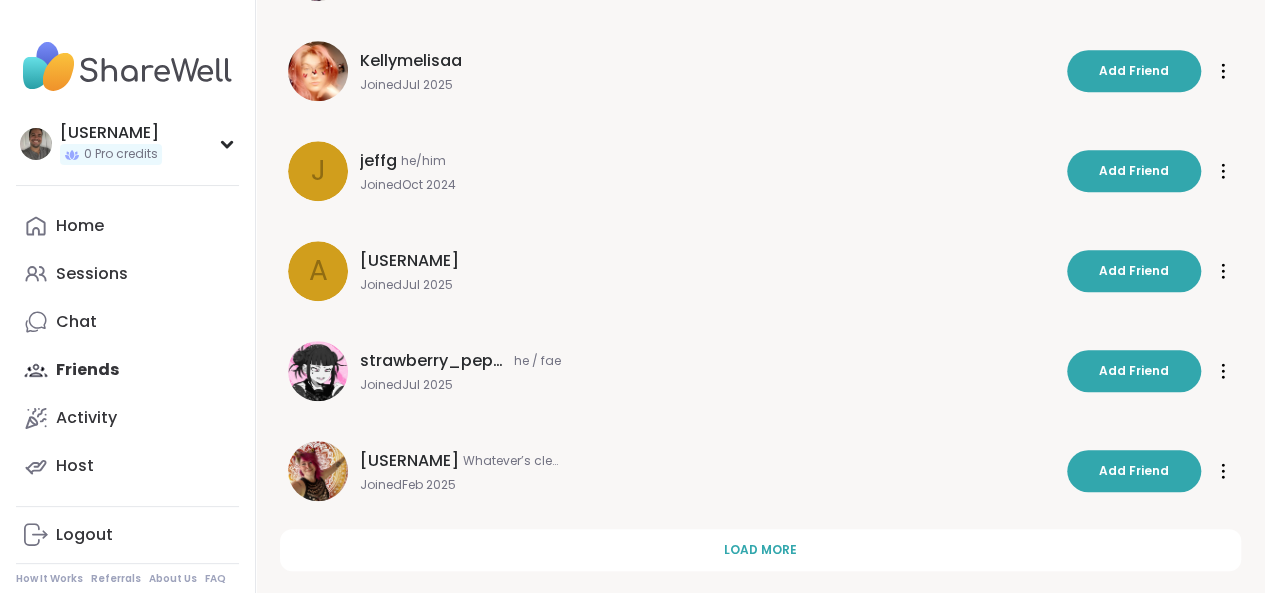 scroll, scrollTop: 590, scrollLeft: 0, axis: vertical 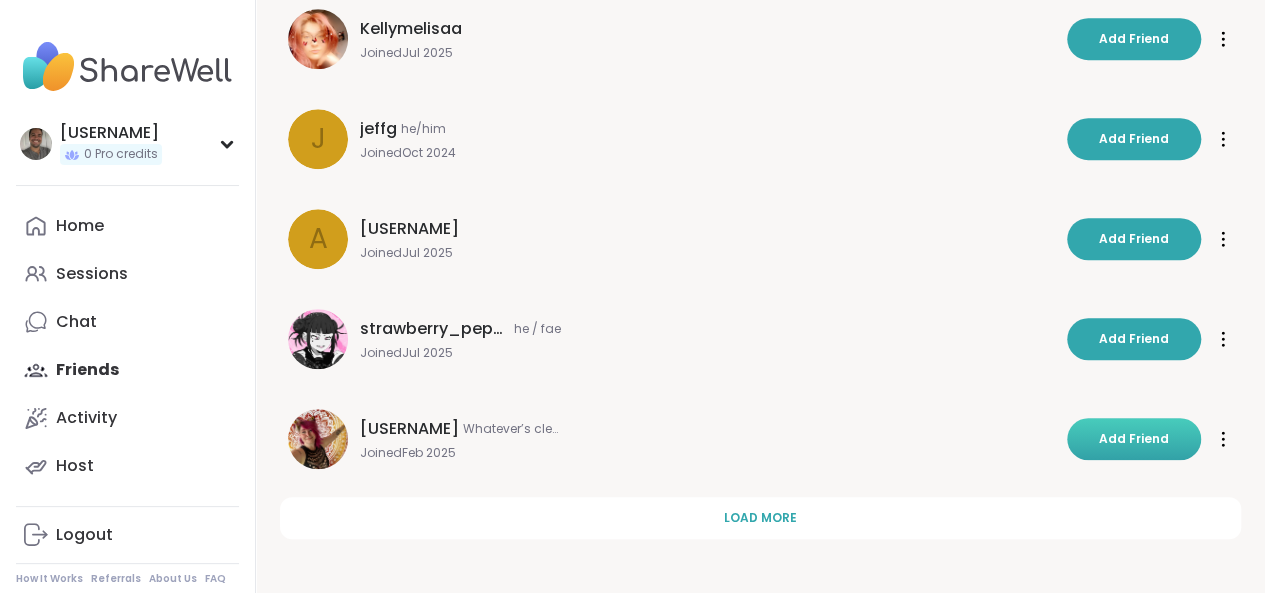 click on "Add Friend" at bounding box center [1134, 439] 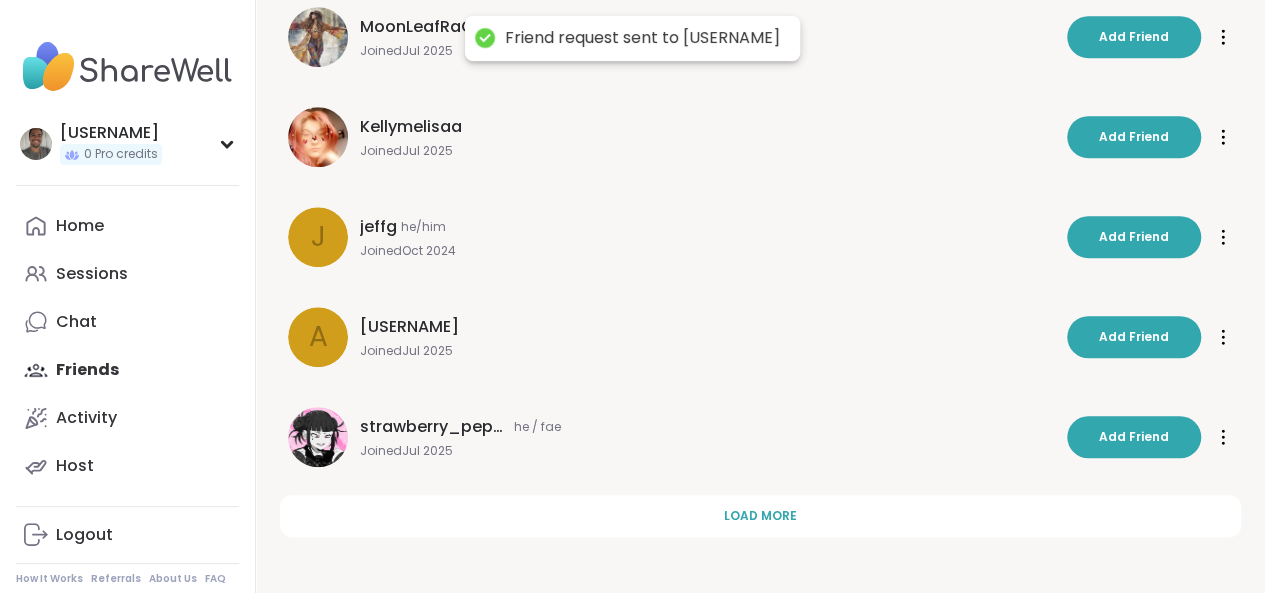 scroll, scrollTop: 490, scrollLeft: 0, axis: vertical 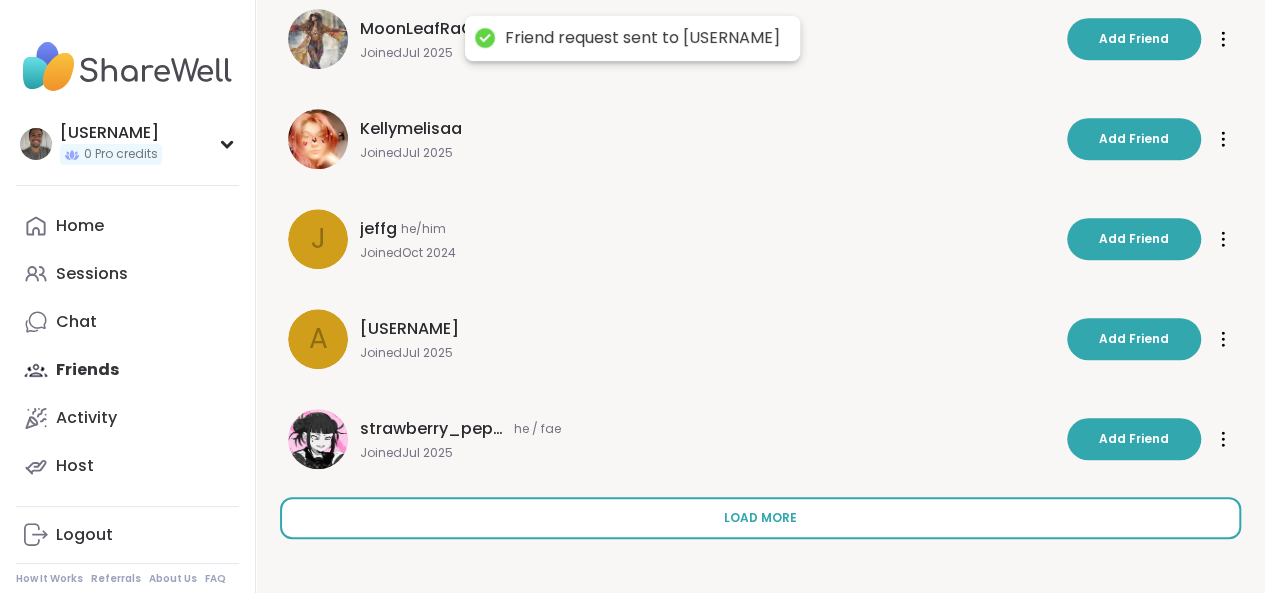 click on "Load more" at bounding box center (760, 518) 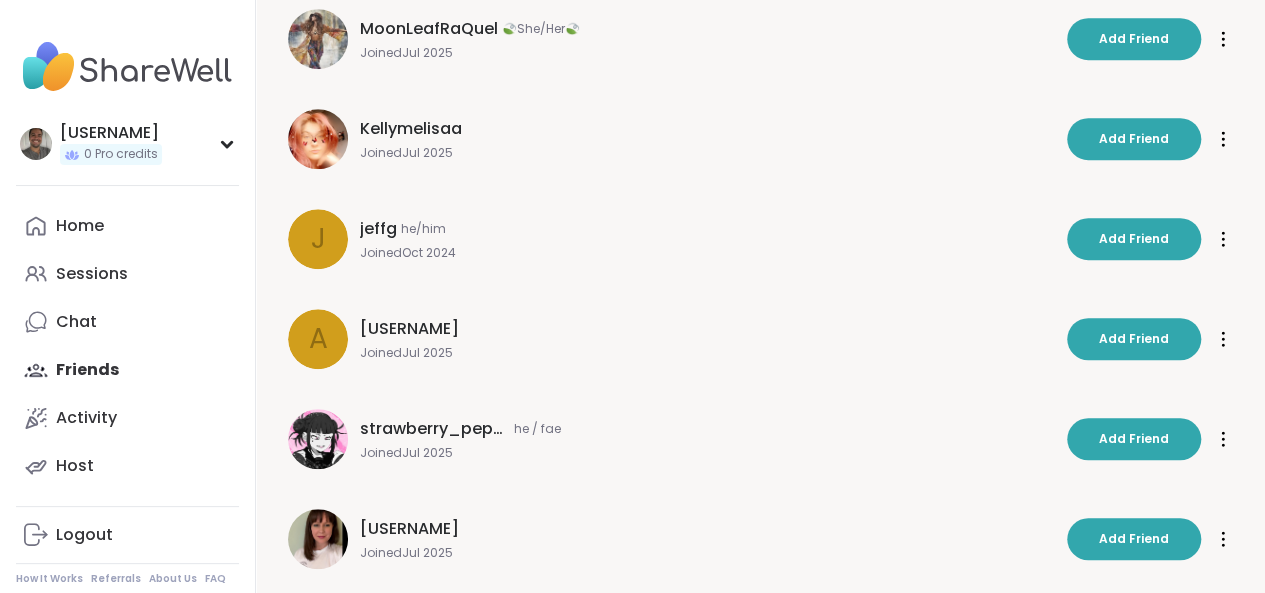 scroll, scrollTop: 1009, scrollLeft: 0, axis: vertical 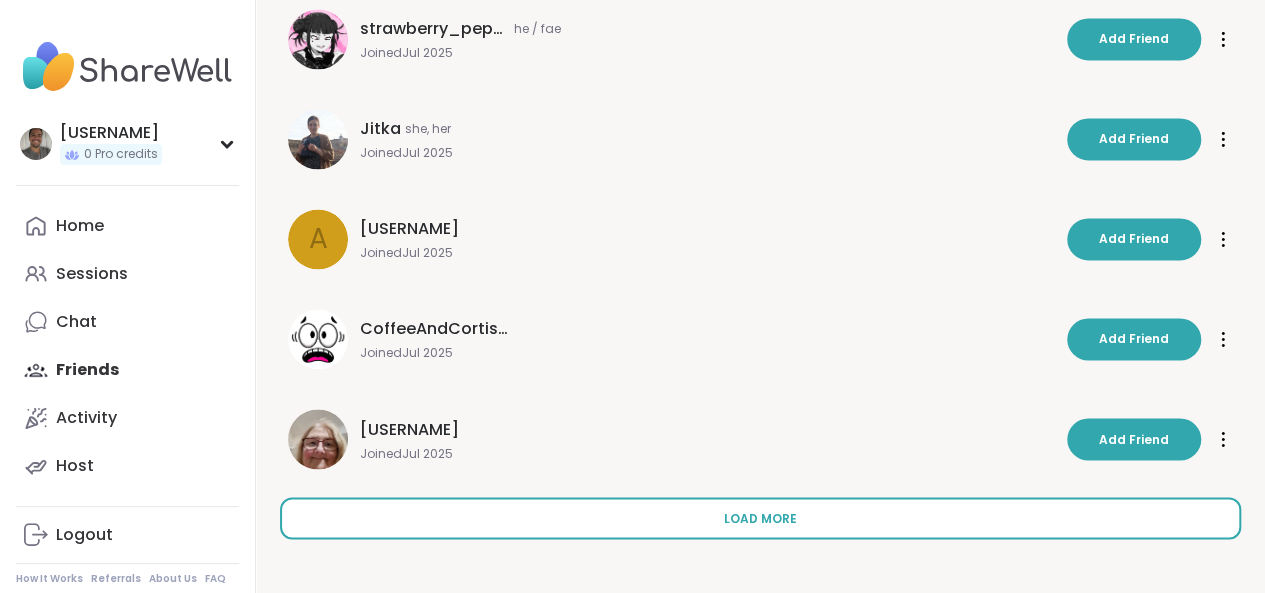 click on "Load more" at bounding box center [760, 518] 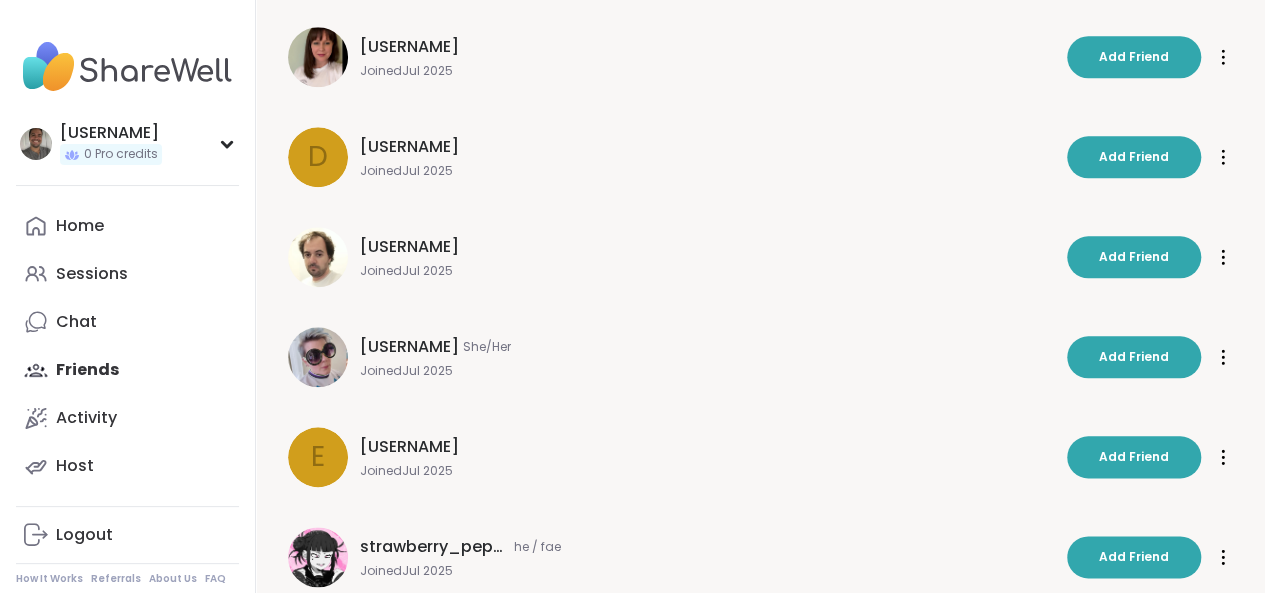 scroll, scrollTop: 108, scrollLeft: 0, axis: vertical 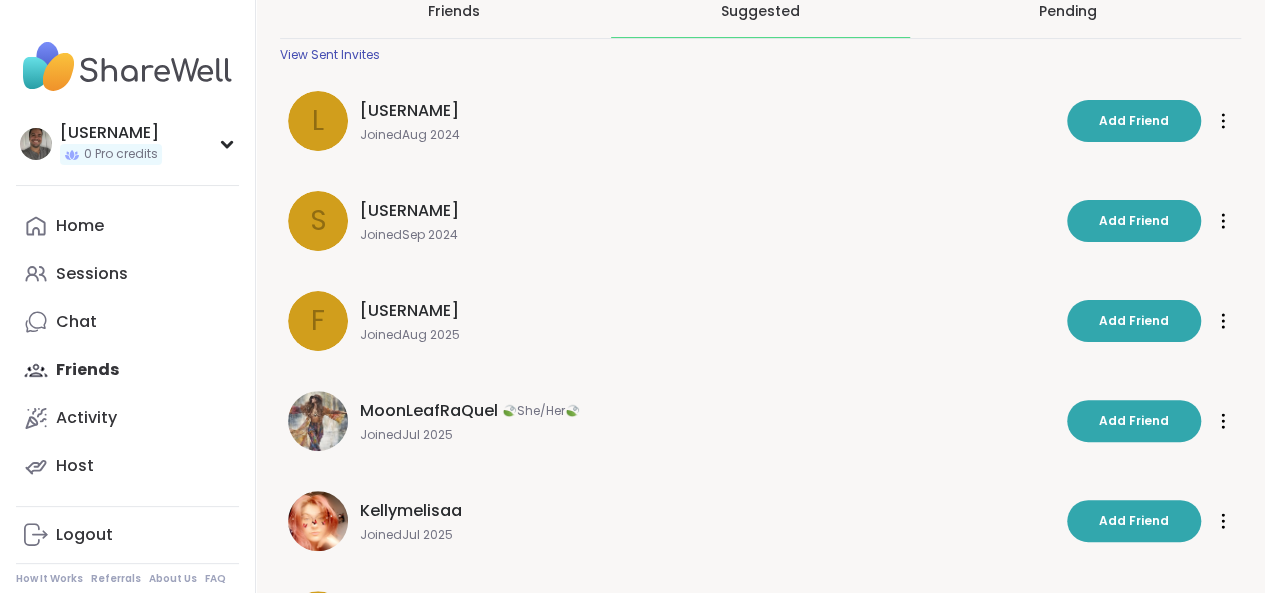click on "View Sent Invites" at bounding box center [330, 55] 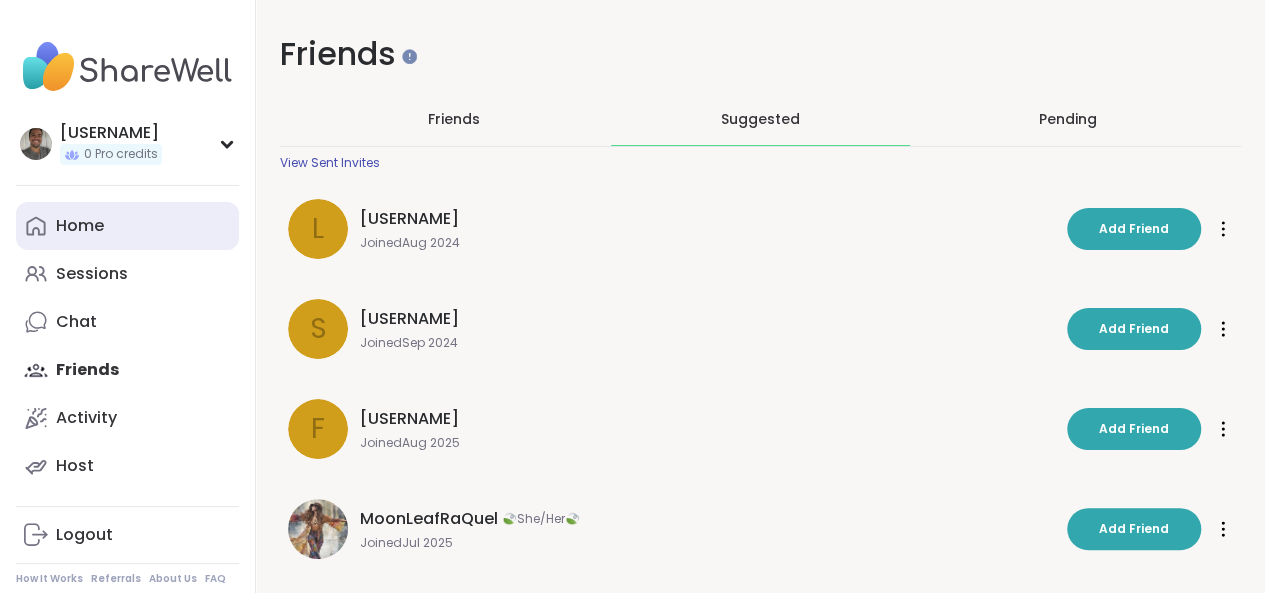 click on "Home" at bounding box center (80, 226) 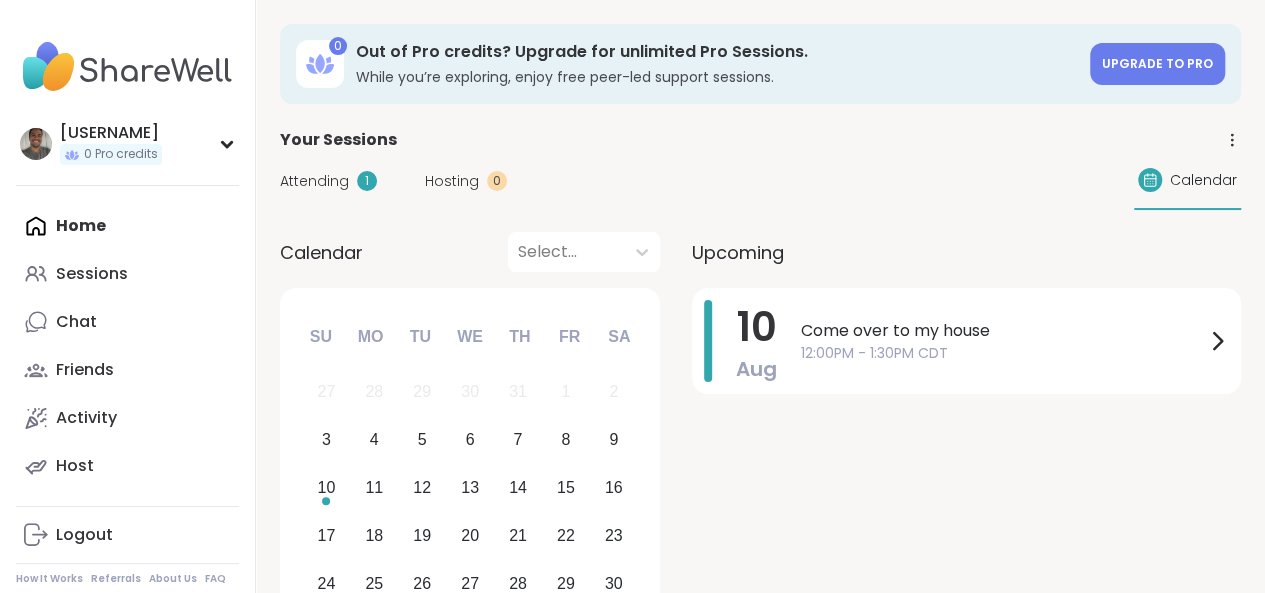 click on "Attending" at bounding box center (314, 181) 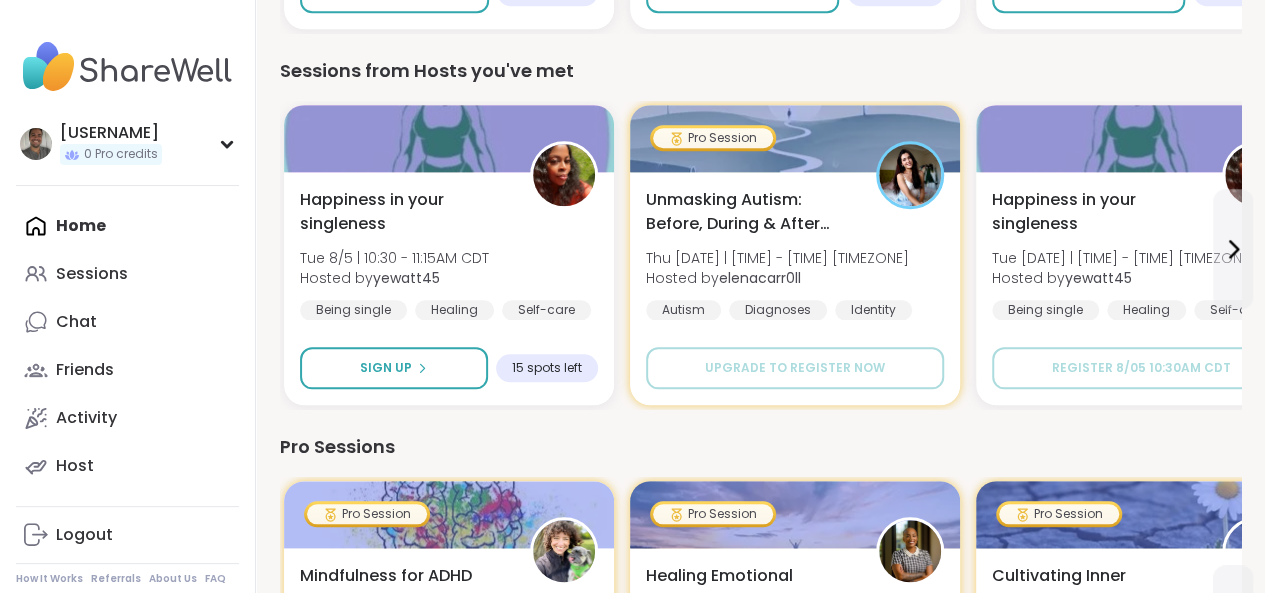 scroll, scrollTop: 877, scrollLeft: 0, axis: vertical 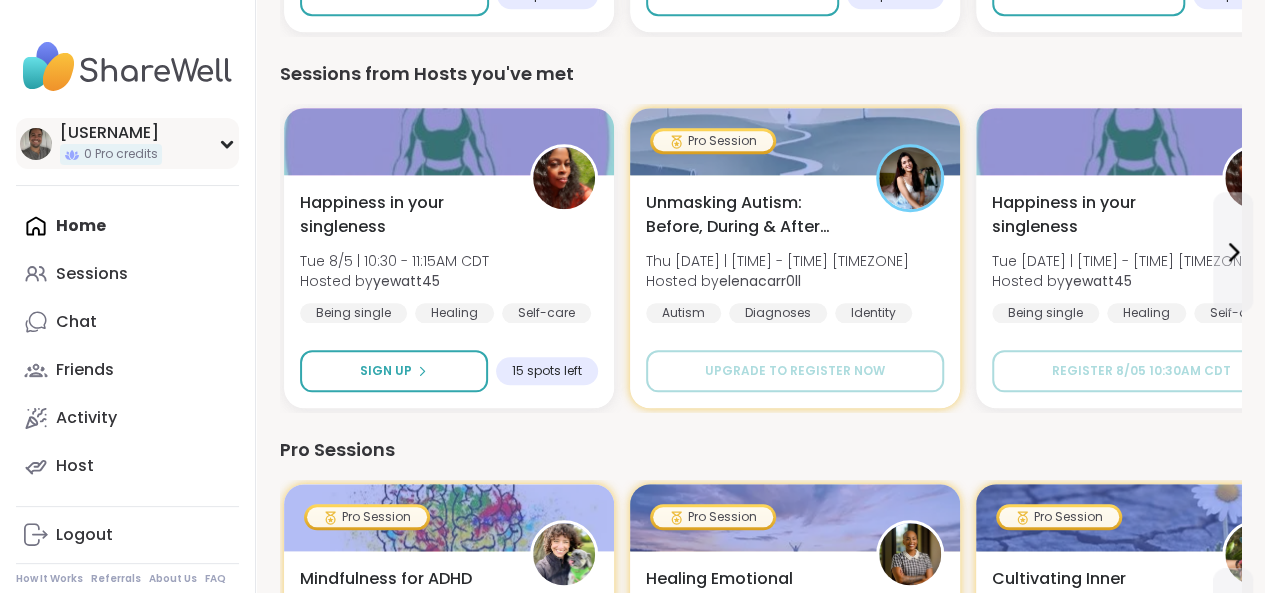 click on "jeffreyjdelwiche 0 Pro credits" at bounding box center (127, 143) 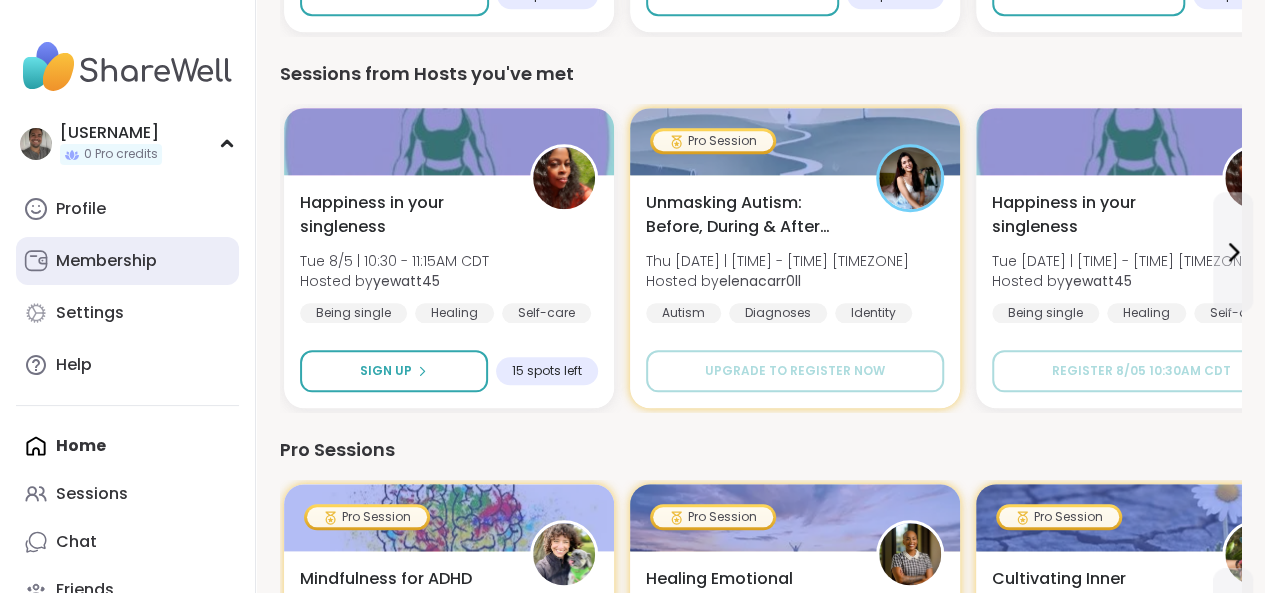 click on "Membership" at bounding box center (106, 261) 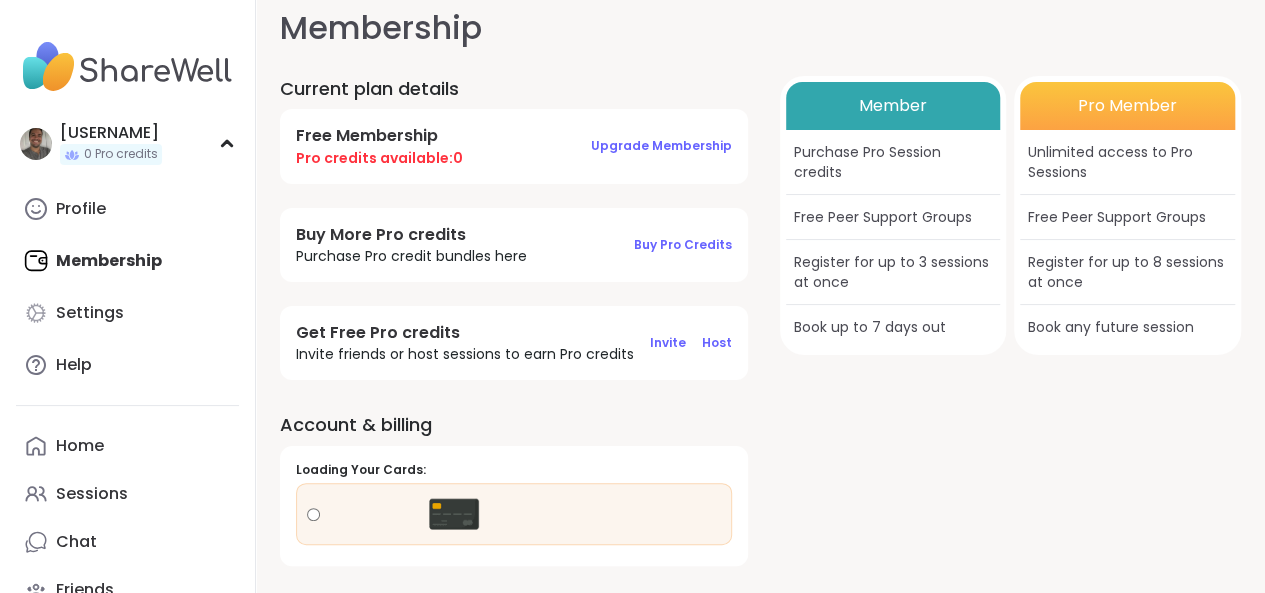 scroll, scrollTop: 0, scrollLeft: 0, axis: both 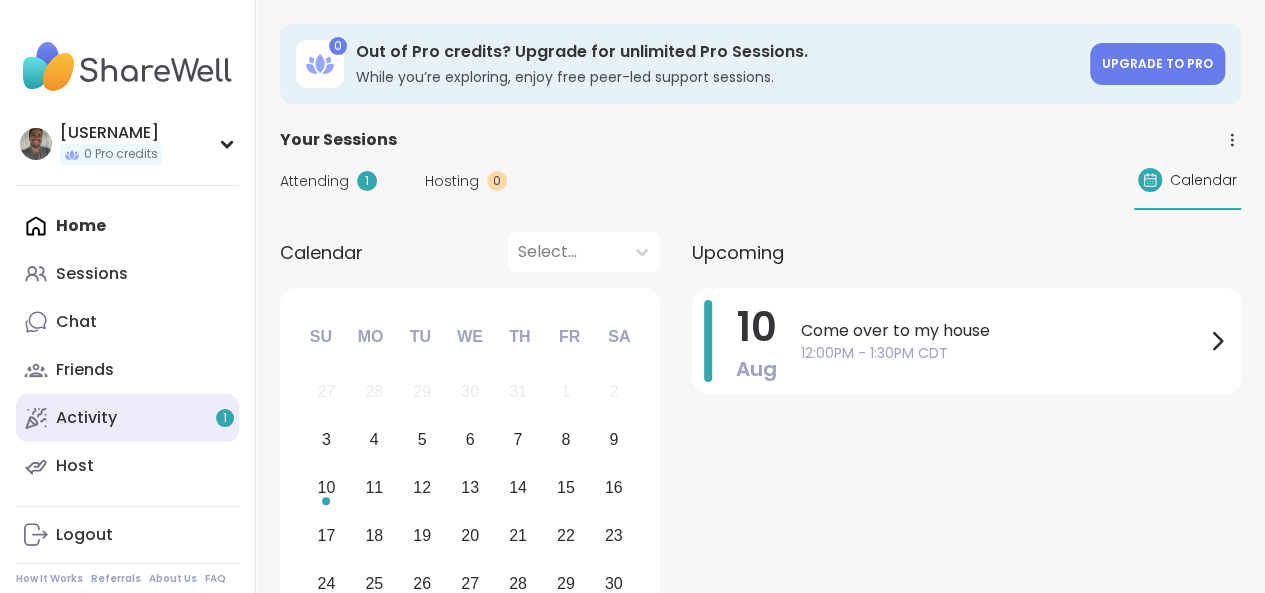 click on "Activity 1" at bounding box center (86, 418) 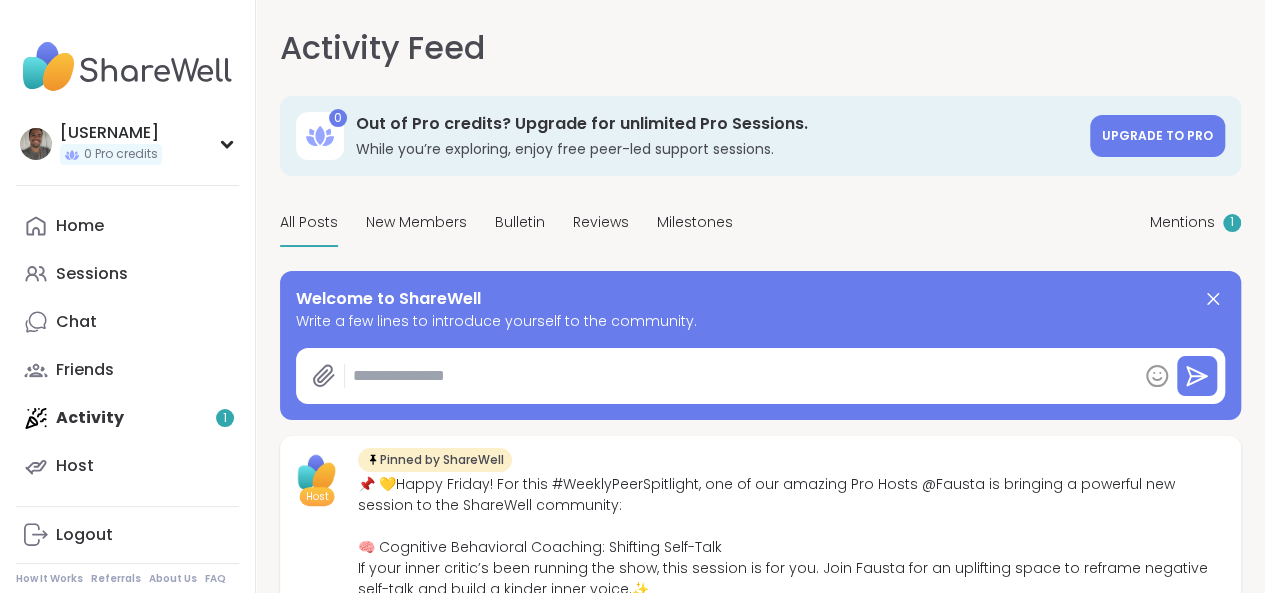 type on "*" 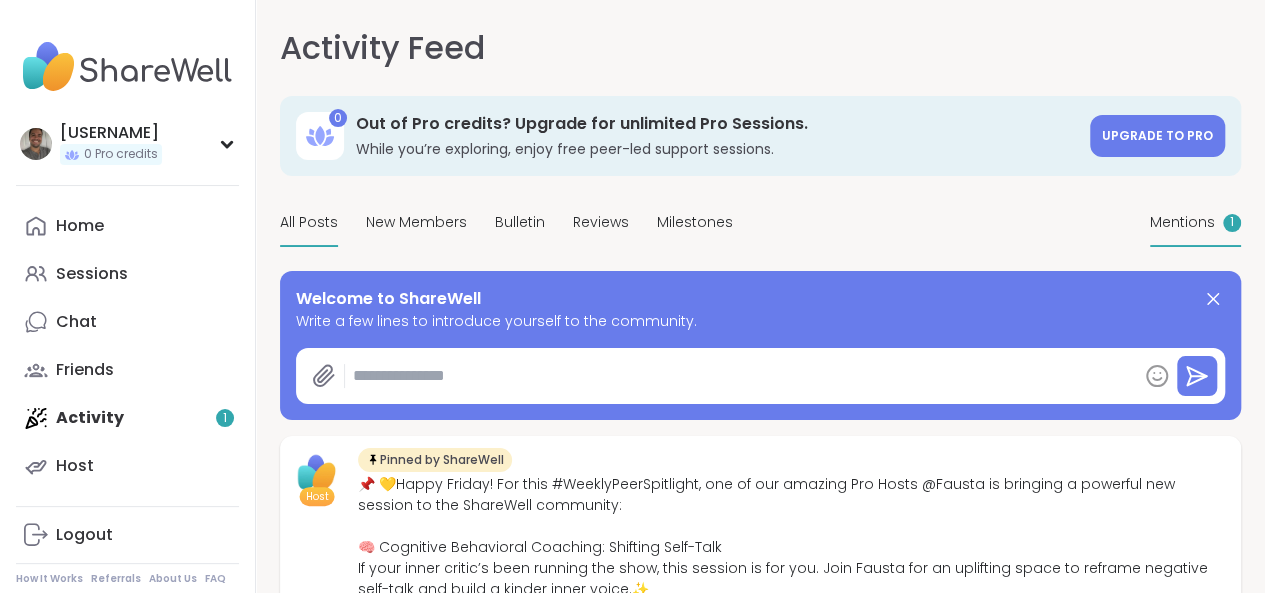 click on "Mentions" at bounding box center [1182, 222] 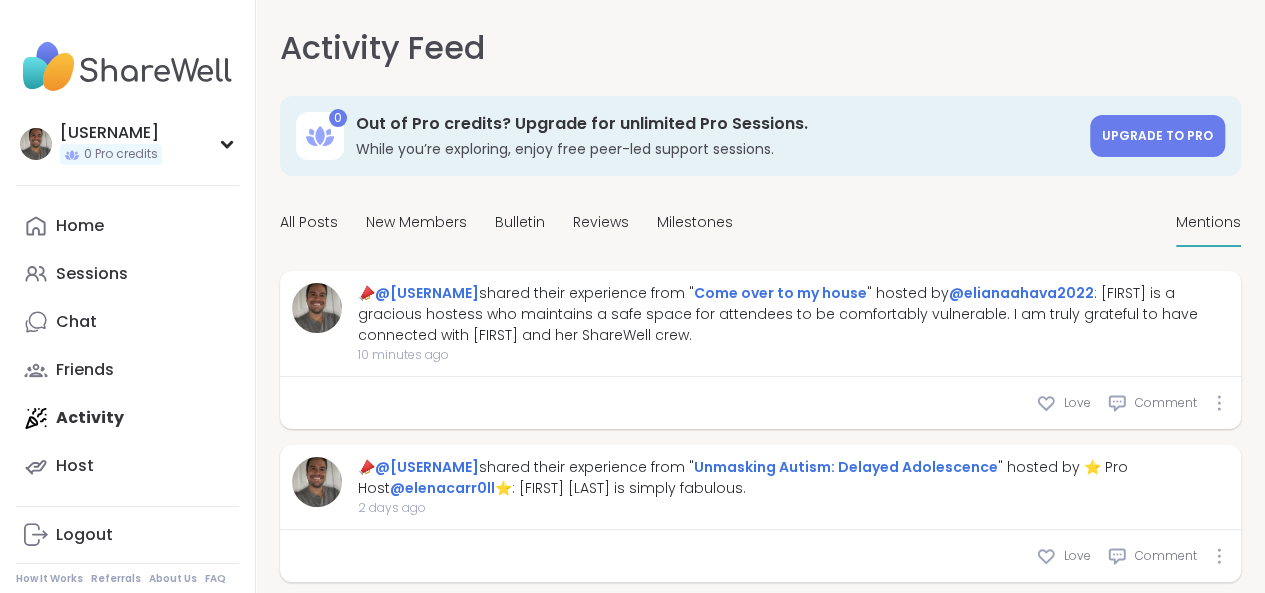 scroll, scrollTop: 518, scrollLeft: 0, axis: vertical 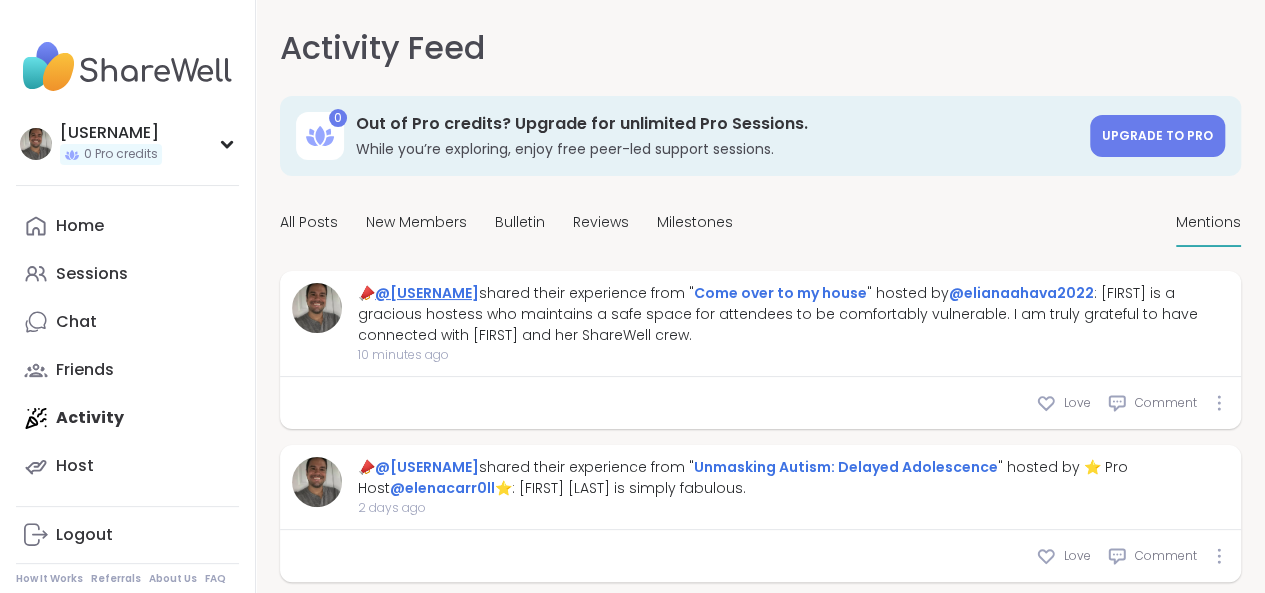 click on "@jeffreyjdelwiche" at bounding box center (427, 293) 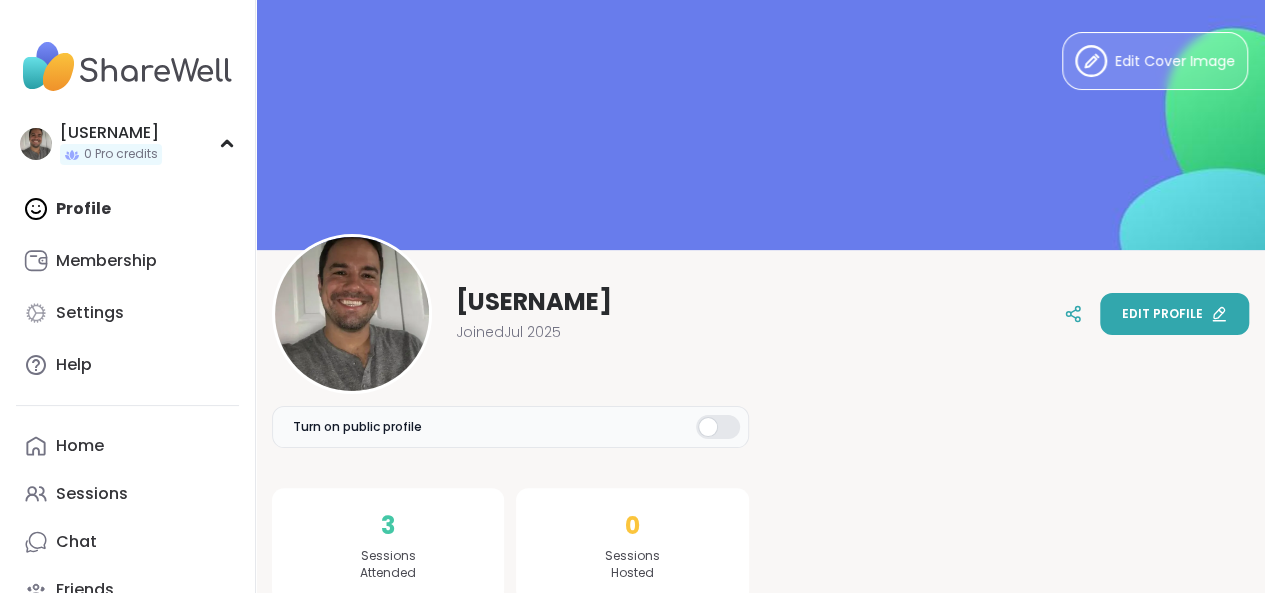 click on "Edit profile" at bounding box center [1162, 314] 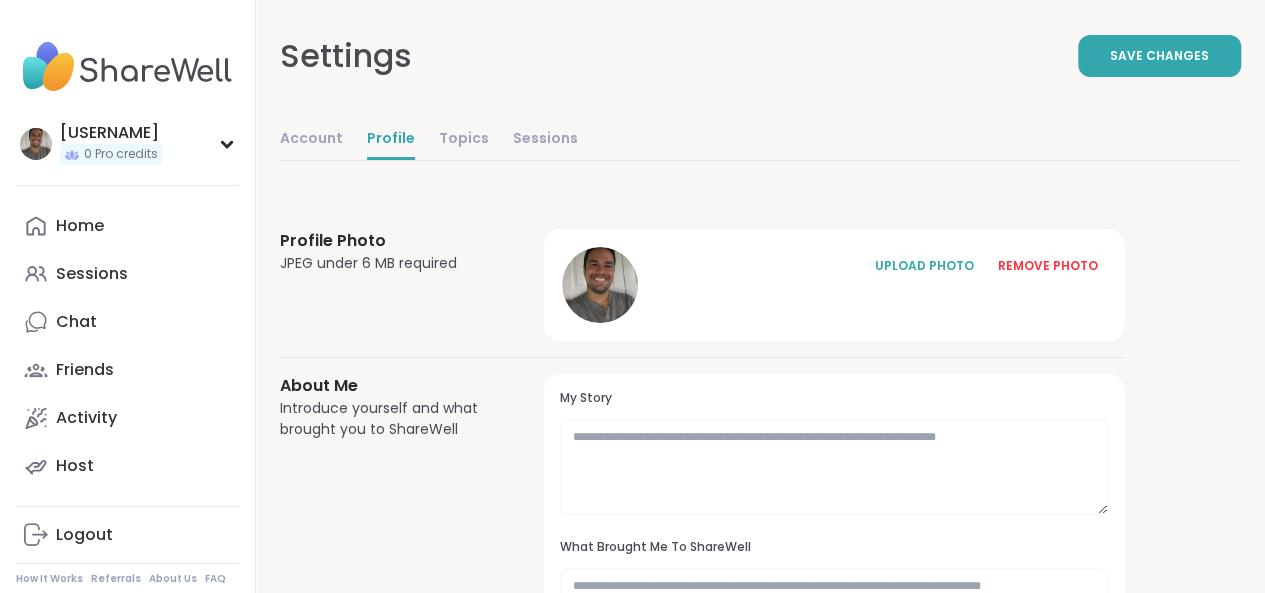 scroll, scrollTop: 518, scrollLeft: 0, axis: vertical 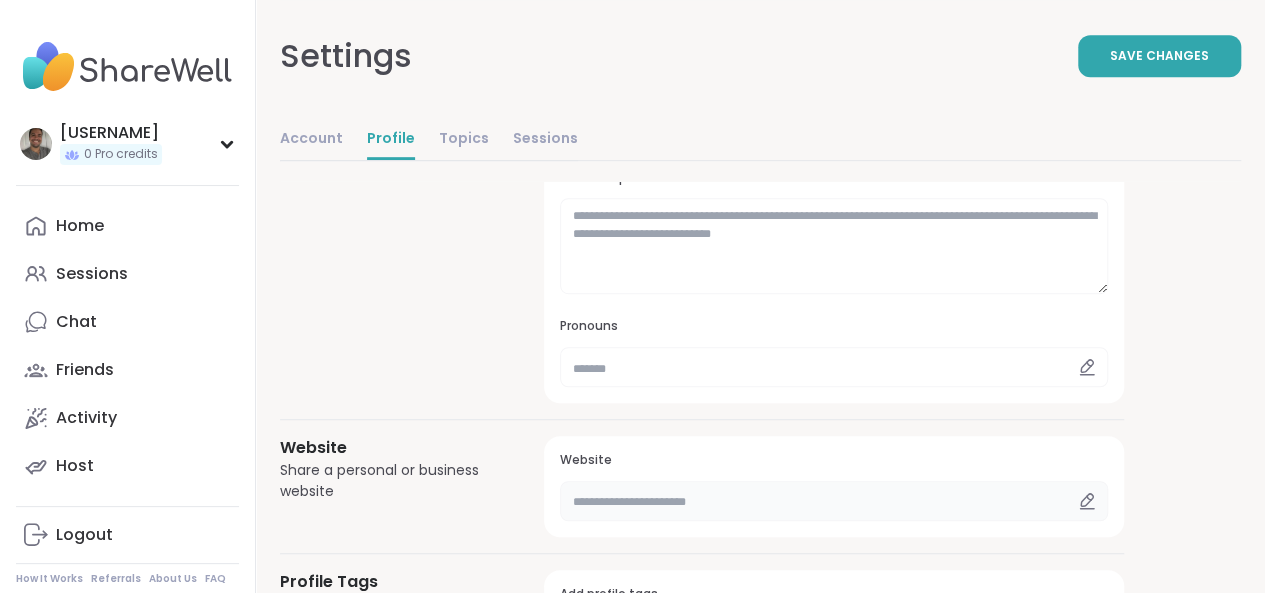 click at bounding box center (834, 501) 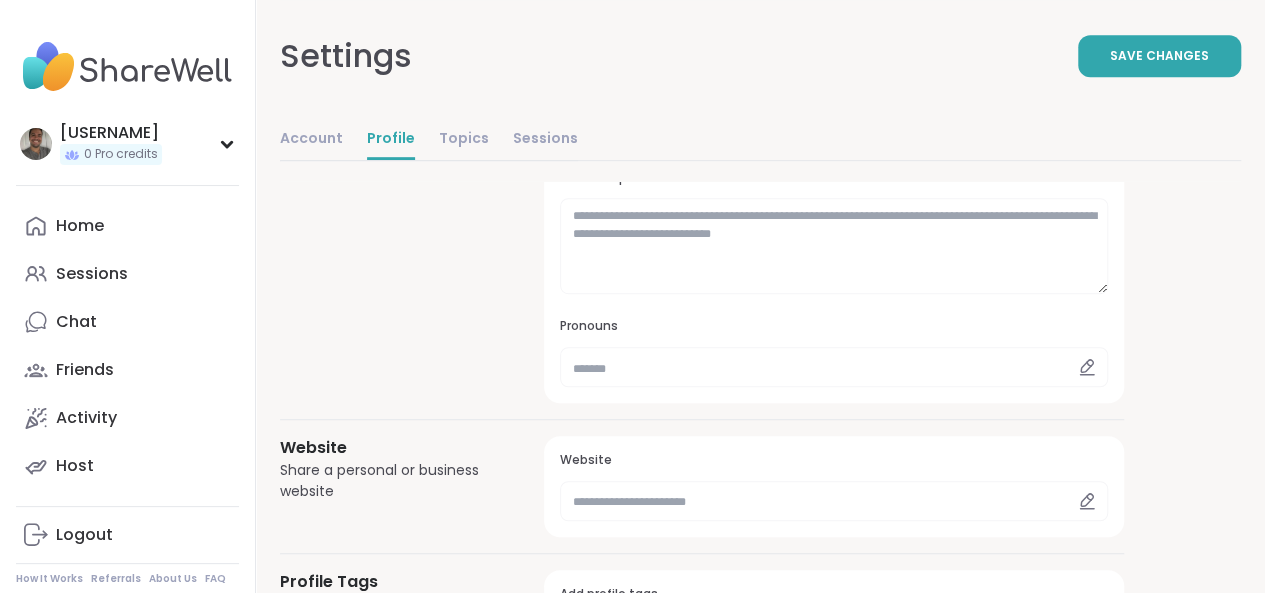 click on "Profile Photo JPEG under 6 MB required UPLOAD PHOTO REMOVE PHOTO About Me Introduce yourself and what brought you to ShareWell My Story   What Brought Me To ShareWell   What I Hope to Contribute and Gain   Pronouns   Website Share a personal or business website Website   Profile Tags Add interests, traits, and/or credentials Add profile tags   + Add a tag e.g., pet owner, mother, certified life coach Press Enter (↵) to add a tag Public Profile Toggle to hide/show your profile to other ShareWell members Turn on public profile   Turn on public profile Cover Image Upload a background for your profile page UPLOAD PHOTO" at bounding box center [760, 432] 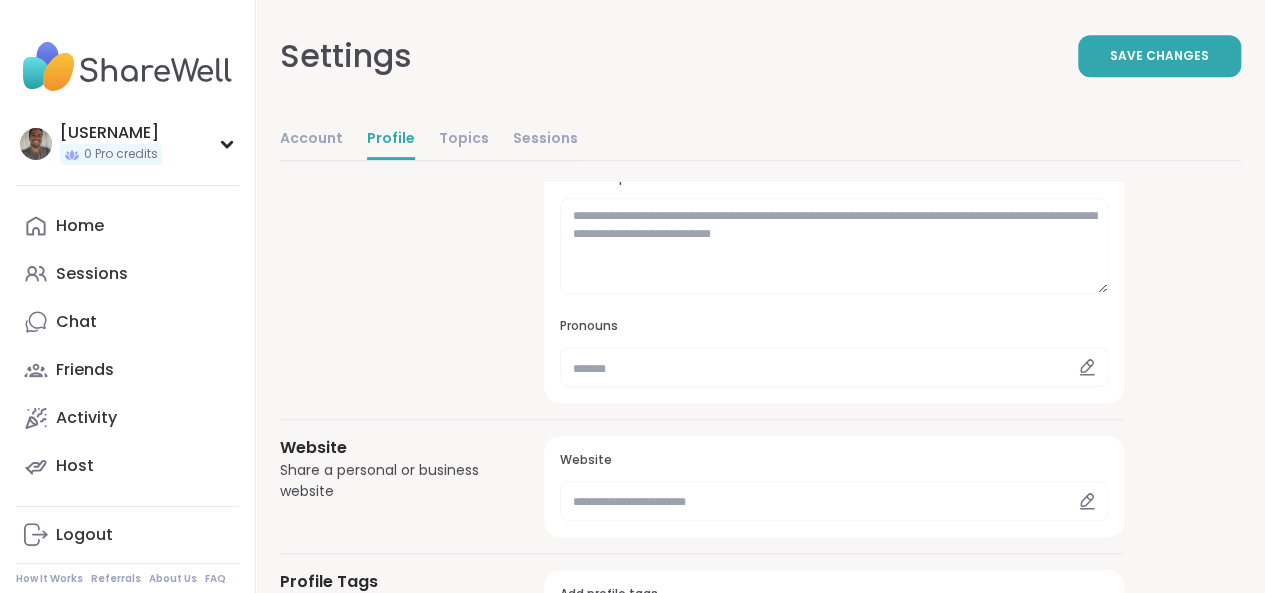 scroll, scrollTop: 1037, scrollLeft: 0, axis: vertical 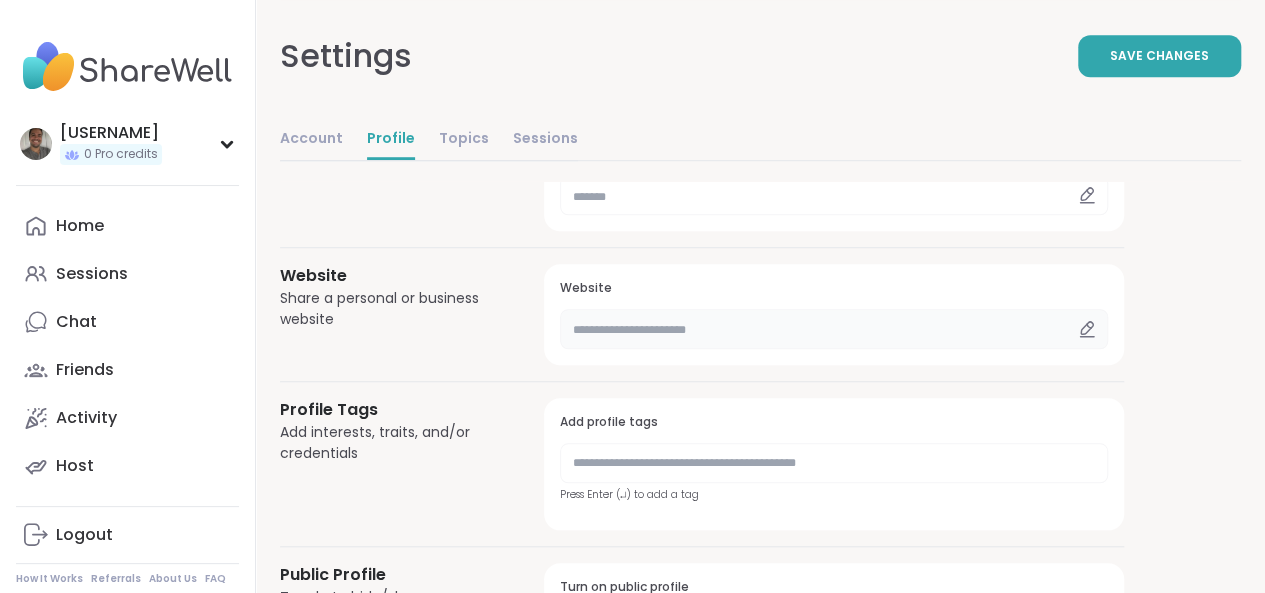 click at bounding box center [834, 329] 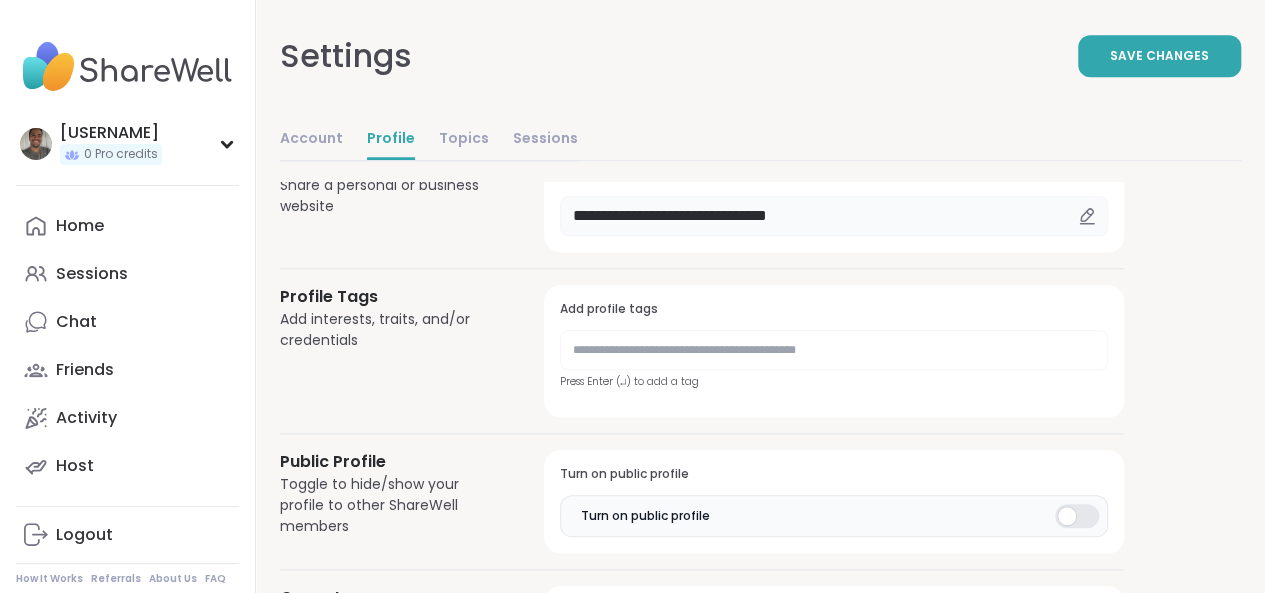 scroll, scrollTop: 843, scrollLeft: 0, axis: vertical 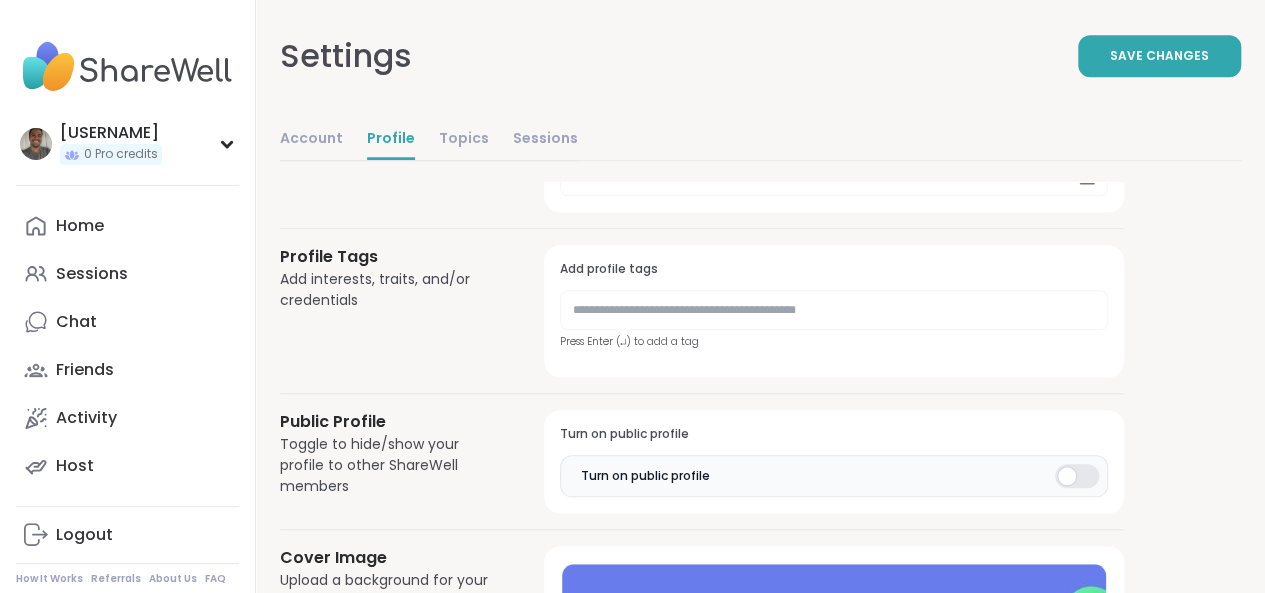 click at bounding box center (1077, 476) 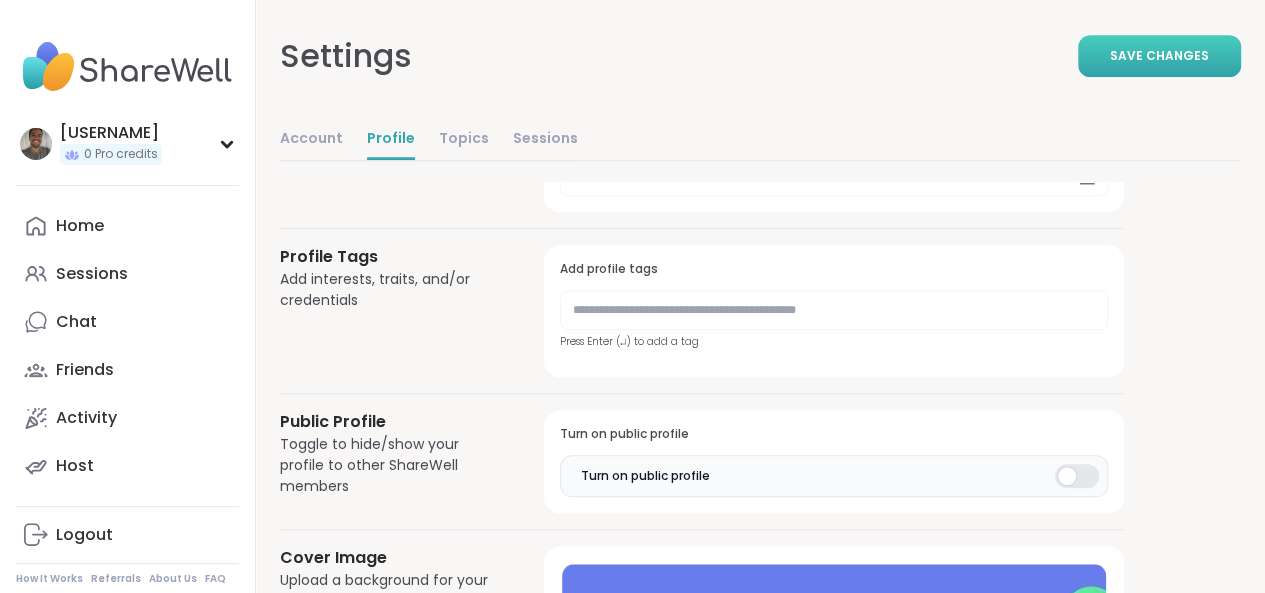 click on "Save Changes" at bounding box center (1159, 56) 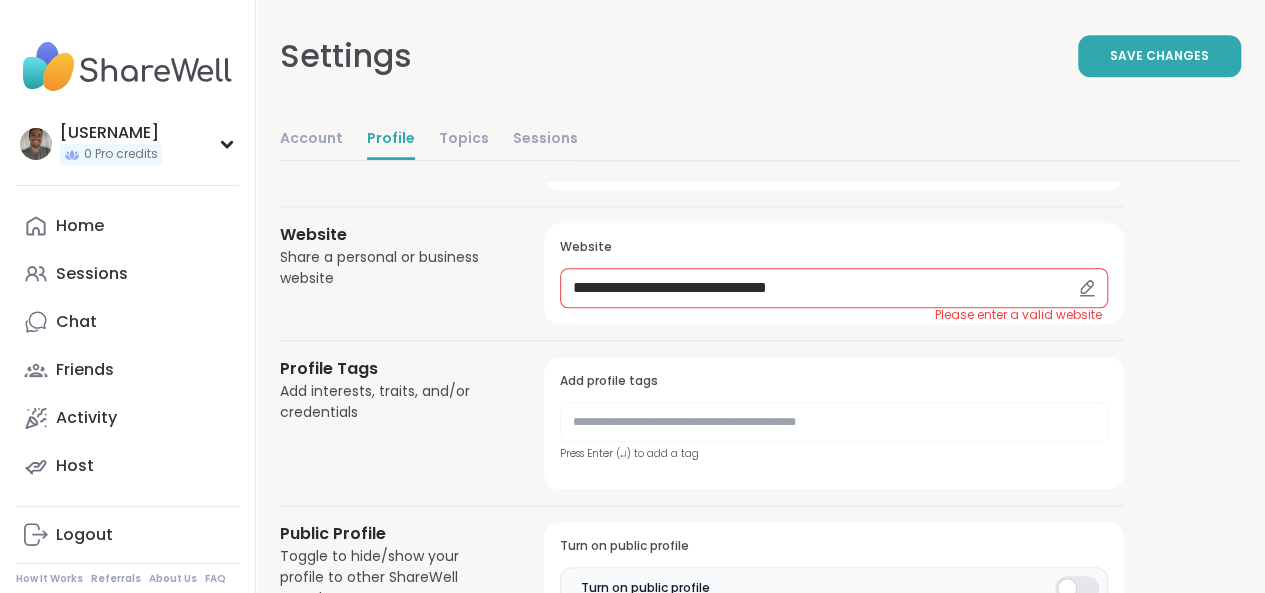 scroll, scrollTop: 683, scrollLeft: 0, axis: vertical 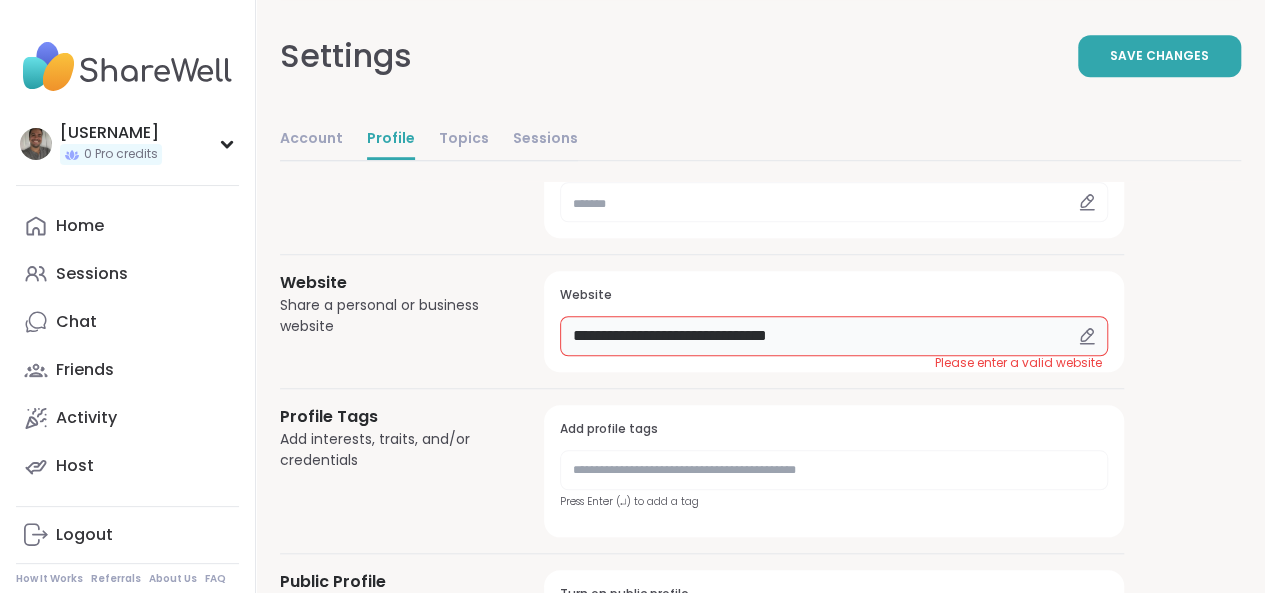 click on "**********" at bounding box center [834, 336] 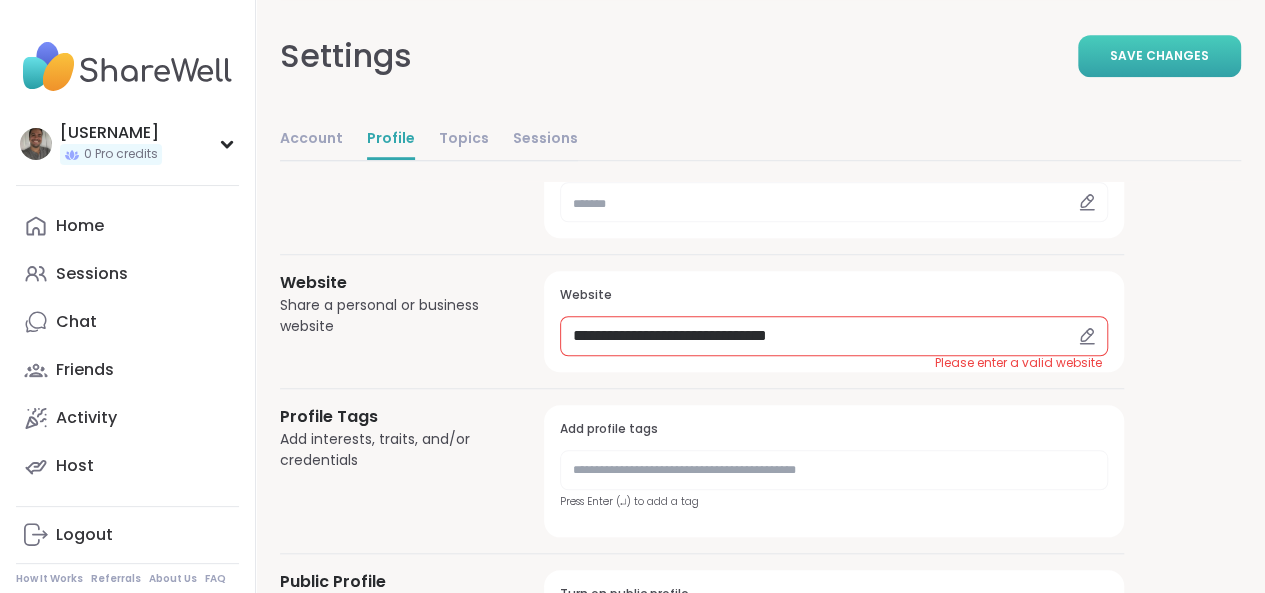 click on "Save Changes" at bounding box center (1159, 56) 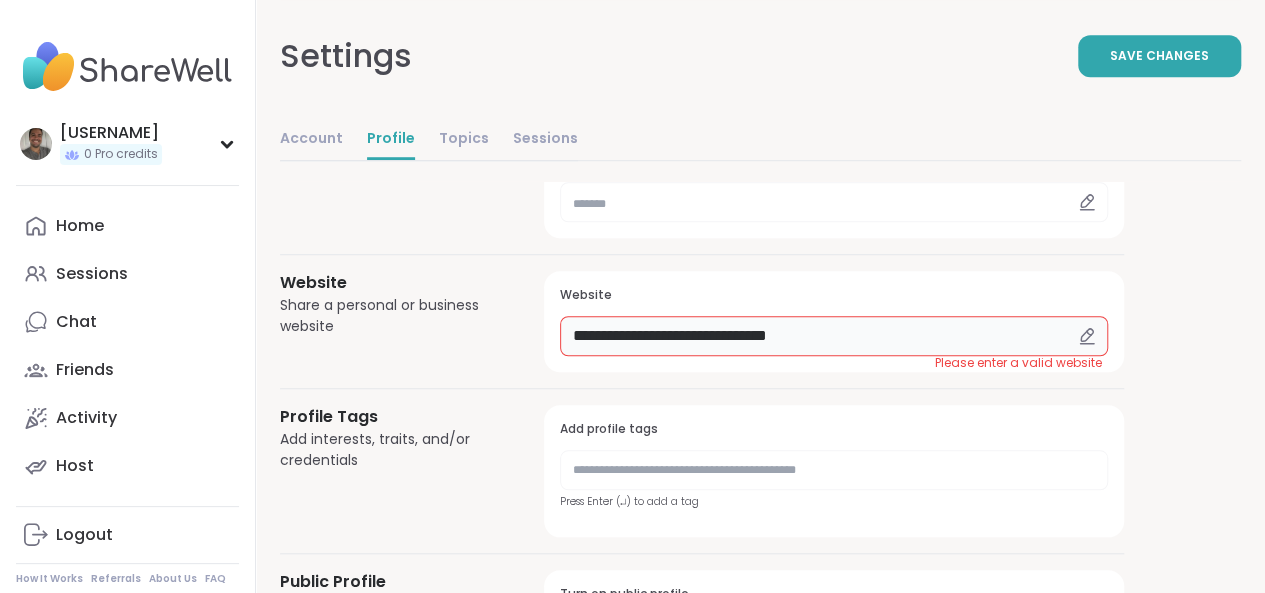 click on "**********" at bounding box center (834, 336) 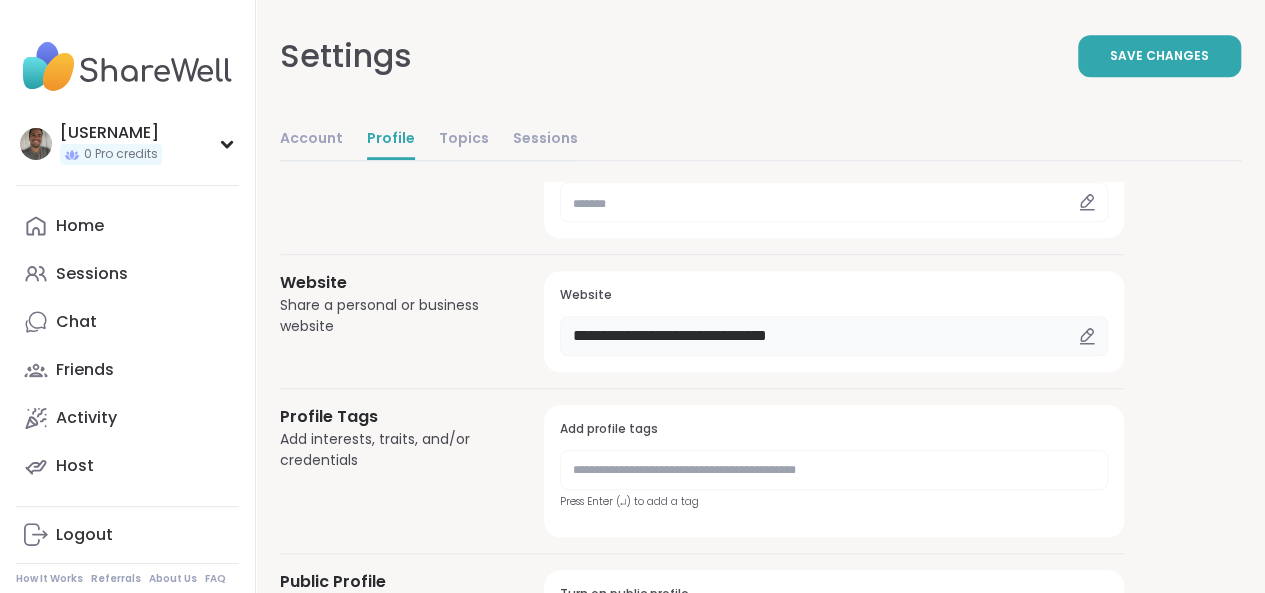 click on "**********" at bounding box center (834, 336) 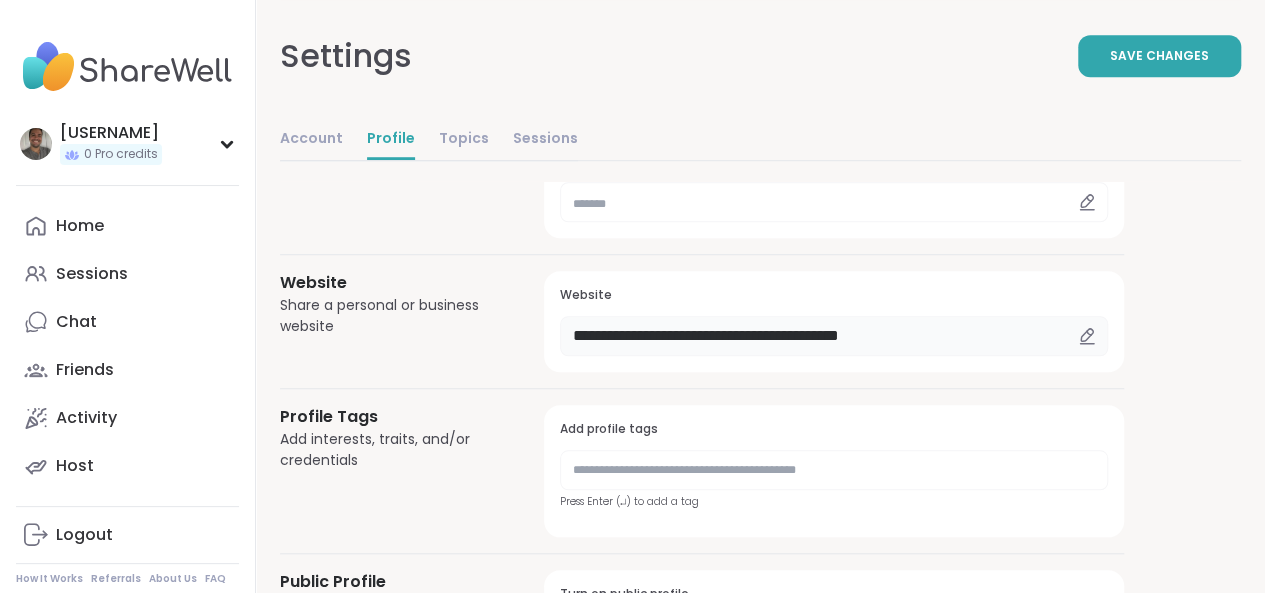 drag, startPoint x: 674, startPoint y: 335, endPoint x: 538, endPoint y: 330, distance: 136.09187 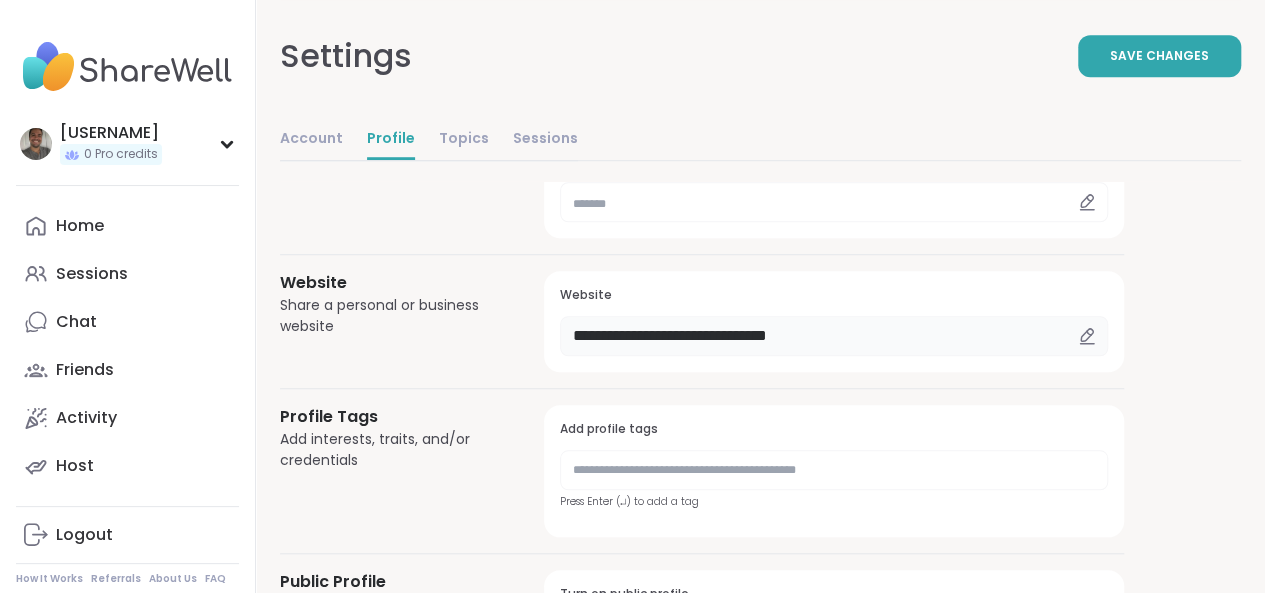 click on "**********" at bounding box center (834, 336) 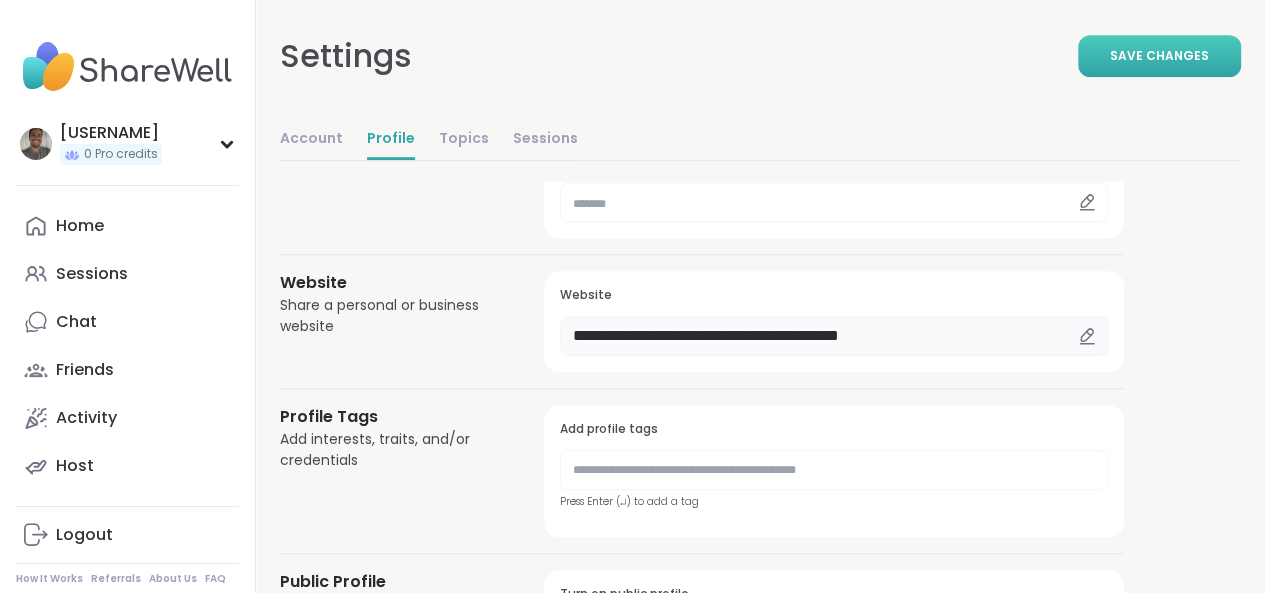 type on "**********" 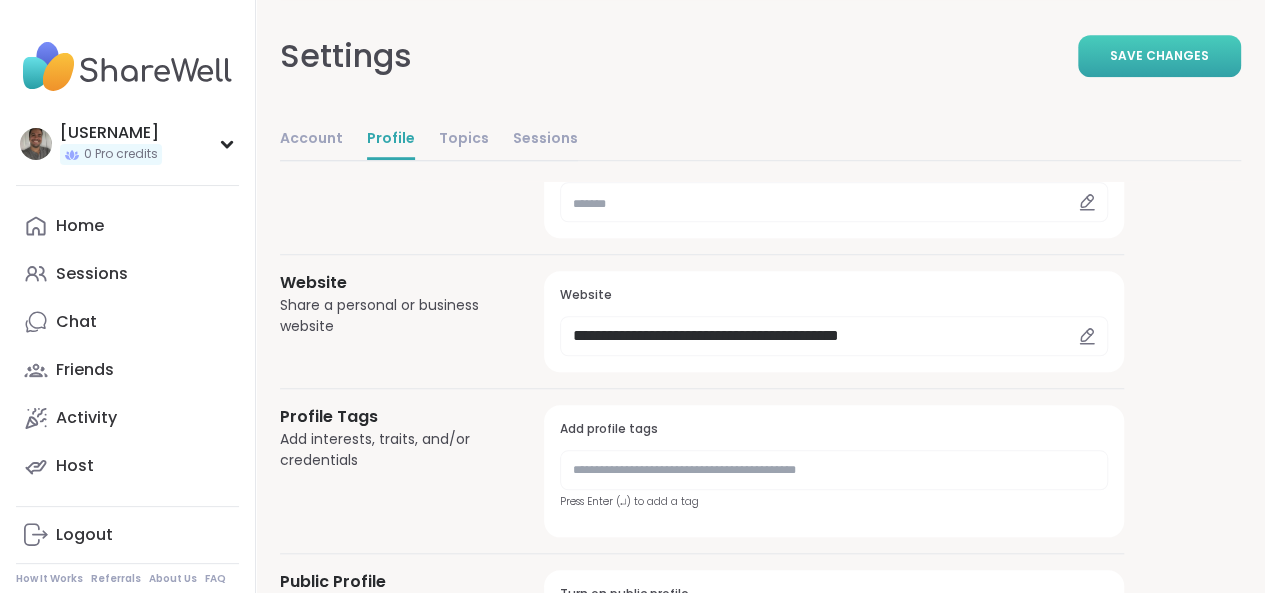 click on "Save Changes" at bounding box center [1159, 56] 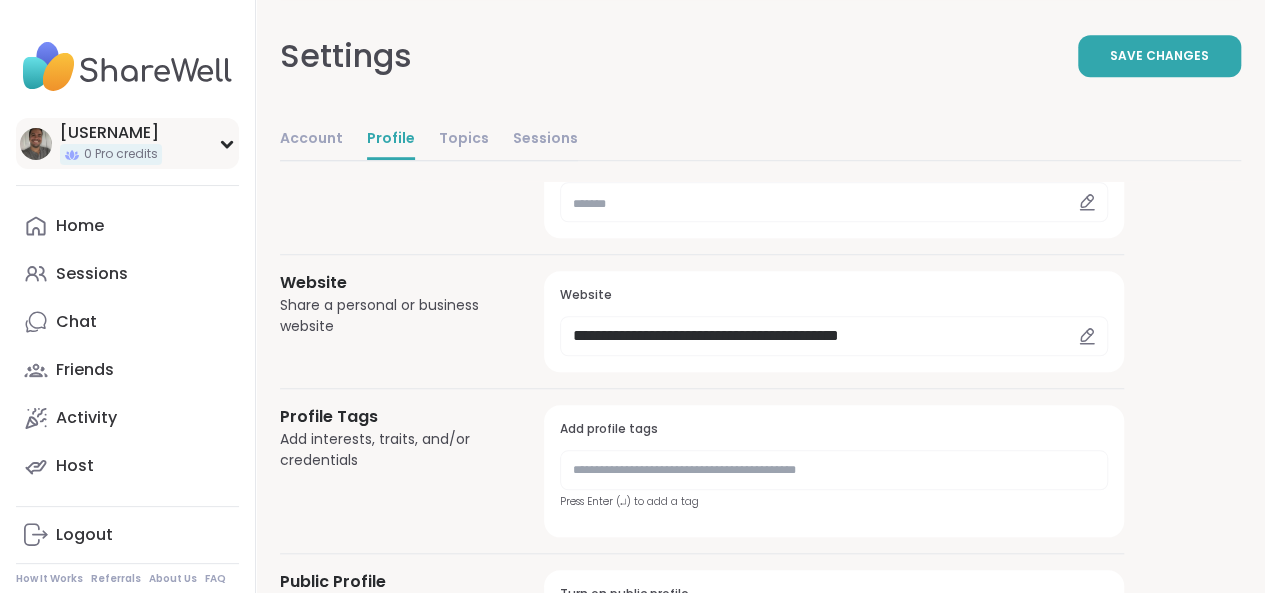 click on "jeffreyjdelwiche 0 Pro credits" at bounding box center (127, 143) 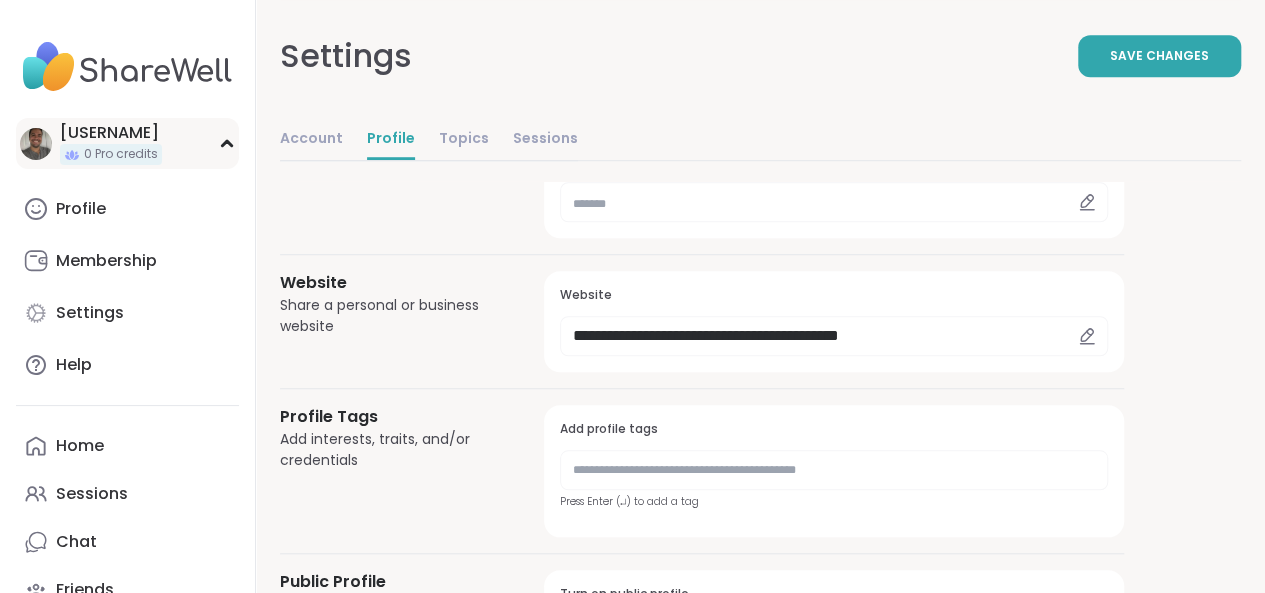 click on "jeffreyjdelwiche 0 Pro credits" at bounding box center (127, 143) 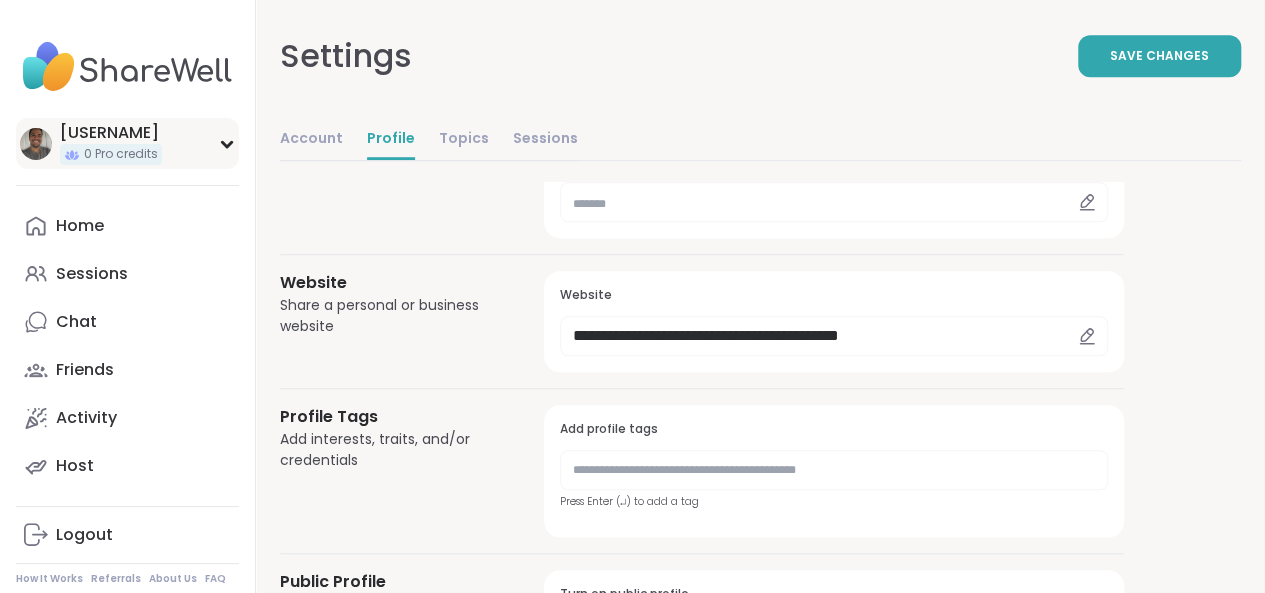 click at bounding box center (36, 144) 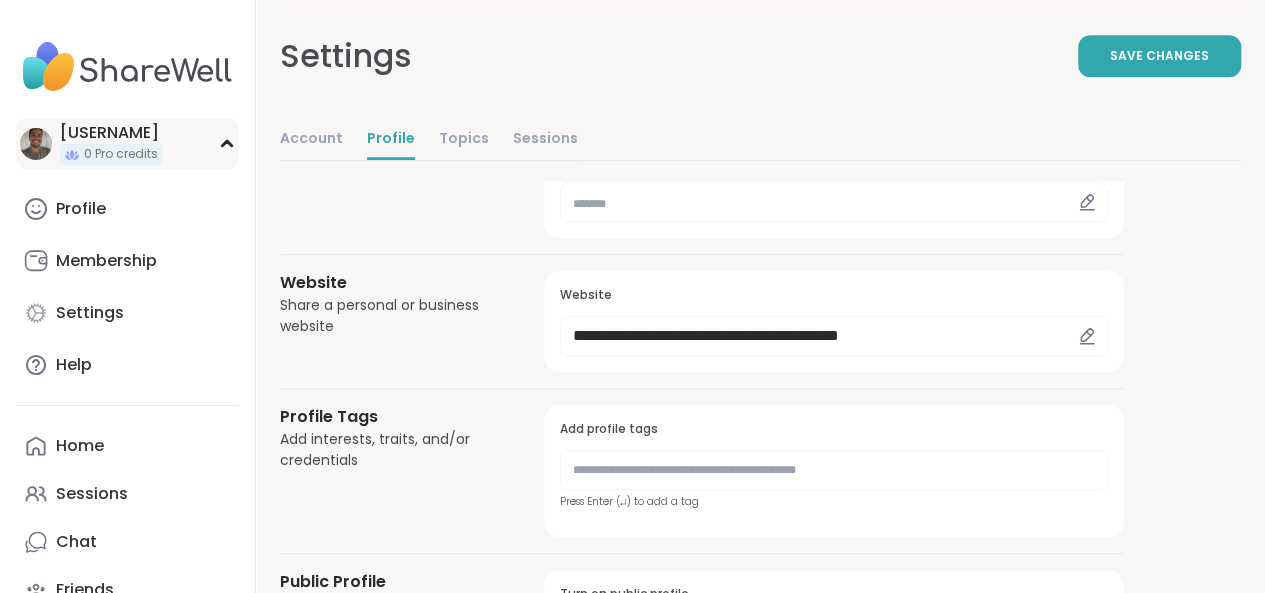click at bounding box center (36, 144) 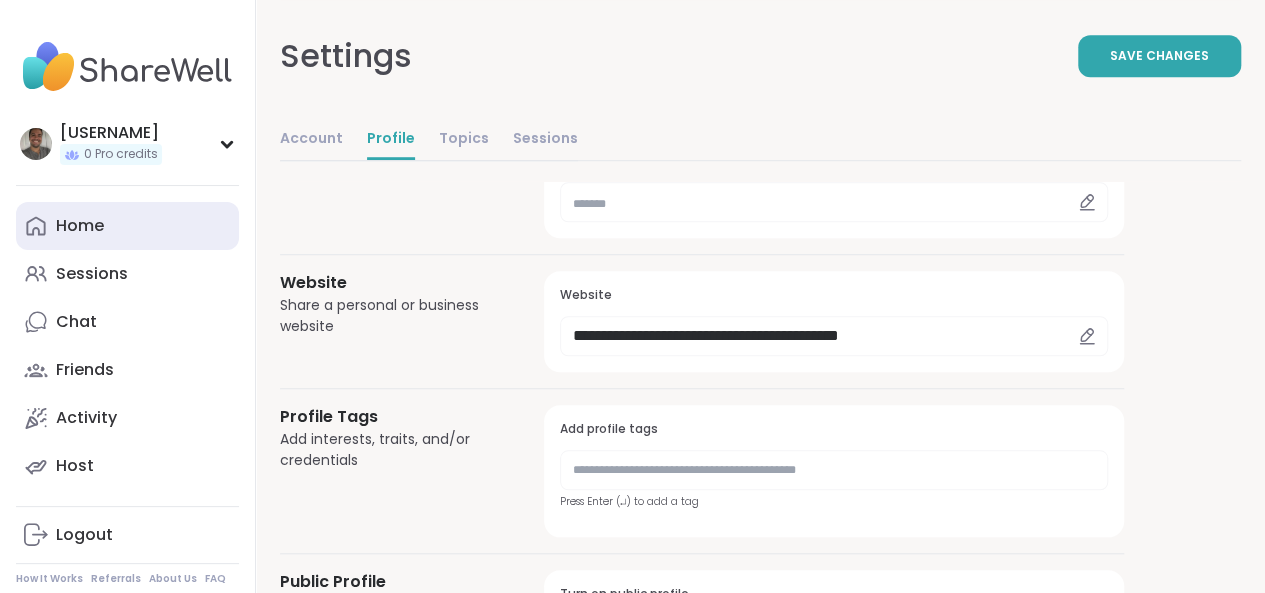click on "Home" at bounding box center [127, 226] 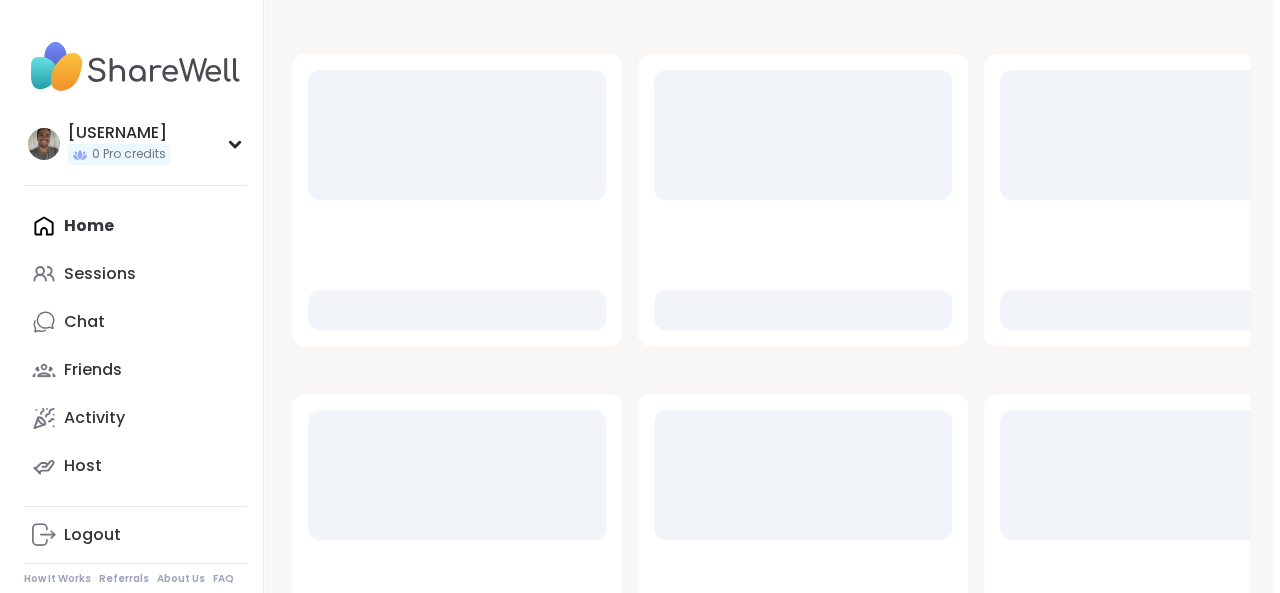 scroll, scrollTop: 0, scrollLeft: 0, axis: both 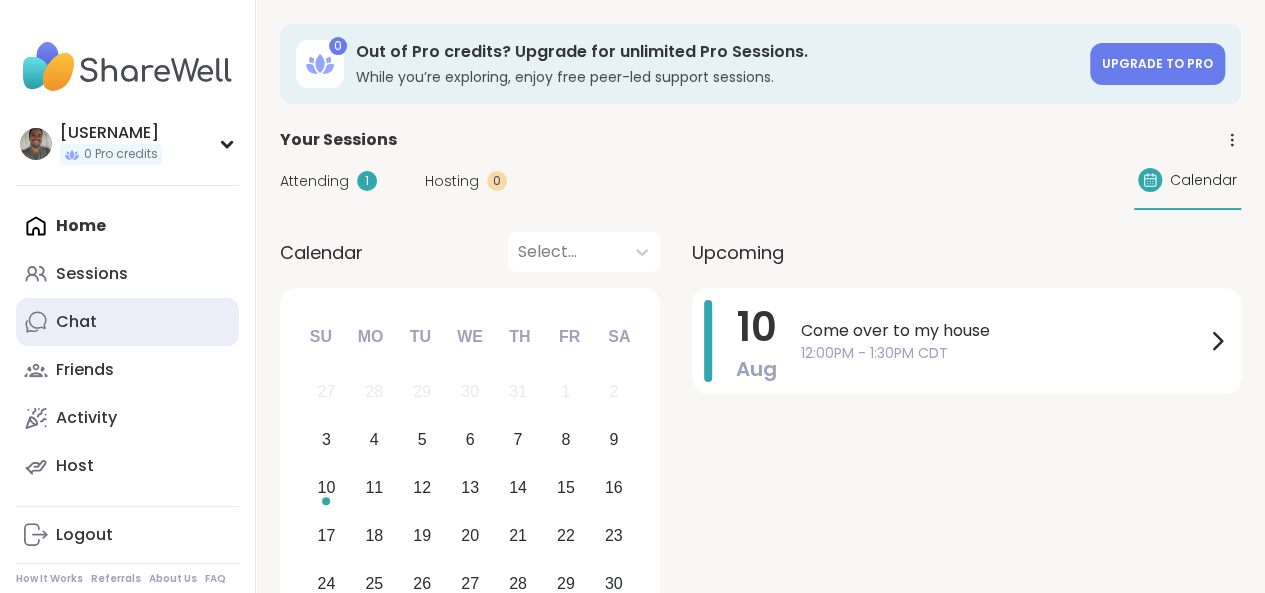 click on "Chat" at bounding box center (76, 322) 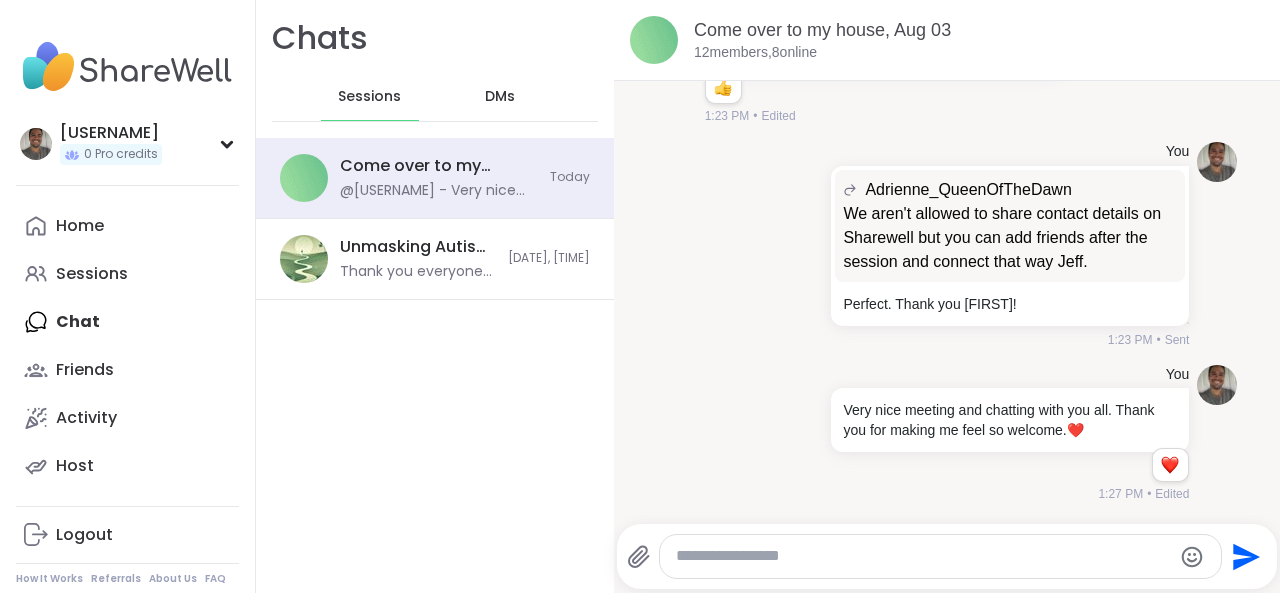 scroll, scrollTop: 7390, scrollLeft: 0, axis: vertical 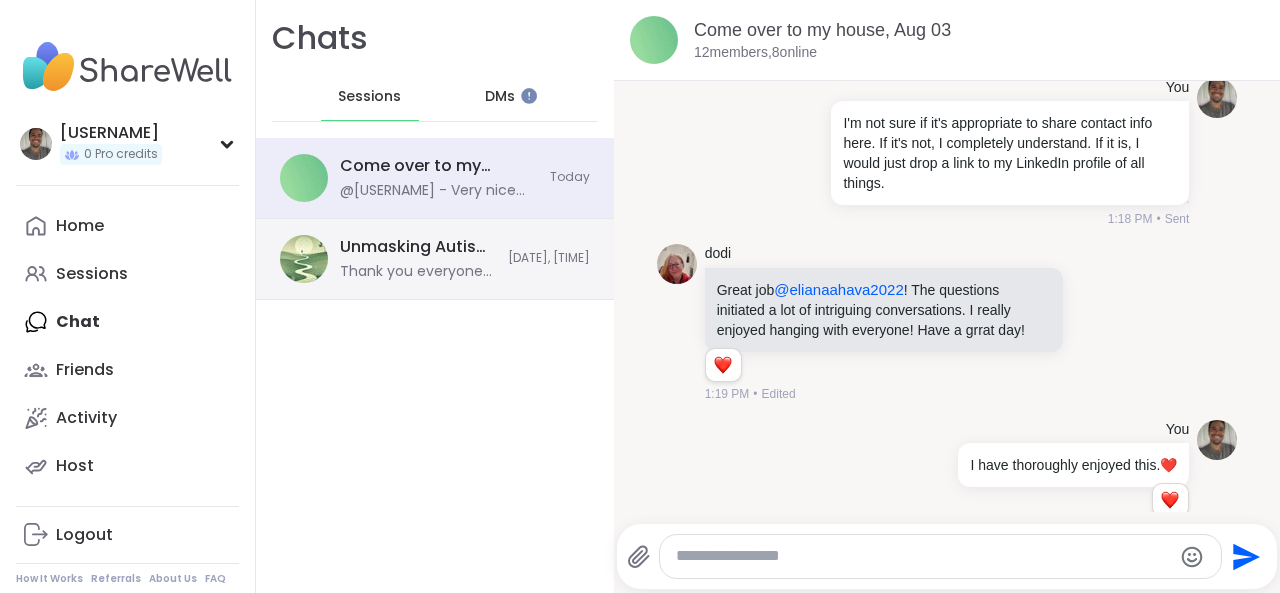 click on "@LiaAltor - Thank you everyone for sharing your experiences. I didn't get a chance to speak but I hope I'll be able to in the future. It was just so validating to hear that there's so many others that are in a similar boat, as it were. I just feel like there's not many spaces for autistic adults to talk and share experiences so sessions like these are so important." at bounding box center (418, 272) 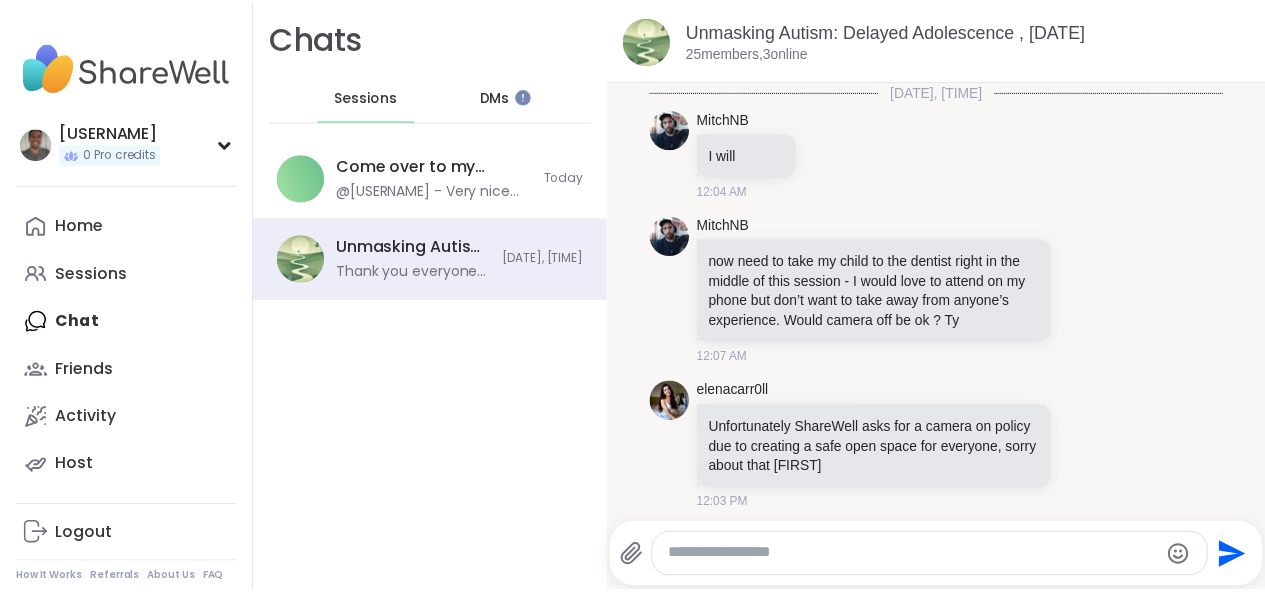 scroll, scrollTop: 15369, scrollLeft: 0, axis: vertical 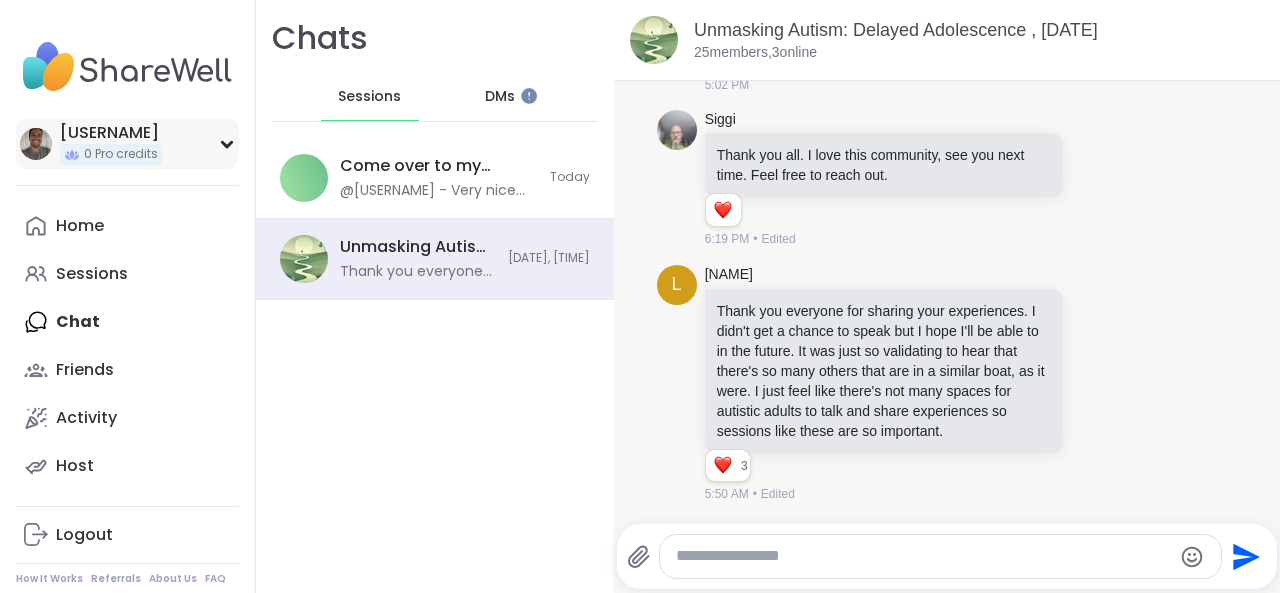click at bounding box center [36, 144] 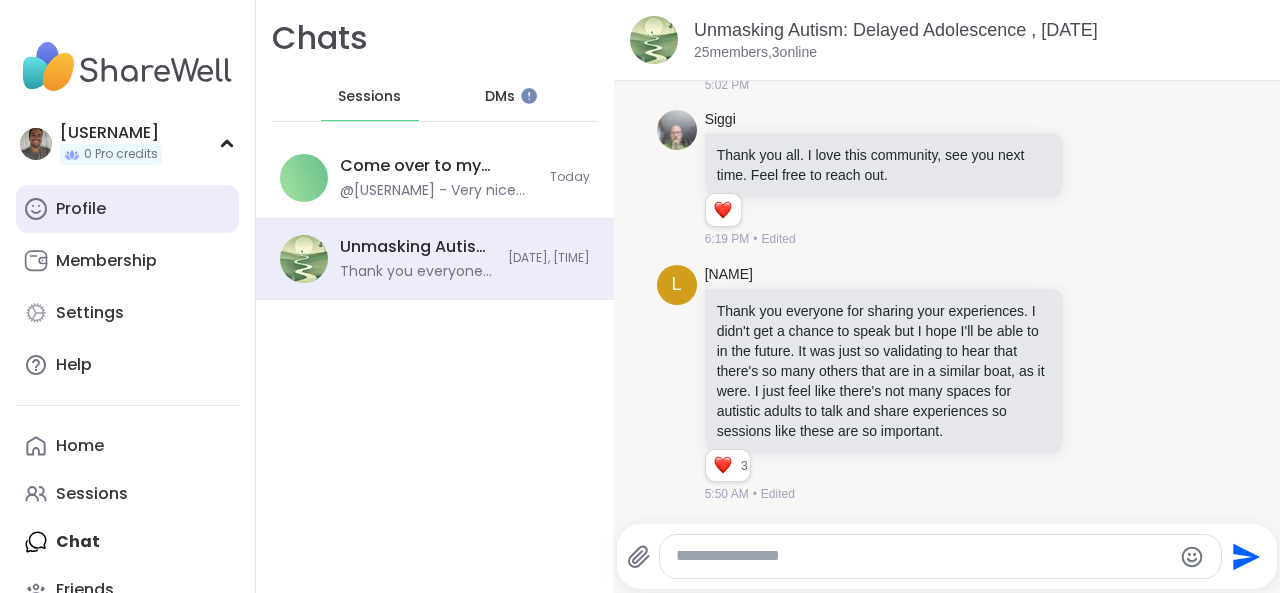 click on "Profile" at bounding box center (81, 209) 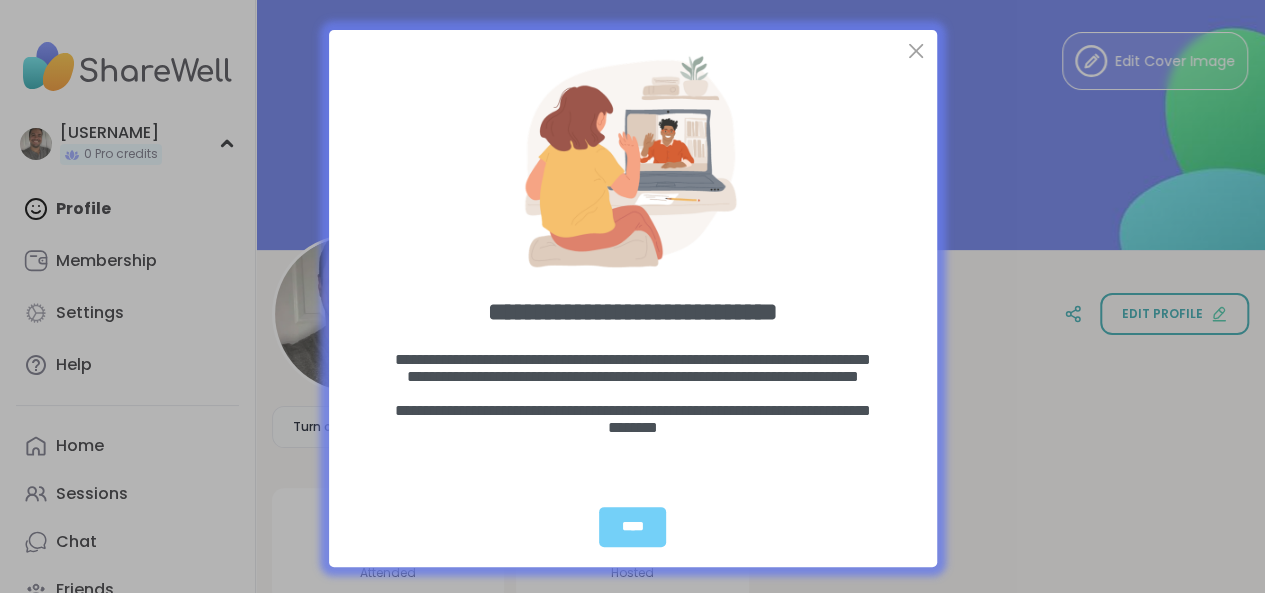 scroll, scrollTop: 0, scrollLeft: 0, axis: both 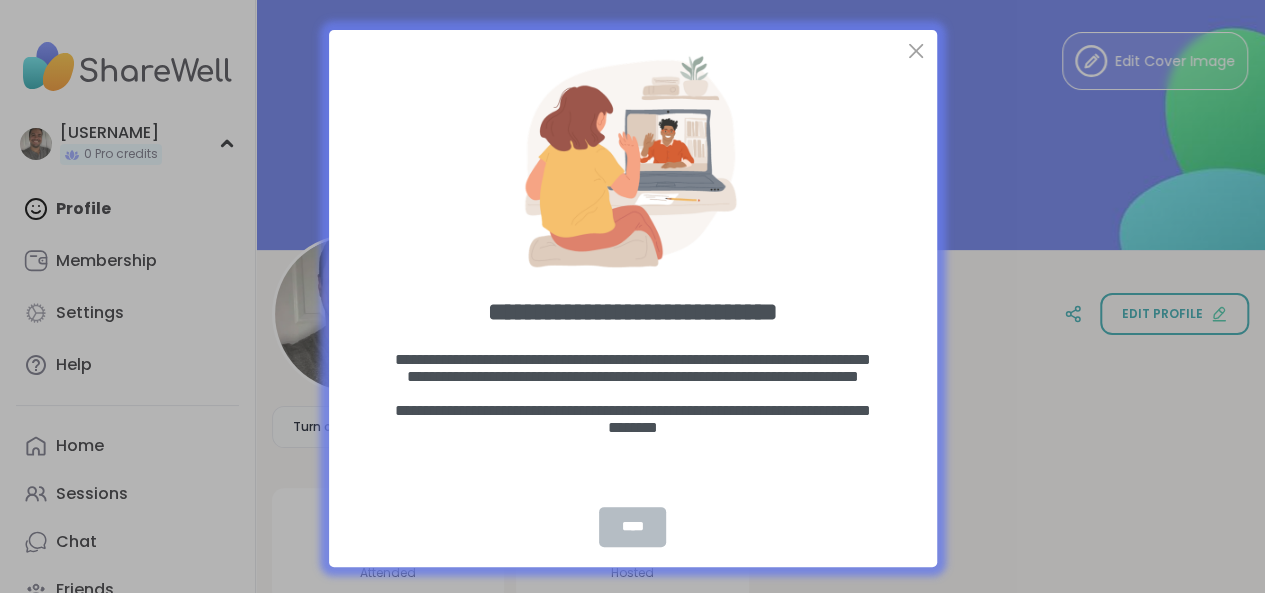 click on "****" at bounding box center (632, 527) 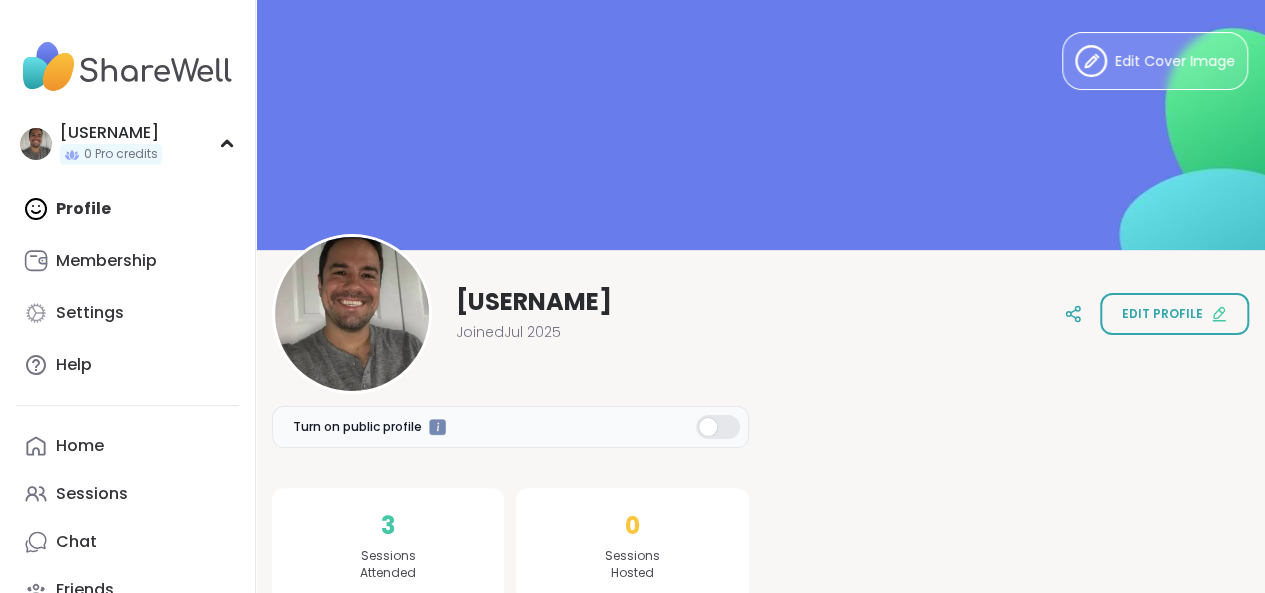 scroll, scrollTop: 467, scrollLeft: 0, axis: vertical 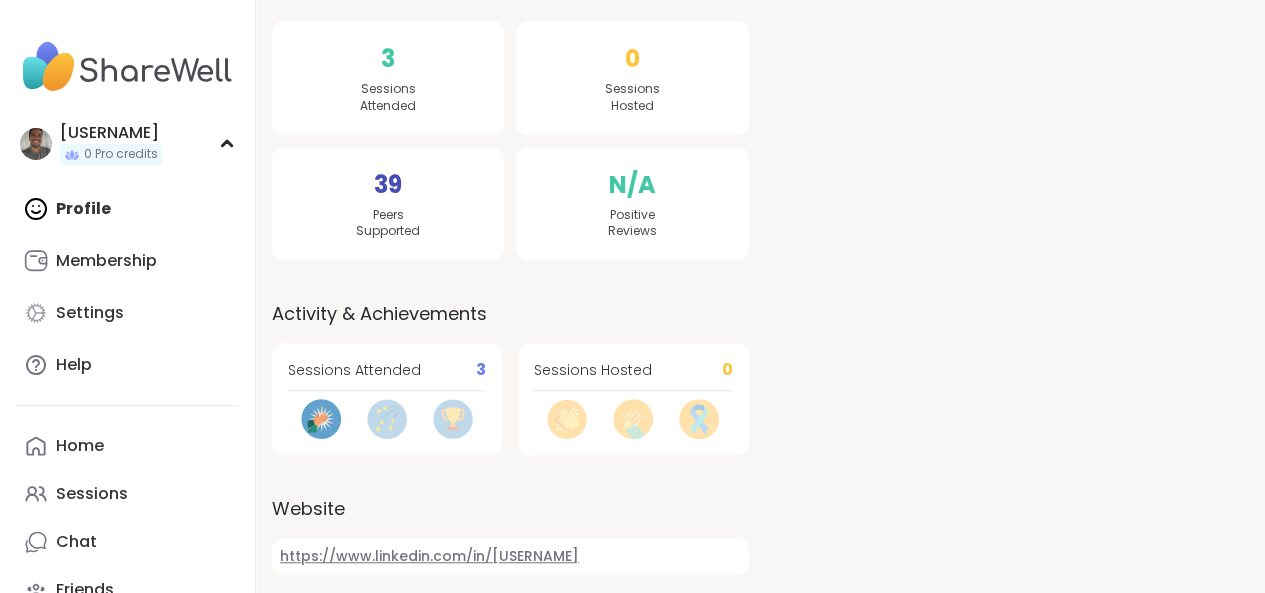 click on "https://www.linkedin.com/in/jeffreyjdelwiche" at bounding box center (510, 556) 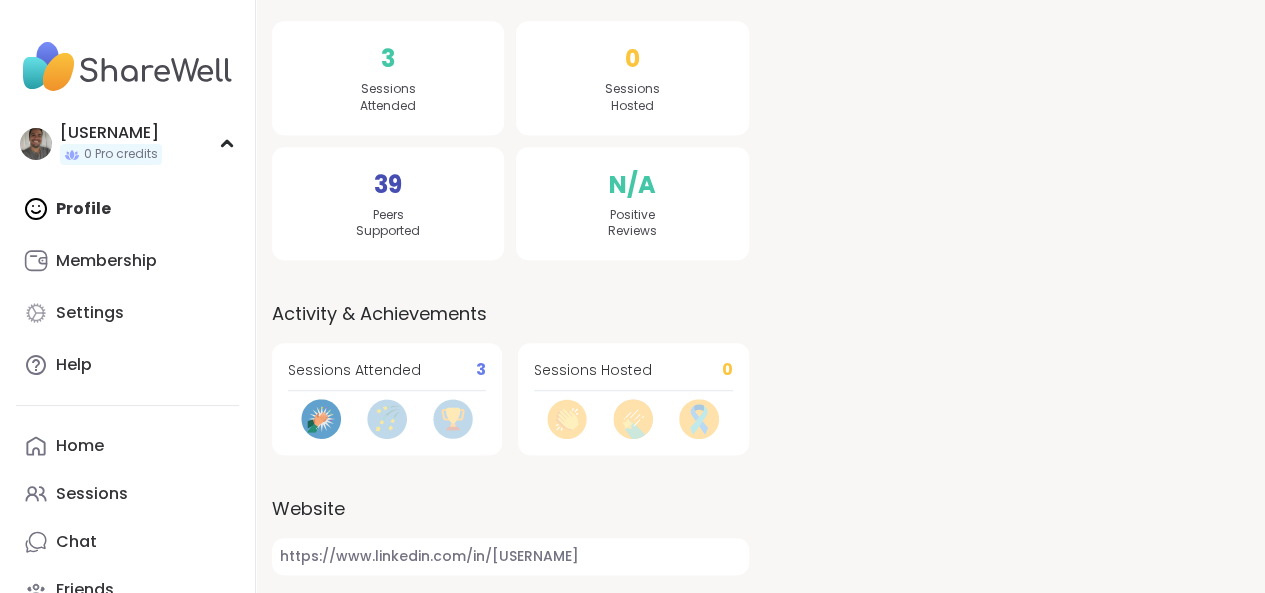 scroll, scrollTop: 0, scrollLeft: 0, axis: both 